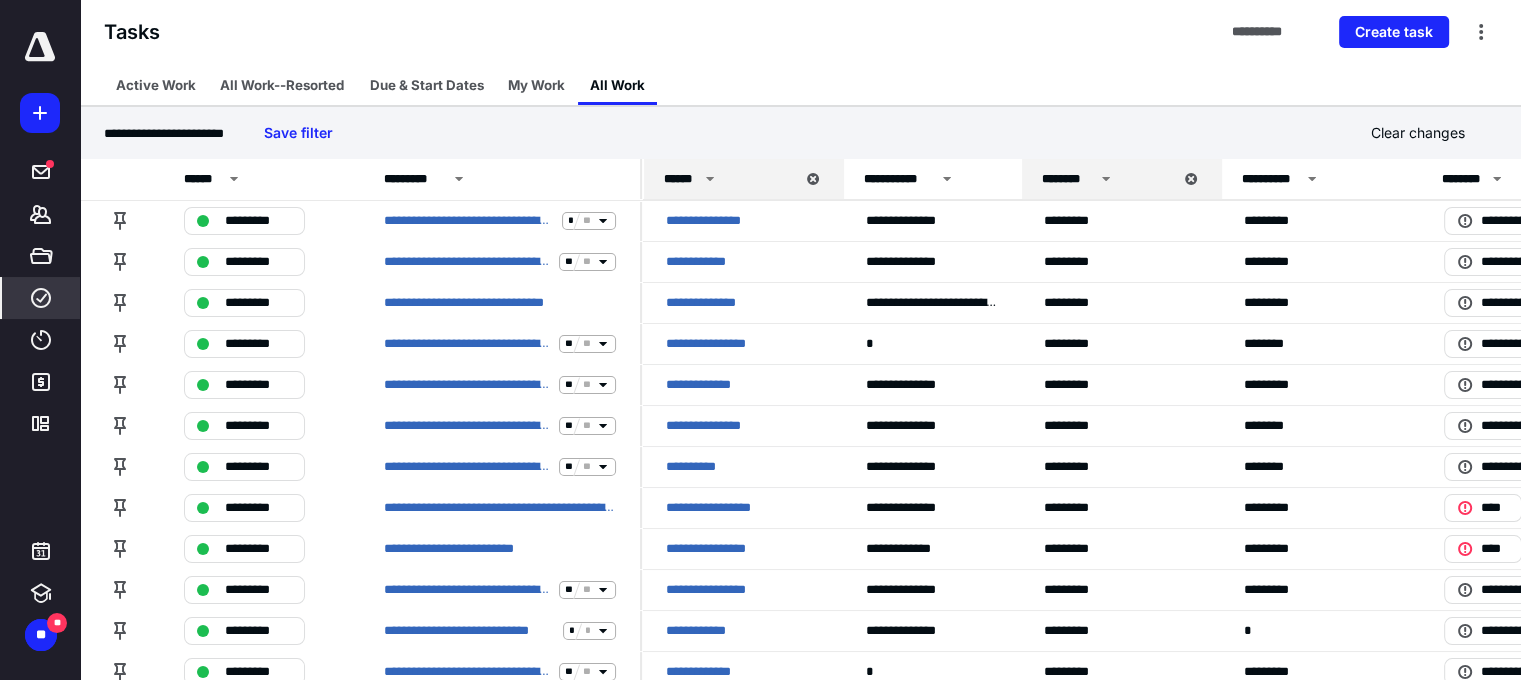 scroll, scrollTop: 0, scrollLeft: 0, axis: both 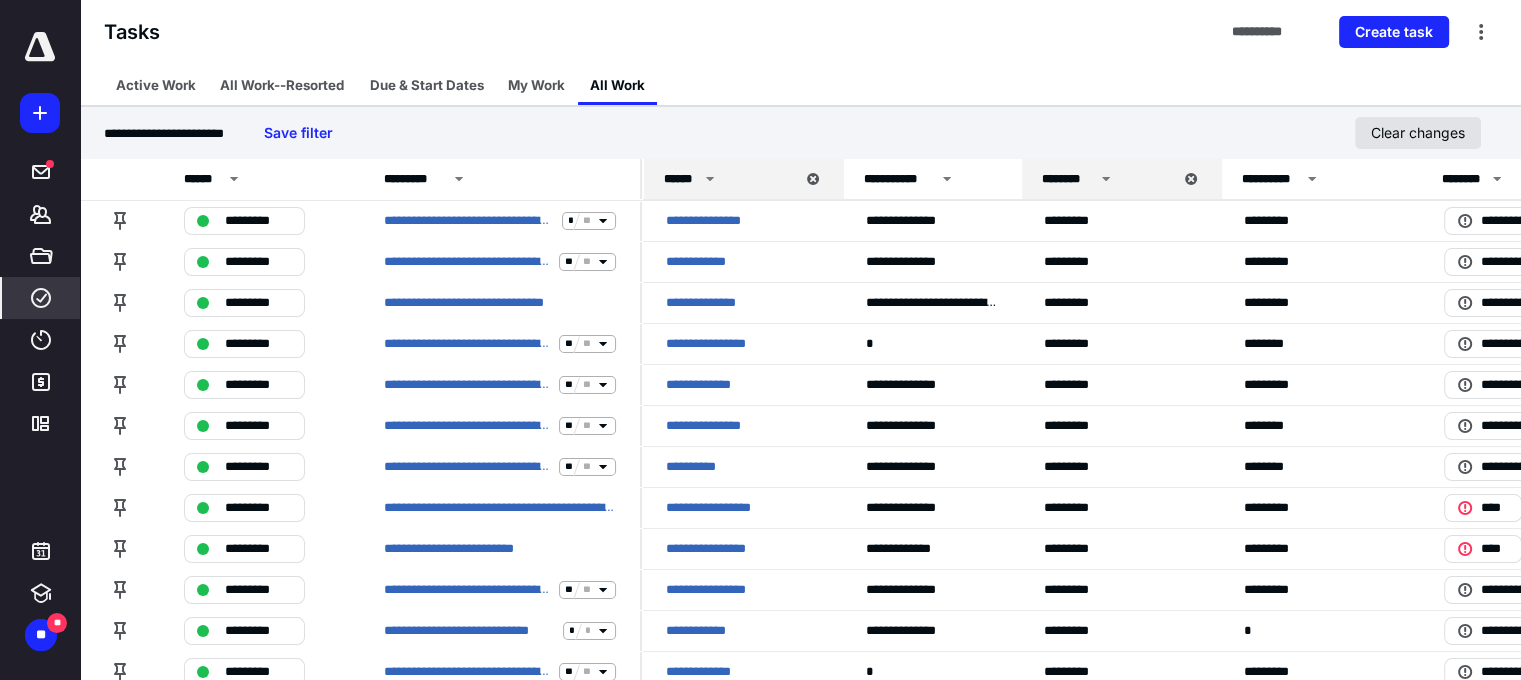 click on "Clear changes" at bounding box center [1418, 133] 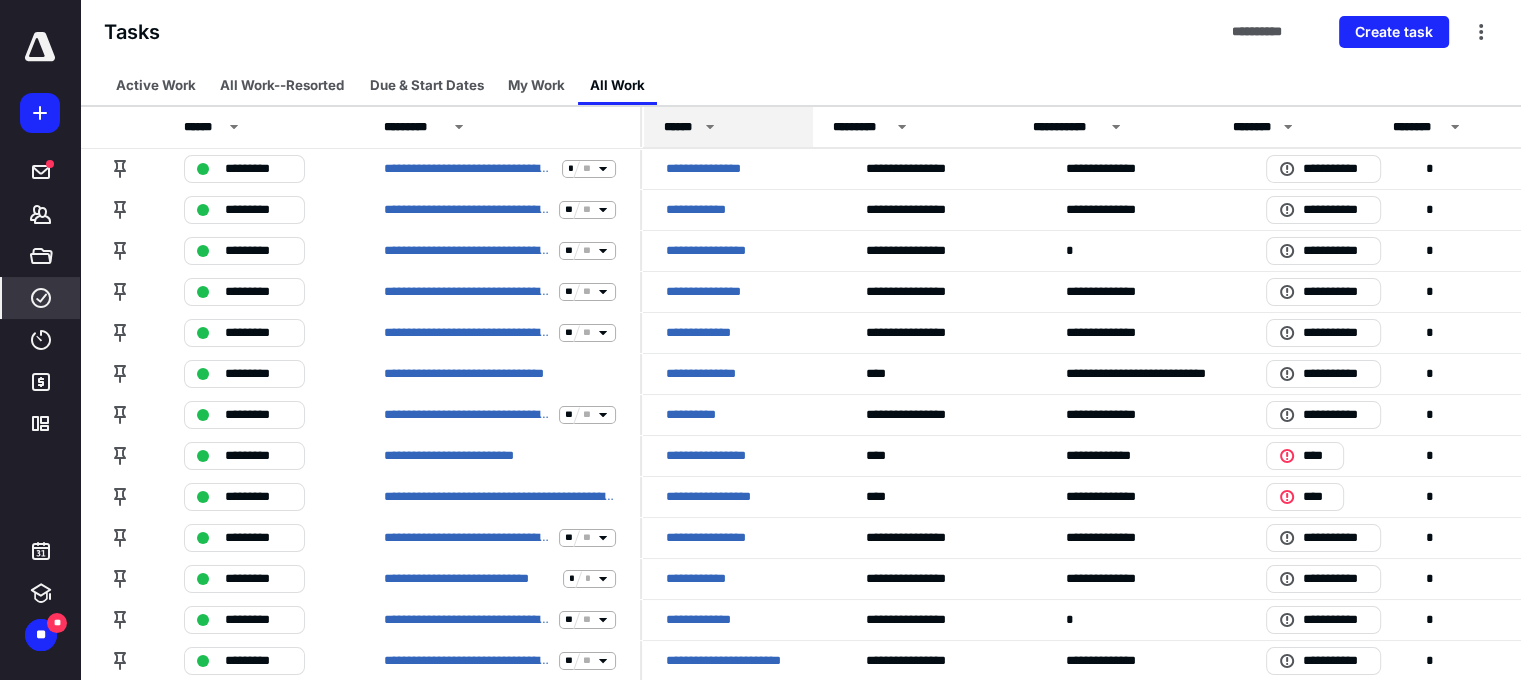 drag, startPoint x: 841, startPoint y: 123, endPoint x: 810, endPoint y: 123, distance: 31 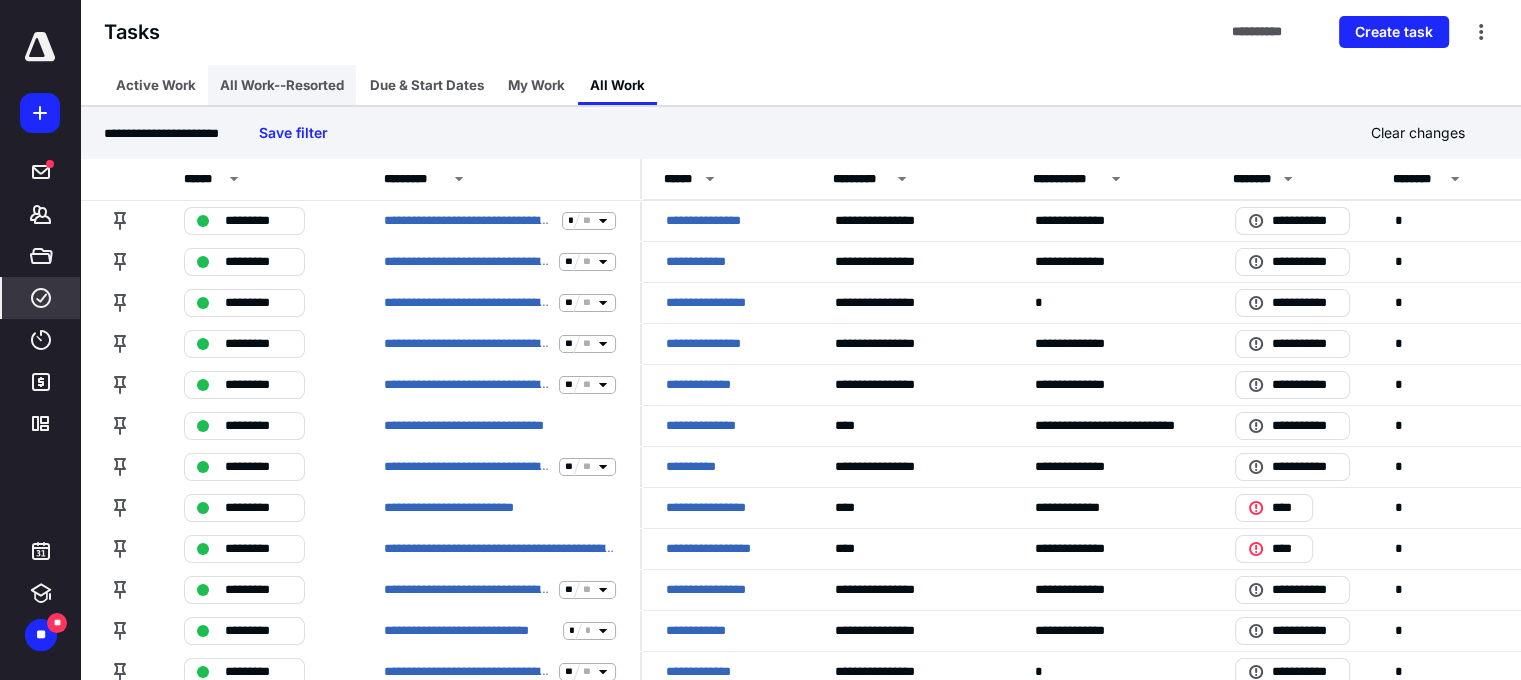 click on "All Work--Resorted" at bounding box center (282, 85) 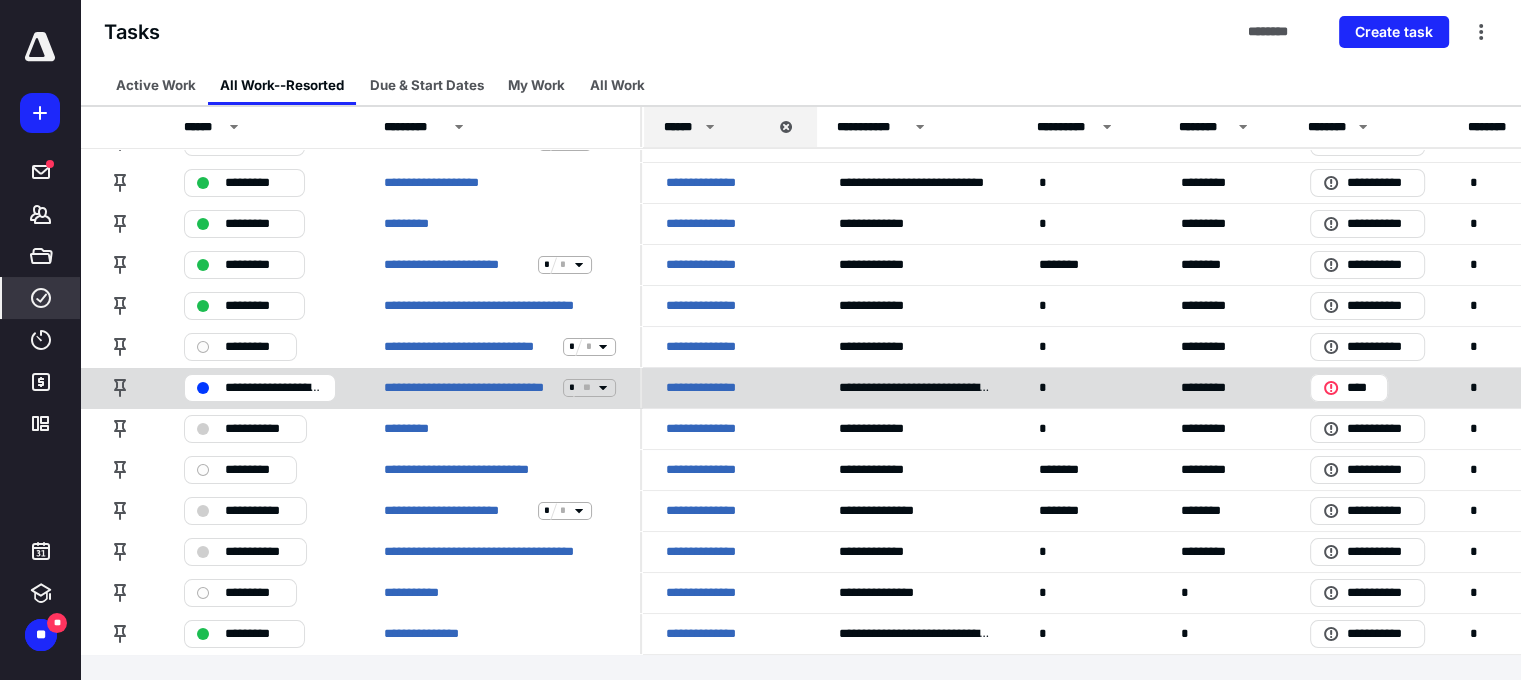 scroll, scrollTop: 0, scrollLeft: 0, axis: both 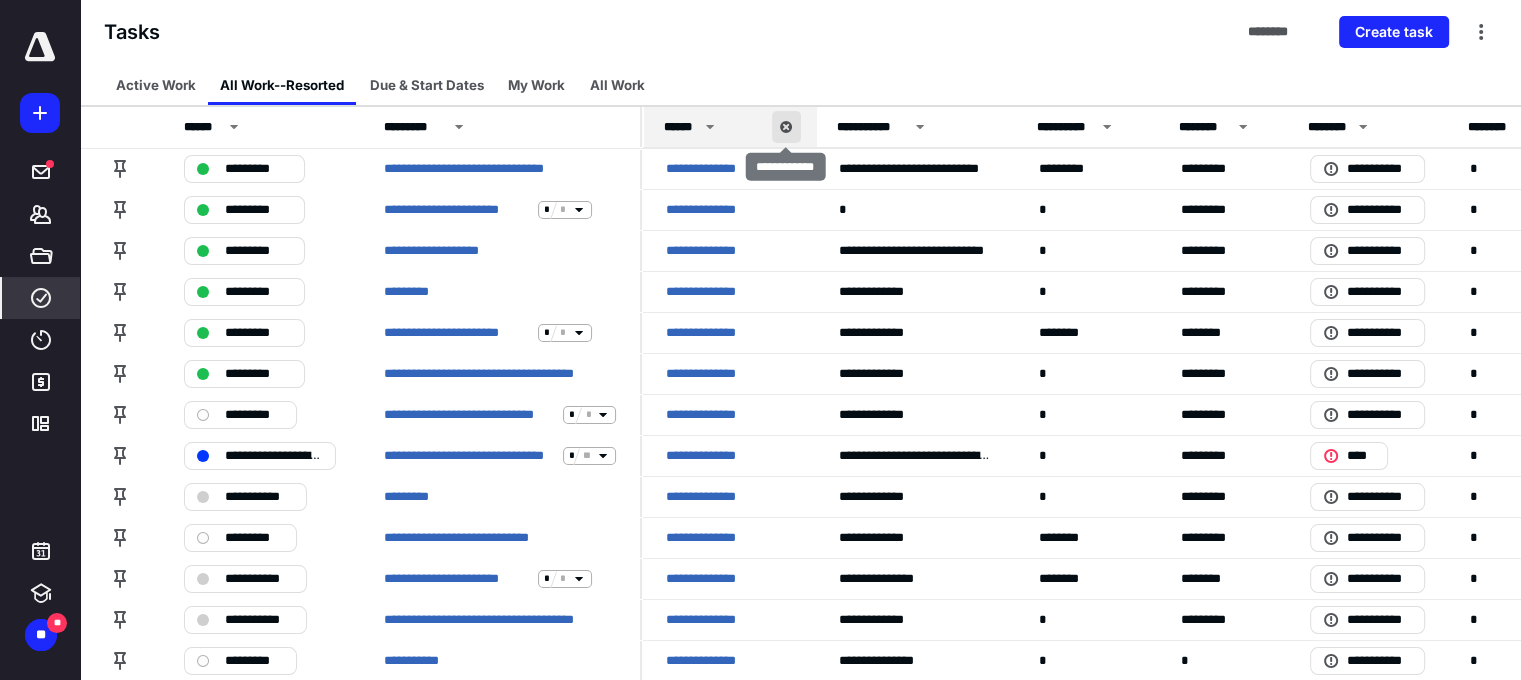 click at bounding box center (786, 127) 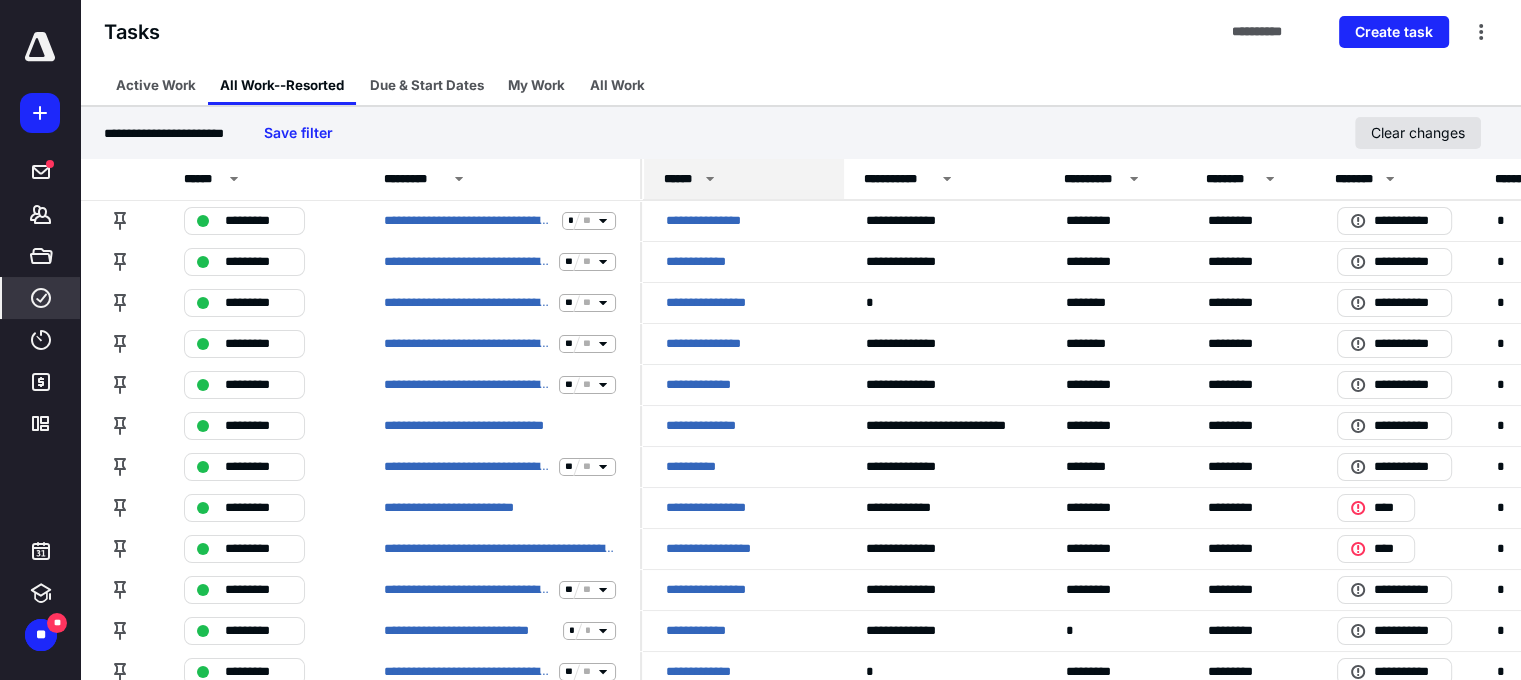 click on "Clear changes" at bounding box center [1418, 133] 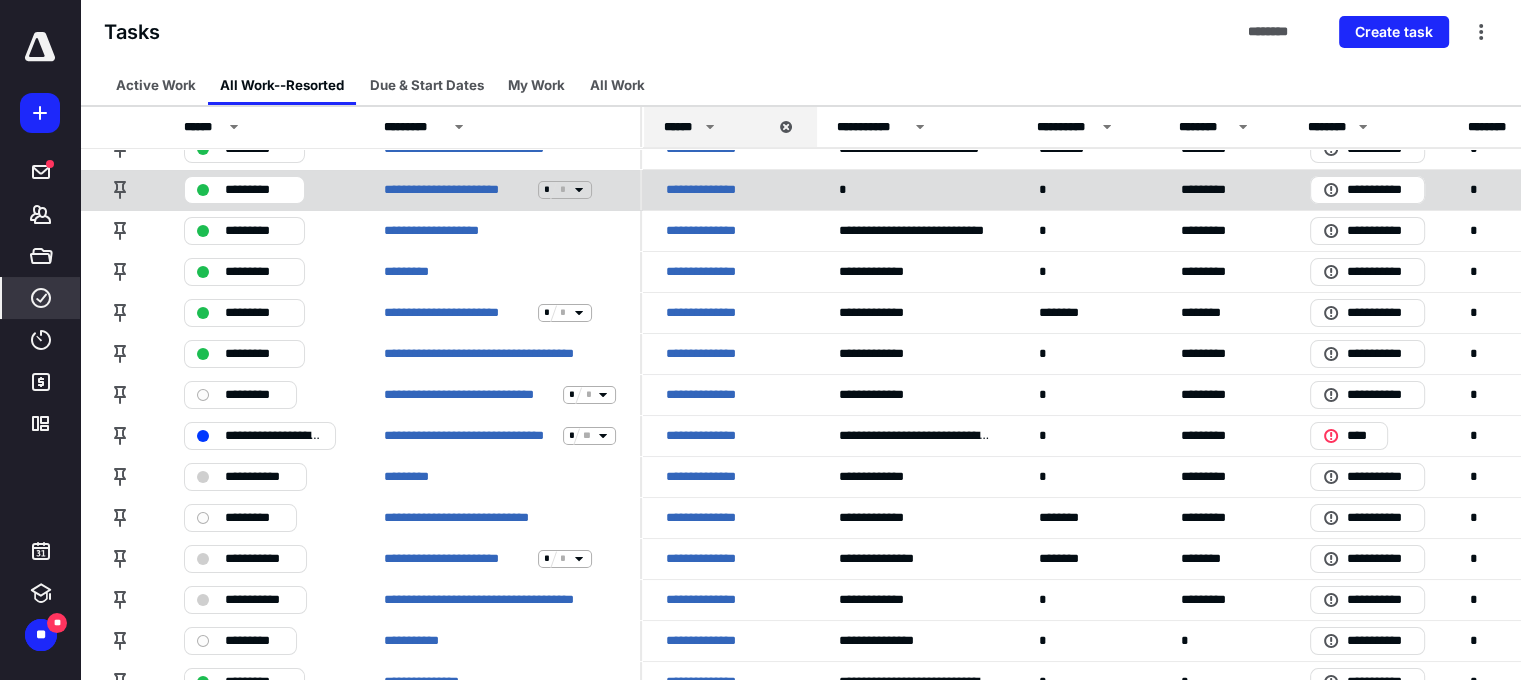 scroll, scrollTop: 0, scrollLeft: 0, axis: both 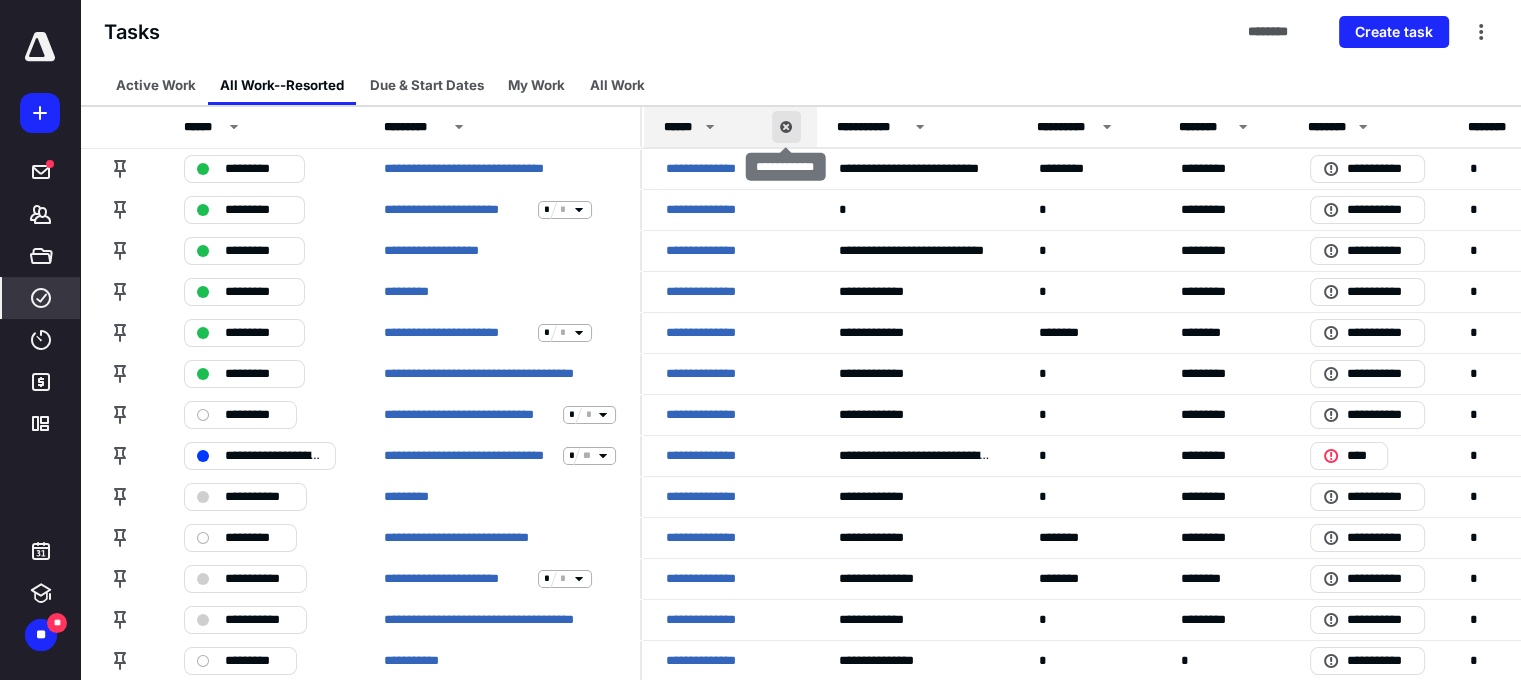 click at bounding box center [786, 127] 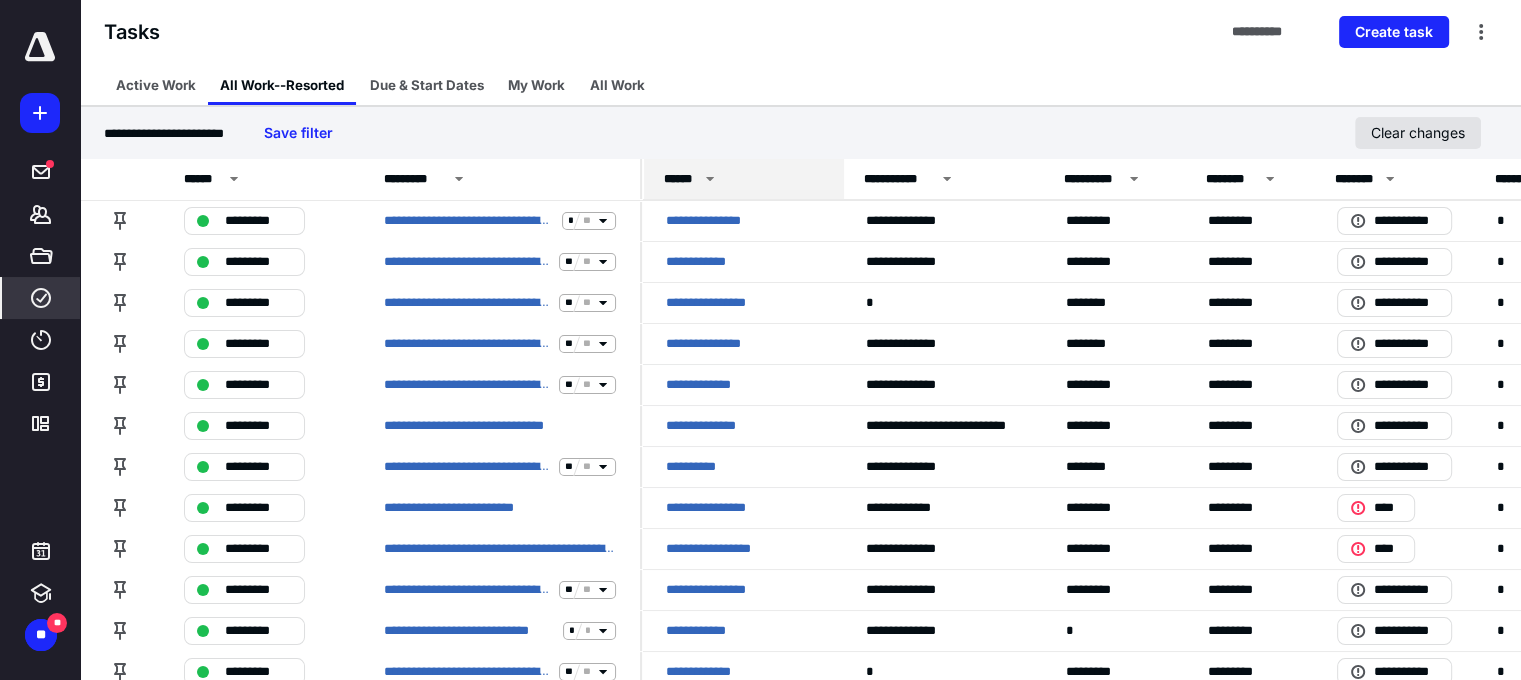 click on "Clear changes" at bounding box center [1418, 133] 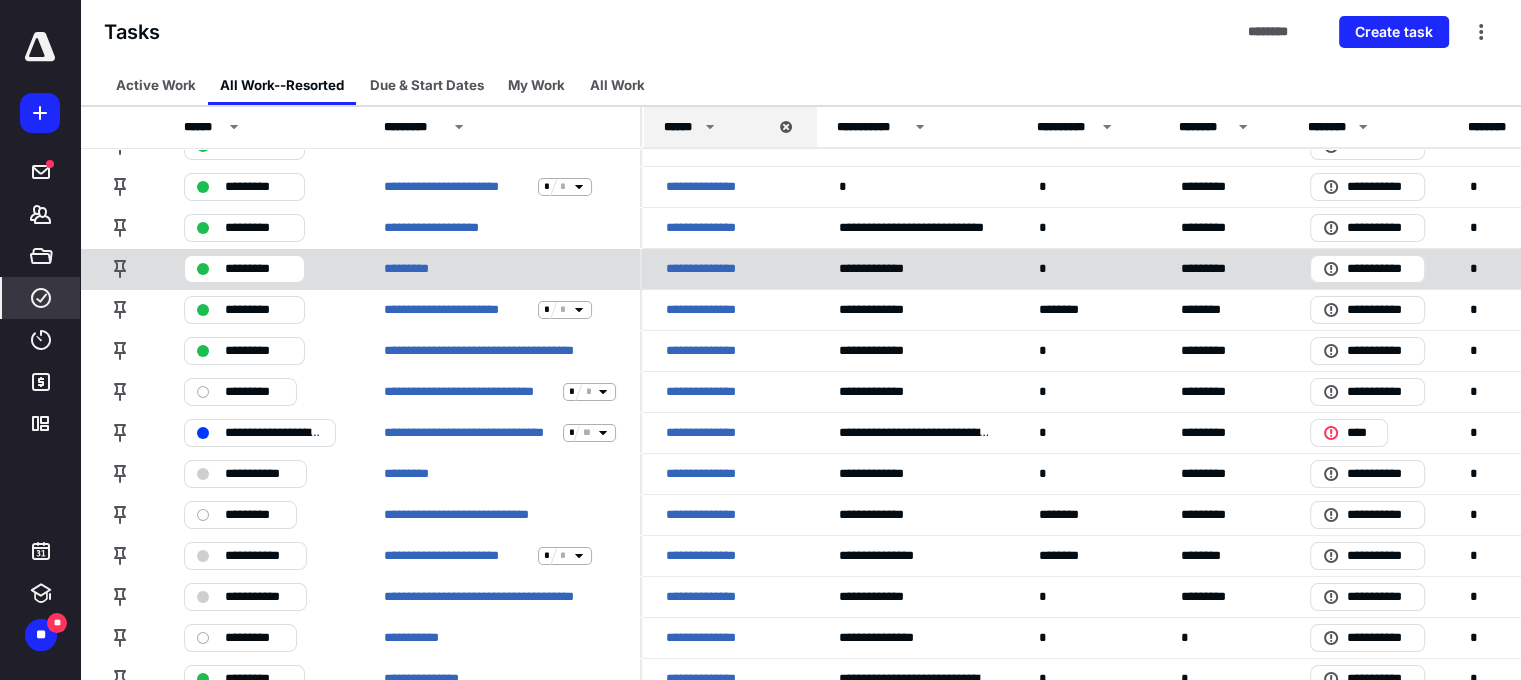 scroll, scrollTop: 0, scrollLeft: 0, axis: both 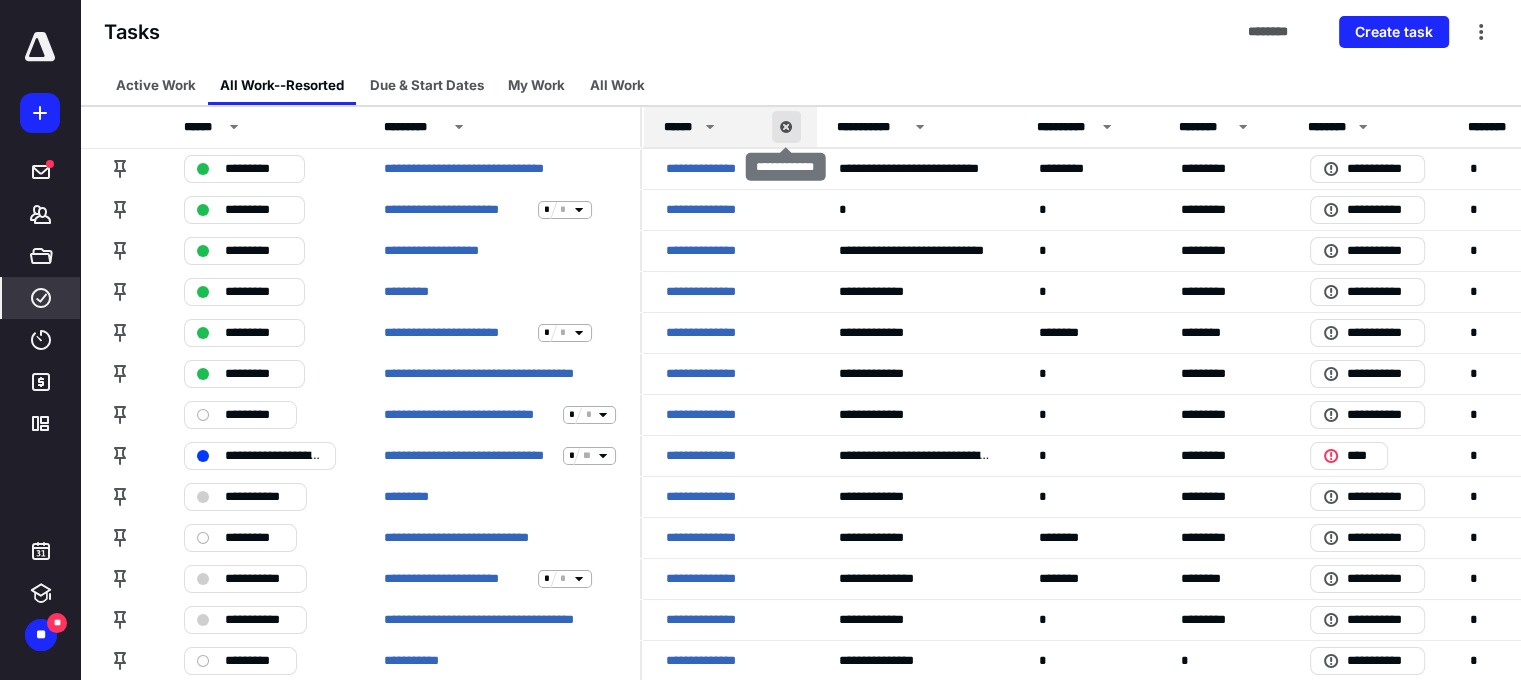 click at bounding box center (786, 127) 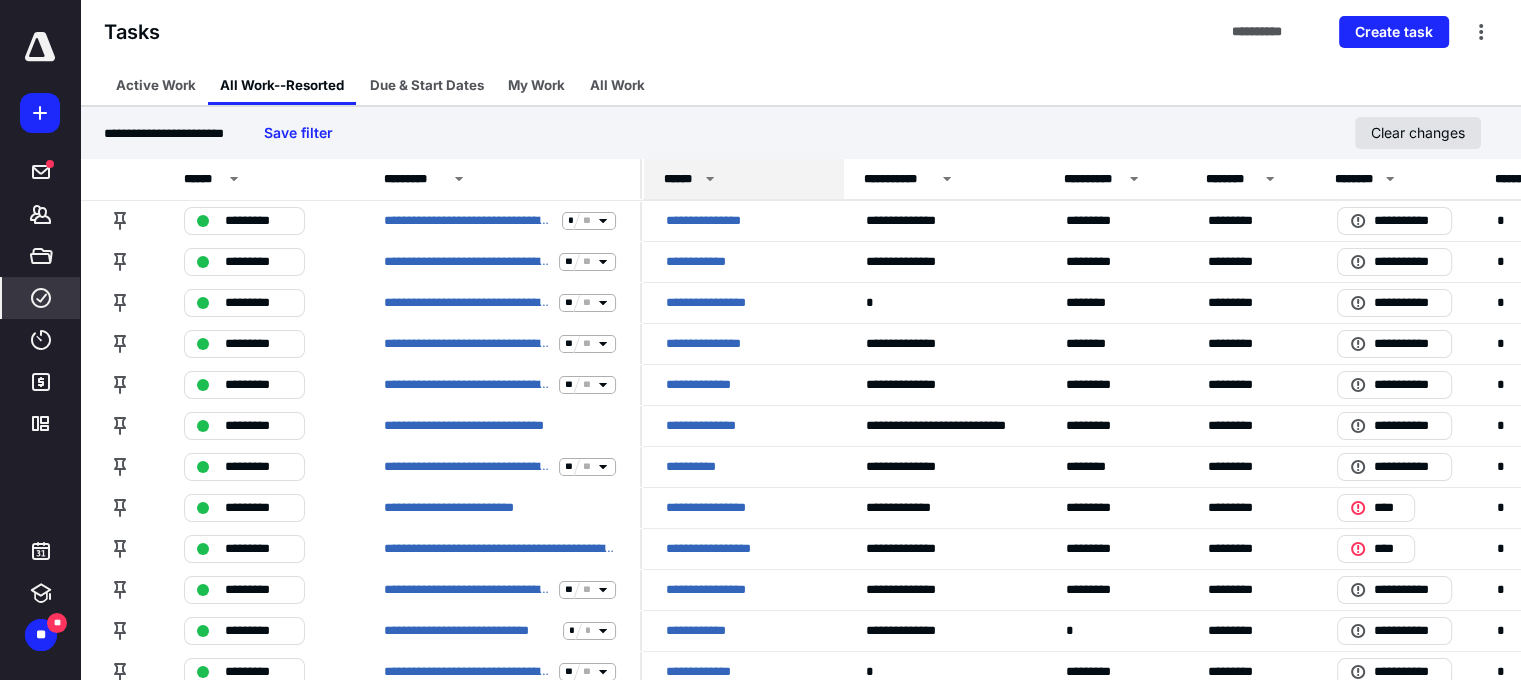 click on "Clear changes" at bounding box center [1418, 133] 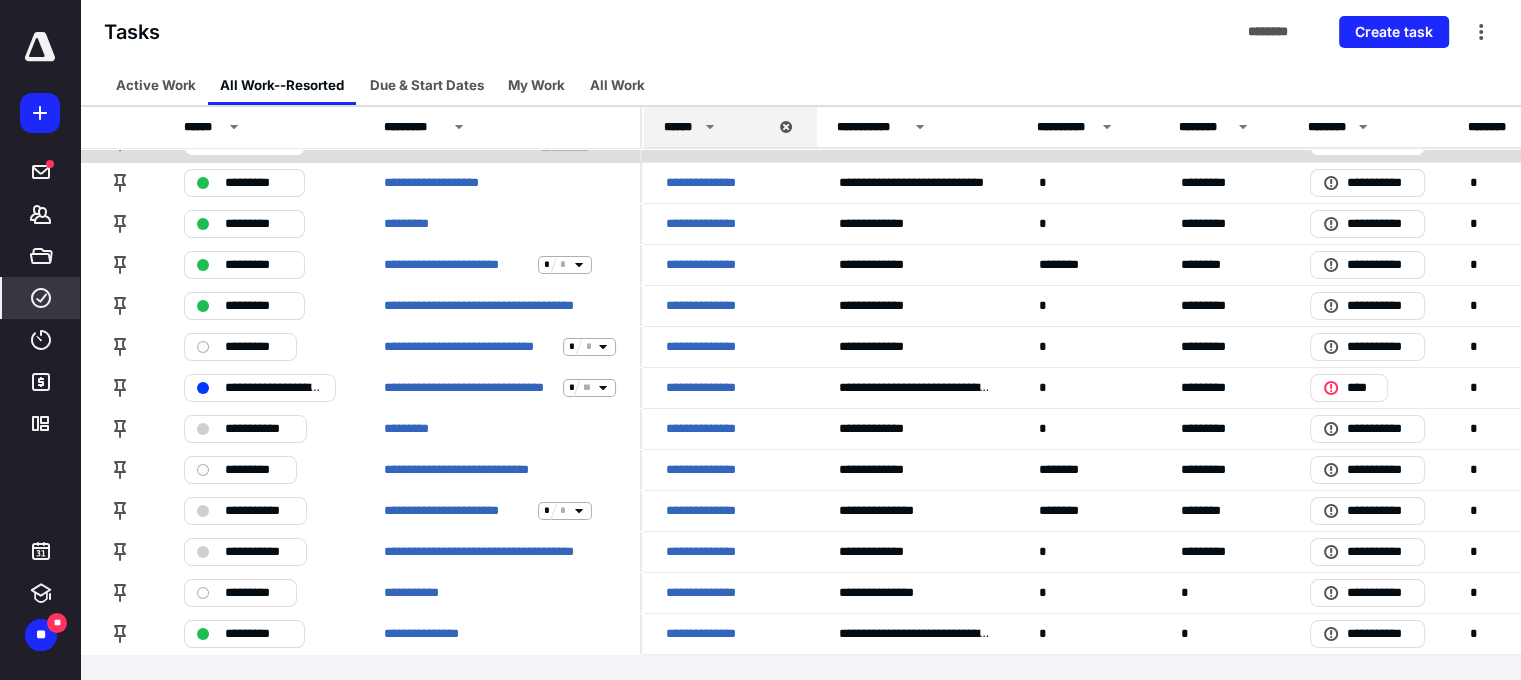 scroll, scrollTop: 0, scrollLeft: 0, axis: both 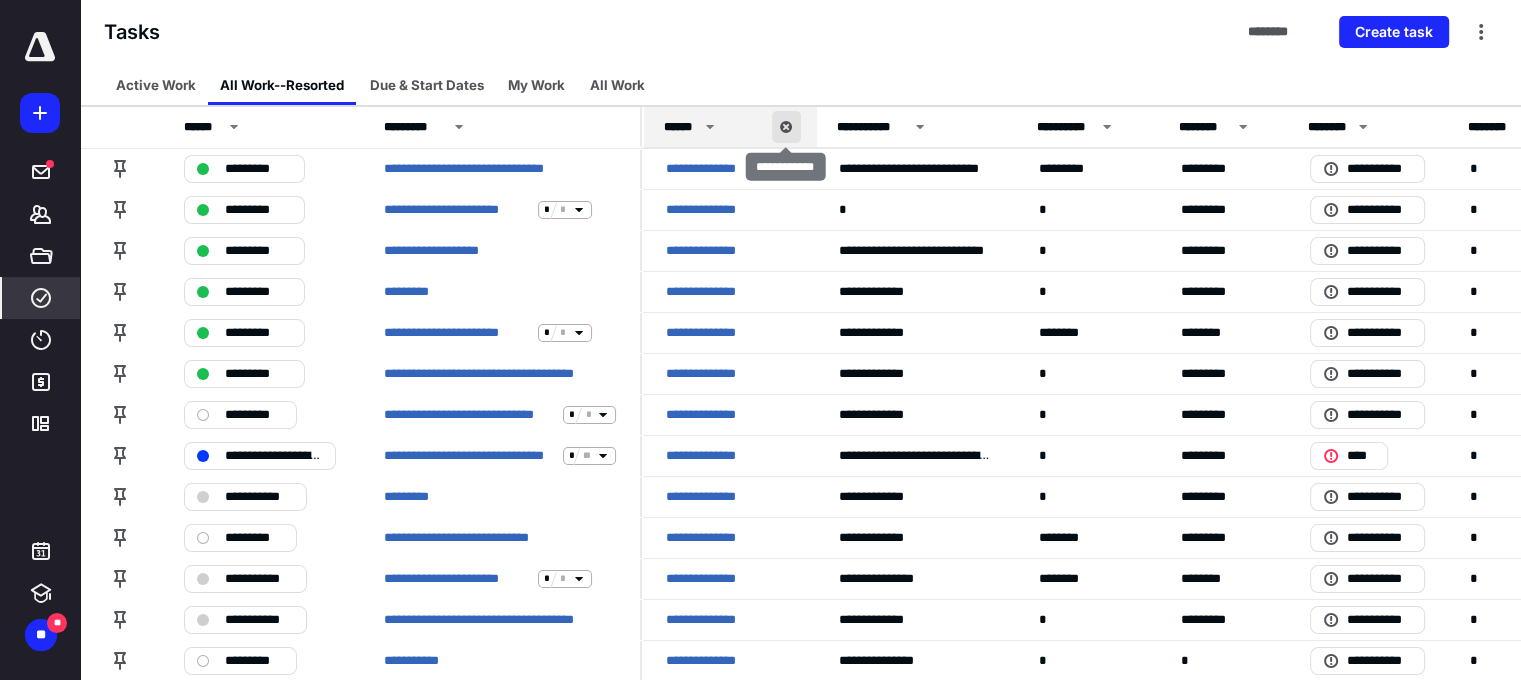 click at bounding box center (786, 127) 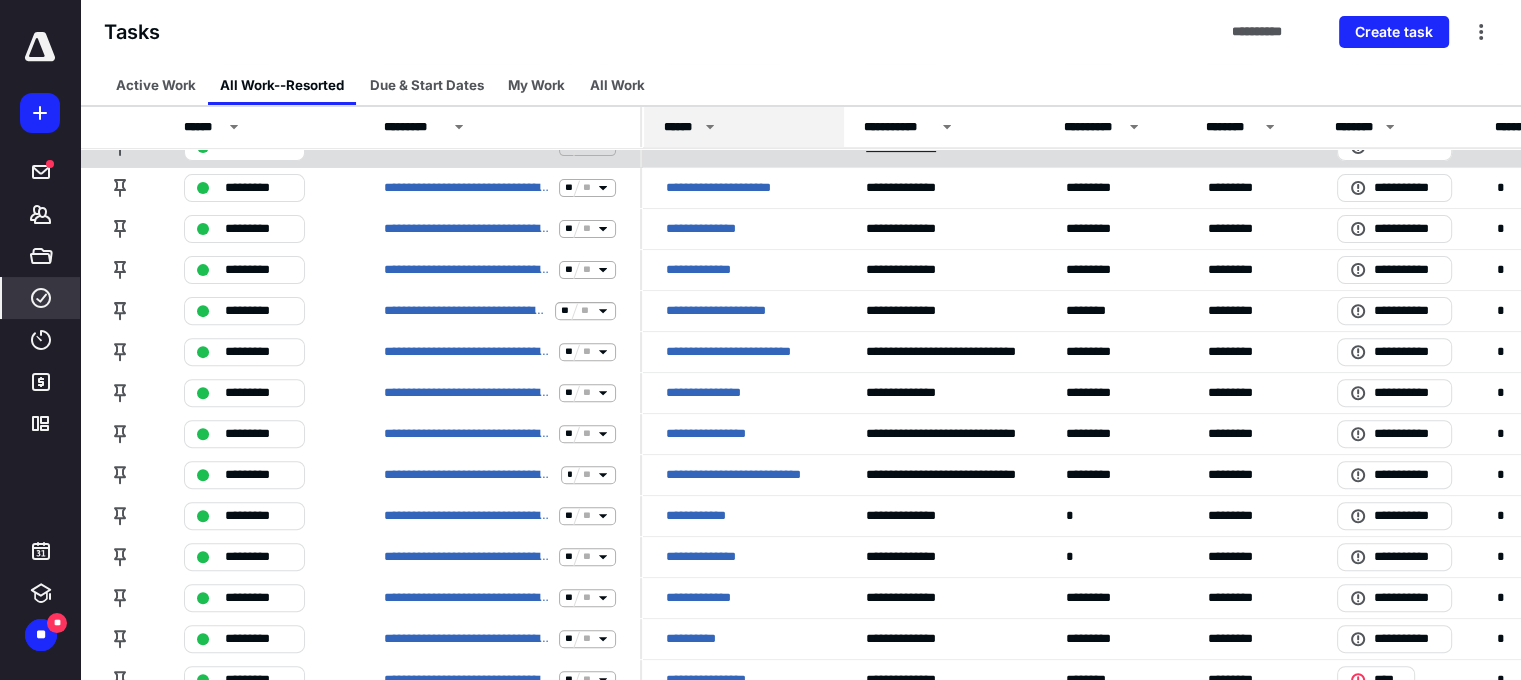 scroll, scrollTop: 0, scrollLeft: 0, axis: both 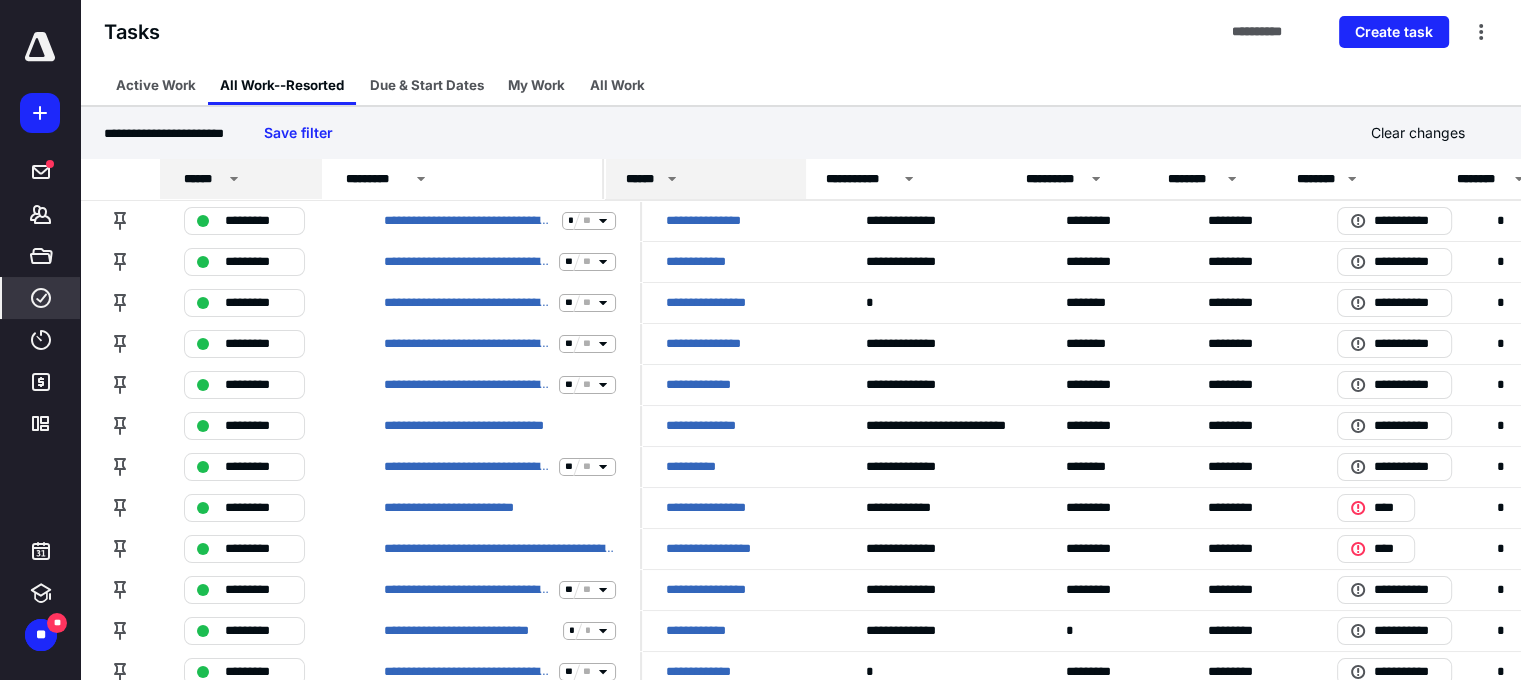 drag, startPoint x: 355, startPoint y: 175, endPoint x: 317, endPoint y: 179, distance: 38.209946 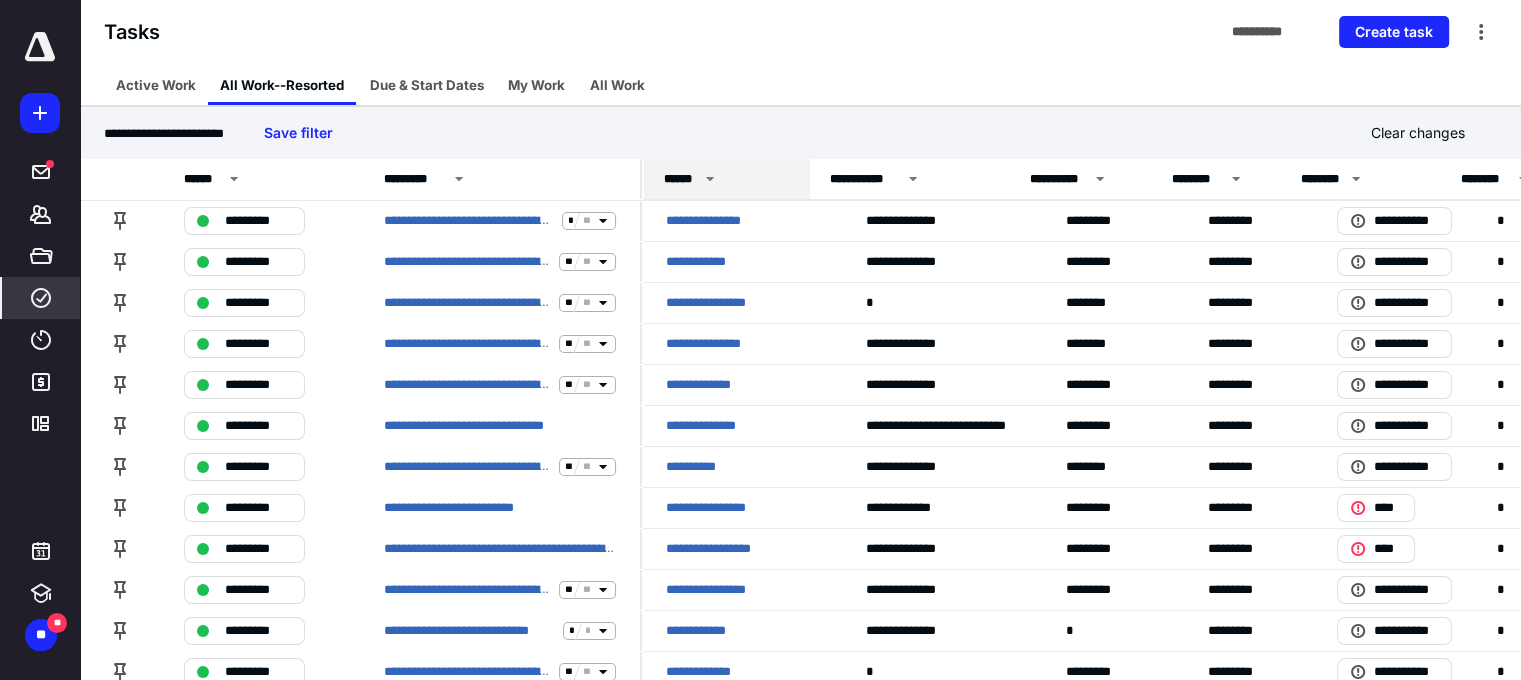 drag, startPoint x: 840, startPoint y: 180, endPoint x: 806, endPoint y: 182, distance: 34.058773 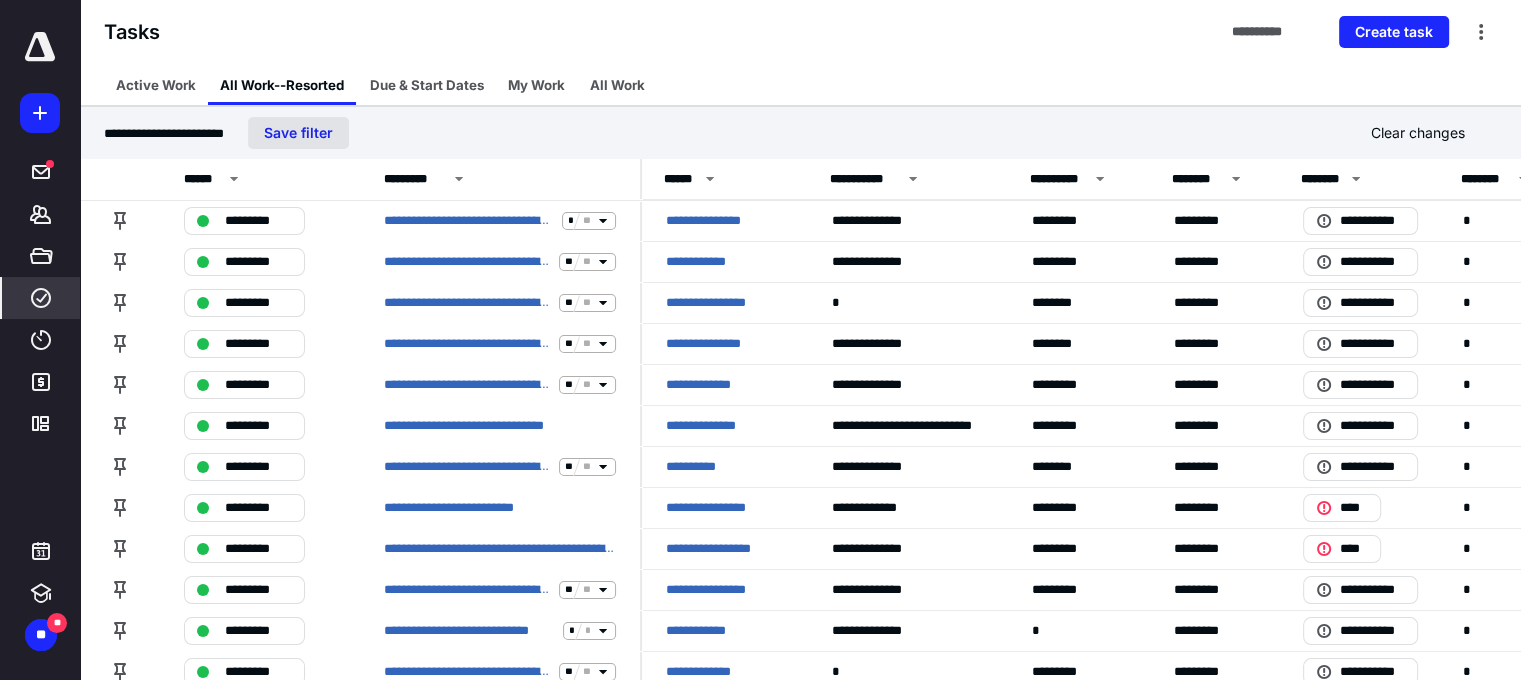 click on "Save filter" at bounding box center (298, 133) 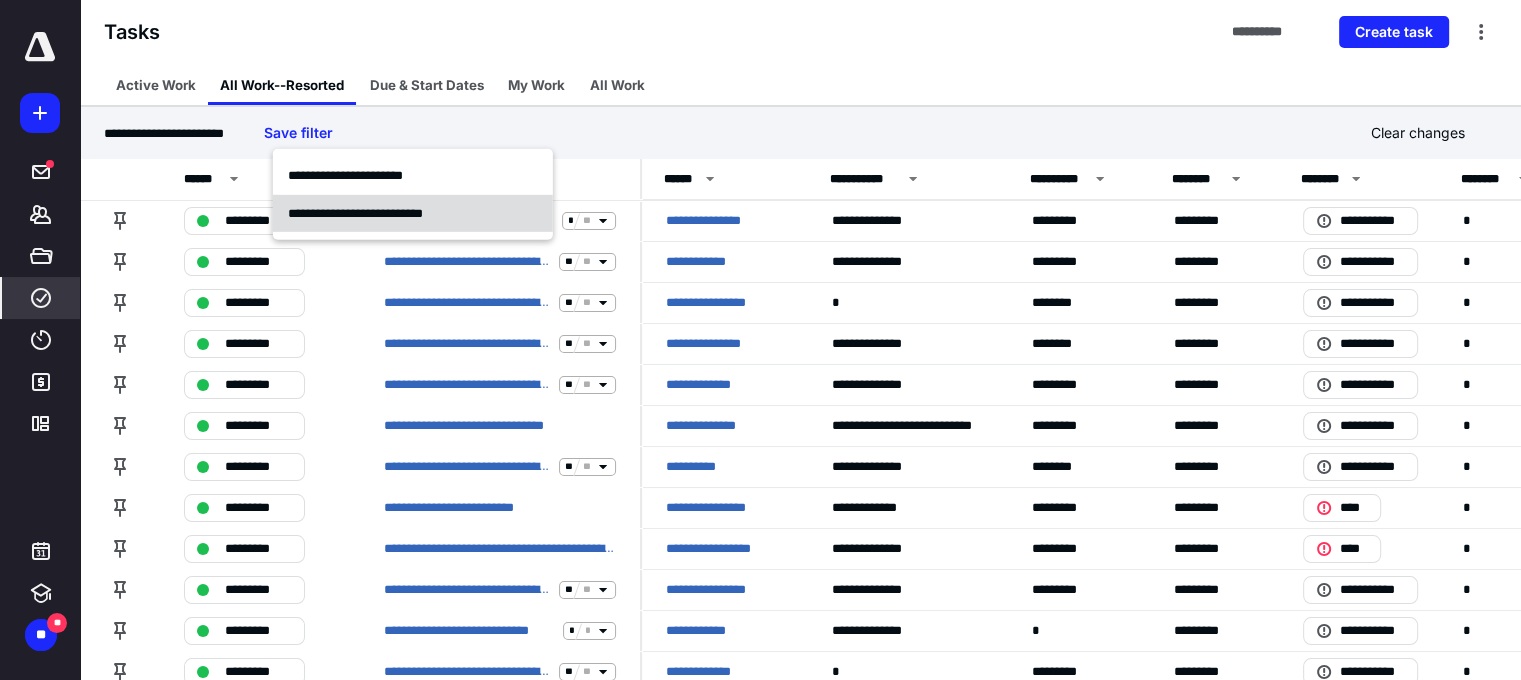 click on "**********" at bounding box center [413, 213] 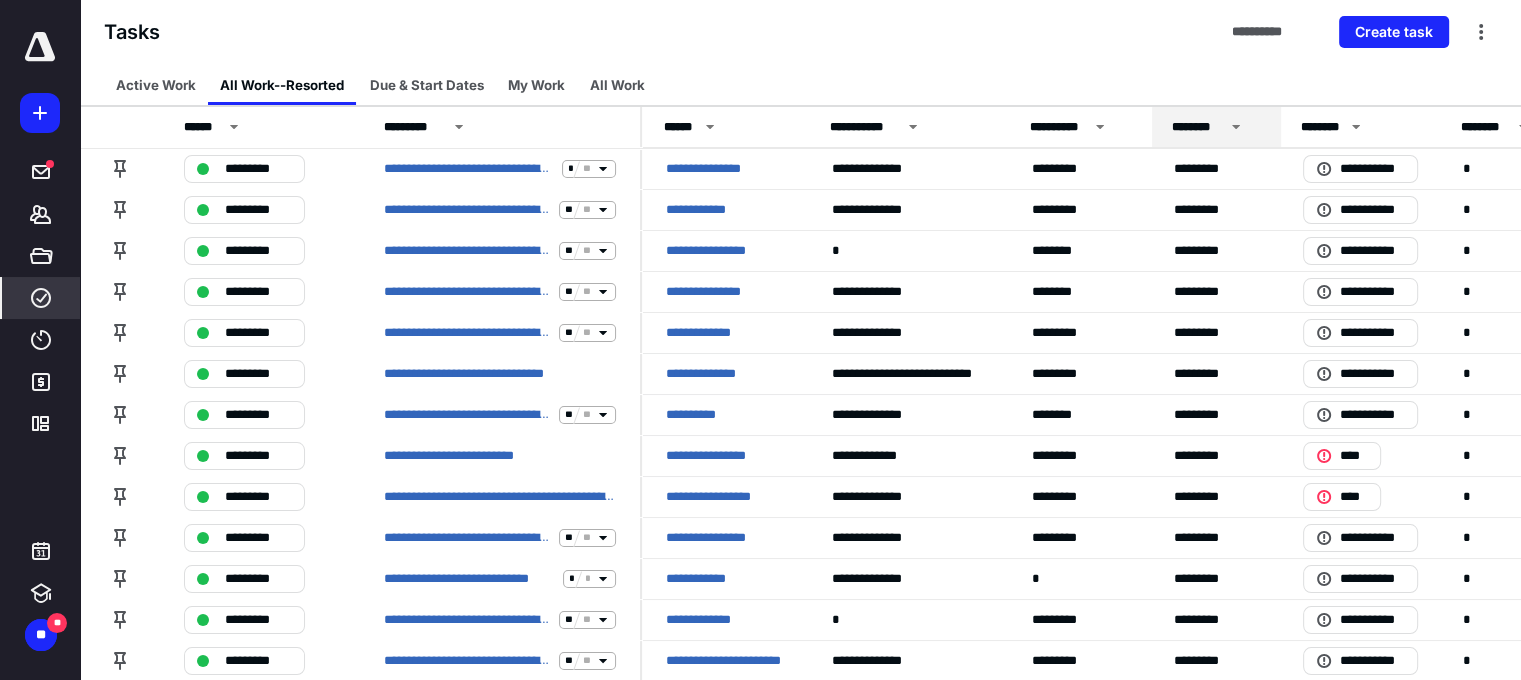 click on "********" at bounding box center (1216, 127) 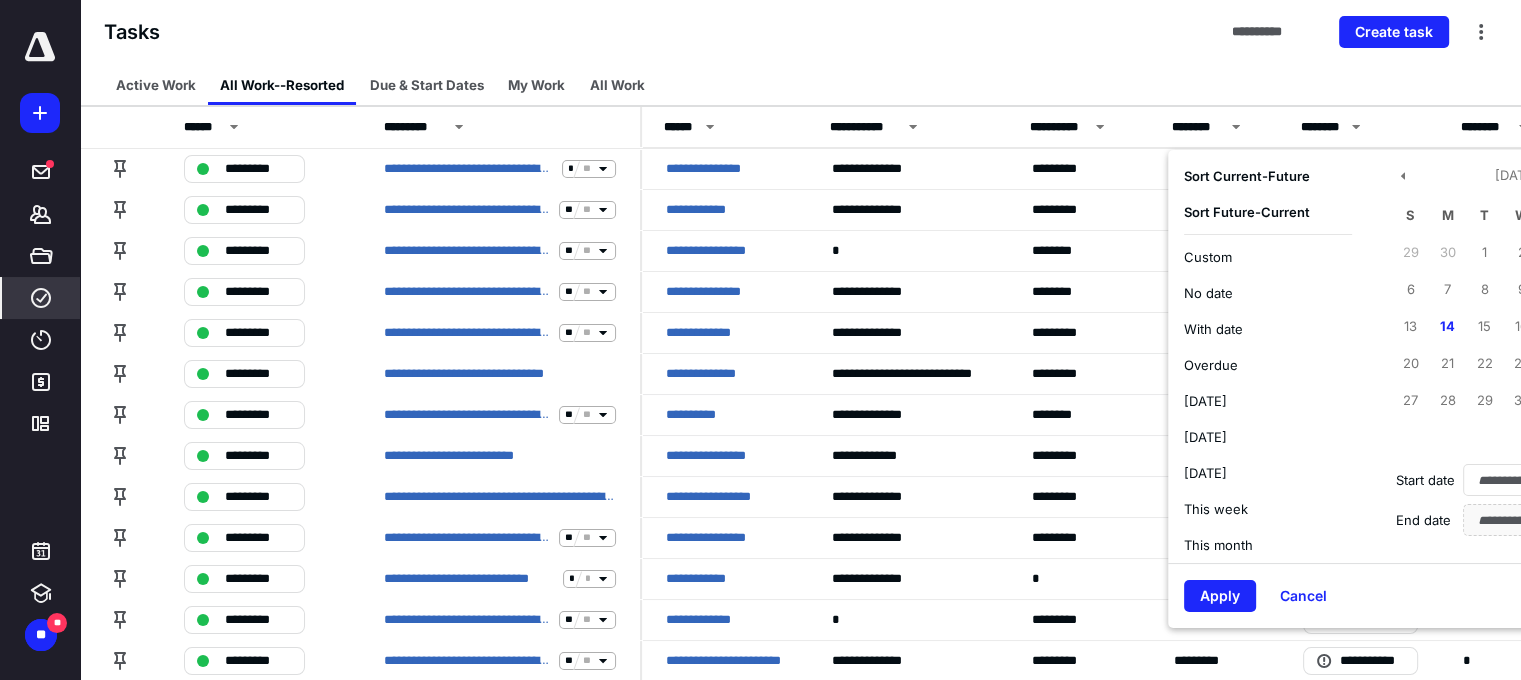 click on "Custom" at bounding box center (1208, 257) 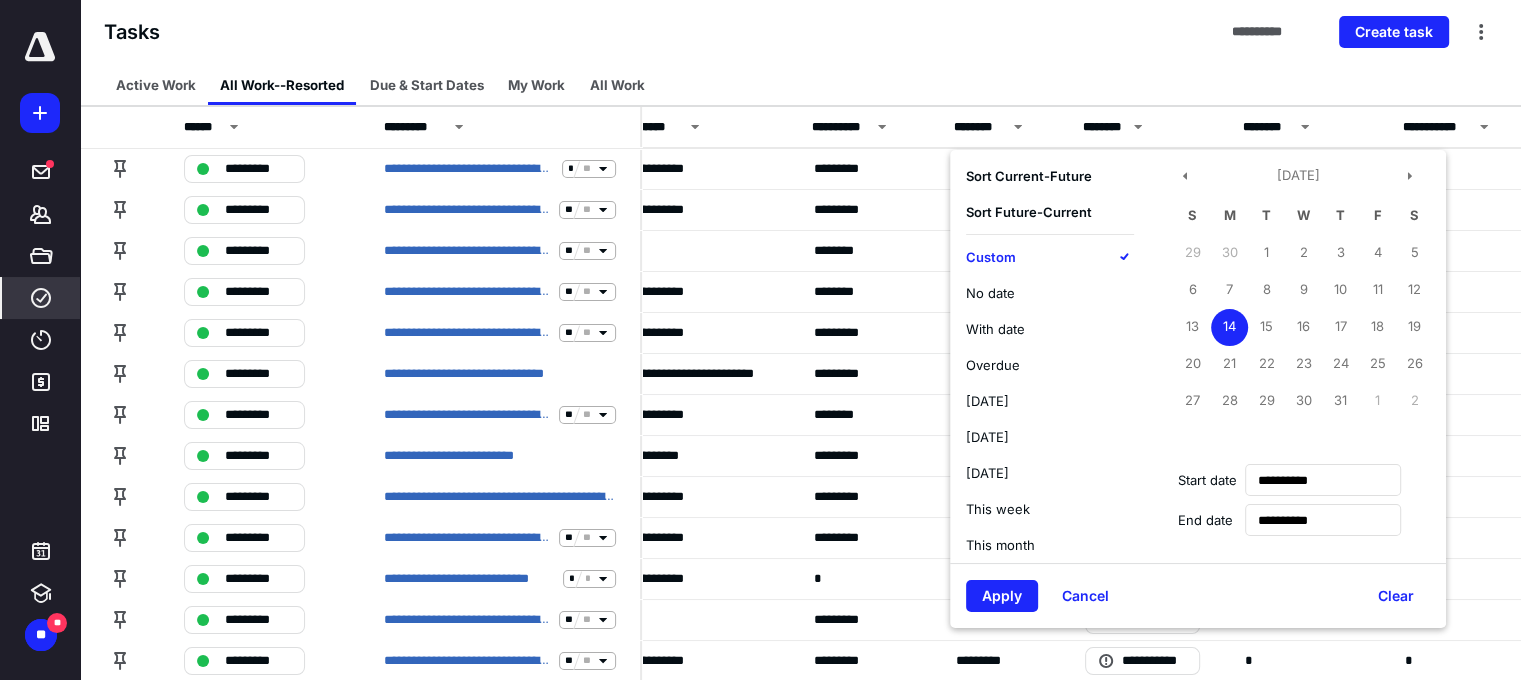 scroll, scrollTop: 0, scrollLeft: 384, axis: horizontal 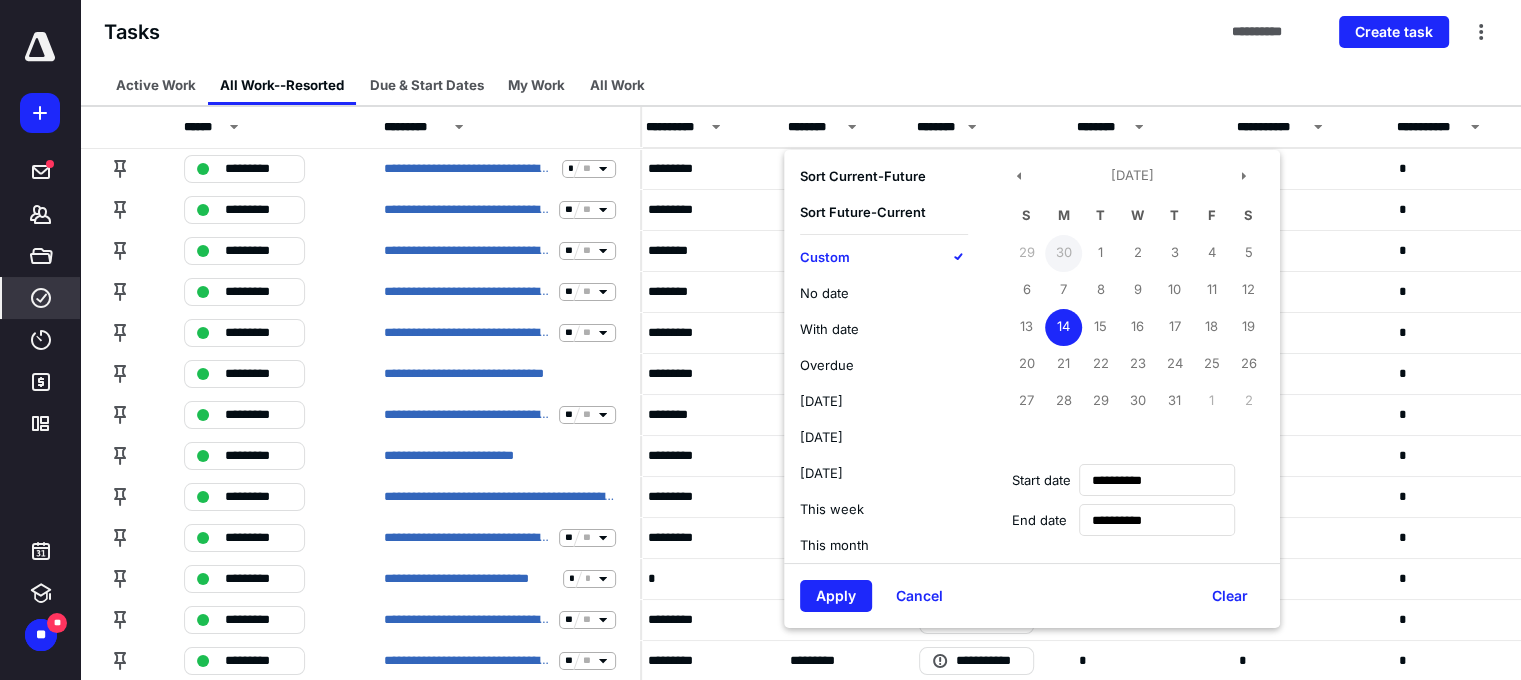 click on "30" at bounding box center (1063, 253) 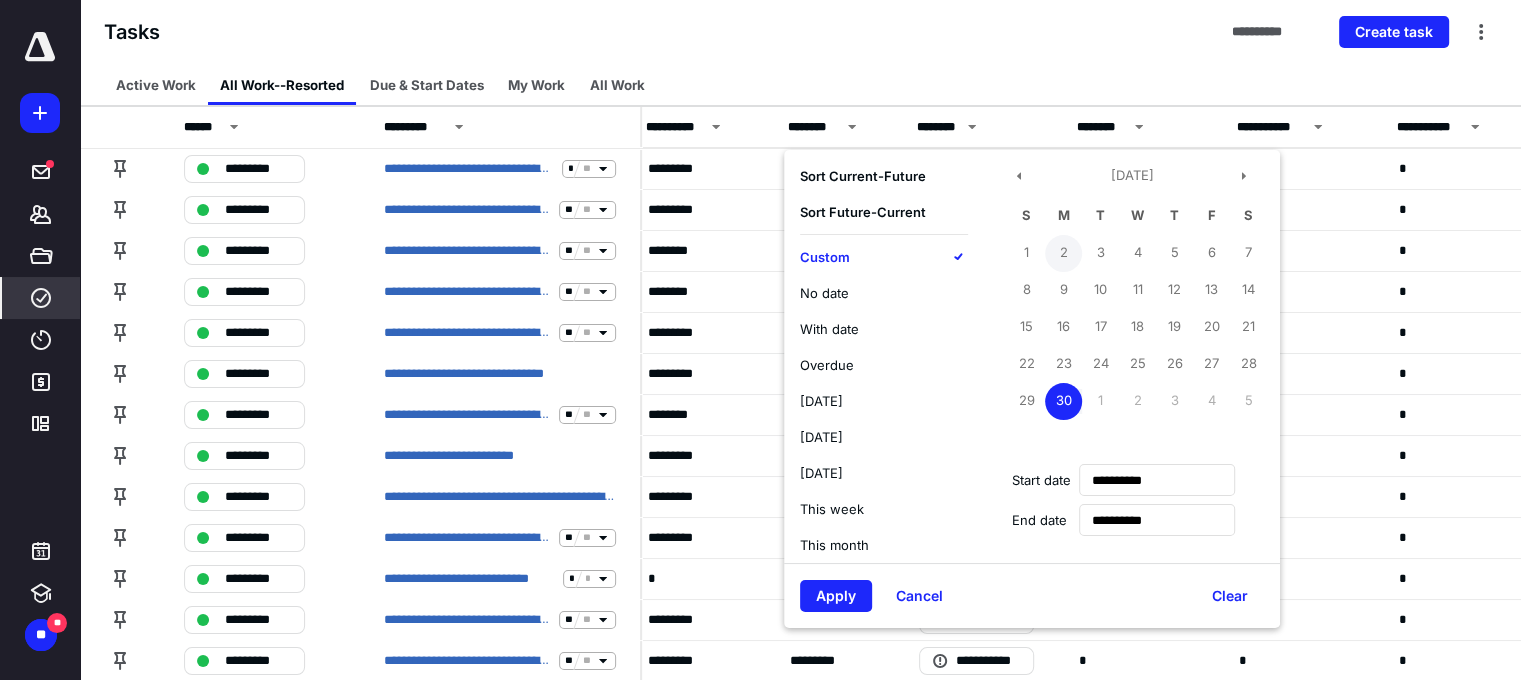 type on "**********" 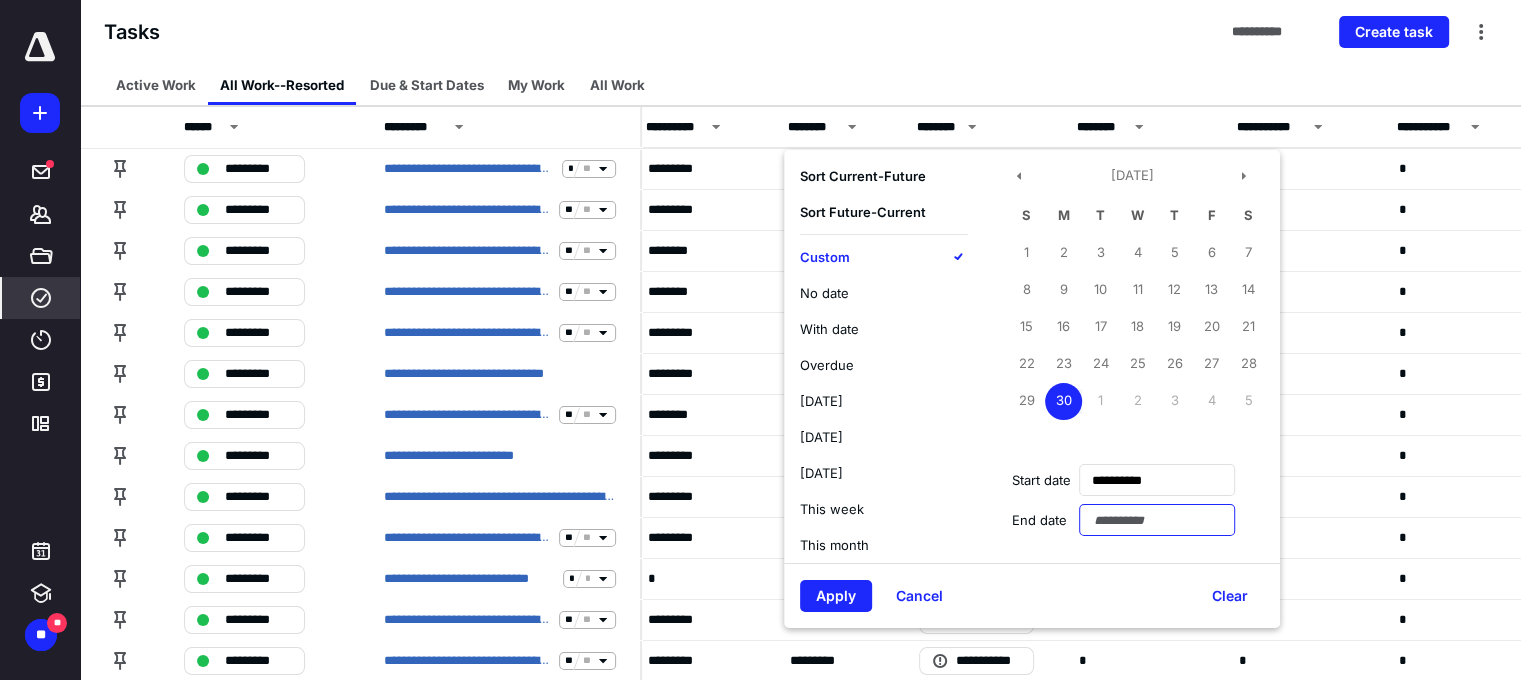 click at bounding box center (1157, 520) 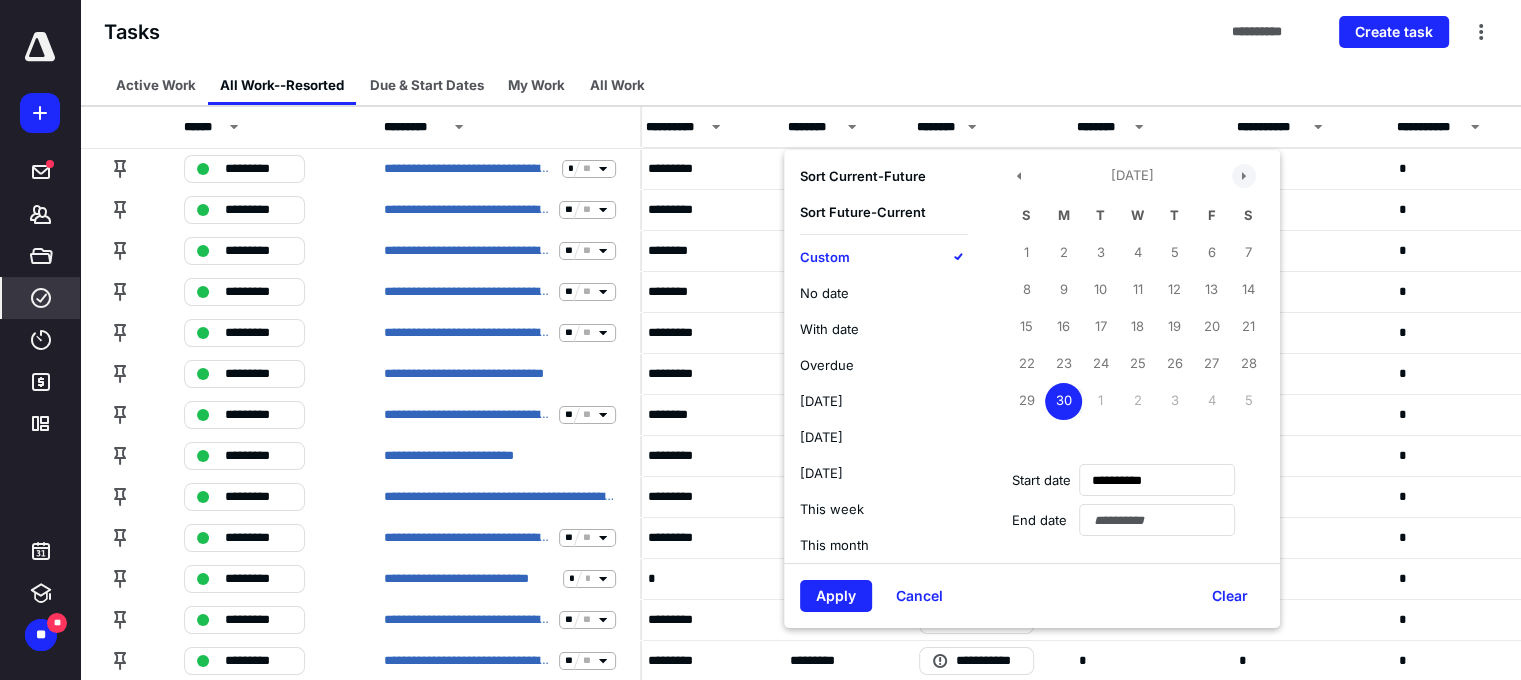 click at bounding box center (1244, 176) 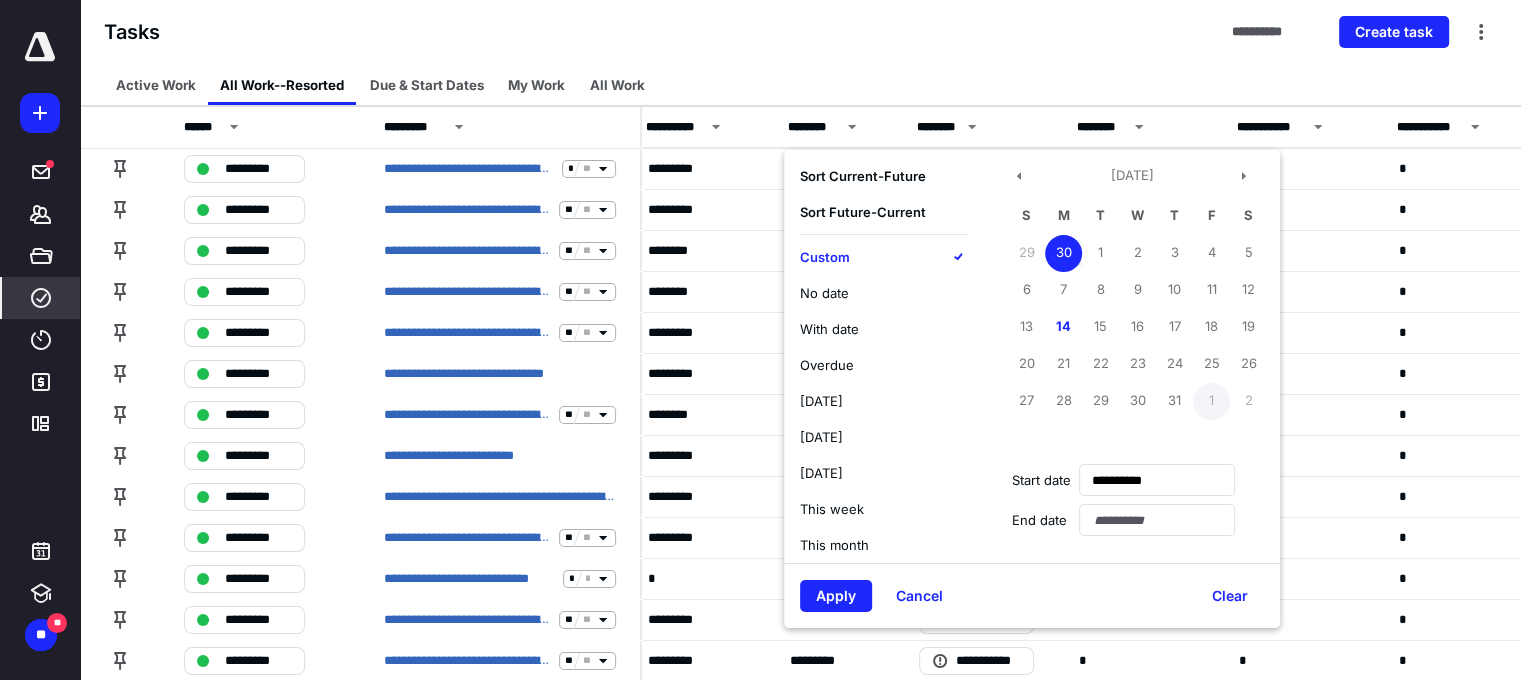 click on "1" at bounding box center [1211, 401] 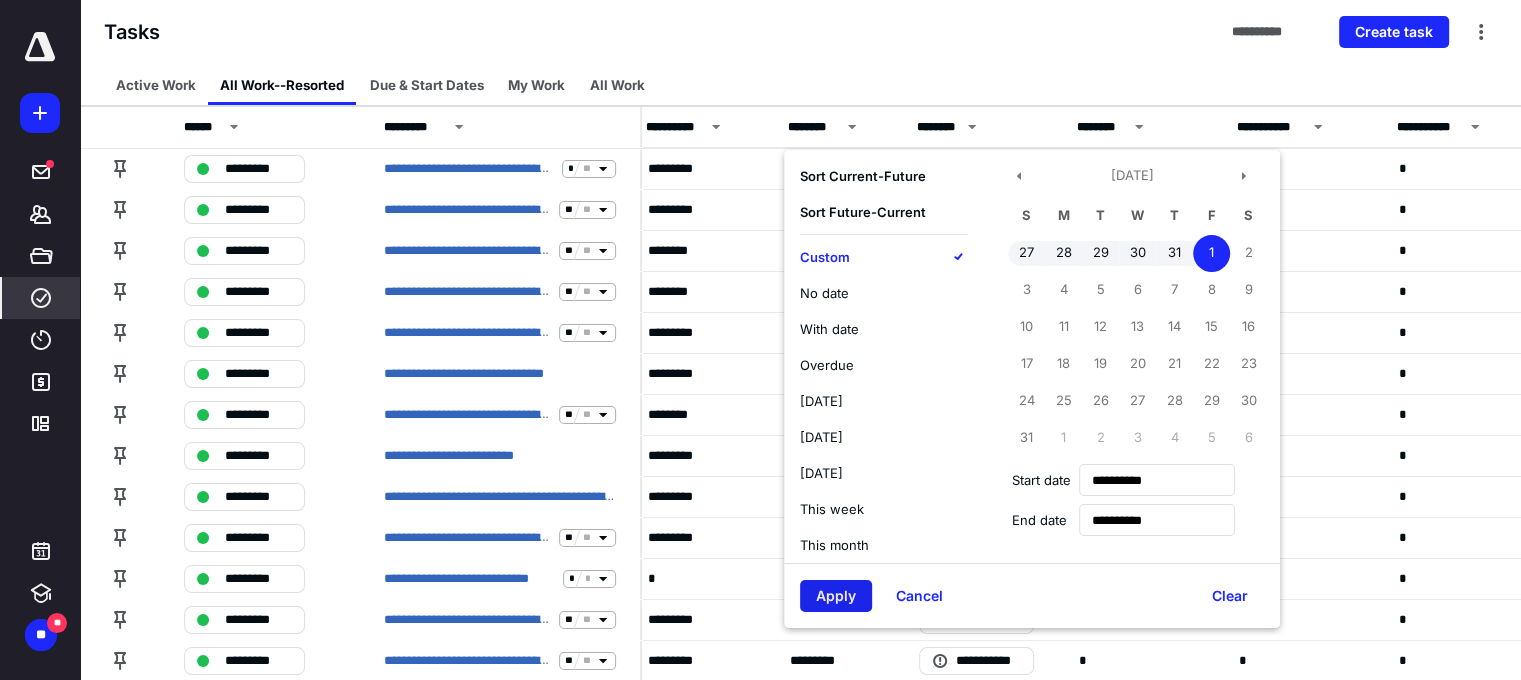 click on "Apply" at bounding box center (836, 596) 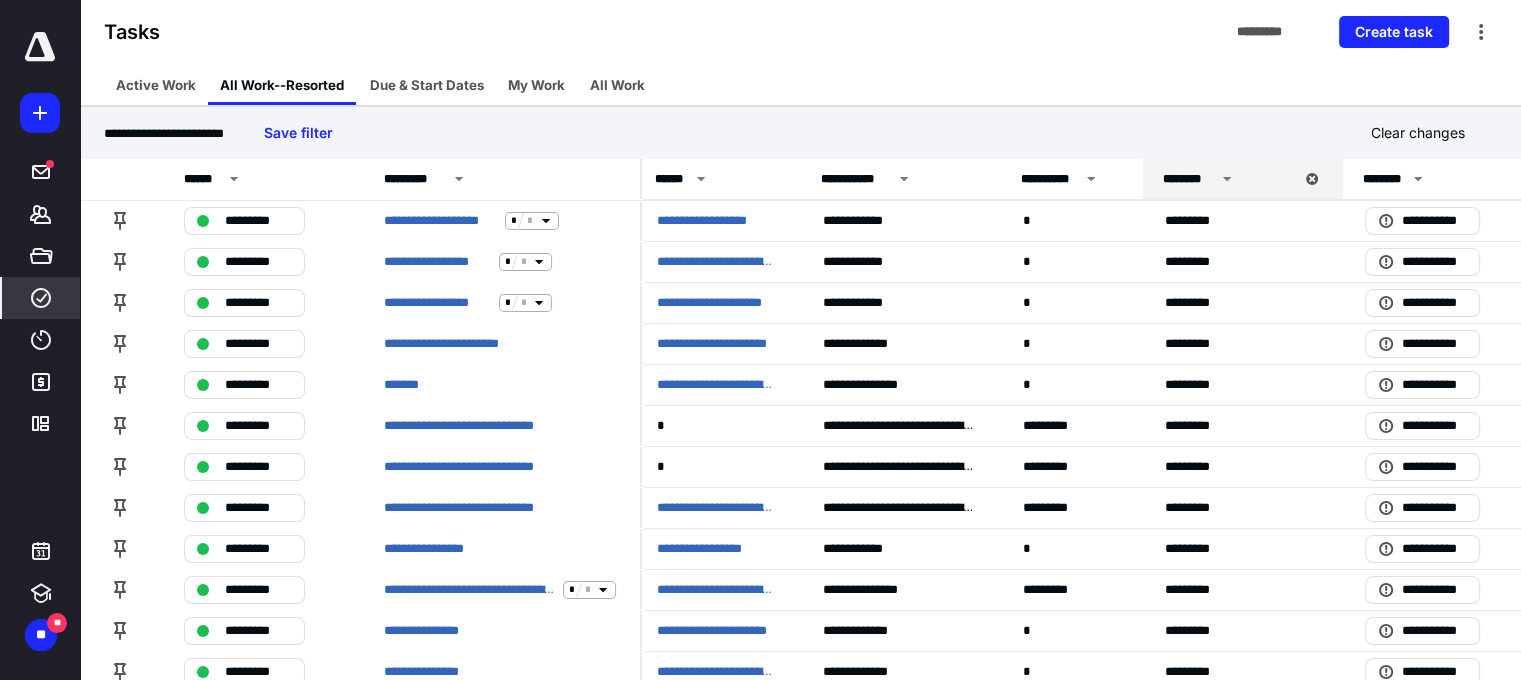 scroll, scrollTop: 0, scrollLeft: 0, axis: both 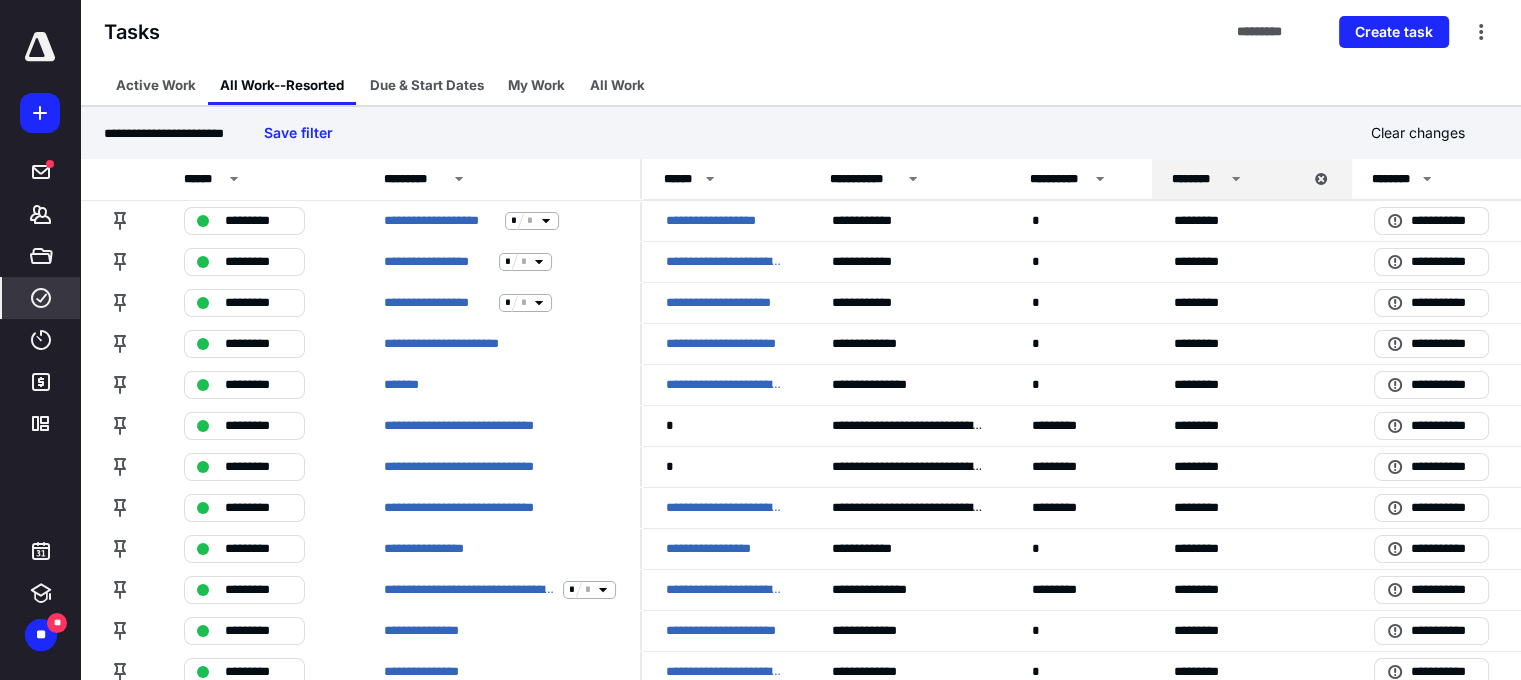click 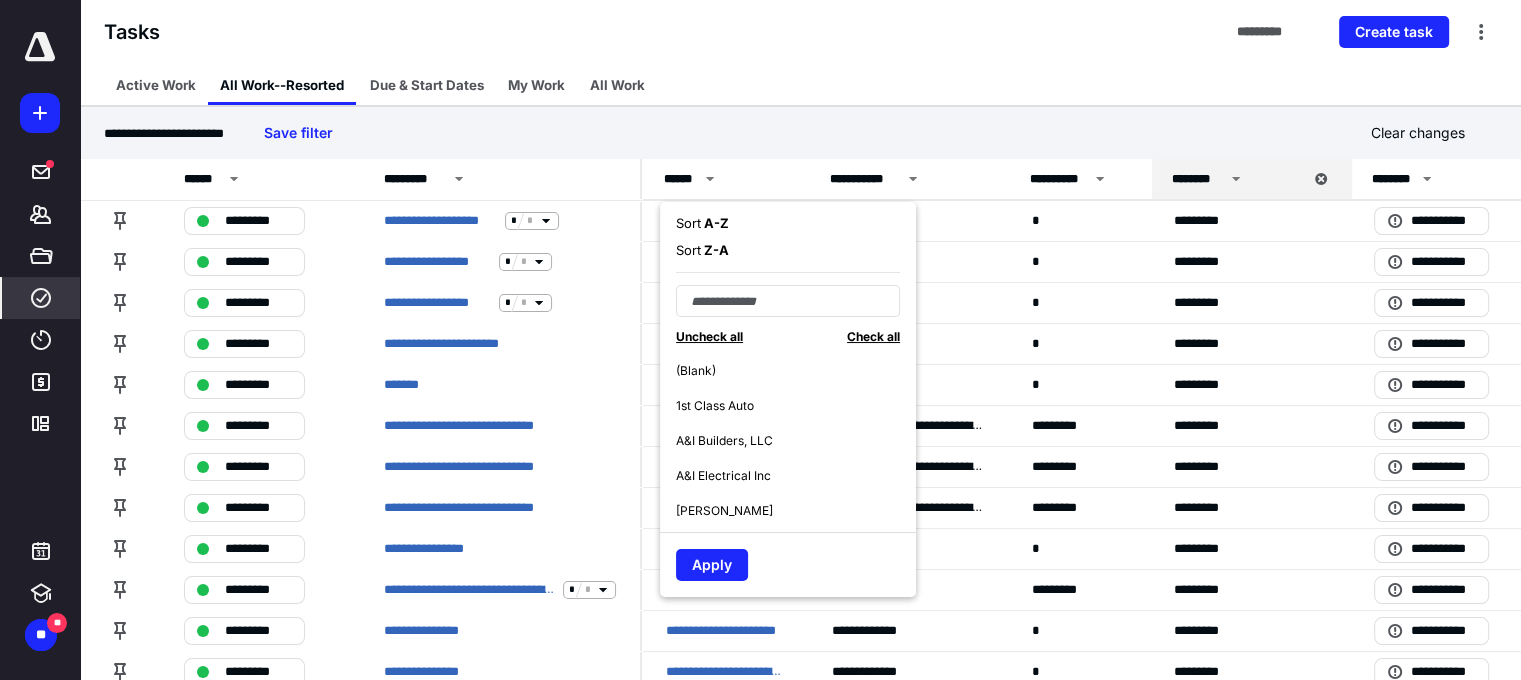 click on "A  -  Z" at bounding box center [715, 223] 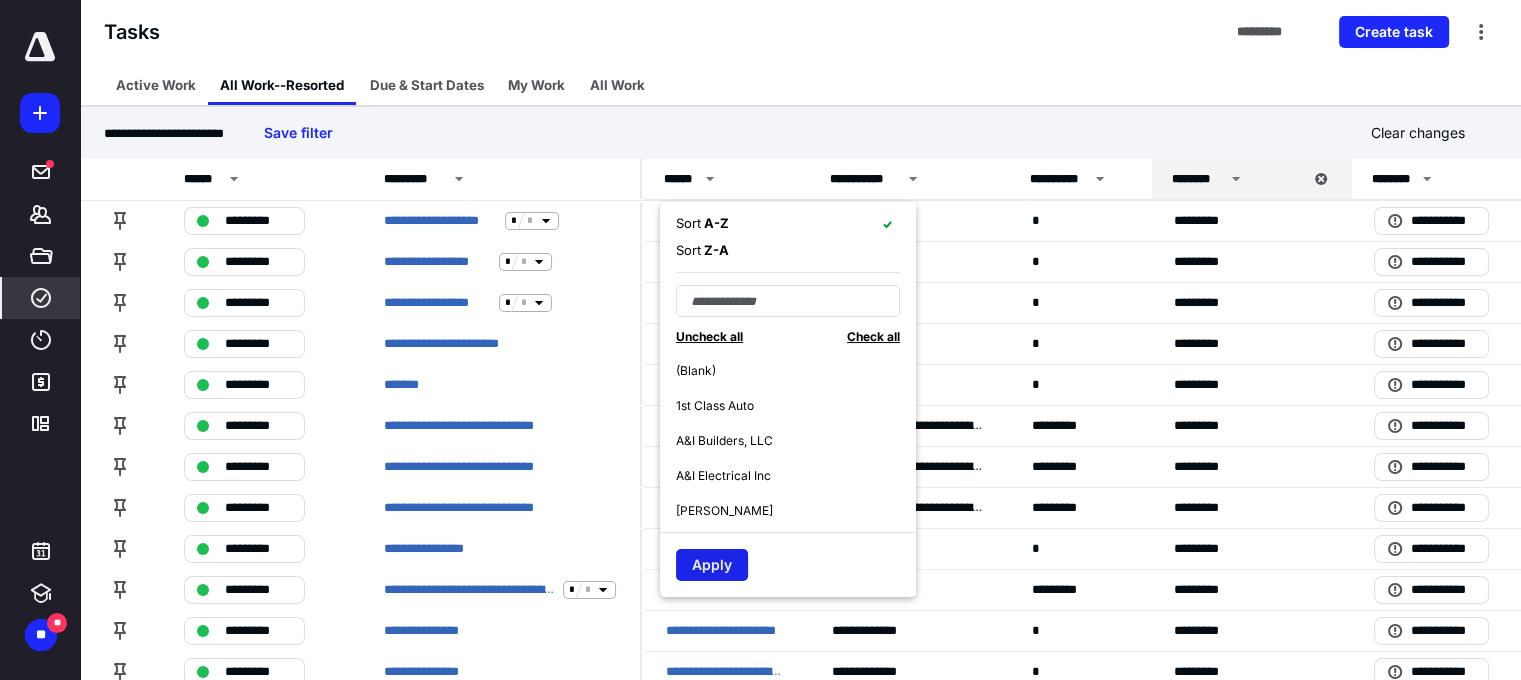 click on "Apply" at bounding box center [712, 565] 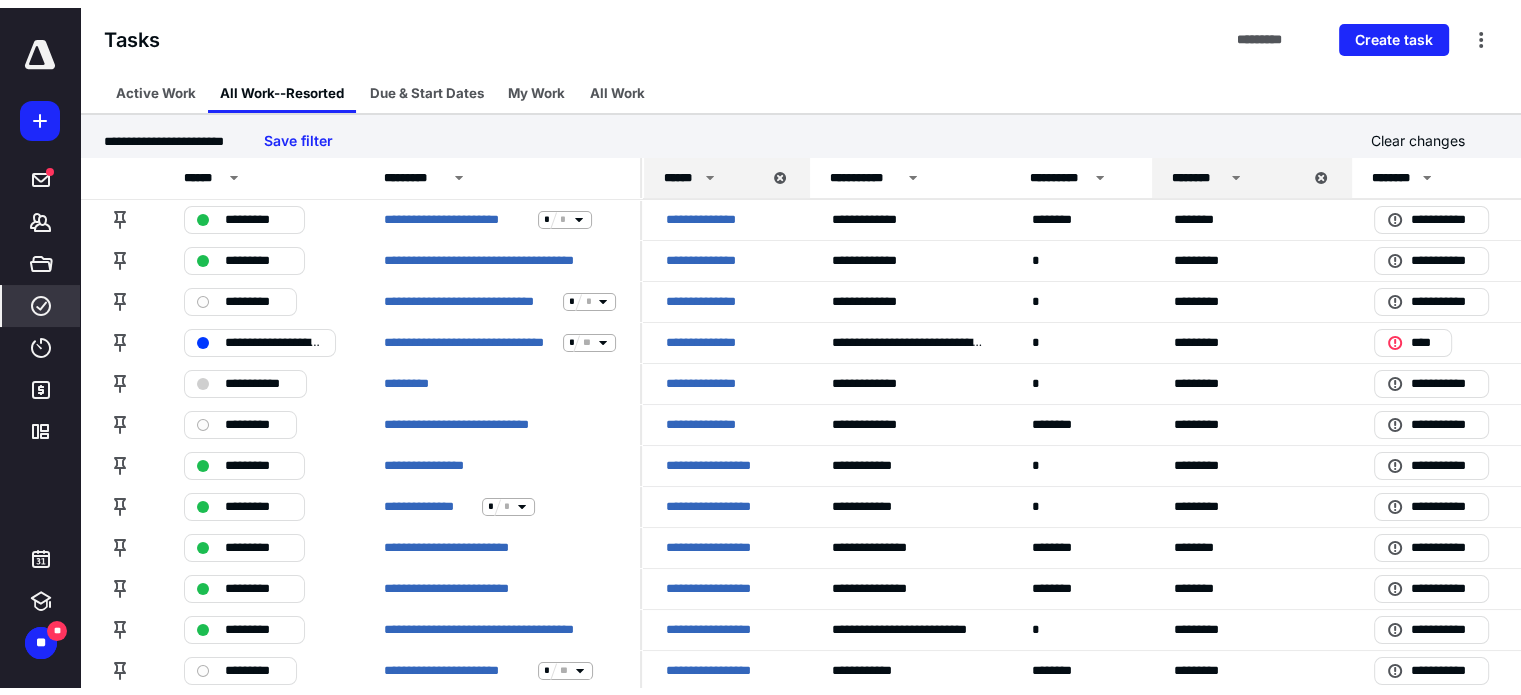 scroll, scrollTop: 0, scrollLeft: 0, axis: both 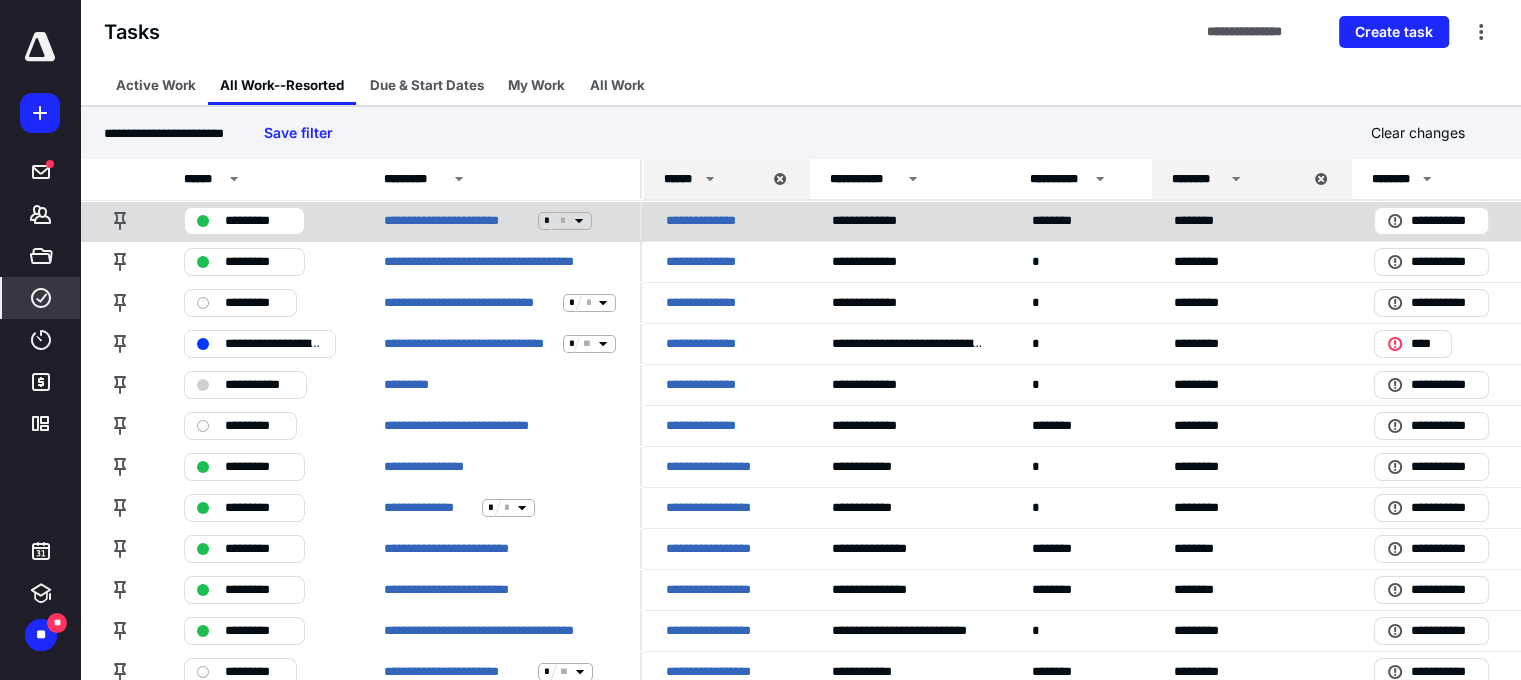 click on "**********" at bounding box center [709, 221] 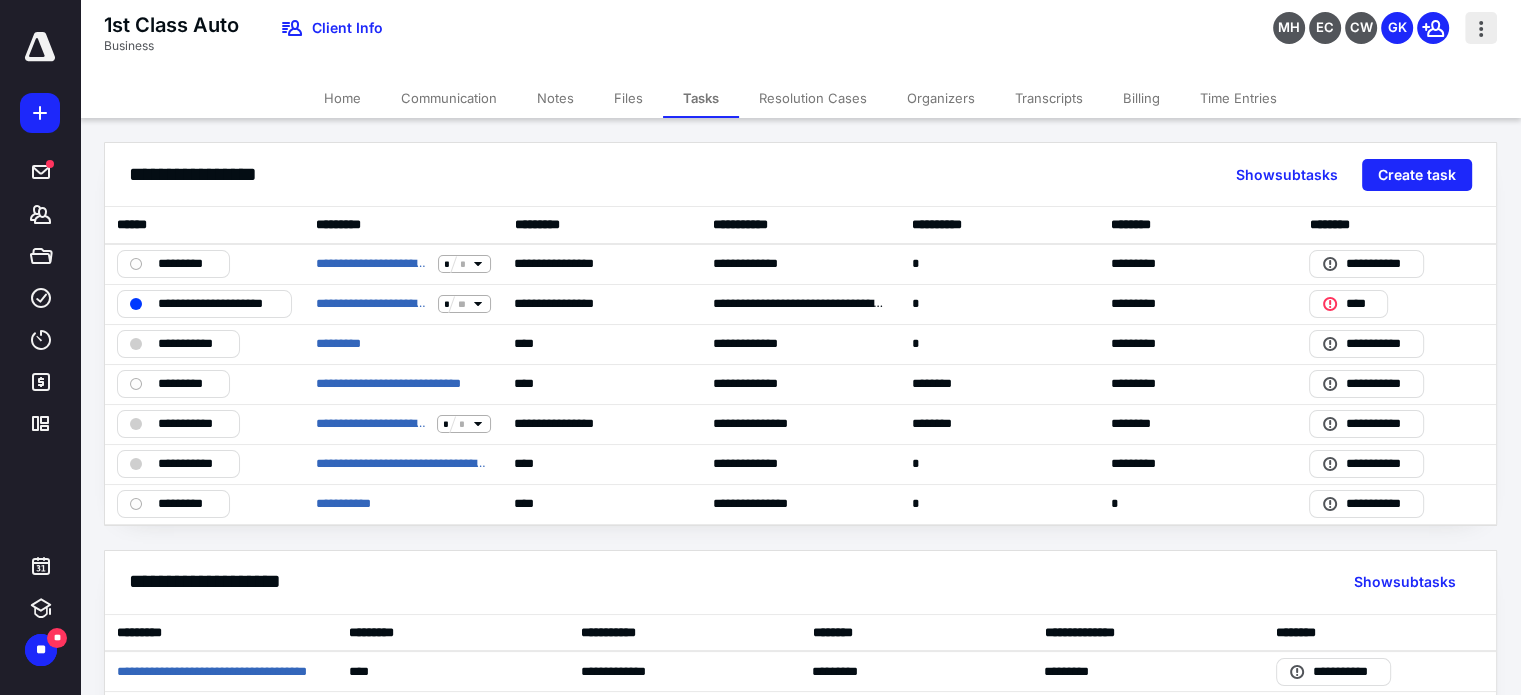click at bounding box center (1481, 28) 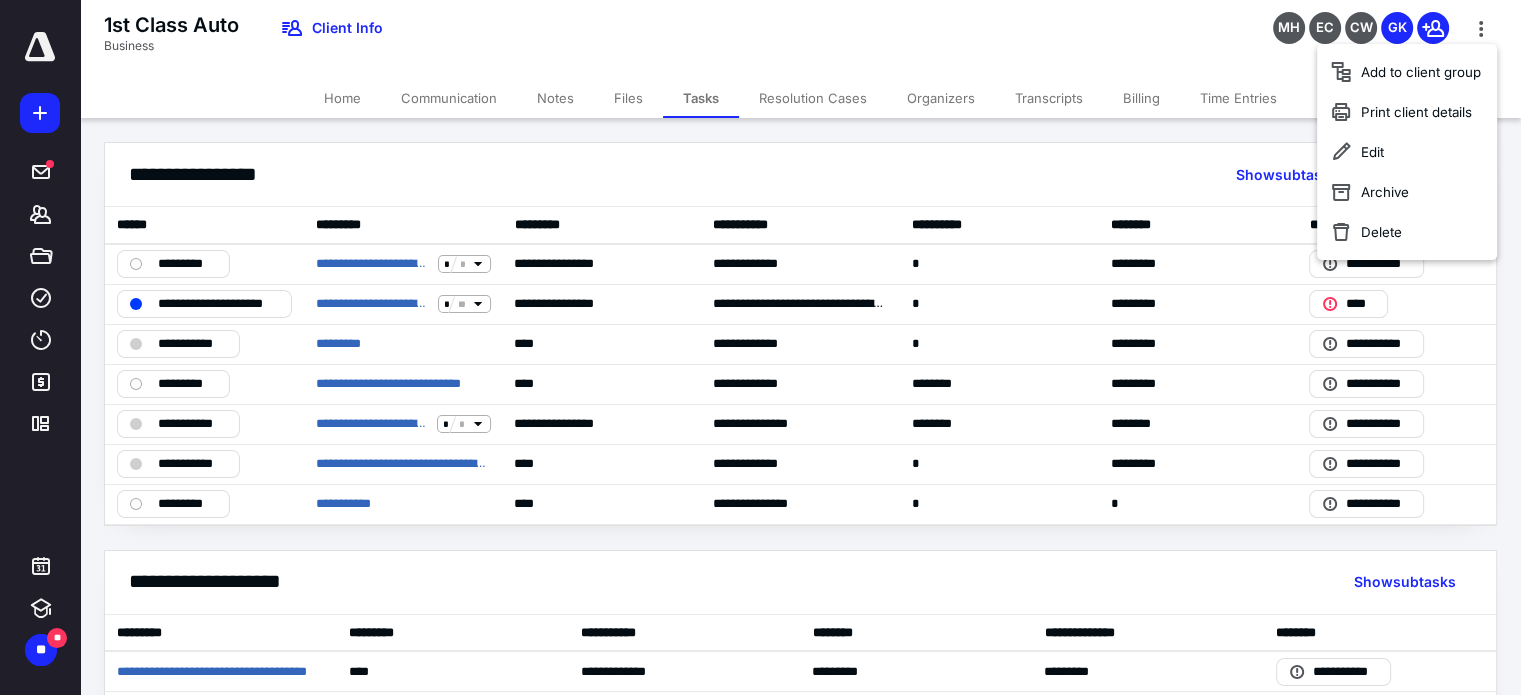 click on "1st Class Auto Business Client Info MH EC CW GK" at bounding box center (800, 39) 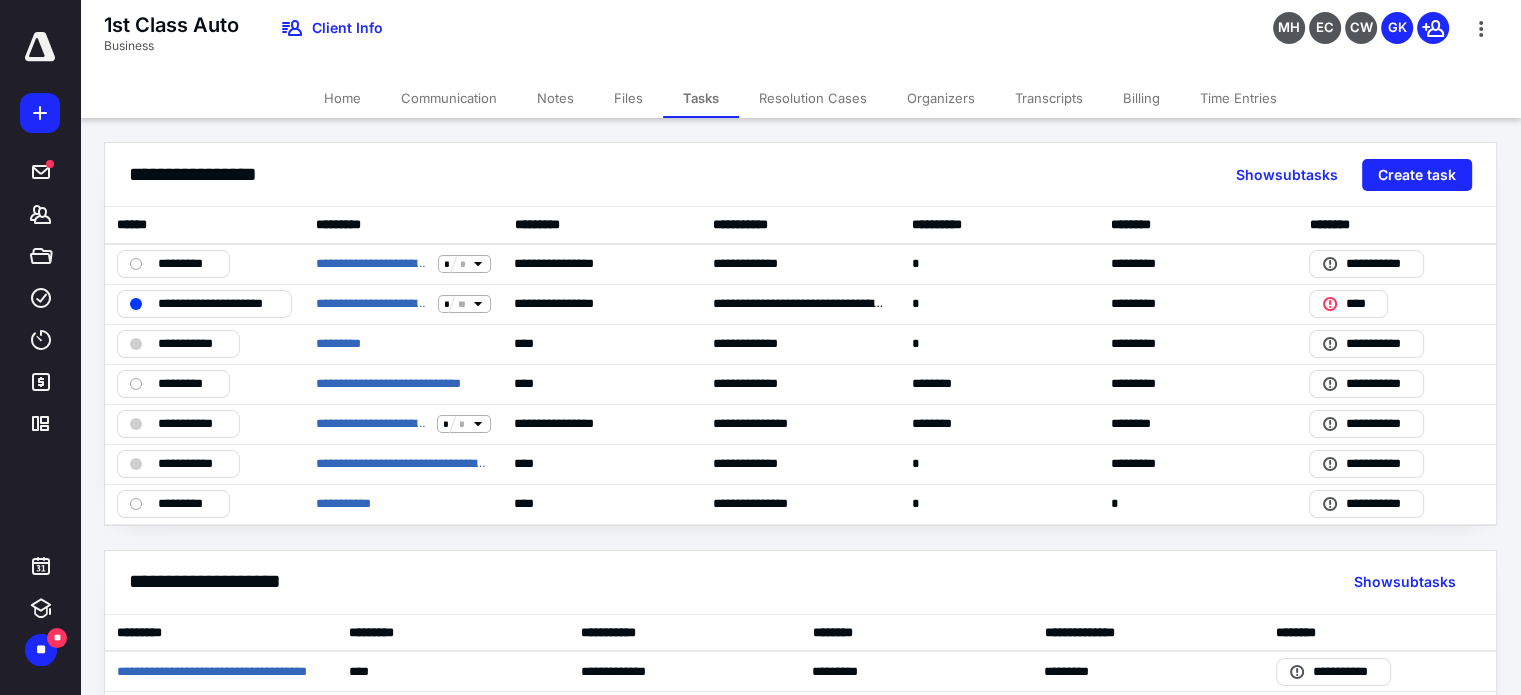 click on "Home" at bounding box center (342, 98) 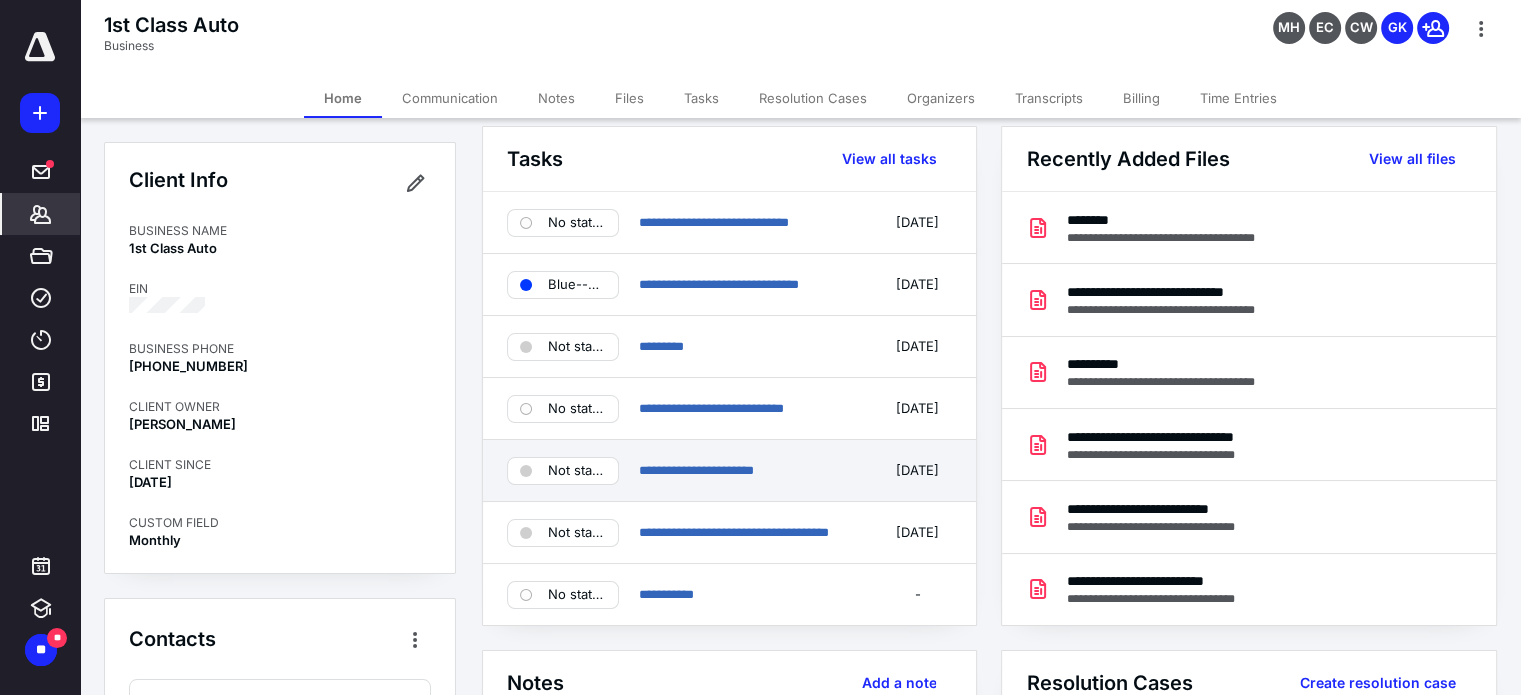 scroll, scrollTop: 0, scrollLeft: 0, axis: both 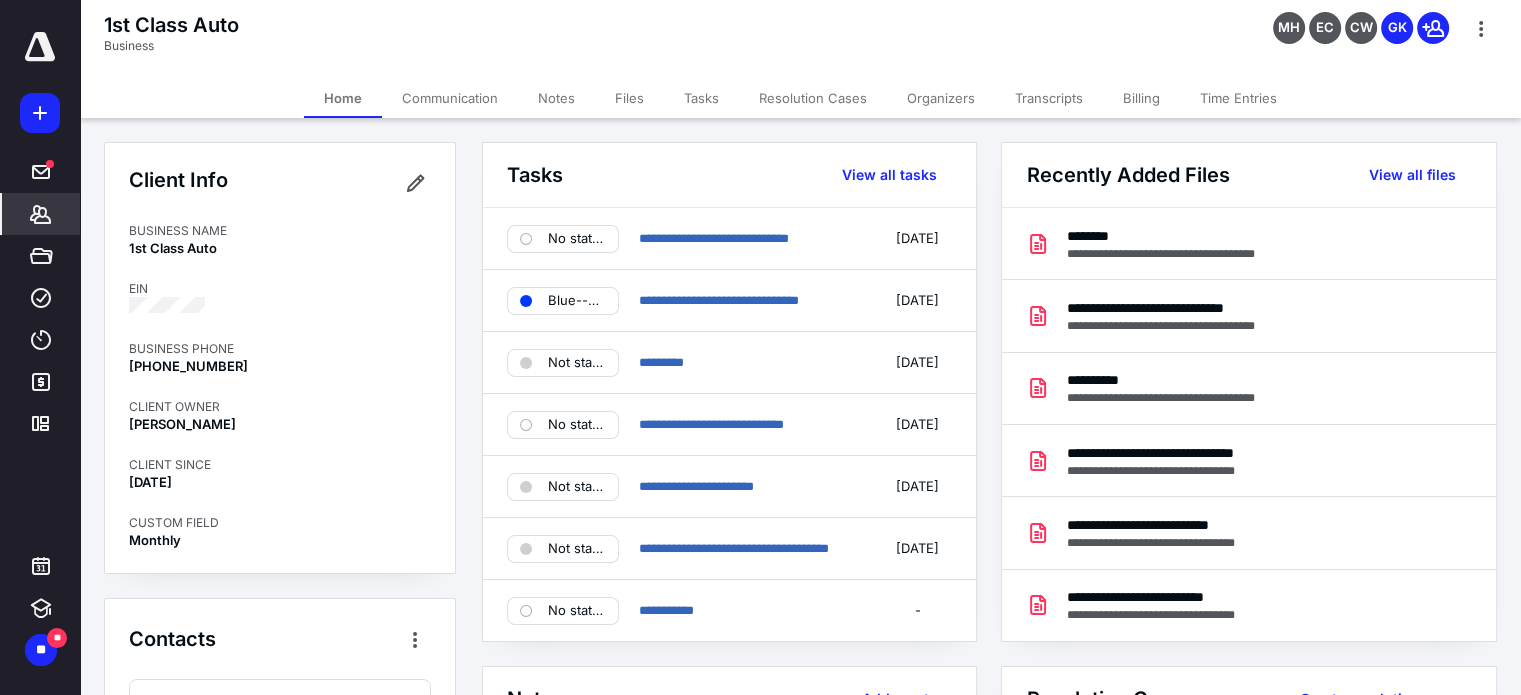 click on "Tasks" at bounding box center [701, 98] 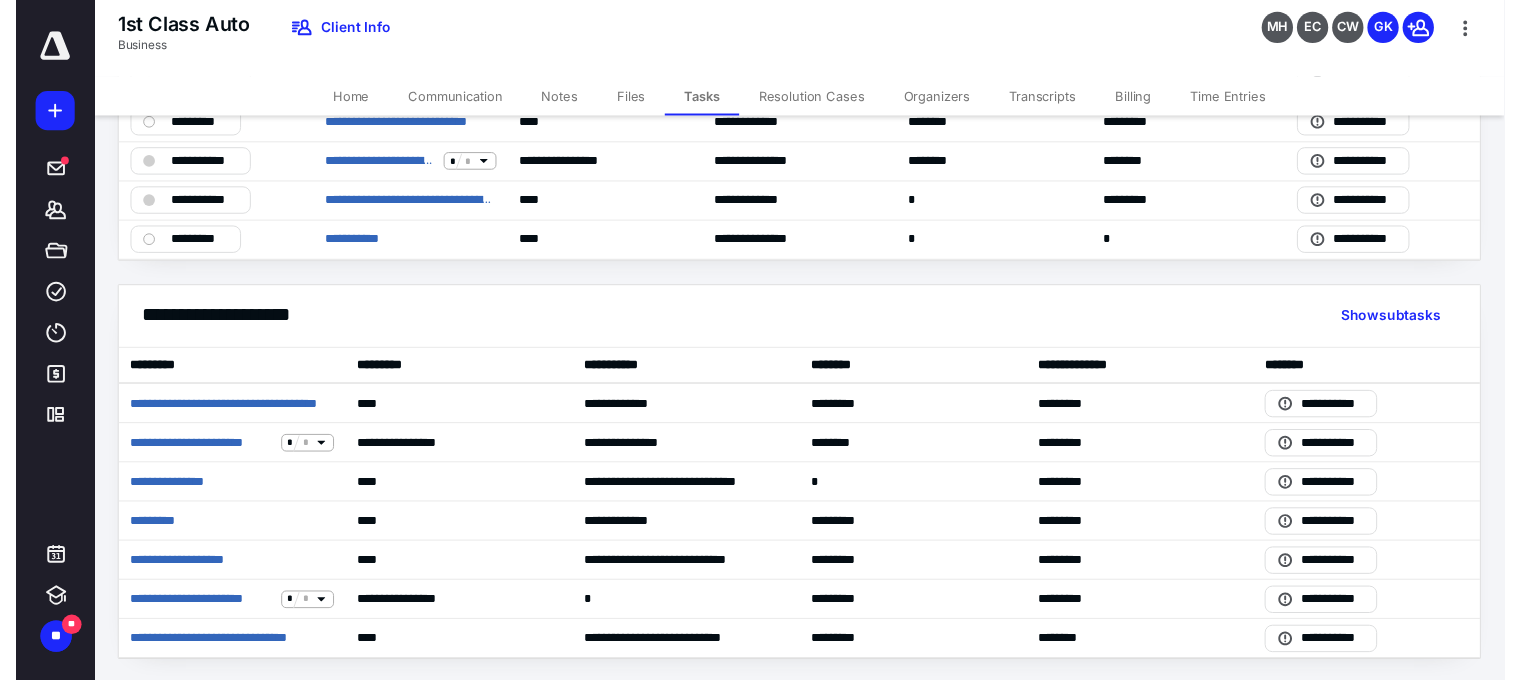 scroll, scrollTop: 0, scrollLeft: 0, axis: both 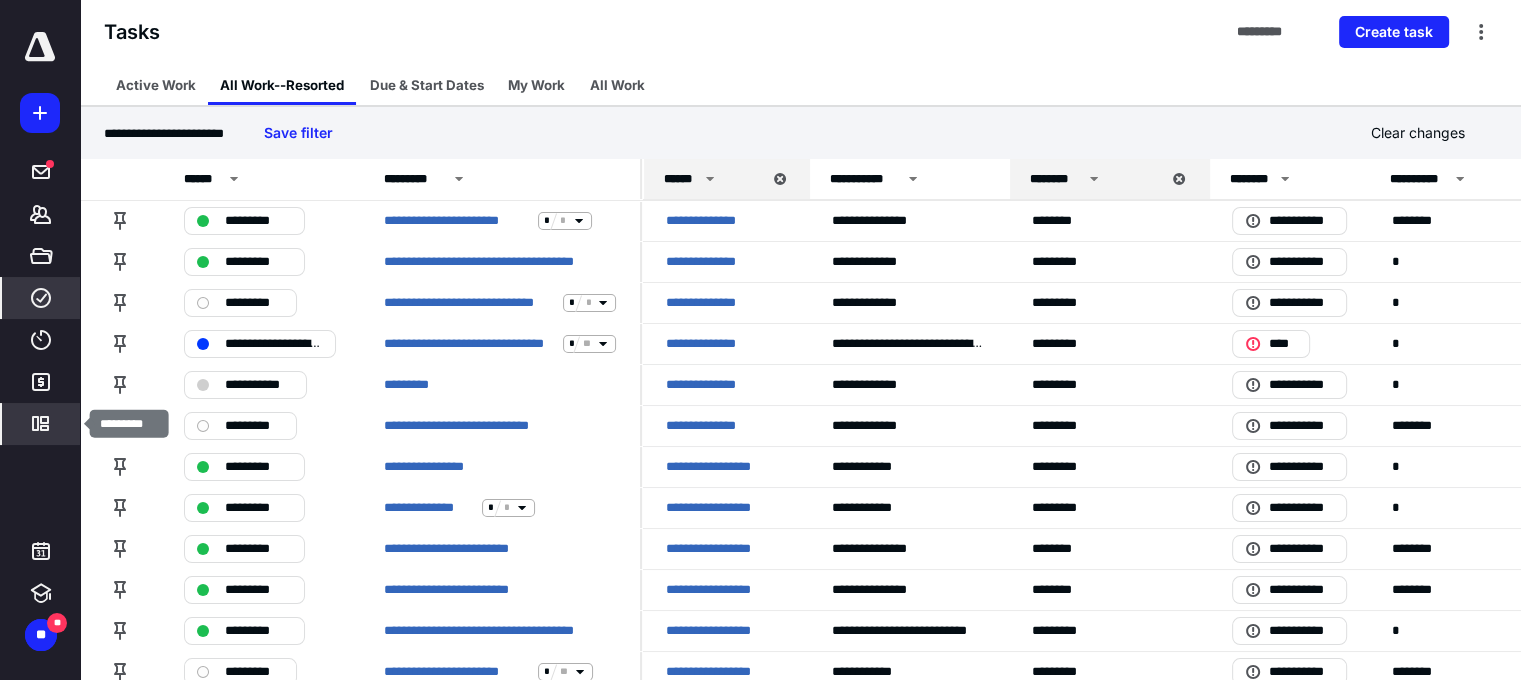 click 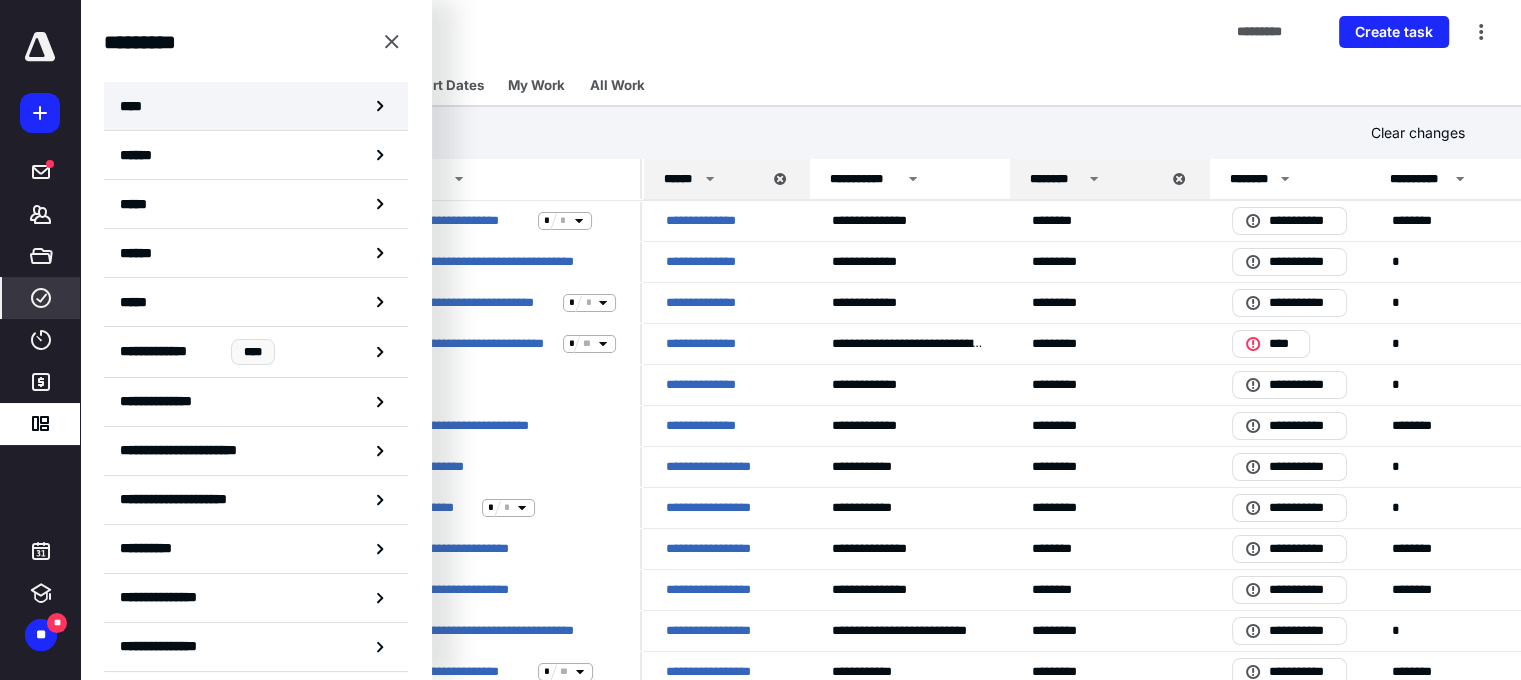 click on "****" at bounding box center (256, 106) 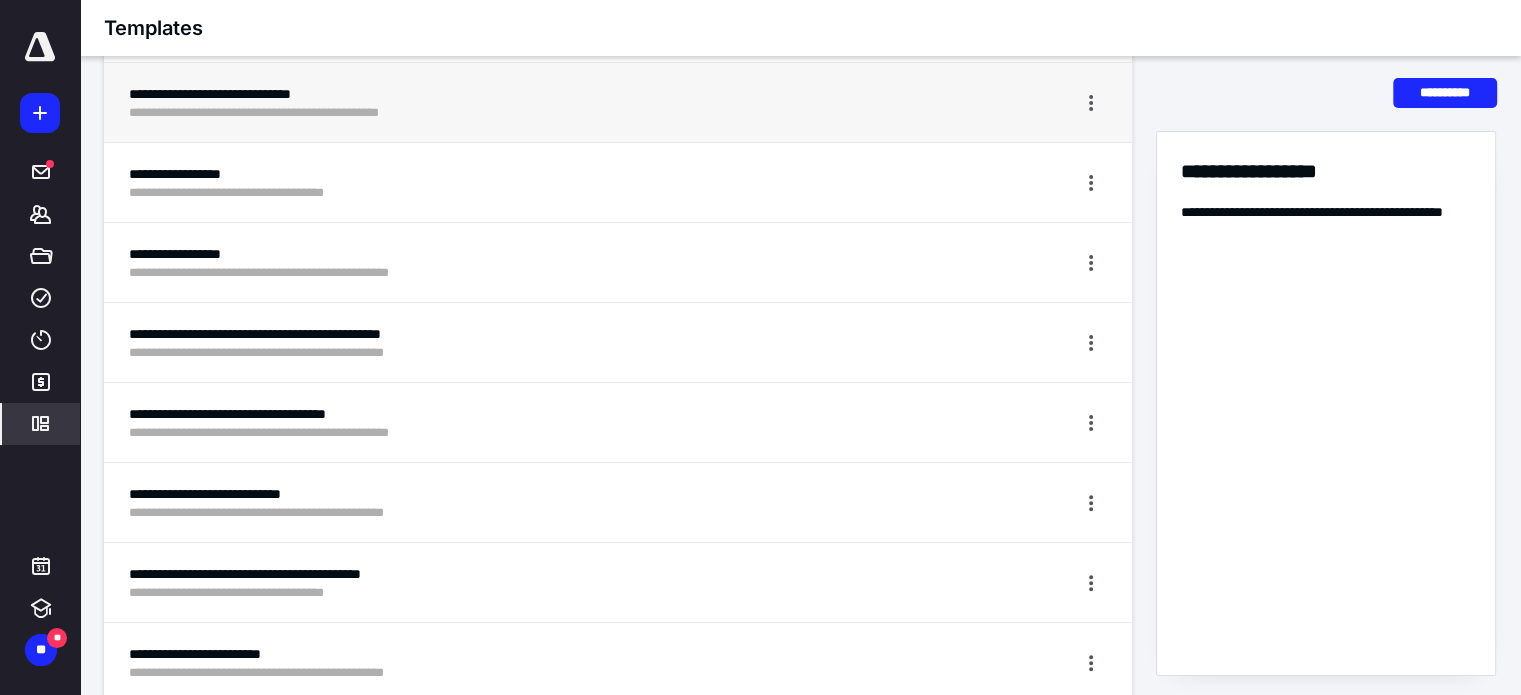 scroll, scrollTop: 500, scrollLeft: 0, axis: vertical 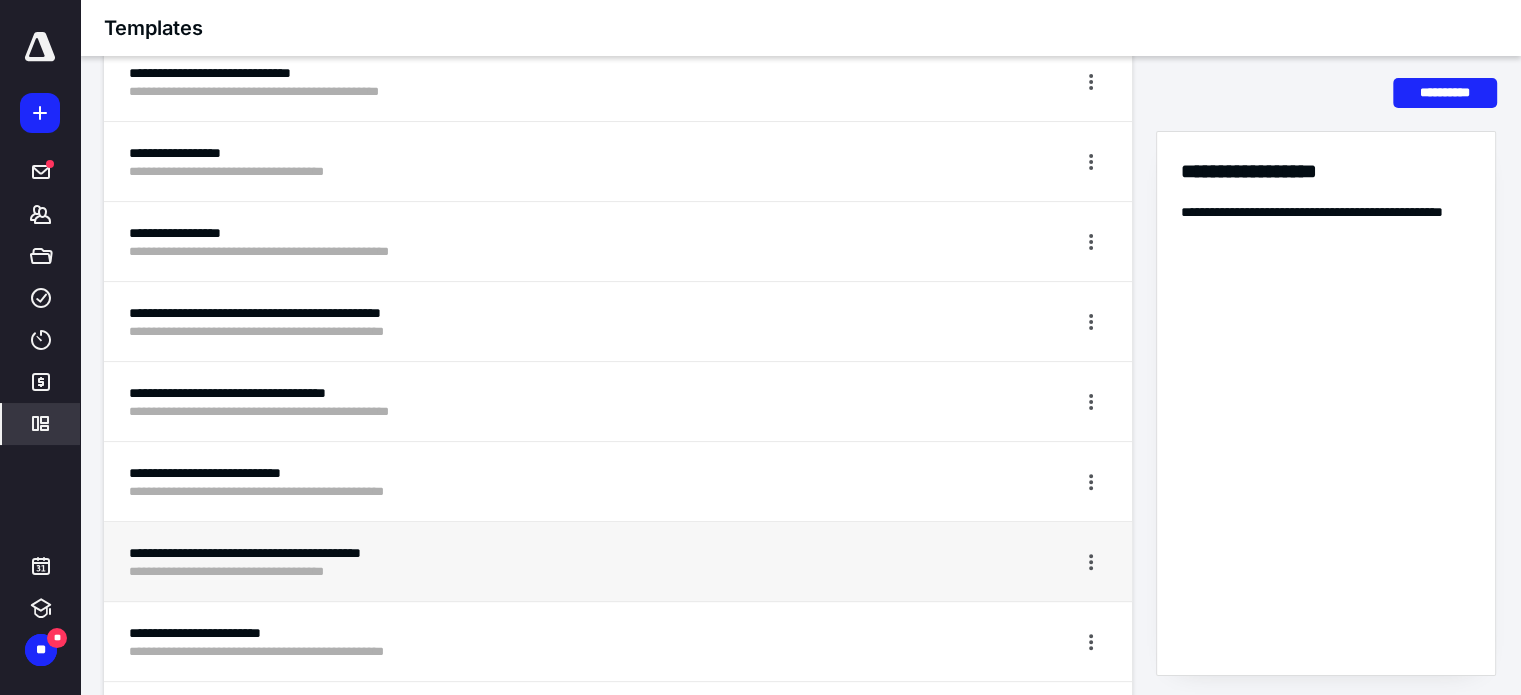 click on "**********" at bounding box center [543, 553] 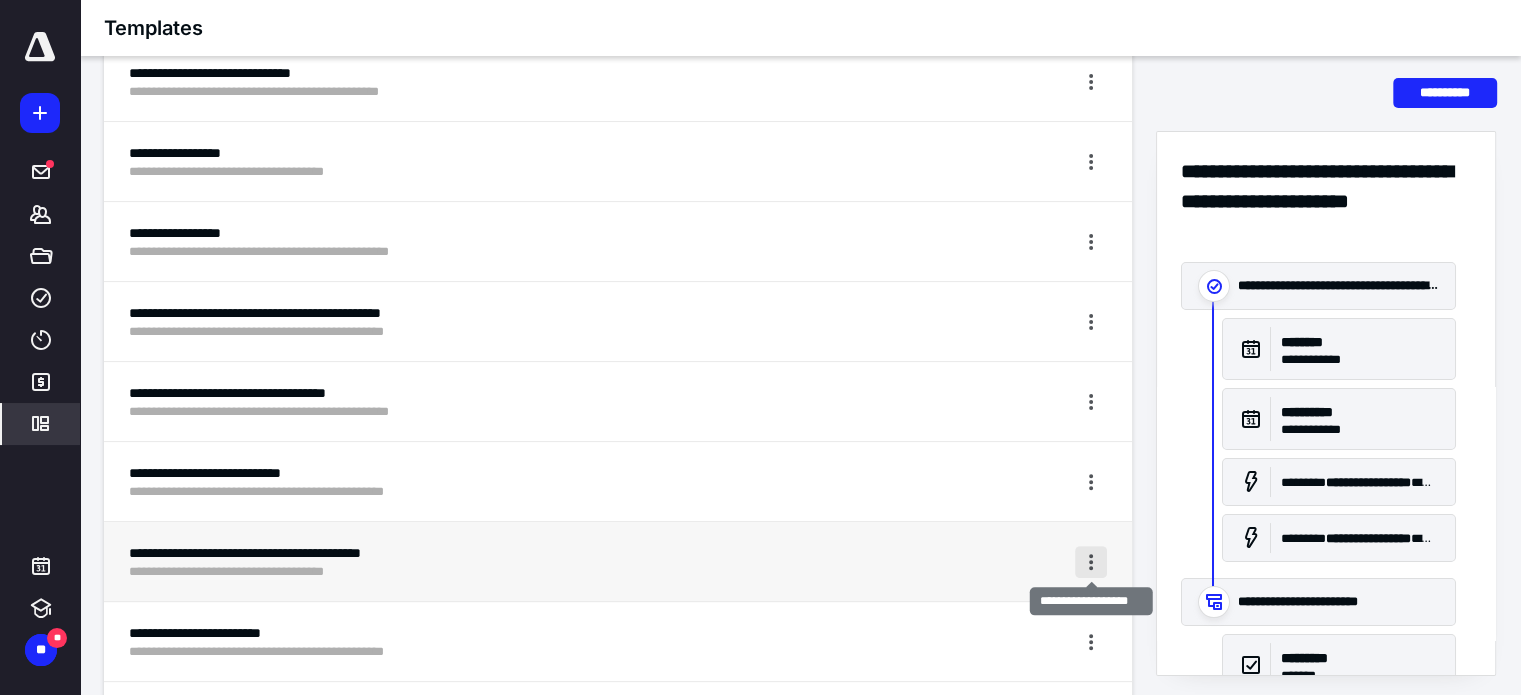 click at bounding box center (1091, 562) 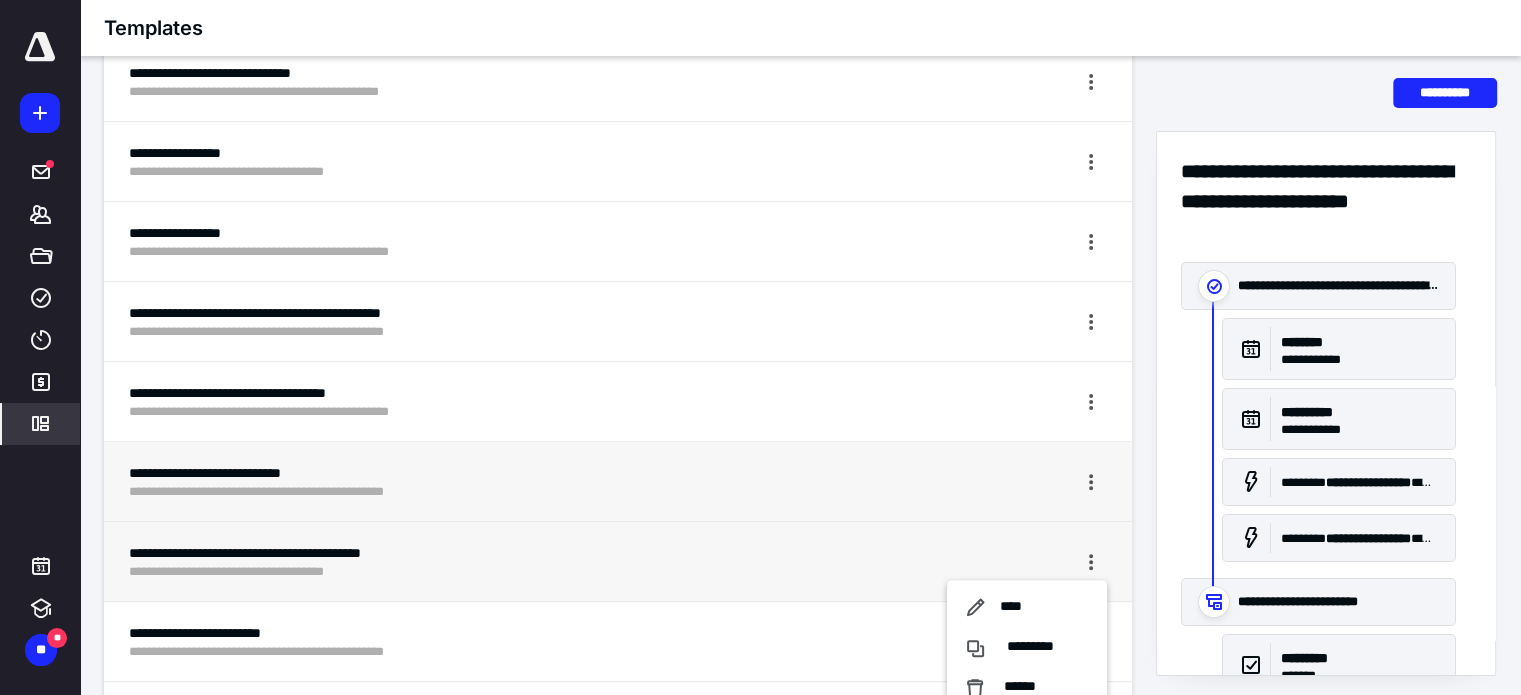 scroll, scrollTop: 800, scrollLeft: 0, axis: vertical 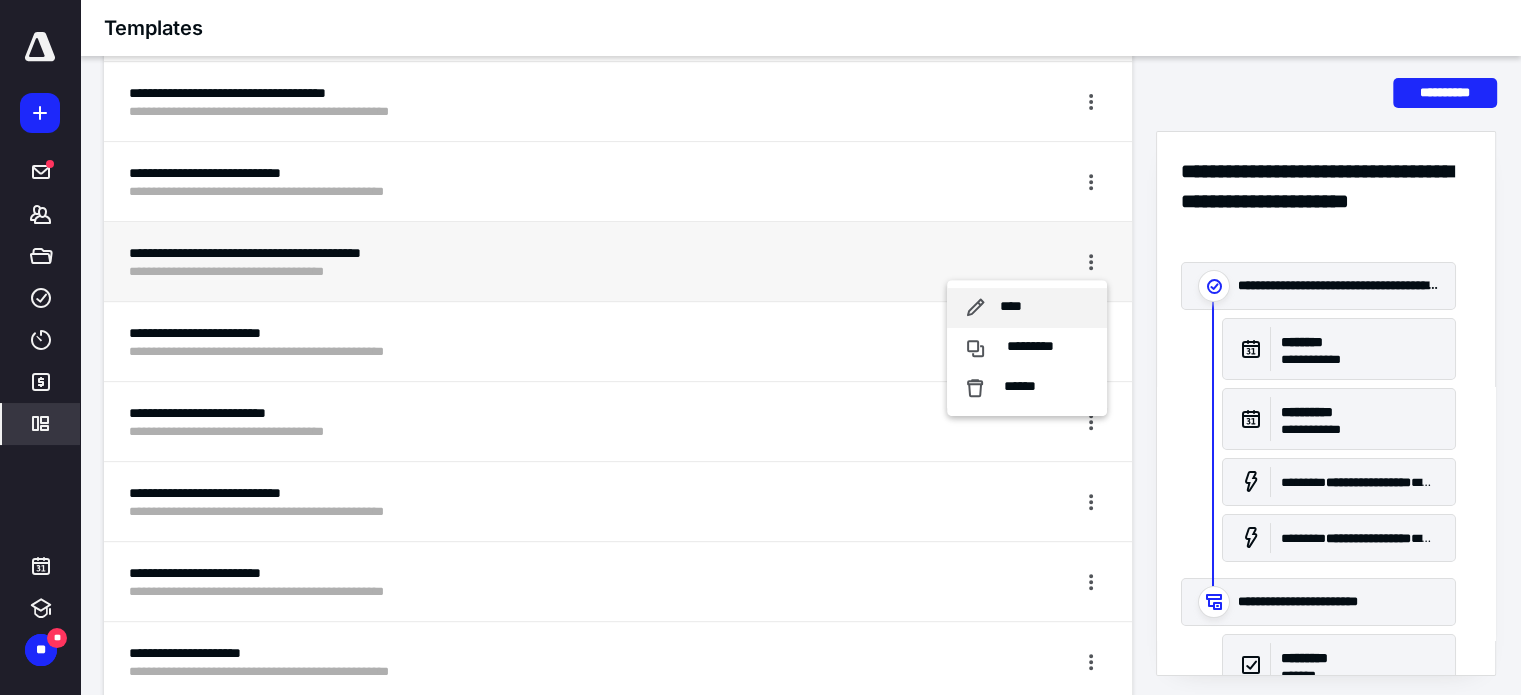 click on "****" at bounding box center [1011, 307] 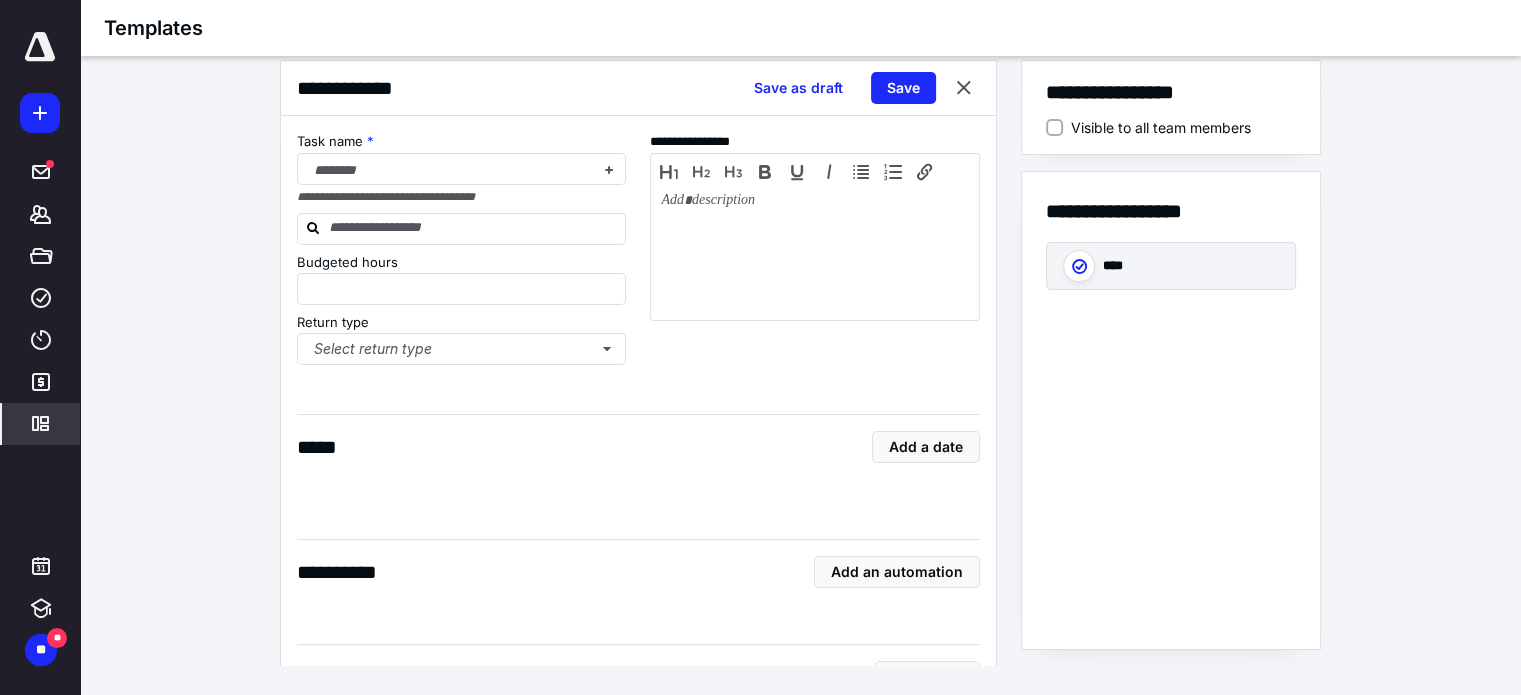 type on "*" 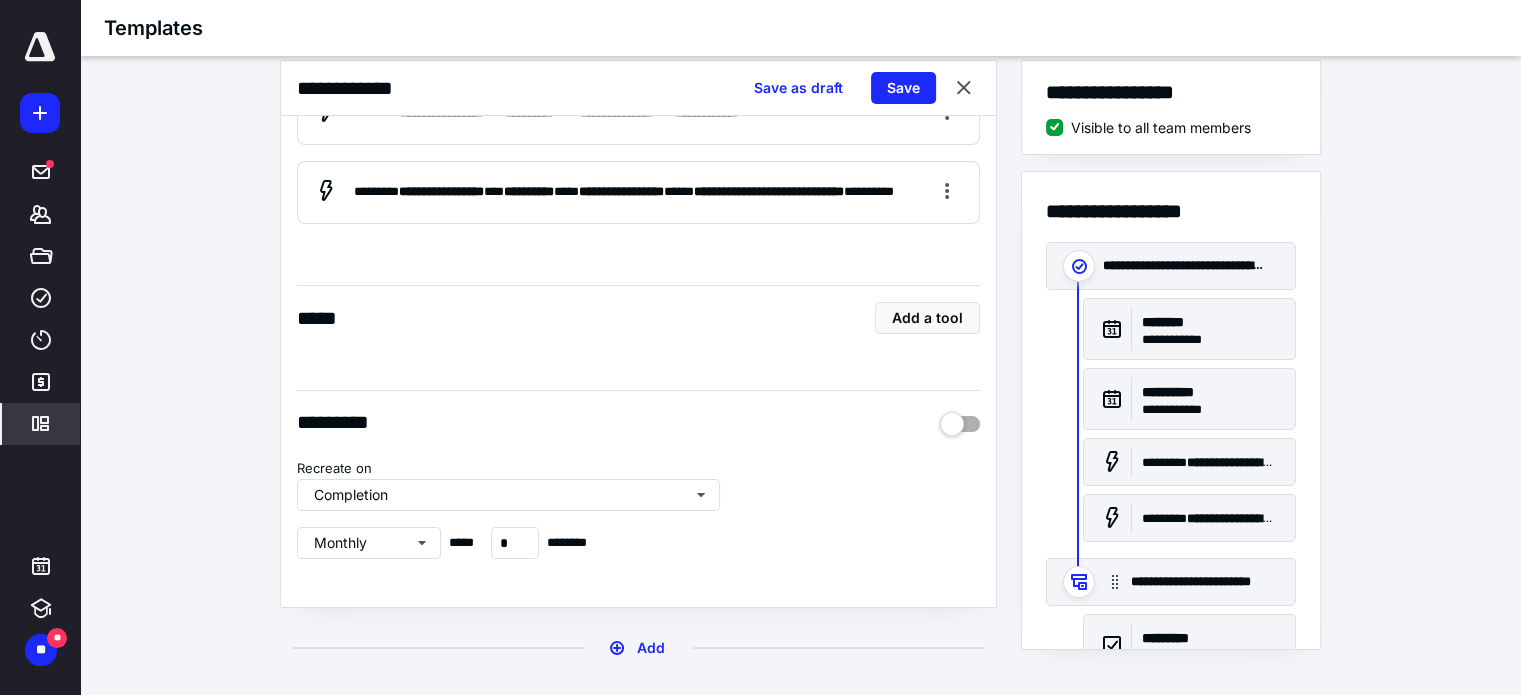 scroll, scrollTop: 700, scrollLeft: 0, axis: vertical 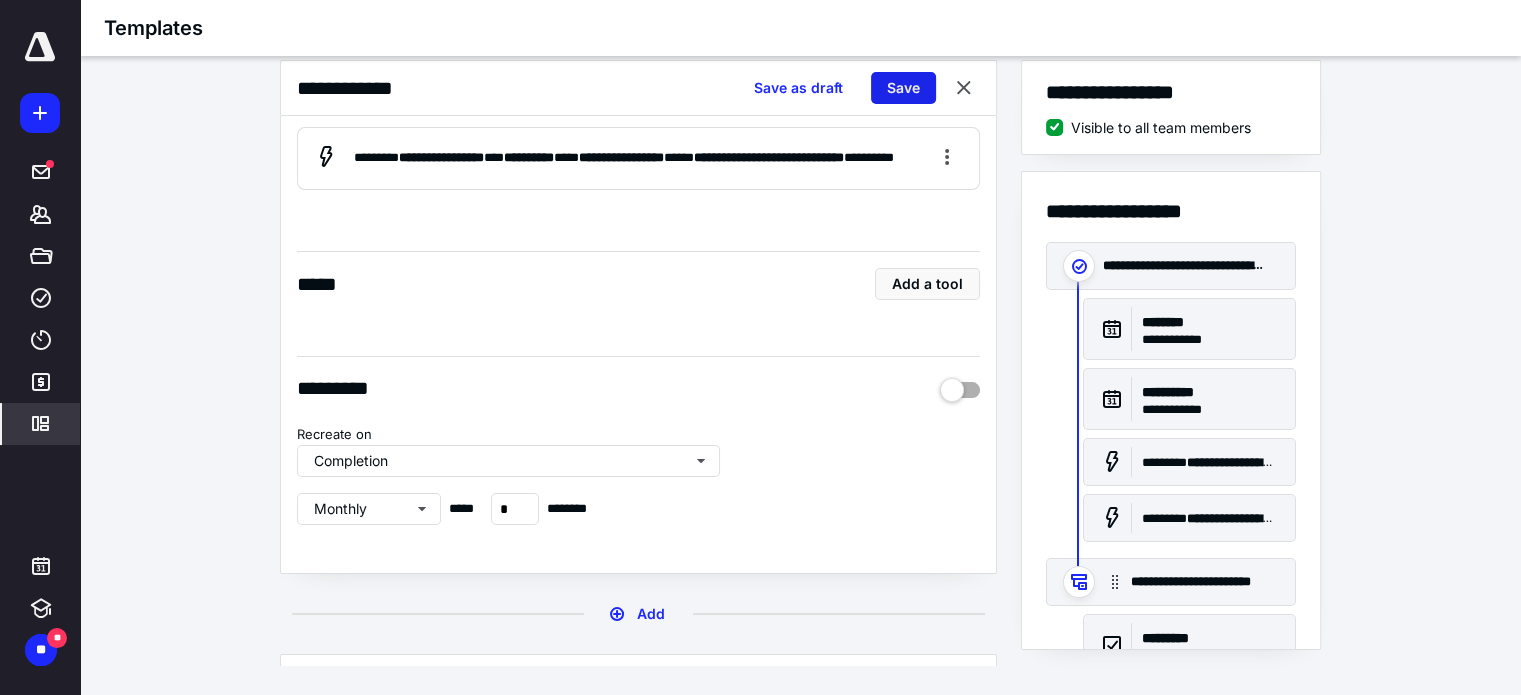 click on "Save" at bounding box center [903, 88] 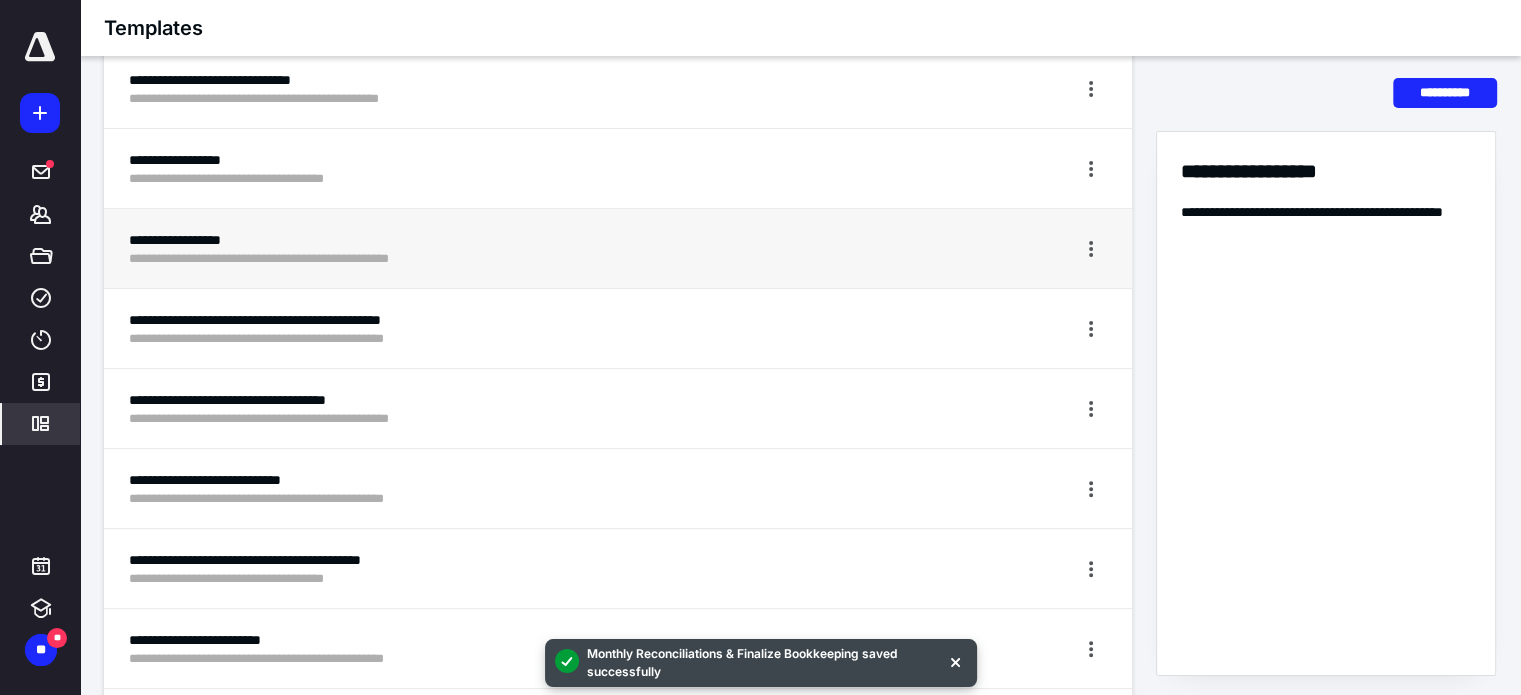 scroll, scrollTop: 500, scrollLeft: 0, axis: vertical 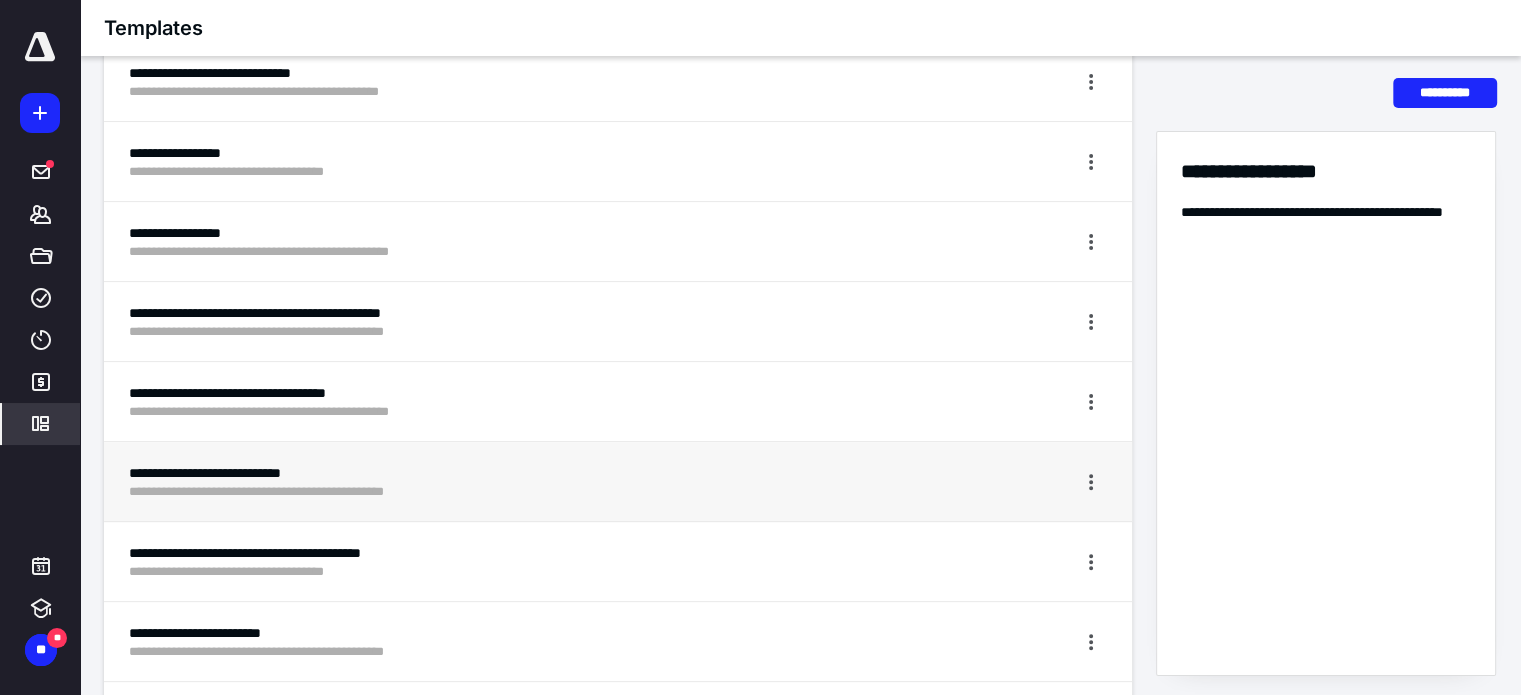 click on "**********" at bounding box center (543, 492) 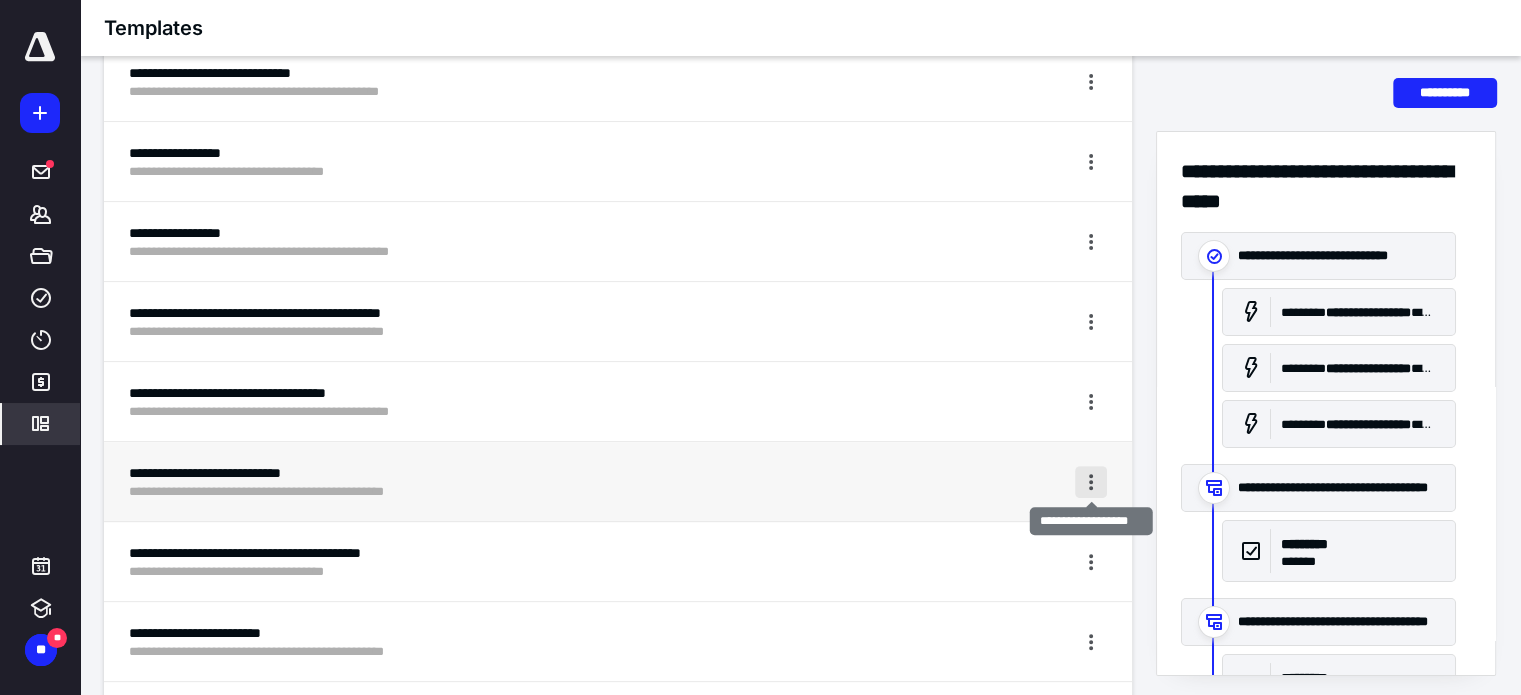 click at bounding box center (1091, 482) 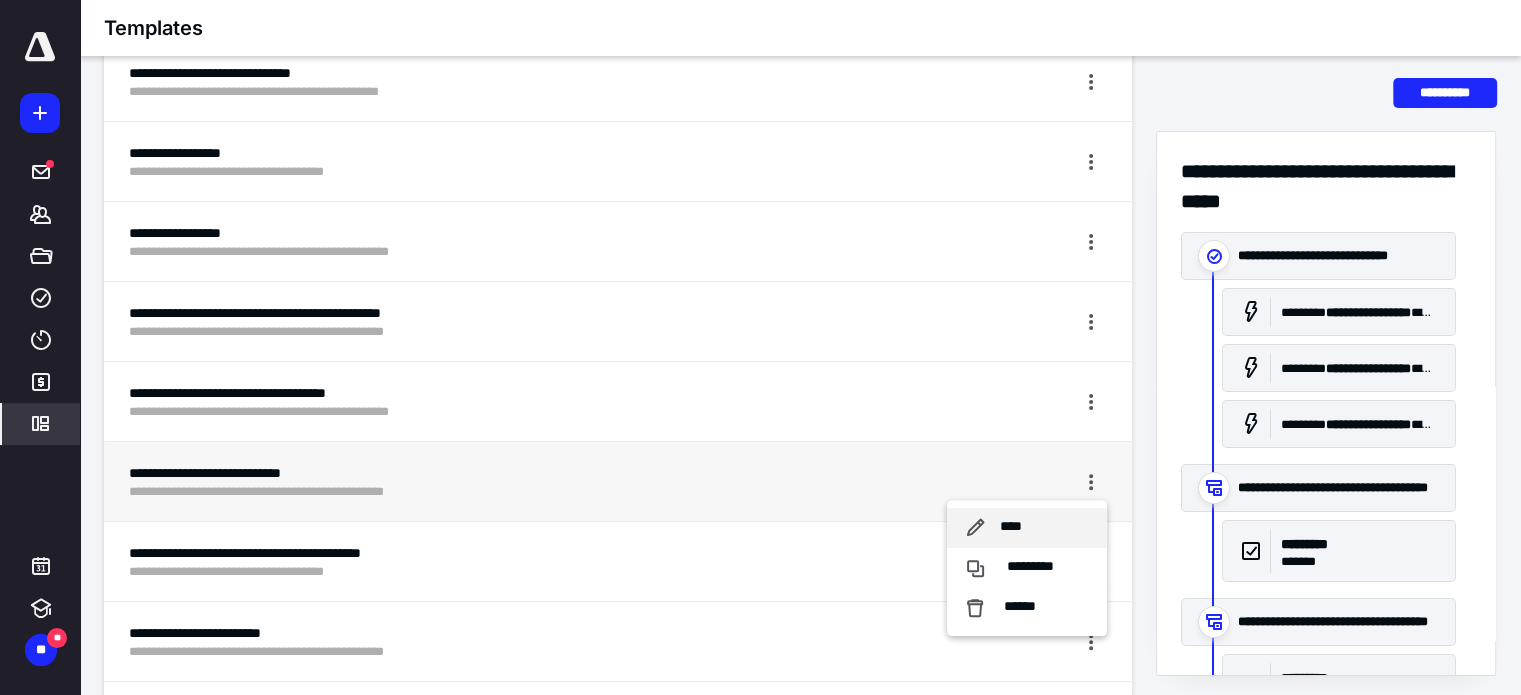 click on "****" at bounding box center (1027, 528) 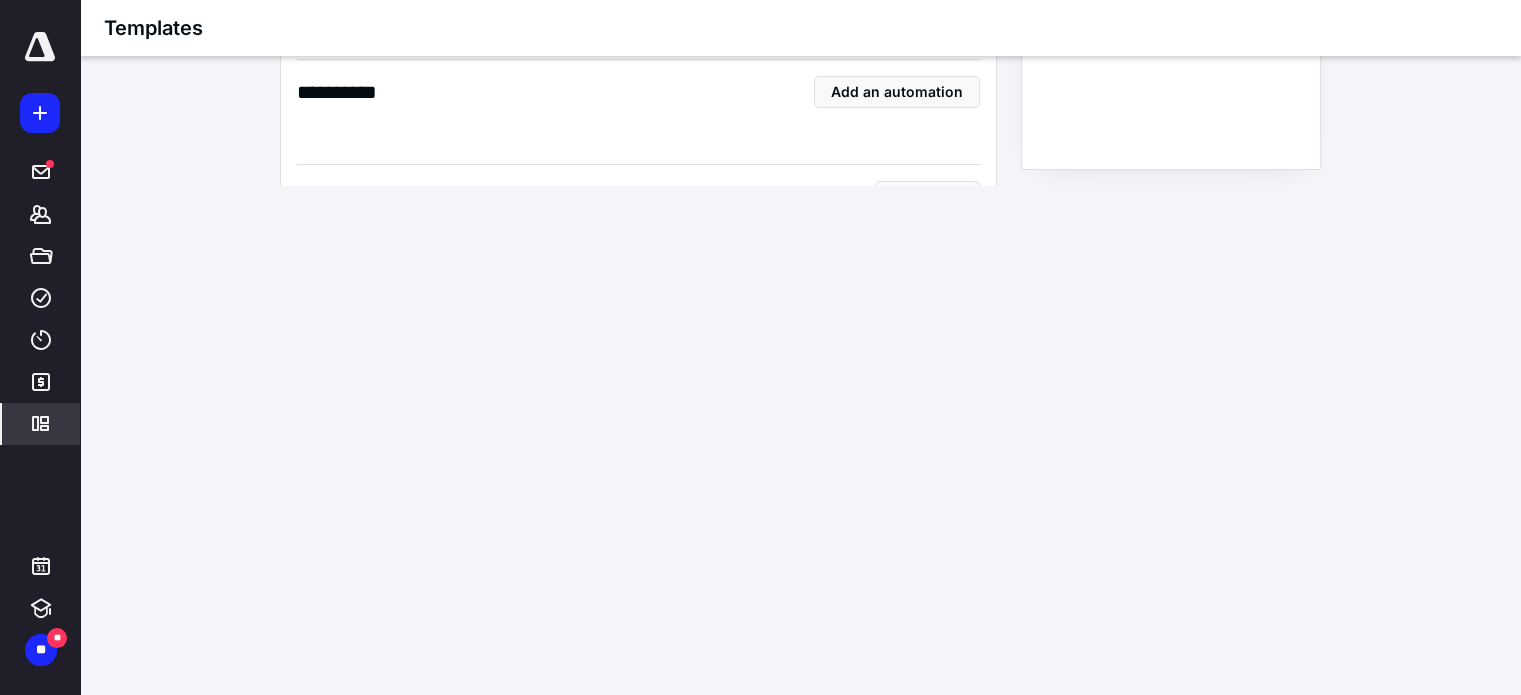 scroll, scrollTop: 20, scrollLeft: 0, axis: vertical 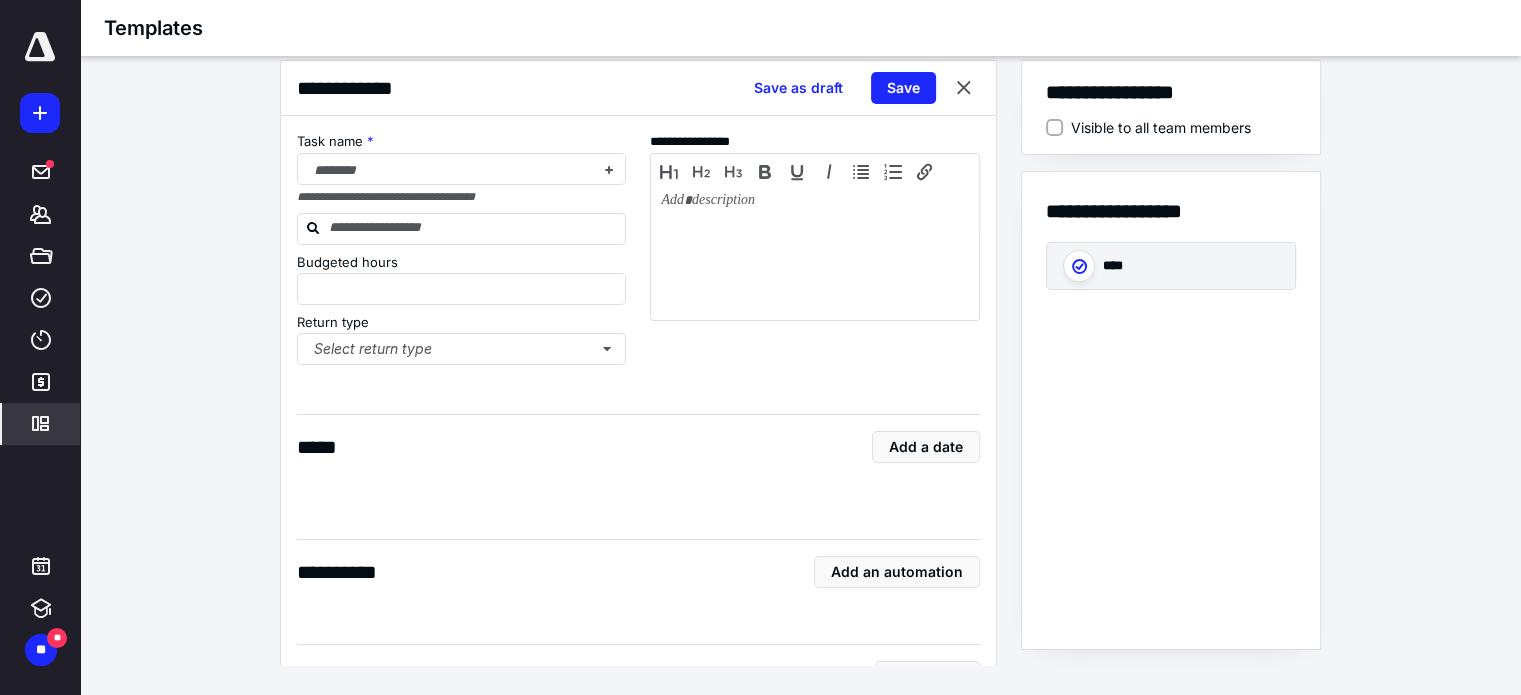 type on "*" 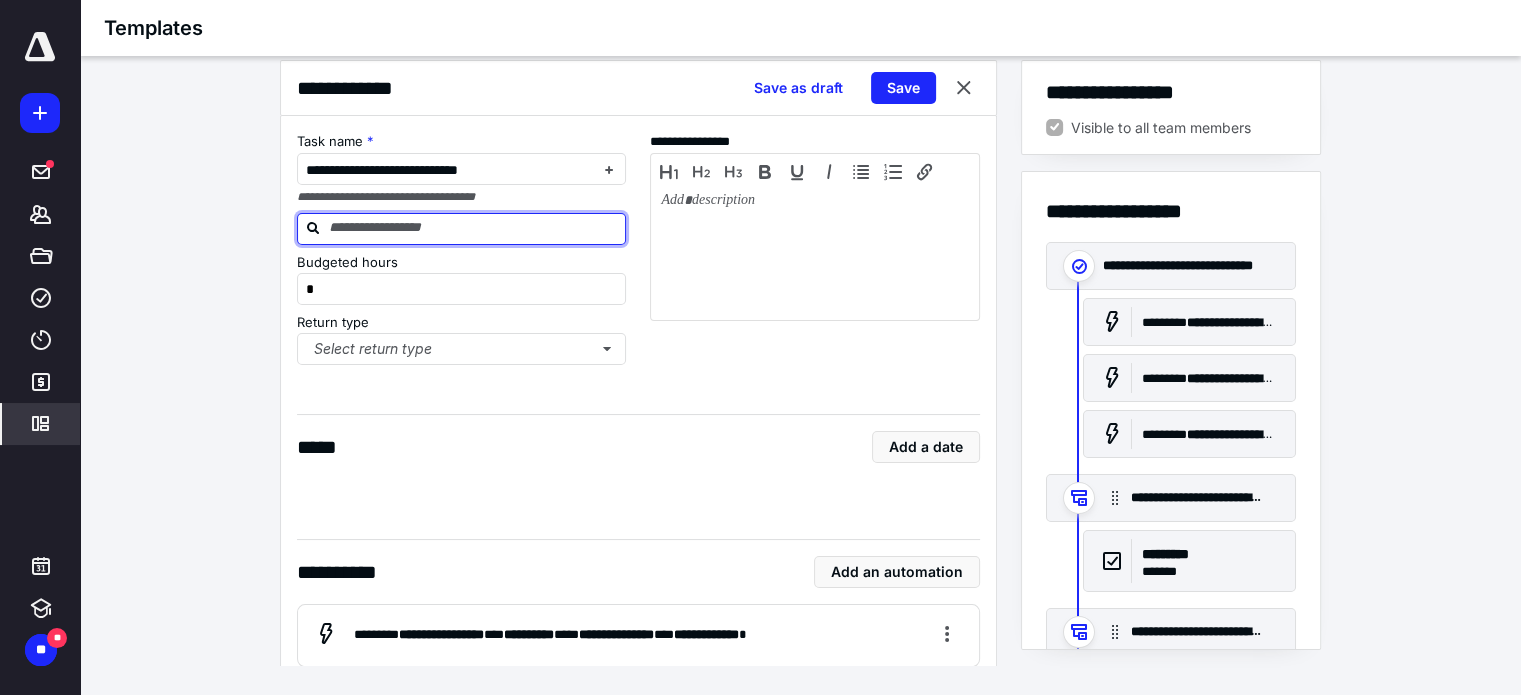 click at bounding box center (474, 228) 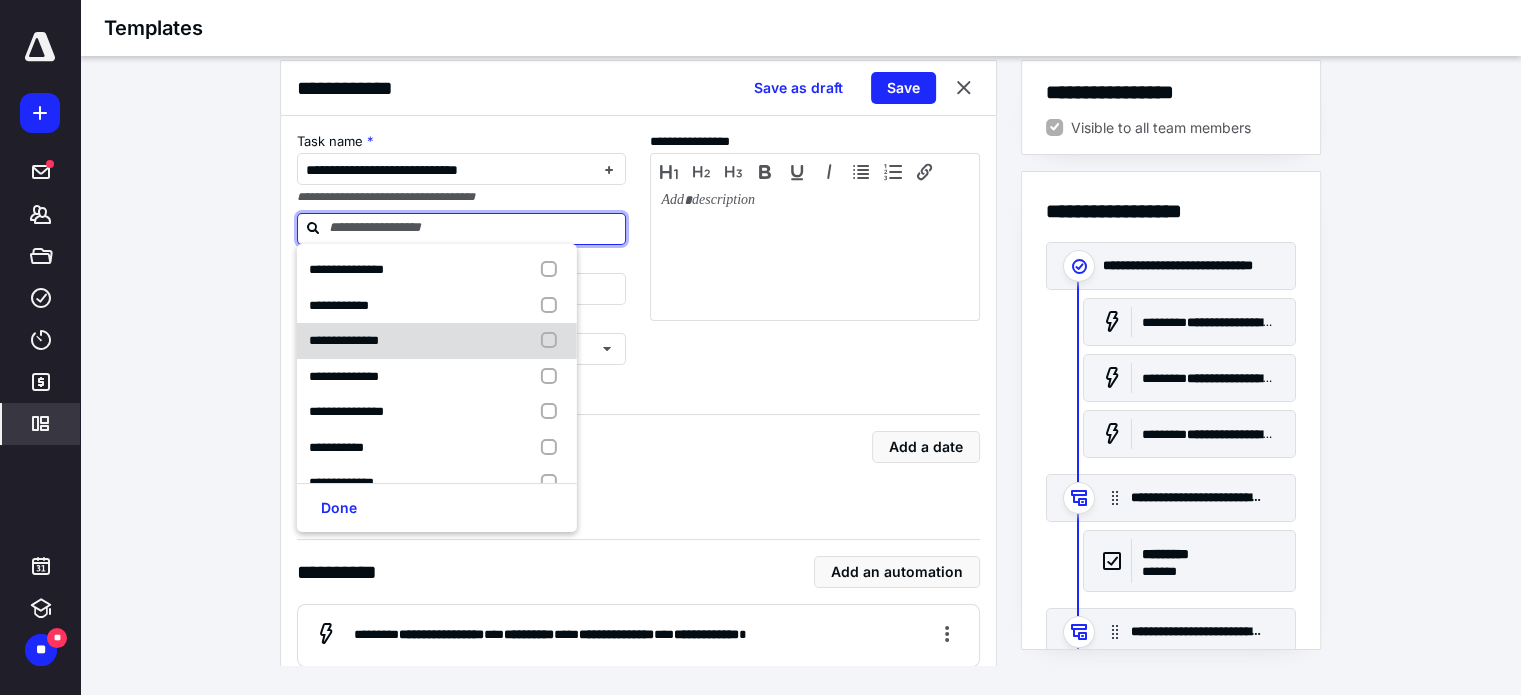scroll, scrollTop: 26, scrollLeft: 0, axis: vertical 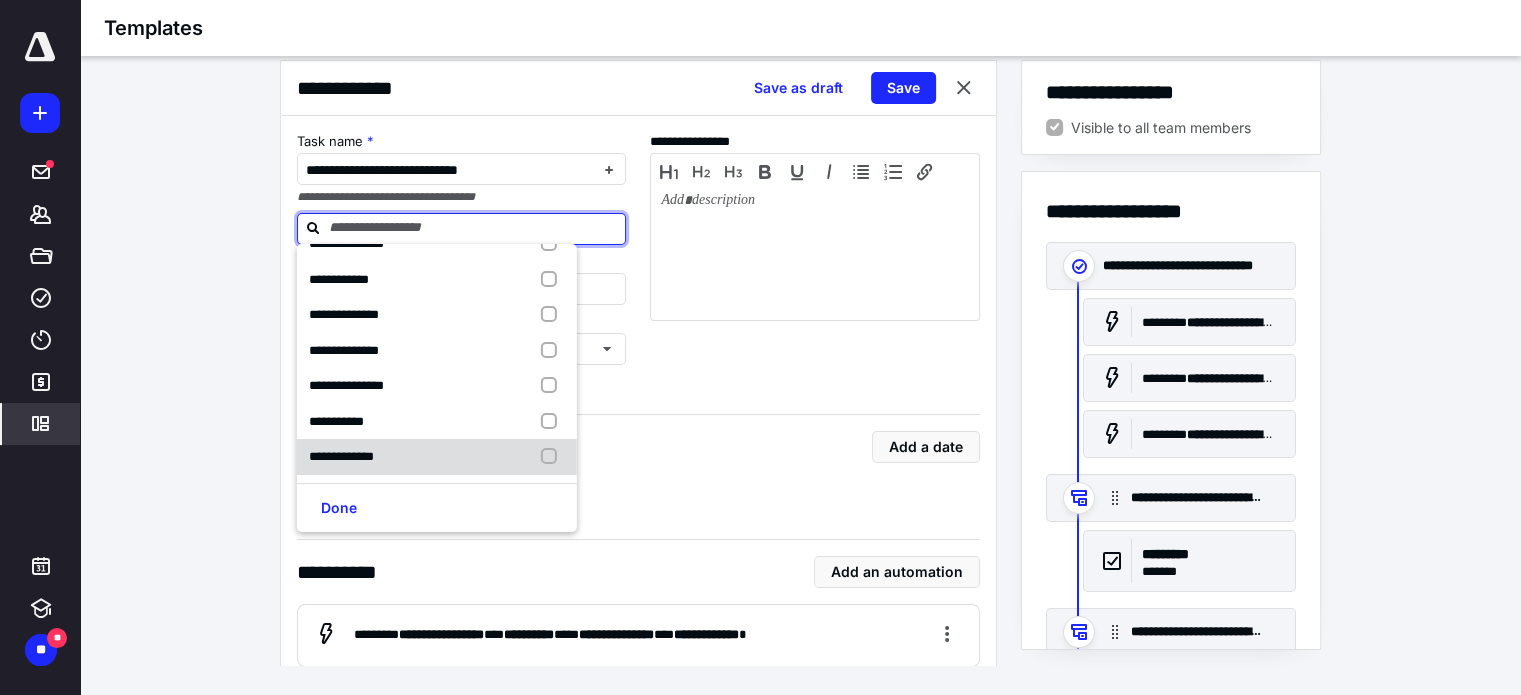 click at bounding box center [553, 457] 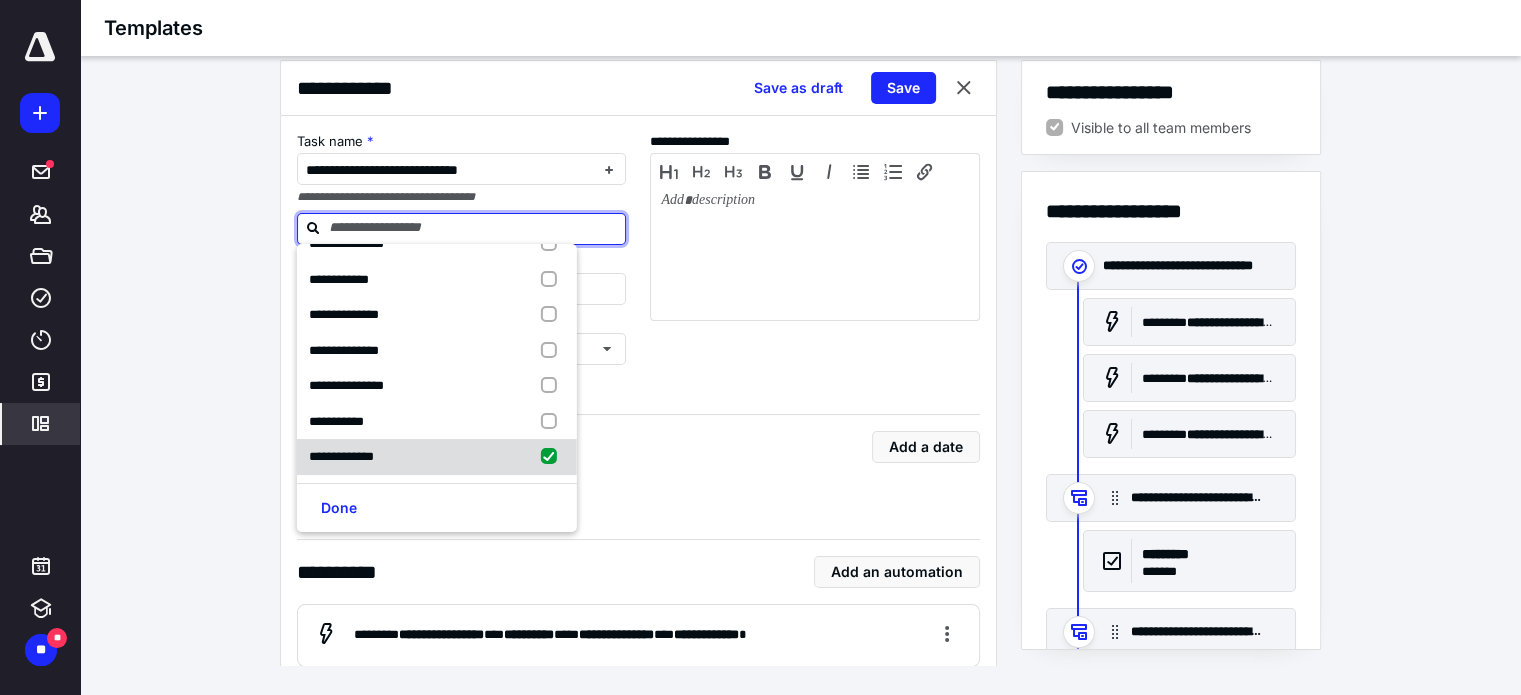 checkbox on "true" 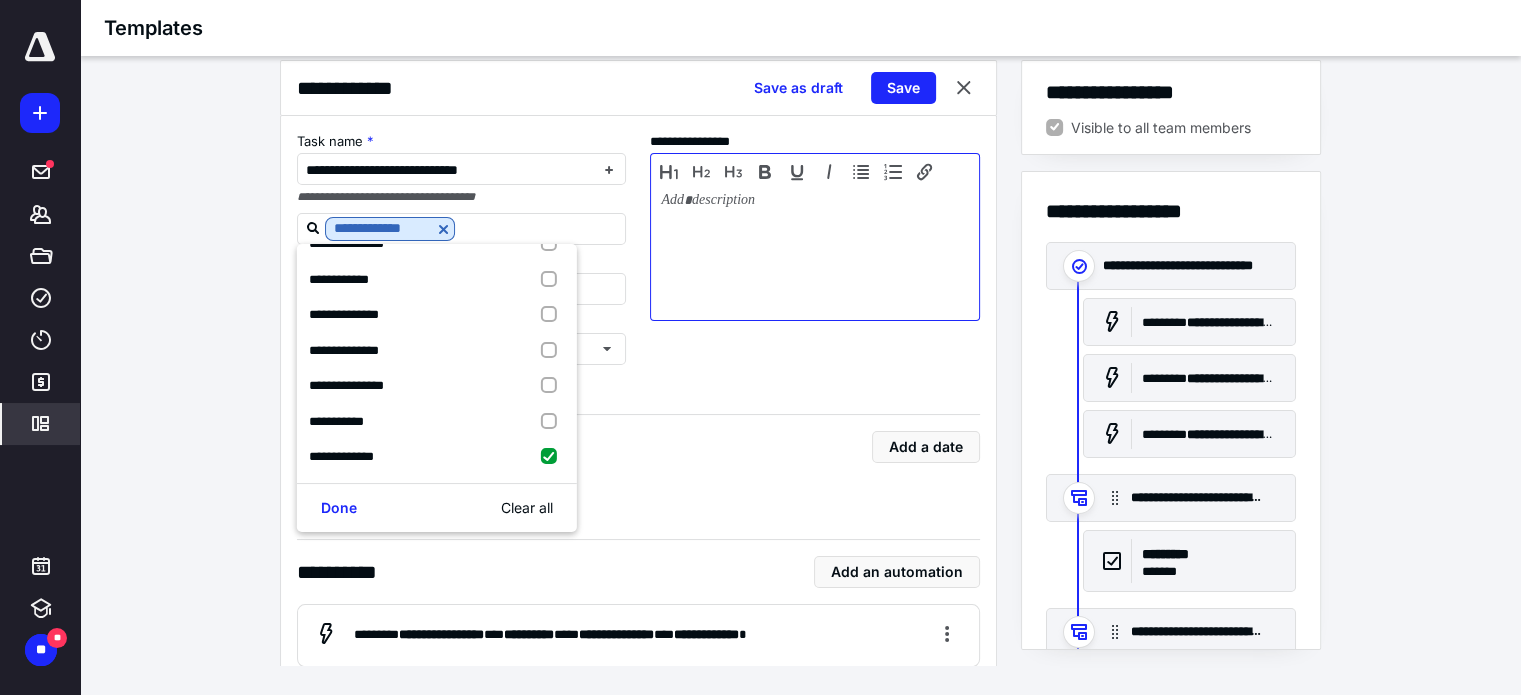 click at bounding box center [815, 252] 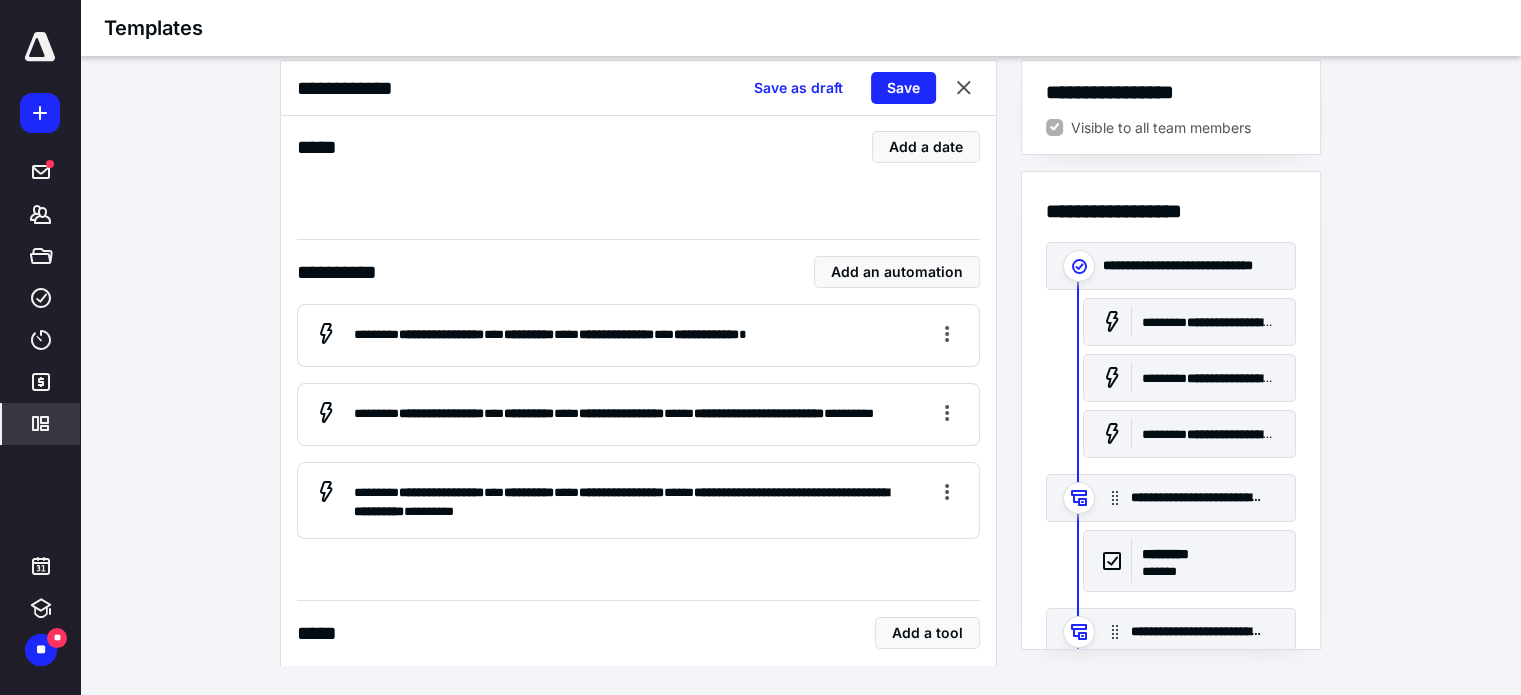 scroll, scrollTop: 400, scrollLeft: 0, axis: vertical 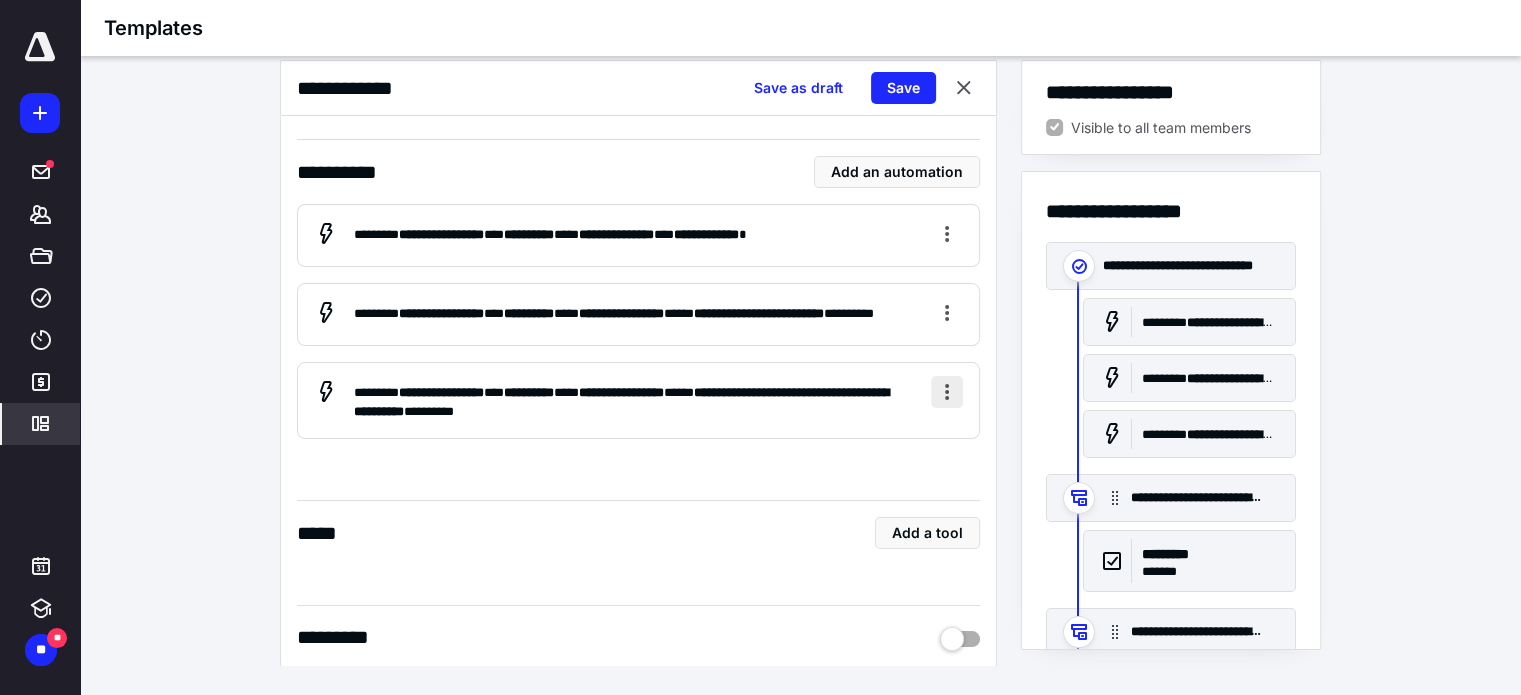 click at bounding box center (947, 392) 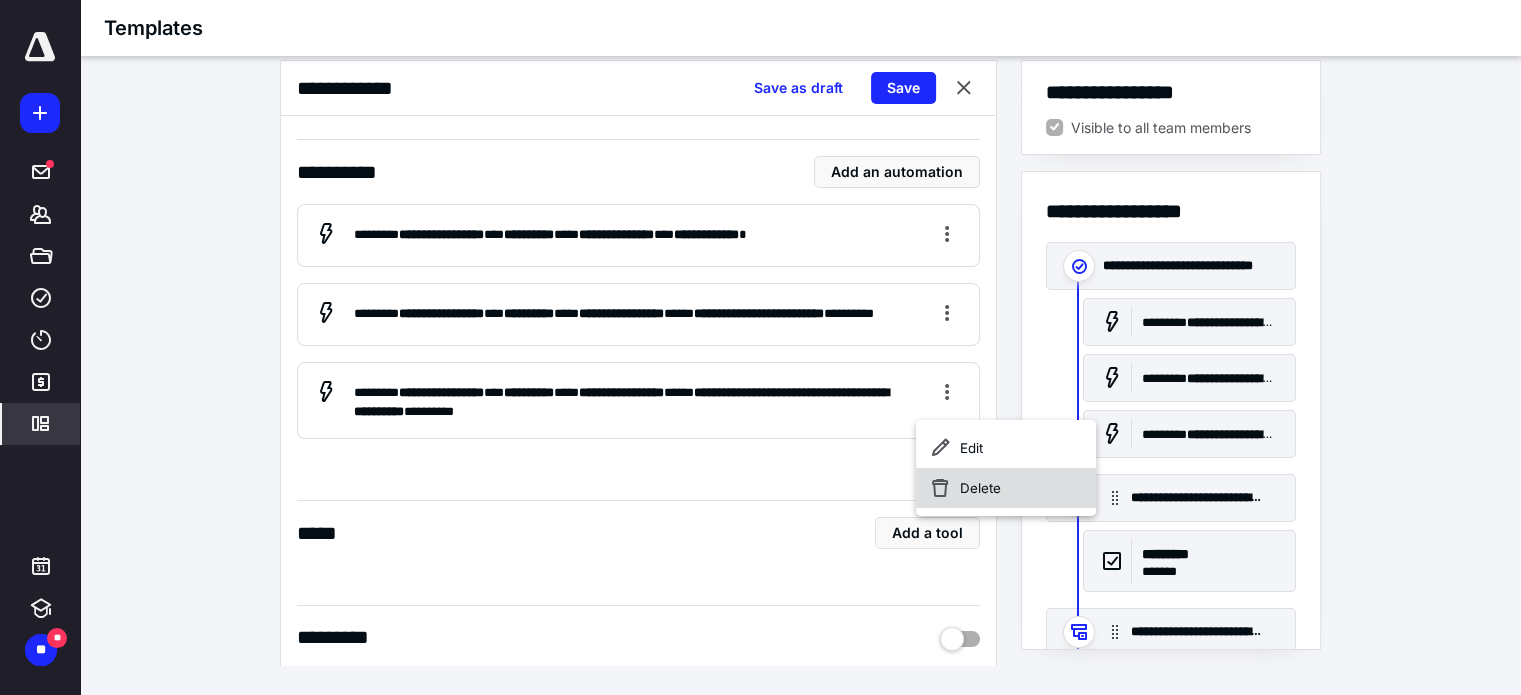 click on "Delete" at bounding box center (1006, 488) 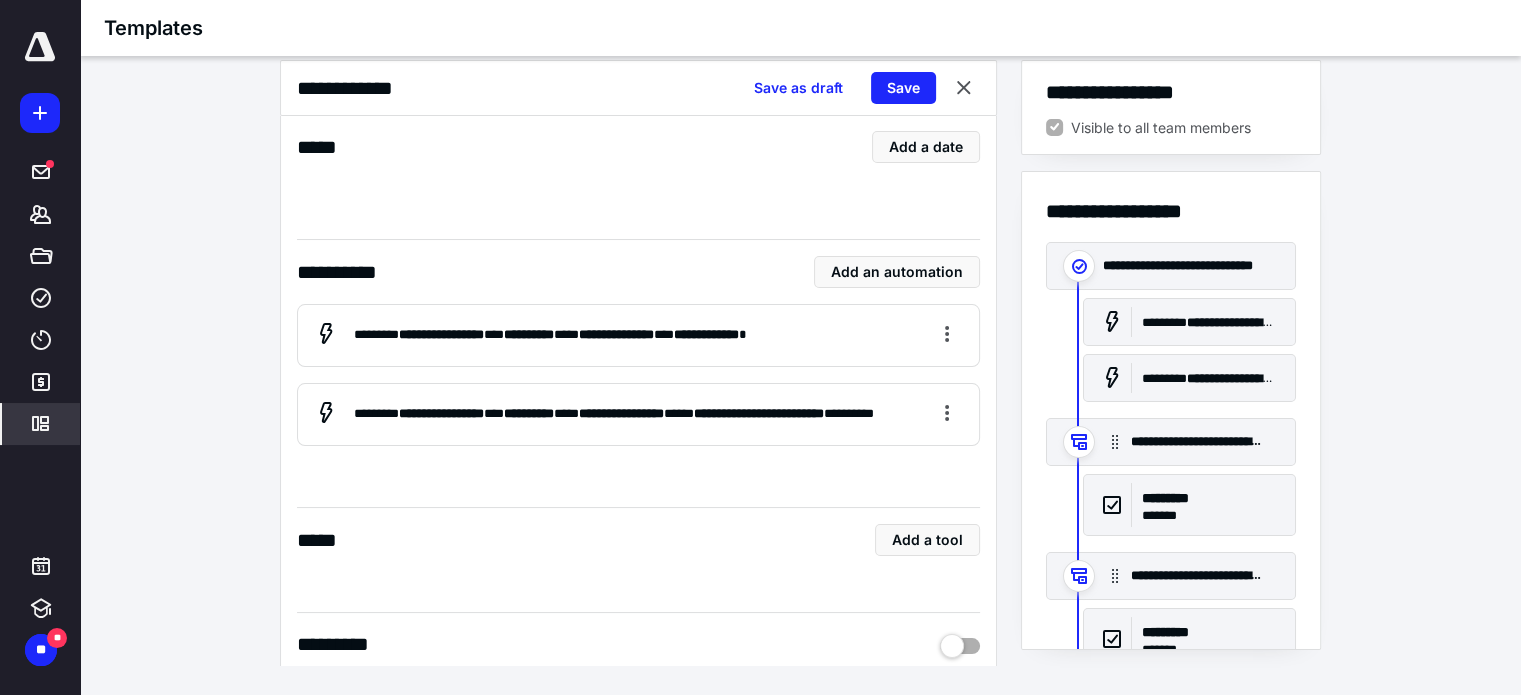 scroll, scrollTop: 300, scrollLeft: 0, axis: vertical 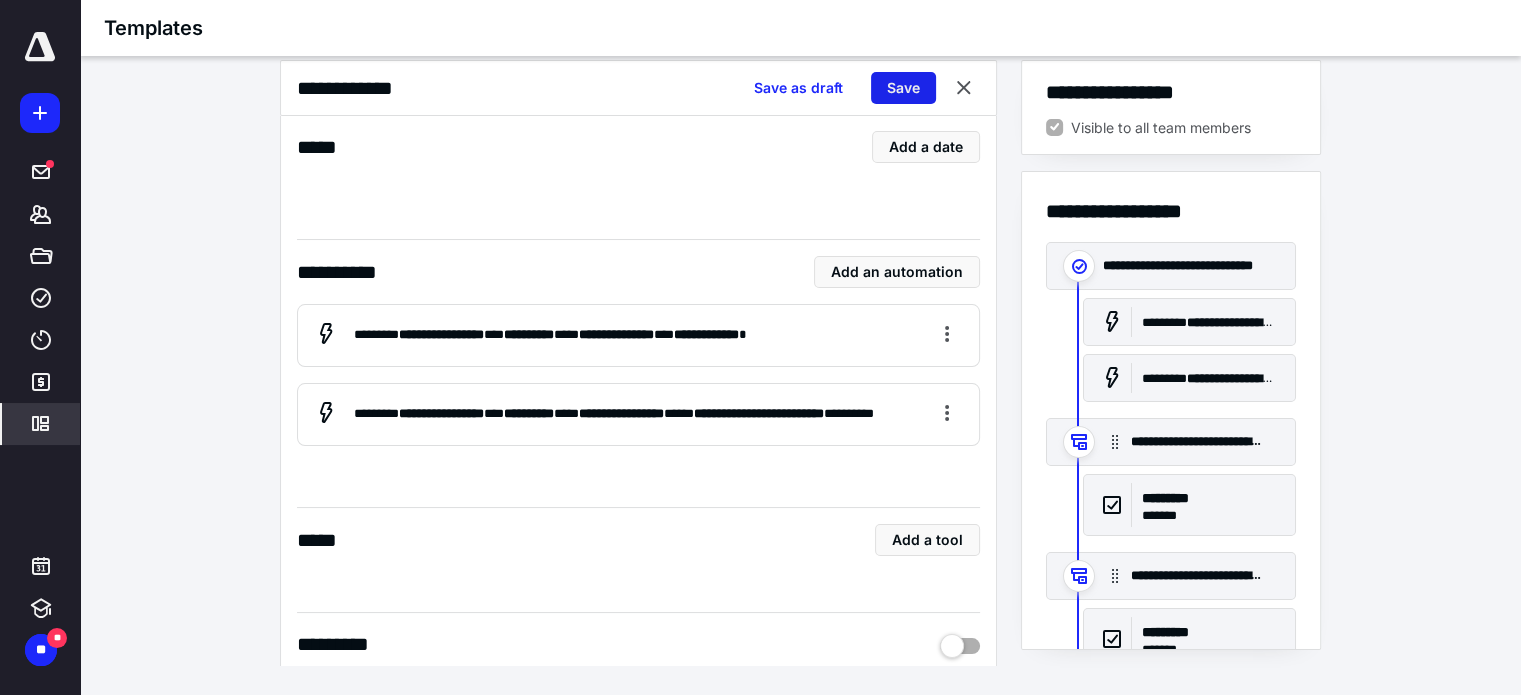 click on "Save" at bounding box center [903, 88] 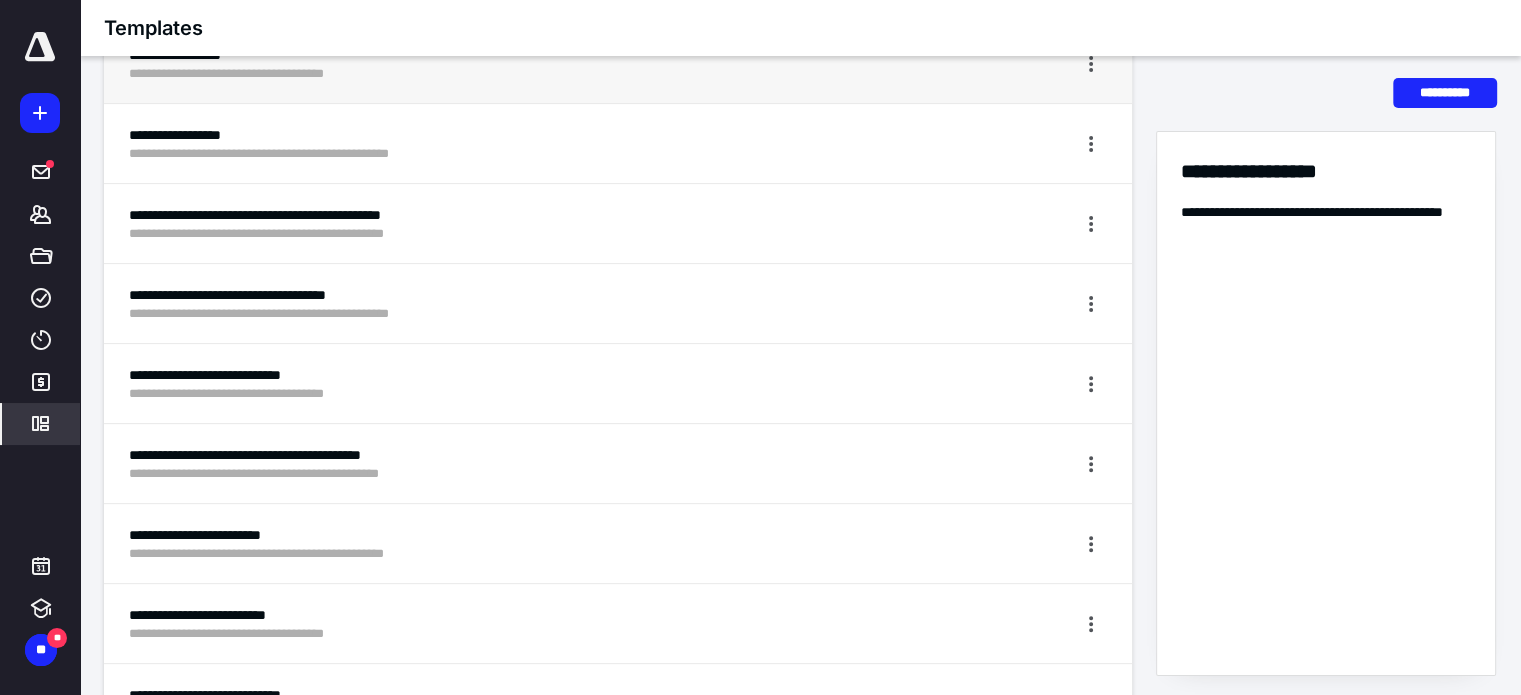 scroll, scrollTop: 600, scrollLeft: 0, axis: vertical 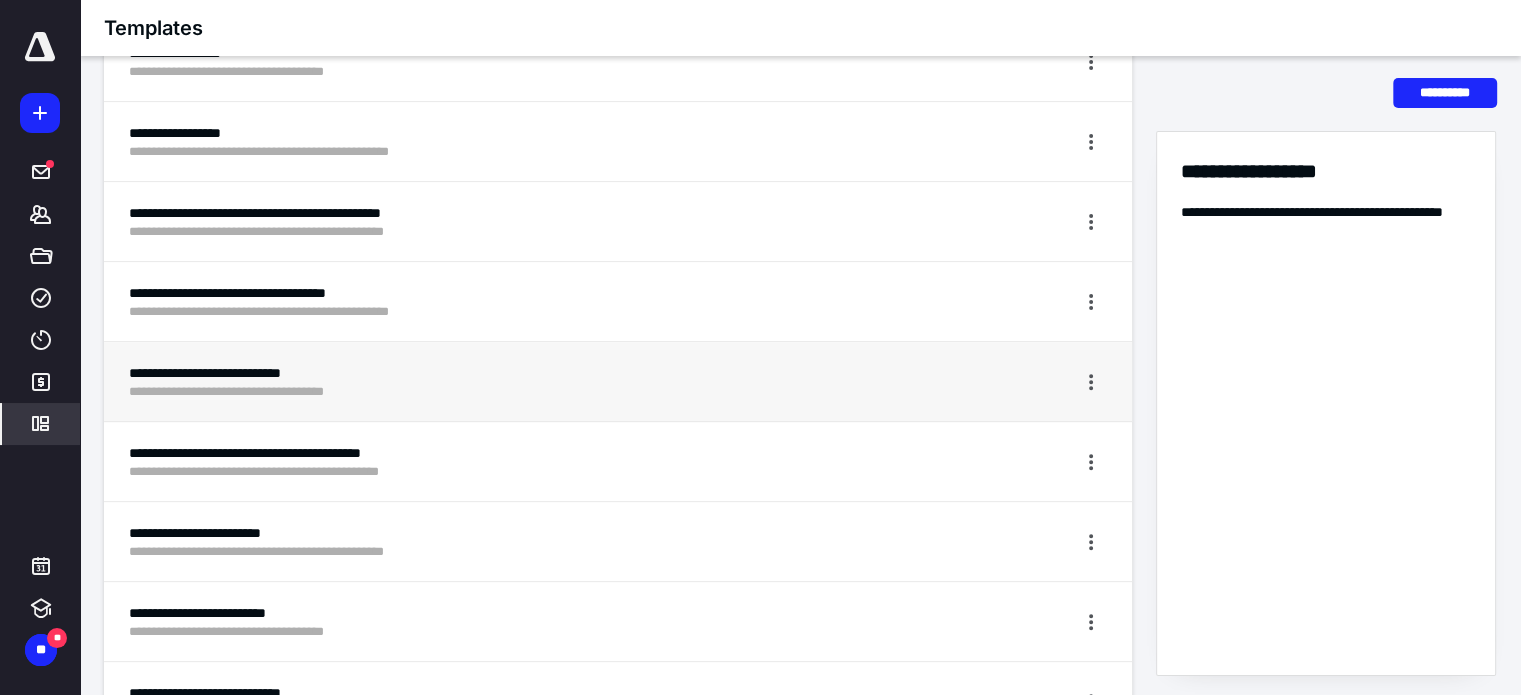 click on "**********" at bounding box center [543, 373] 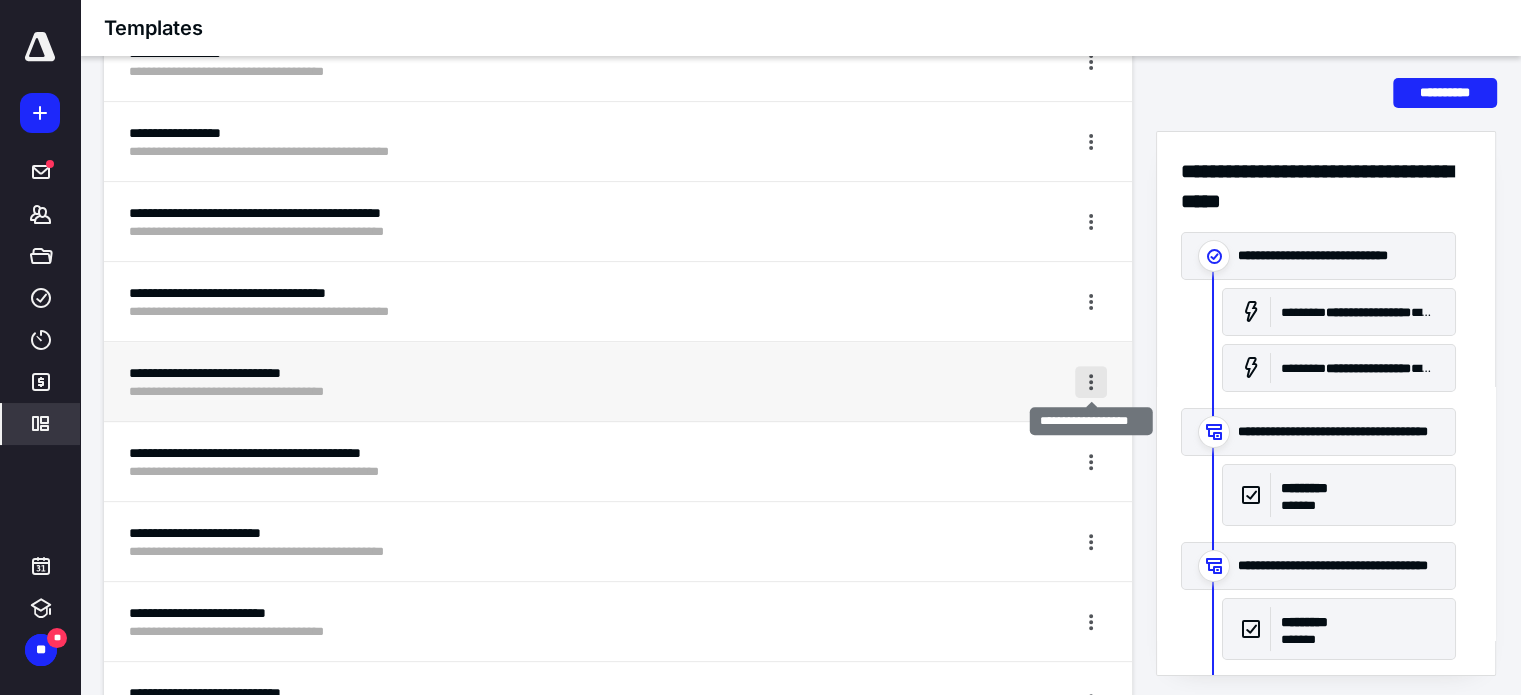 click at bounding box center [1091, 382] 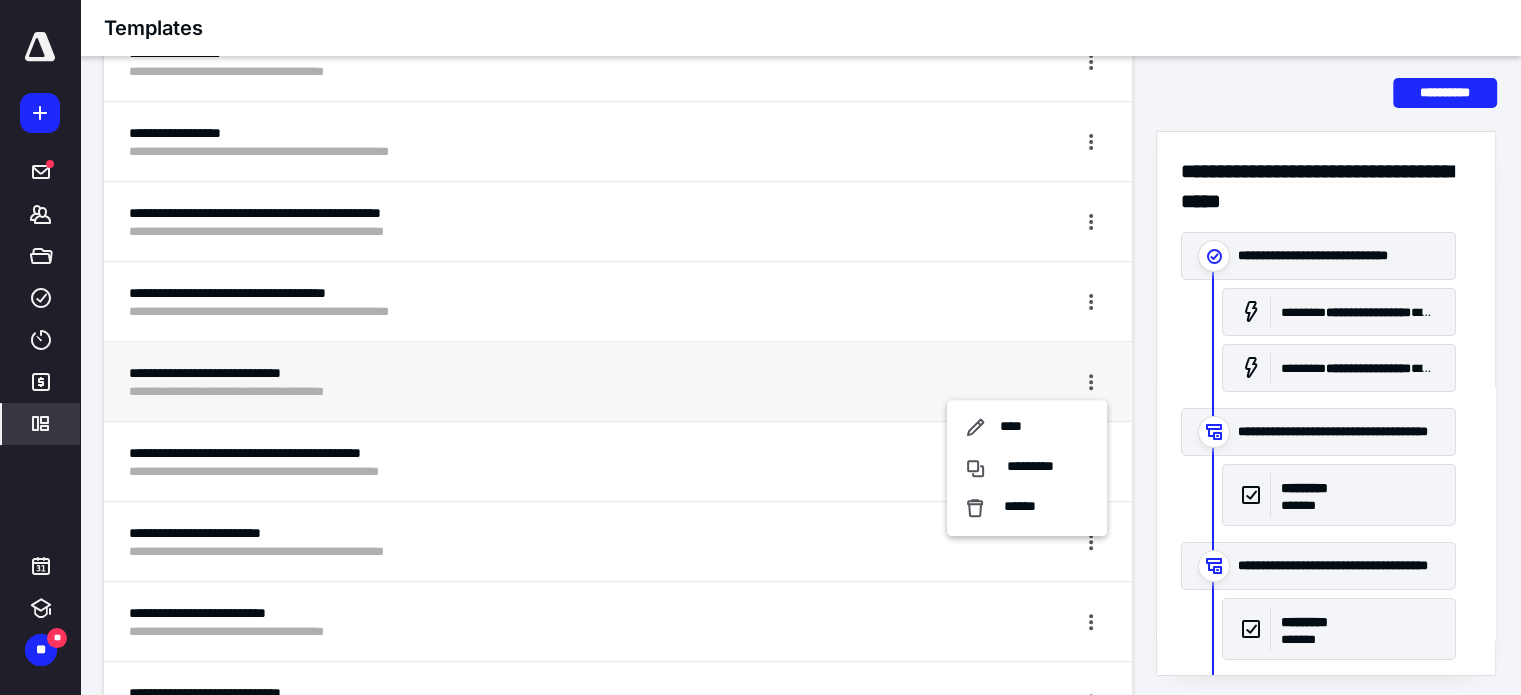 click on "**********" at bounding box center (800, 6617) 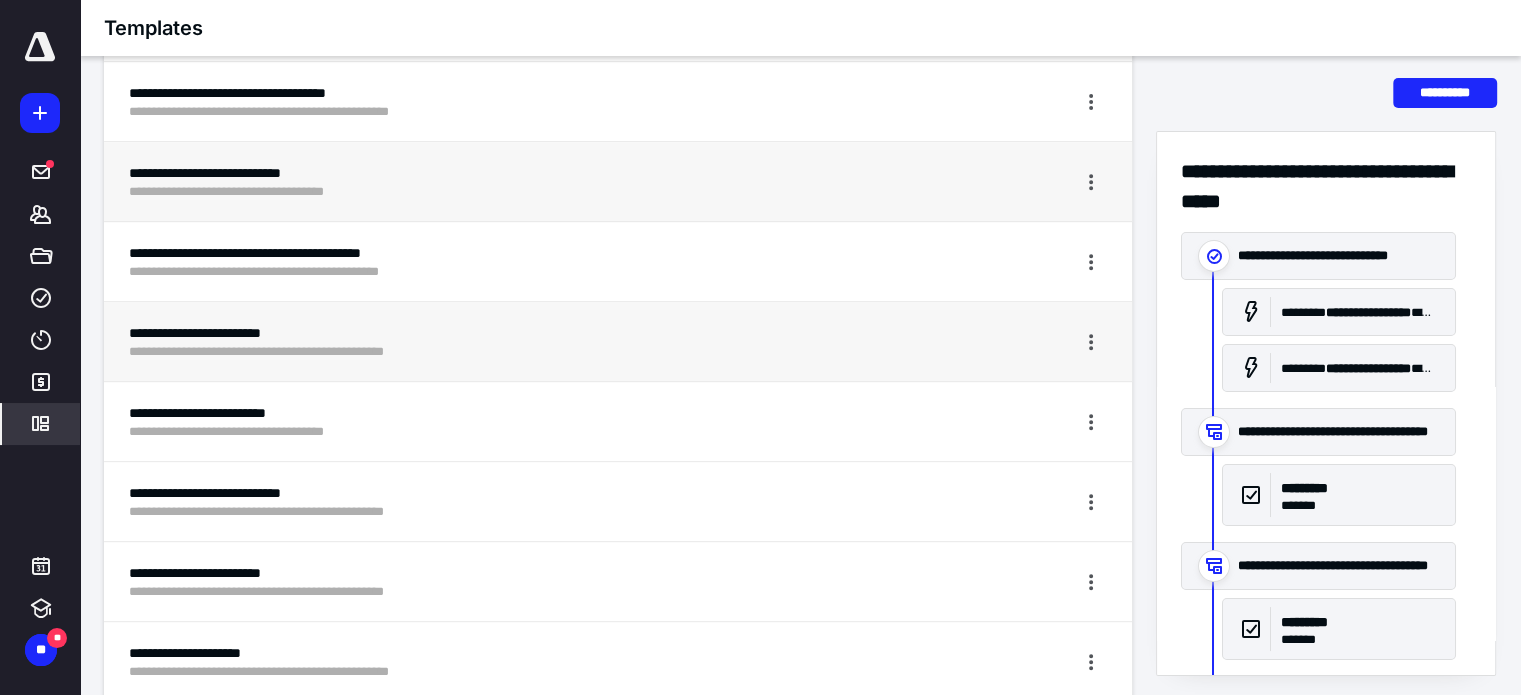 scroll, scrollTop: 900, scrollLeft: 0, axis: vertical 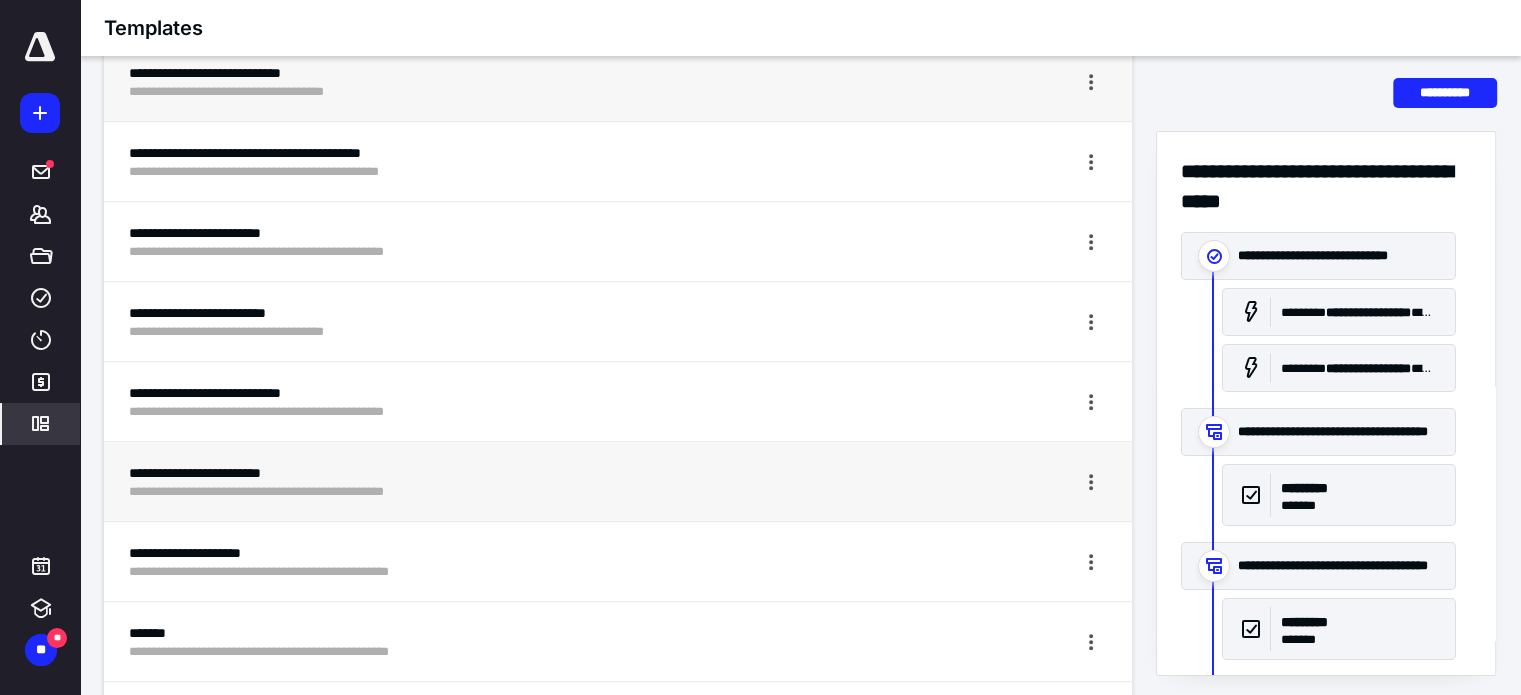 click on "**********" at bounding box center [543, 492] 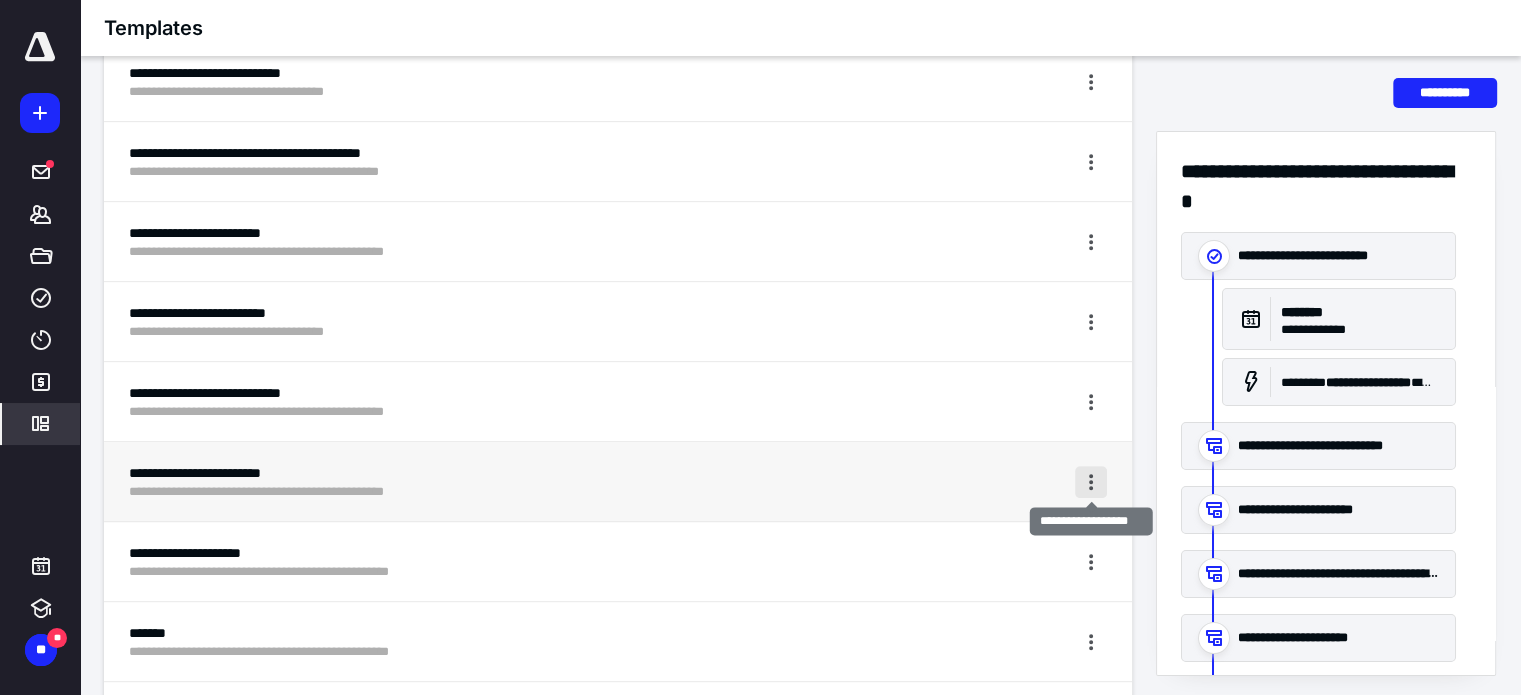 click at bounding box center [1091, 482] 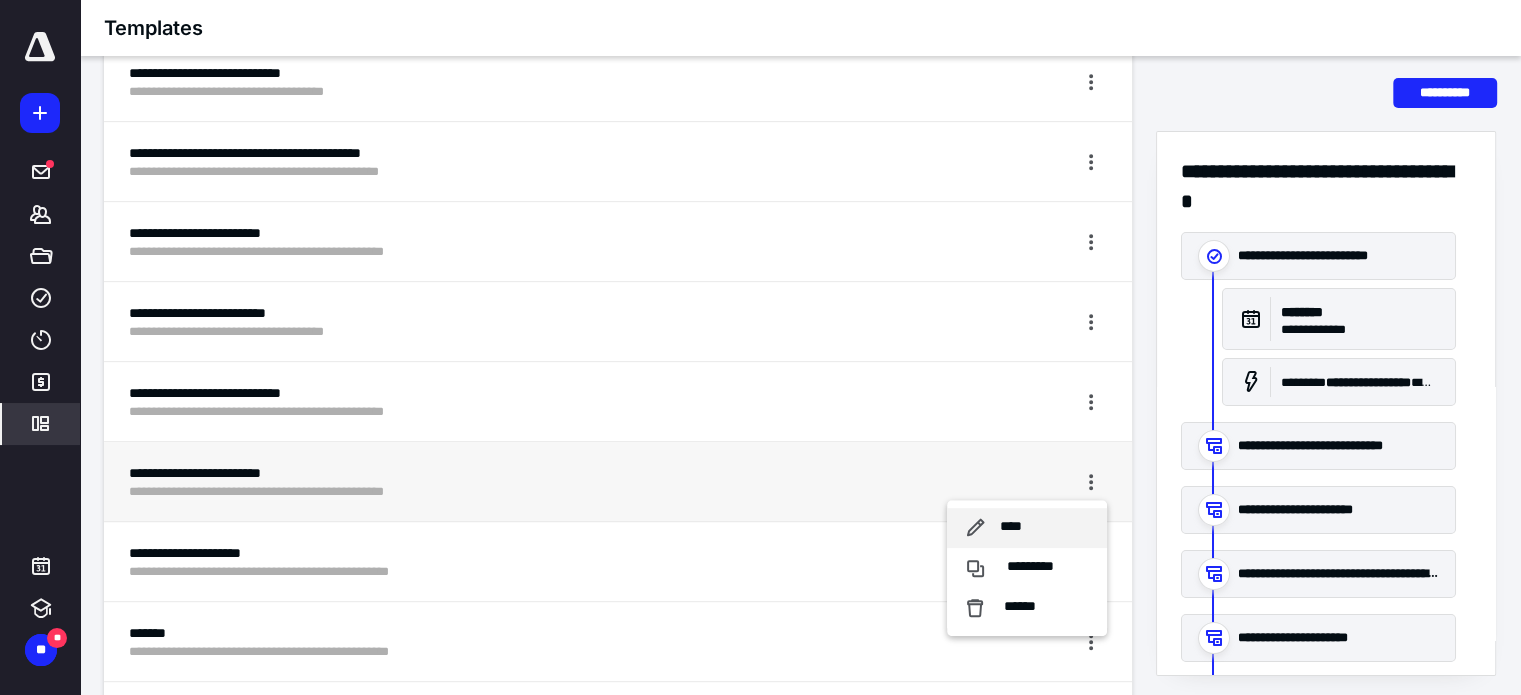 click on "****" at bounding box center (1011, 527) 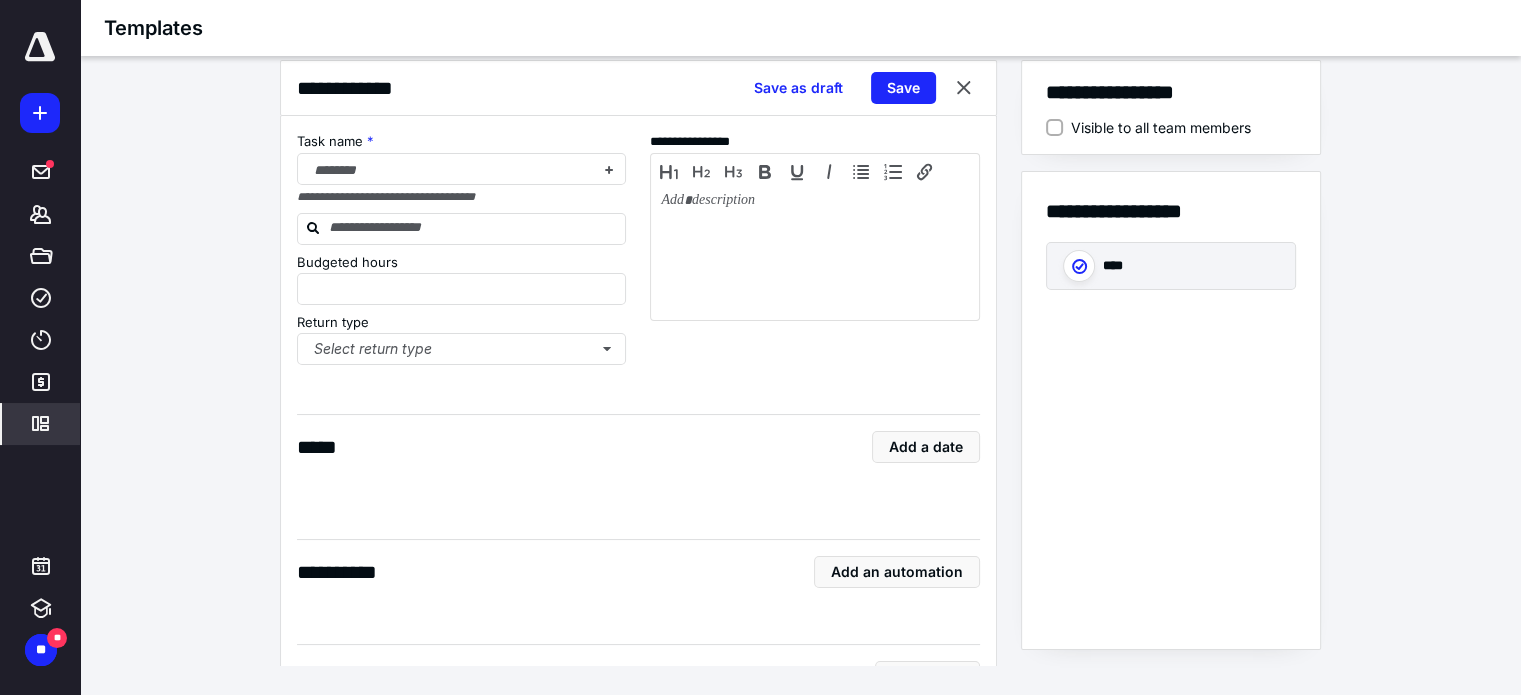 scroll, scrollTop: 20, scrollLeft: 0, axis: vertical 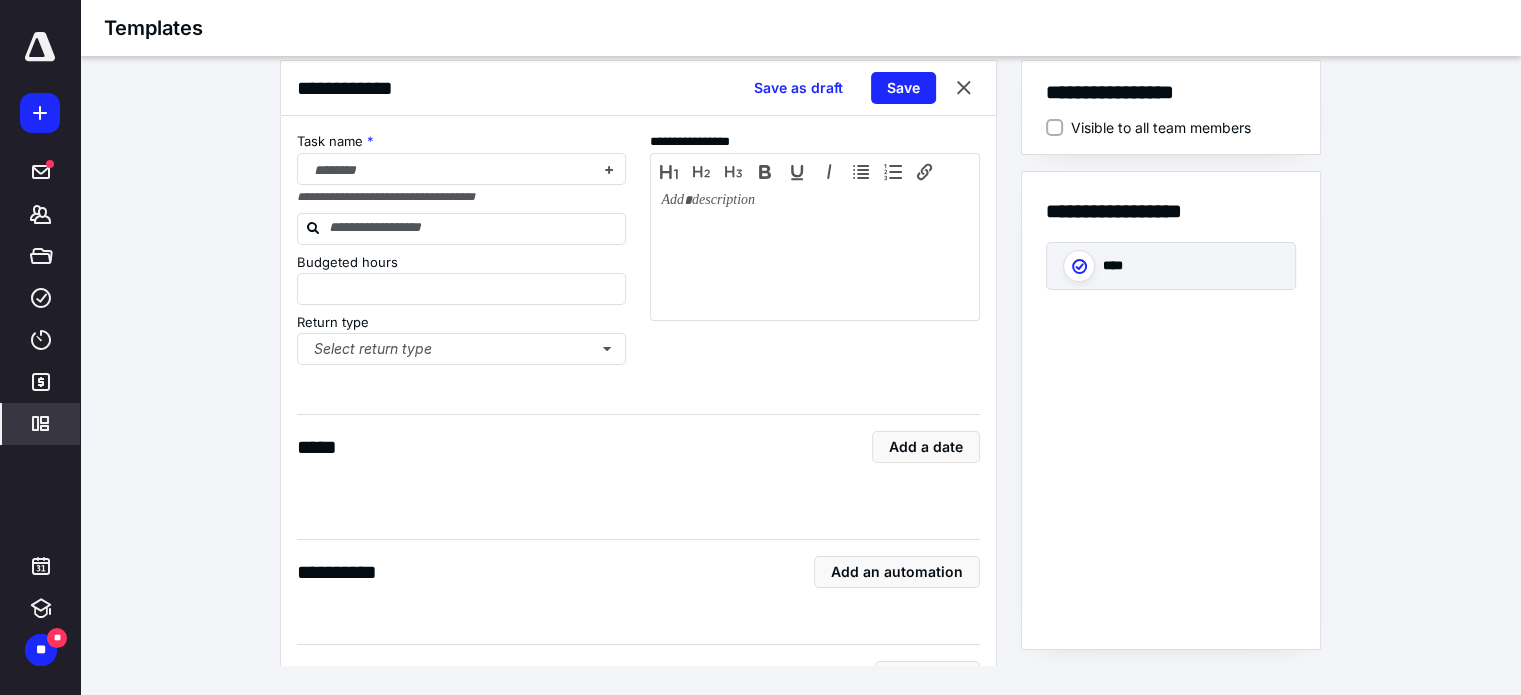 type on "*" 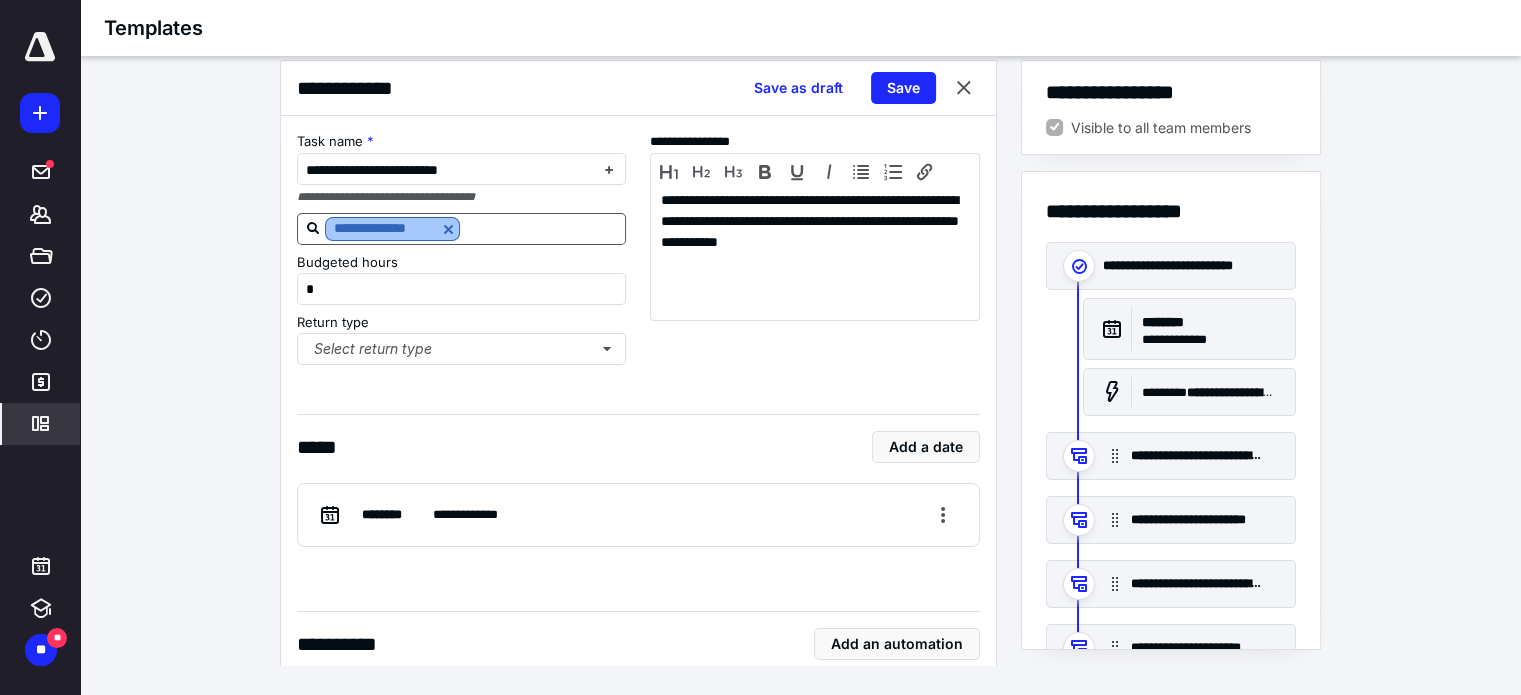 click at bounding box center [448, 229] 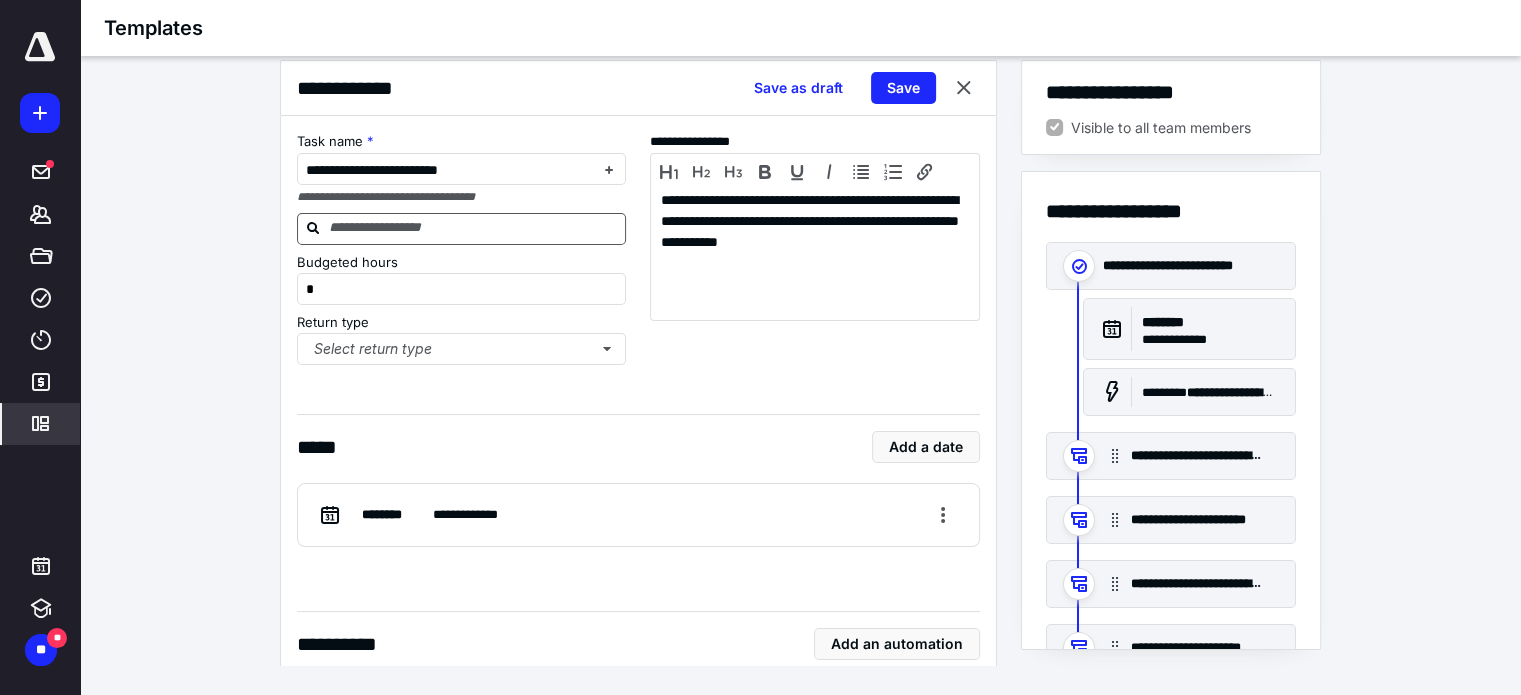 click at bounding box center [474, 228] 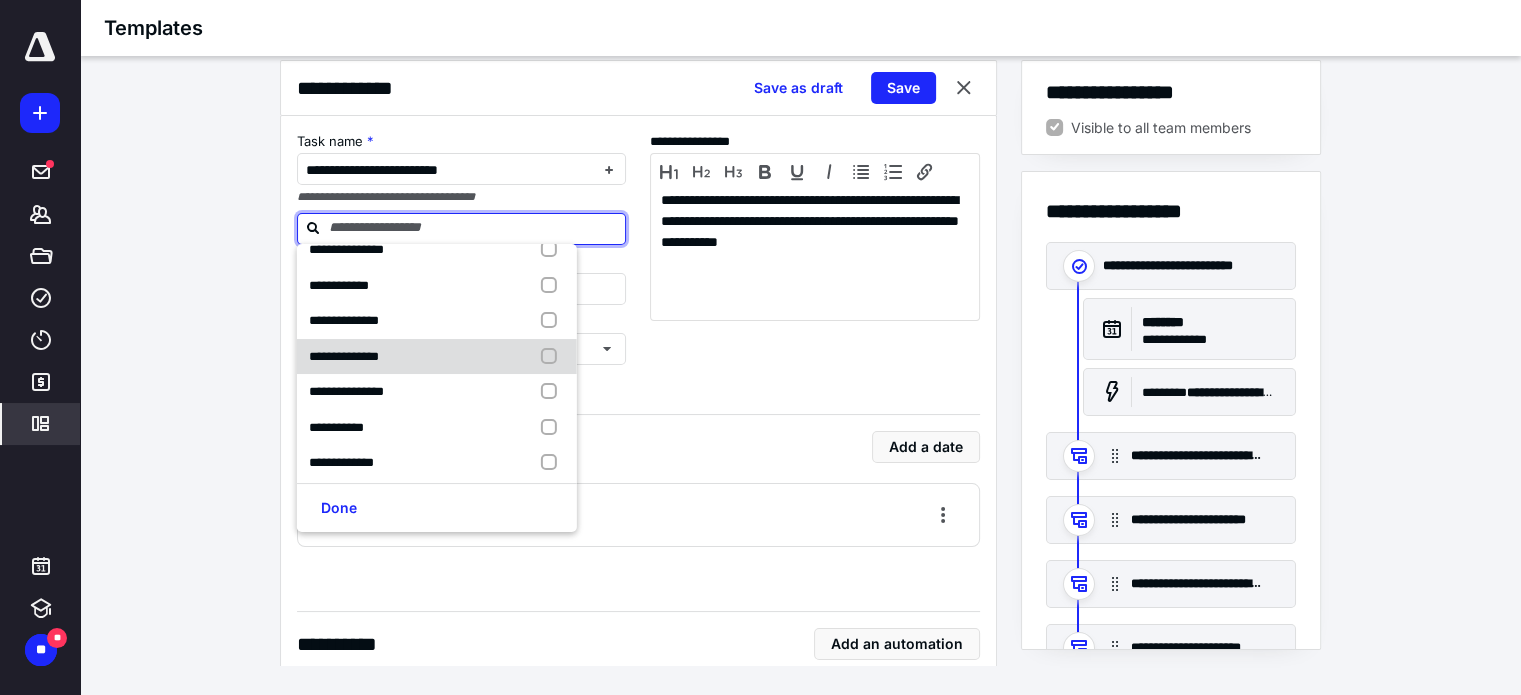 scroll, scrollTop: 26, scrollLeft: 0, axis: vertical 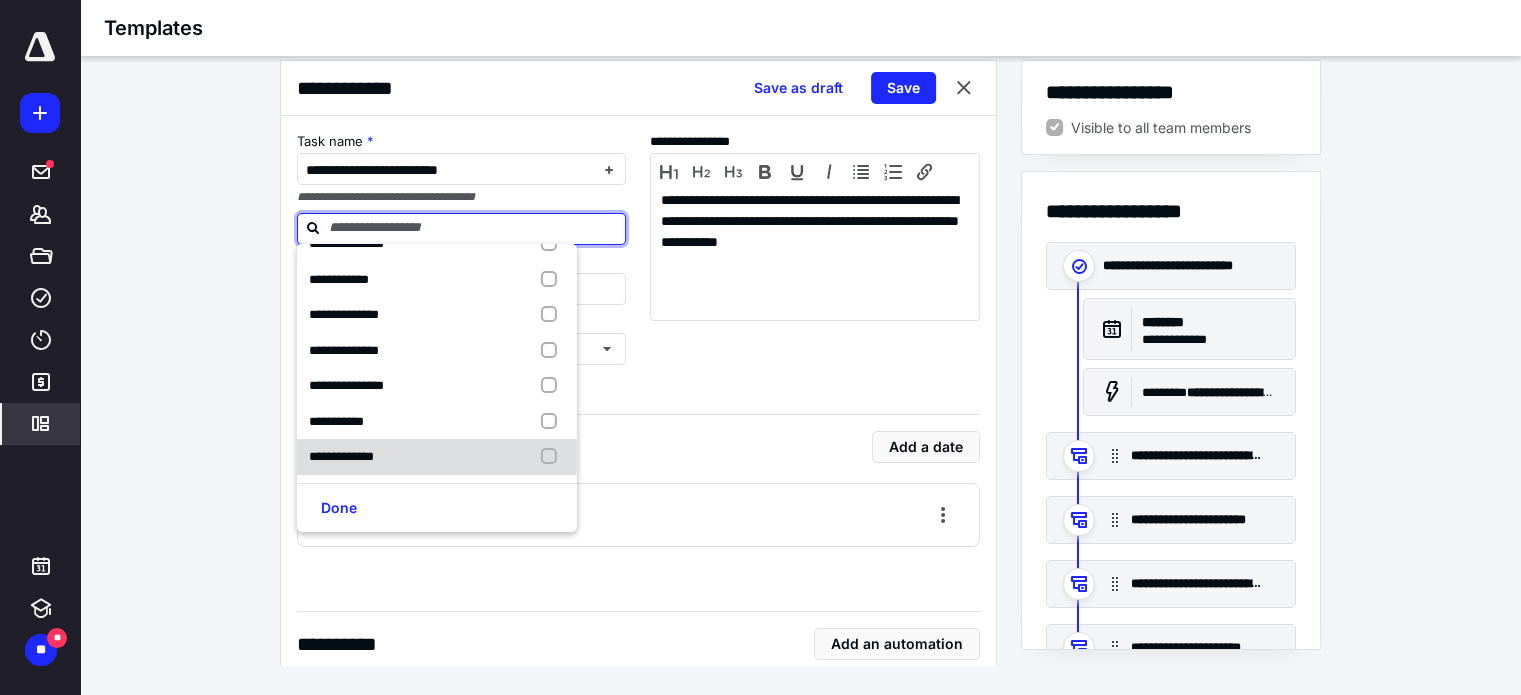 click at bounding box center (553, 457) 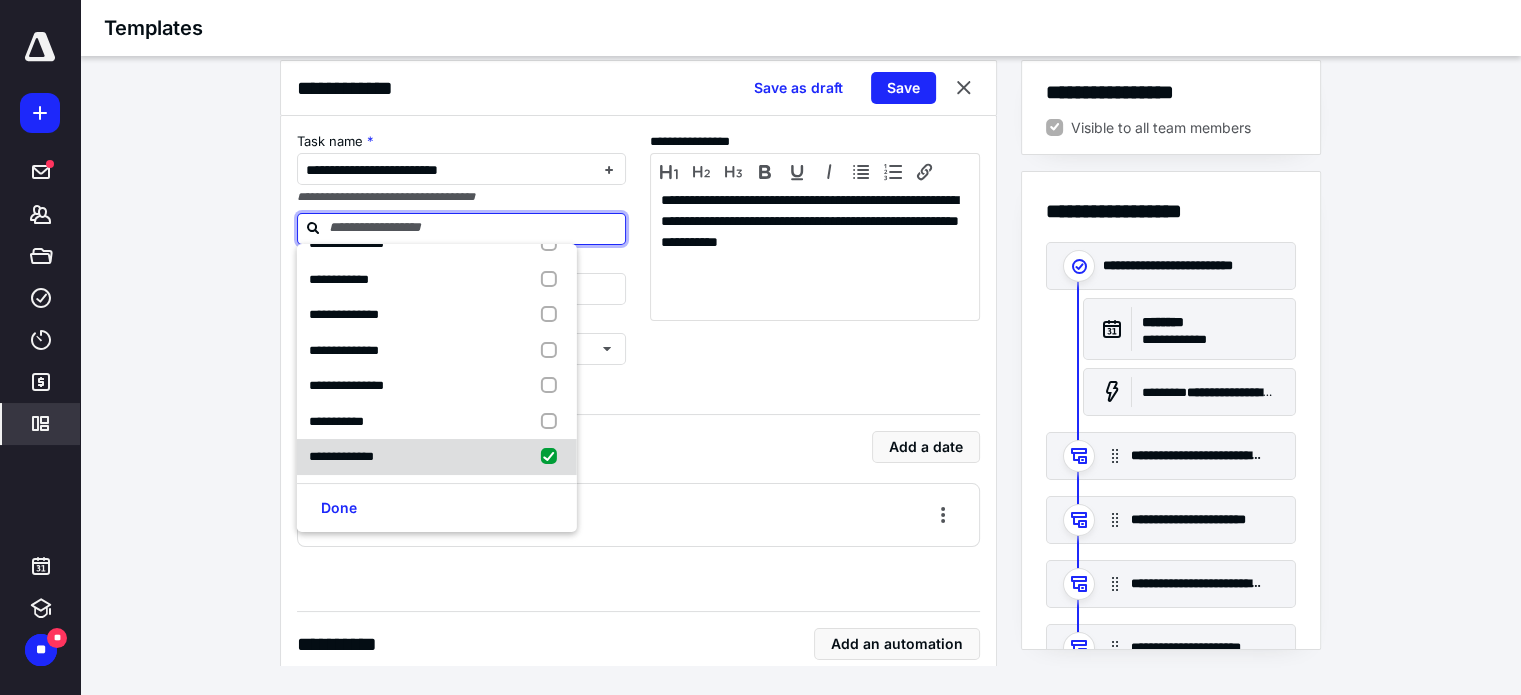 checkbox on "true" 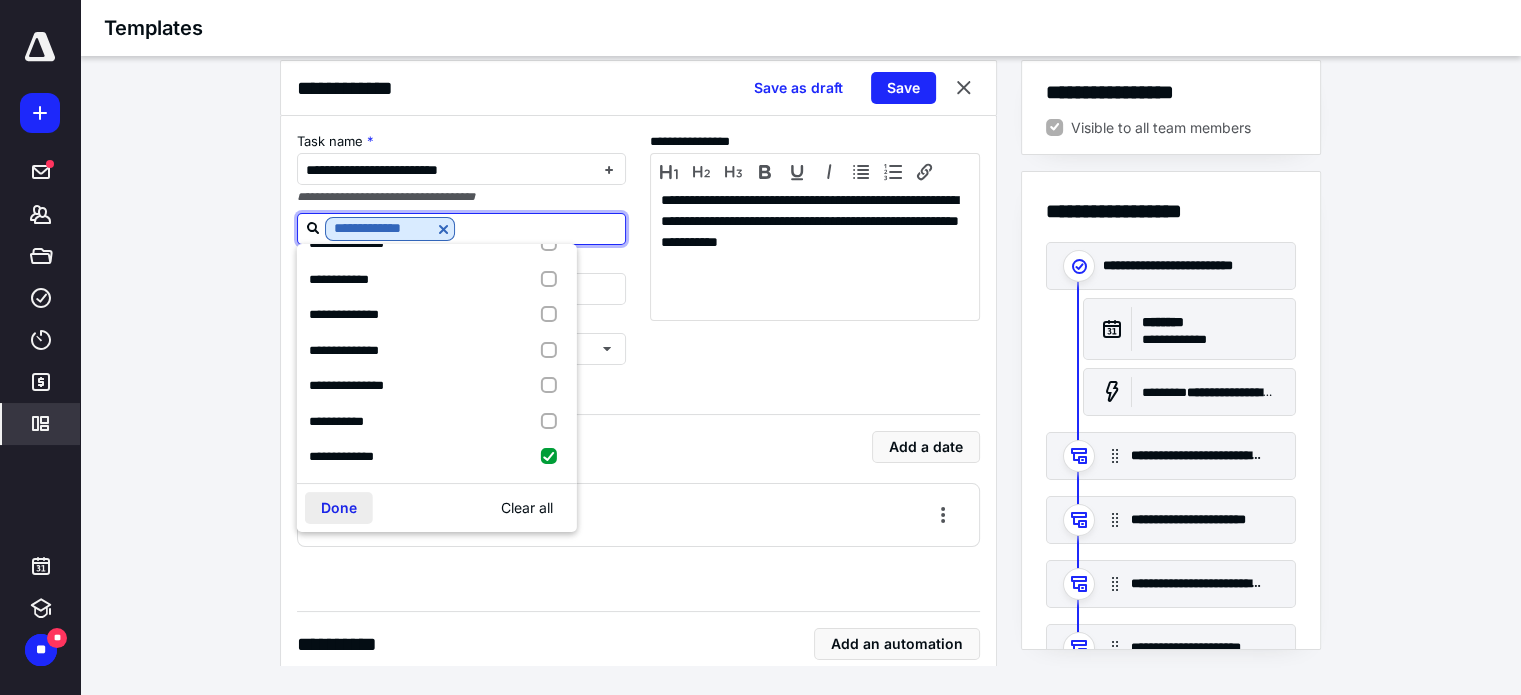 click on "Done" at bounding box center [339, 508] 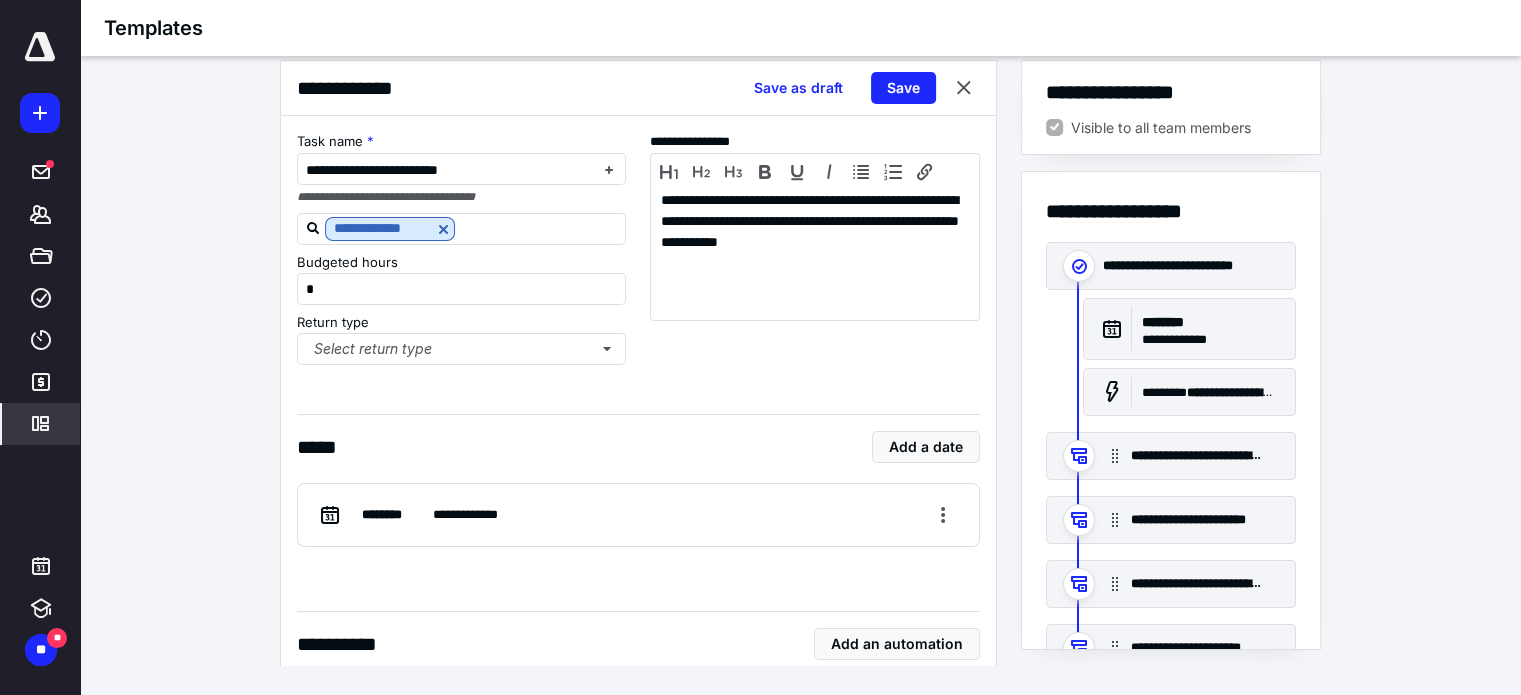 click on "**********" at bounding box center (638, 253) 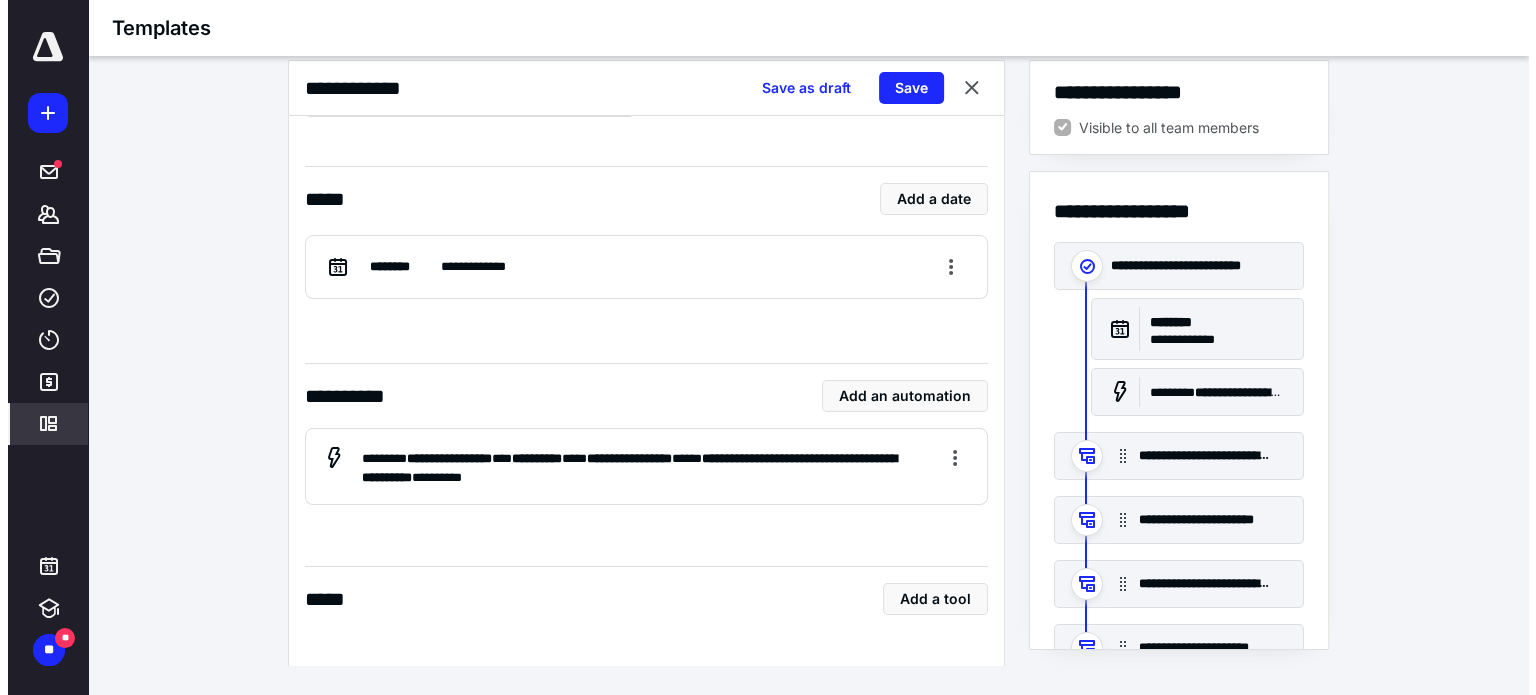 scroll, scrollTop: 300, scrollLeft: 0, axis: vertical 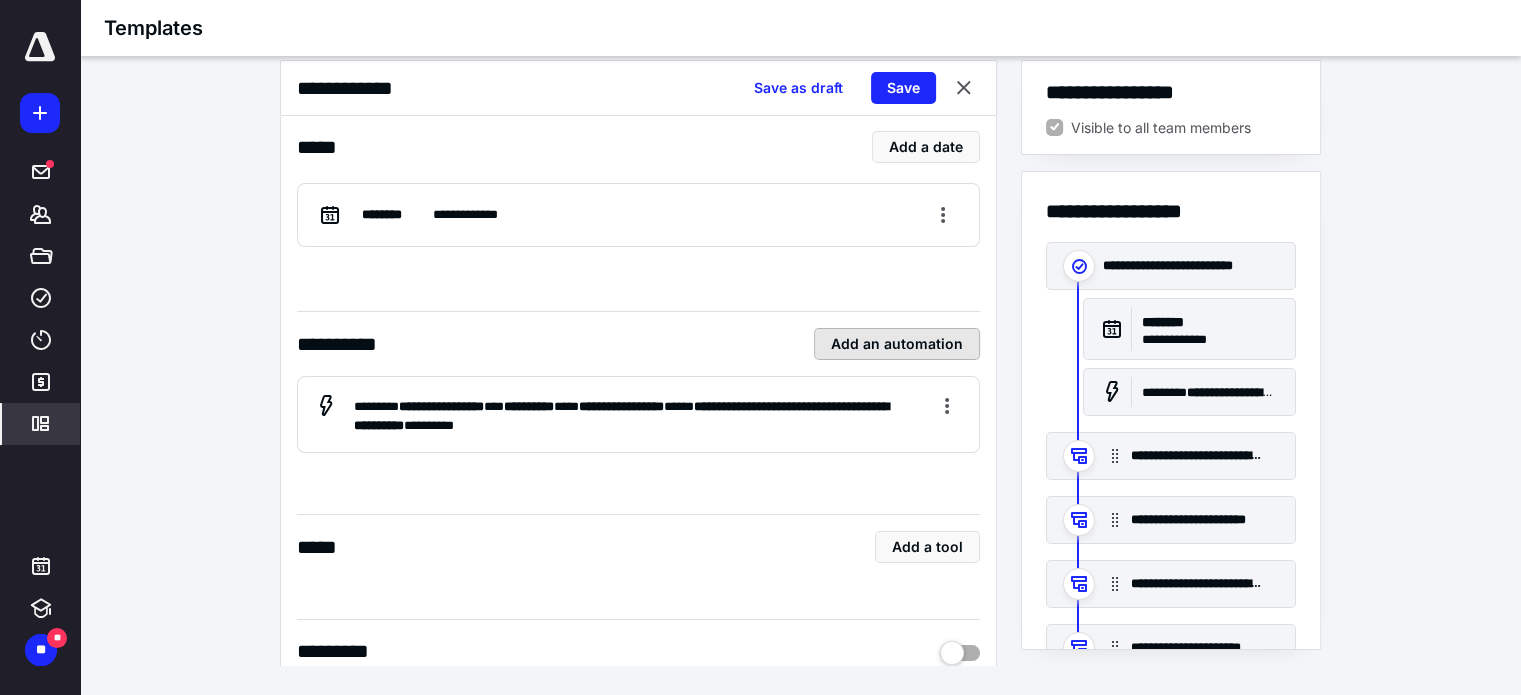 click on "Add an automation" at bounding box center [897, 344] 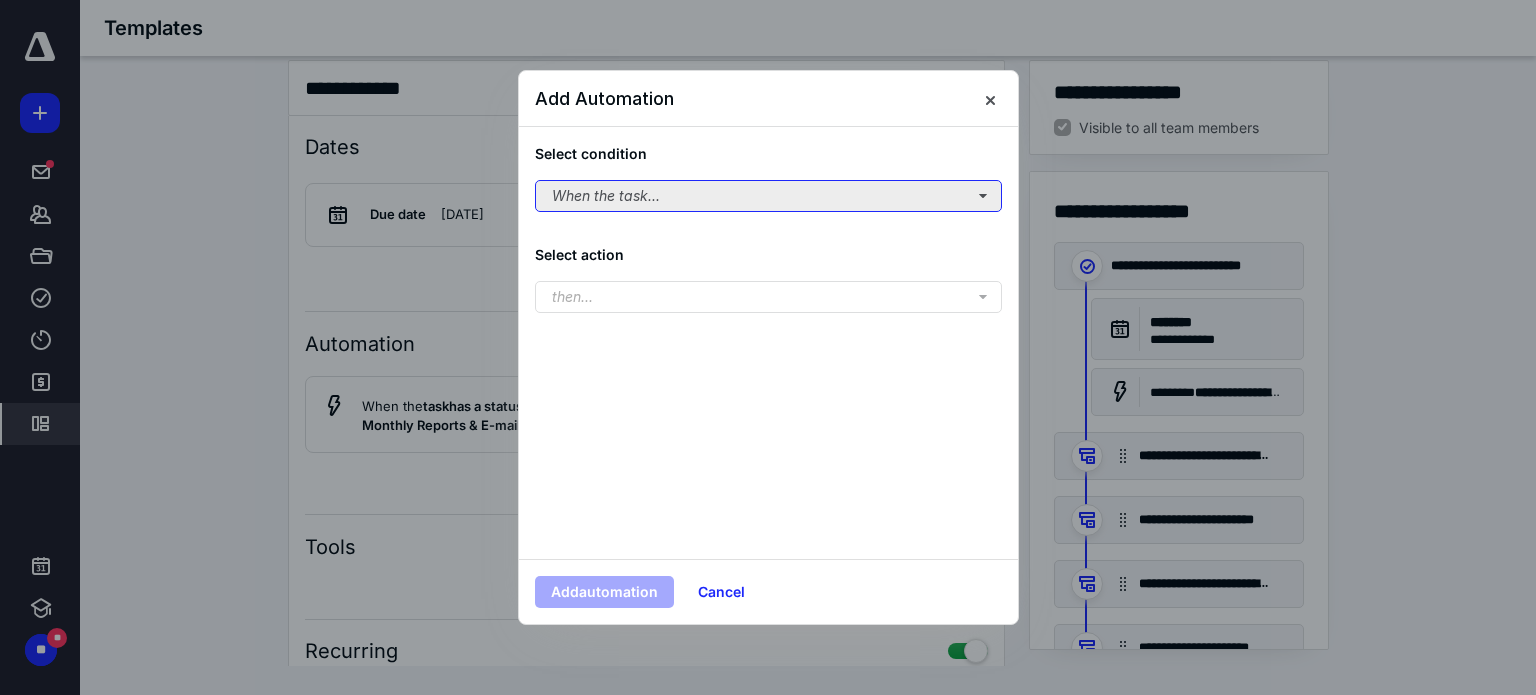 click on "When the task..." at bounding box center [768, 196] 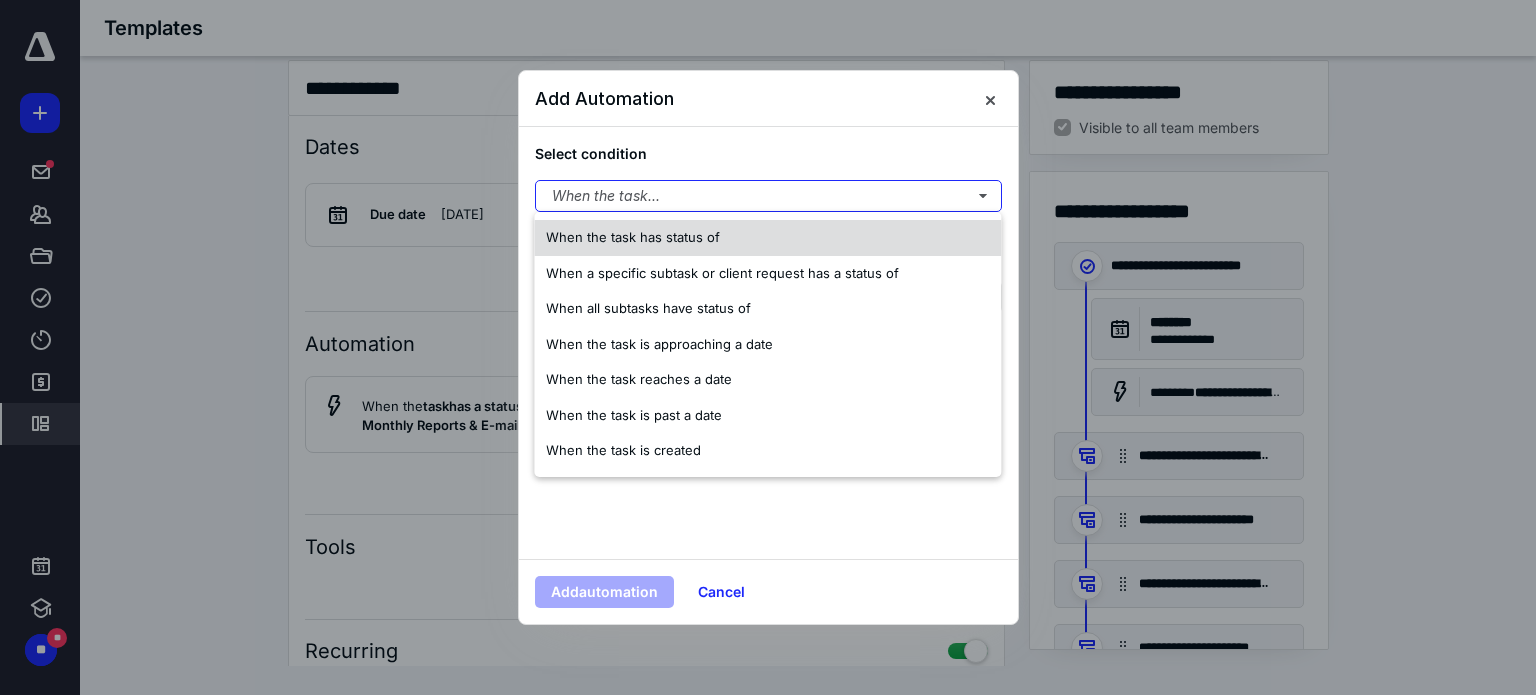 click on "When the task has status of" at bounding box center [633, 237] 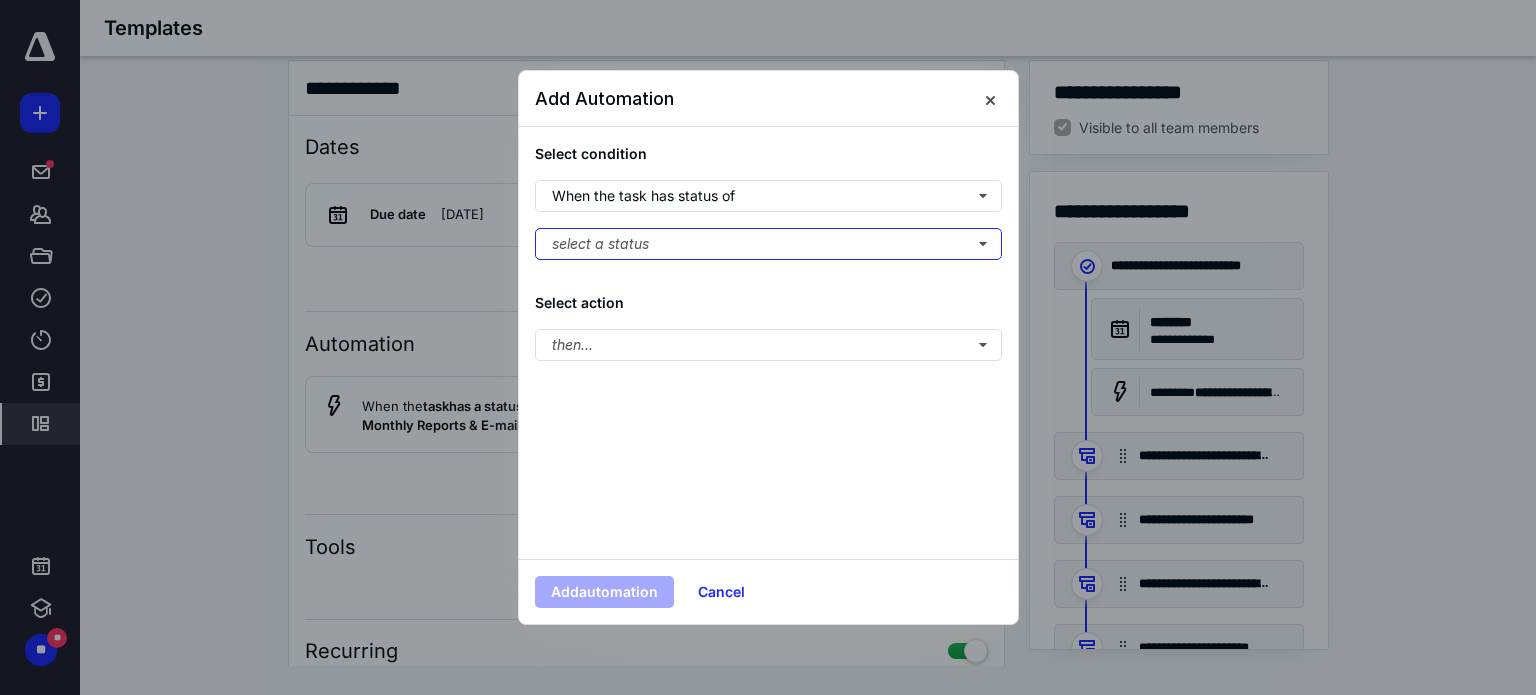 click on "select a status" at bounding box center [768, 244] 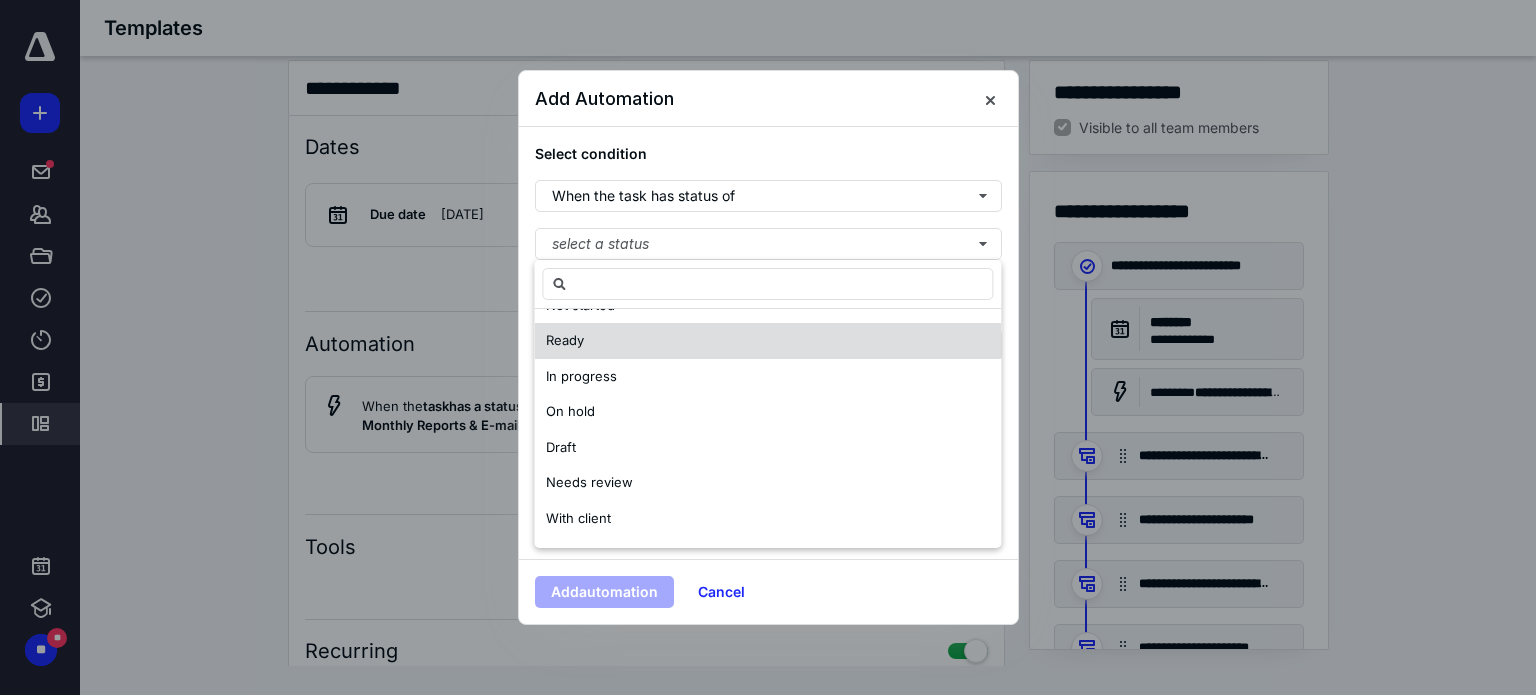scroll, scrollTop: 100, scrollLeft: 0, axis: vertical 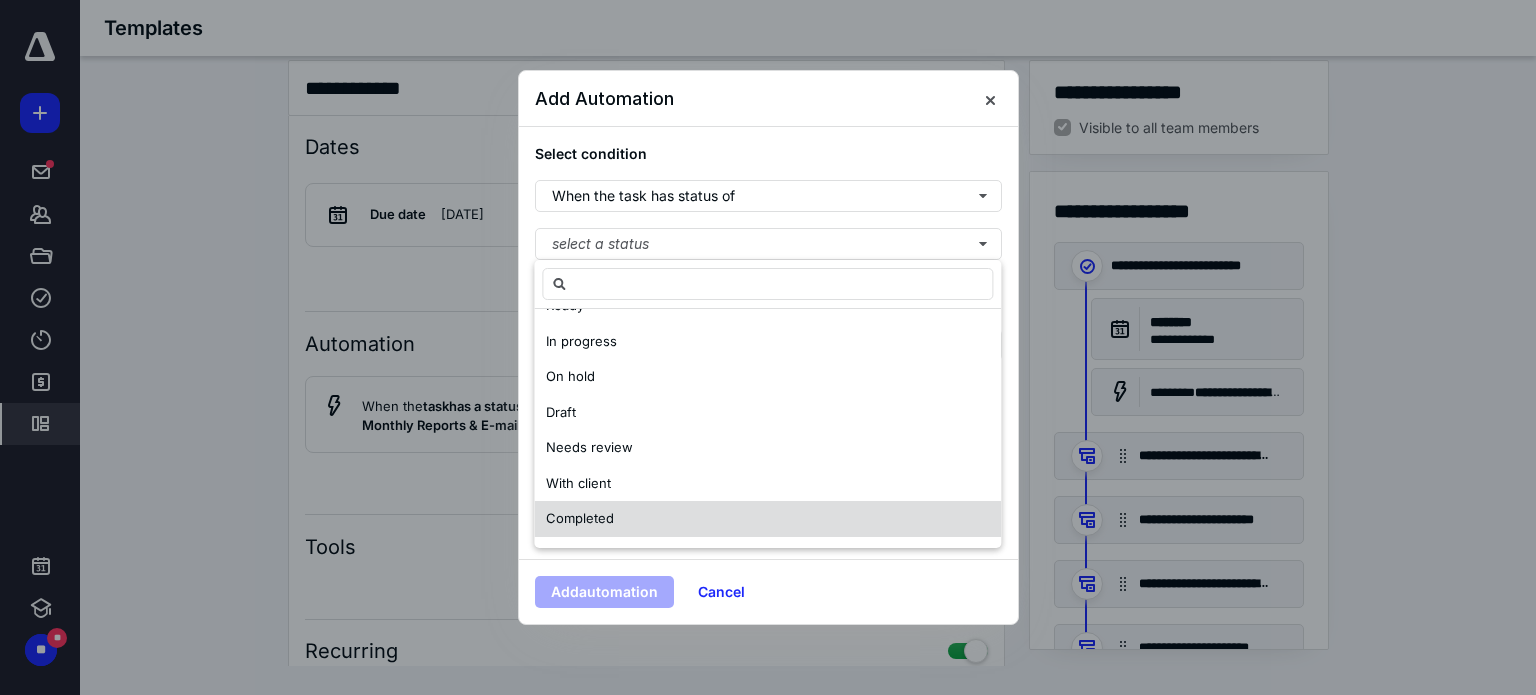 click on "Completed" at bounding box center (767, 519) 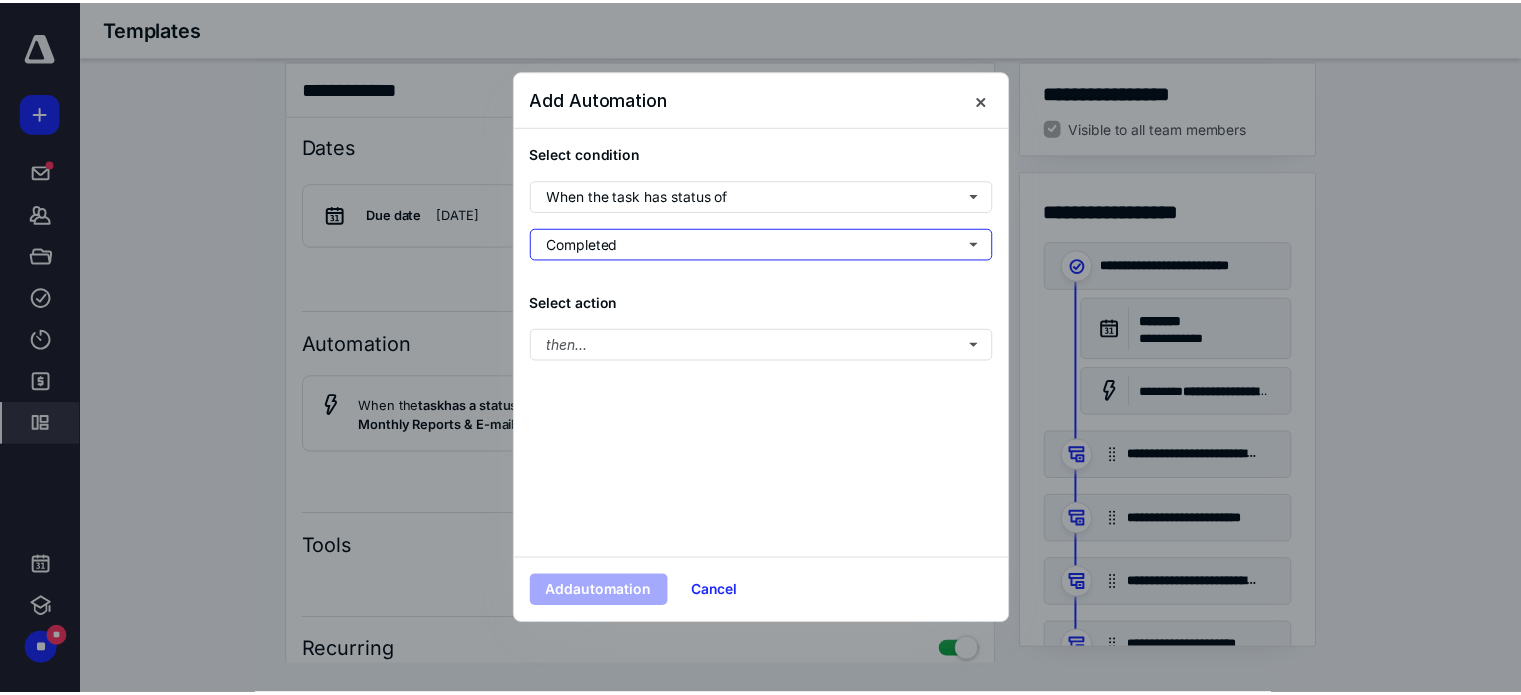 scroll, scrollTop: 0, scrollLeft: 0, axis: both 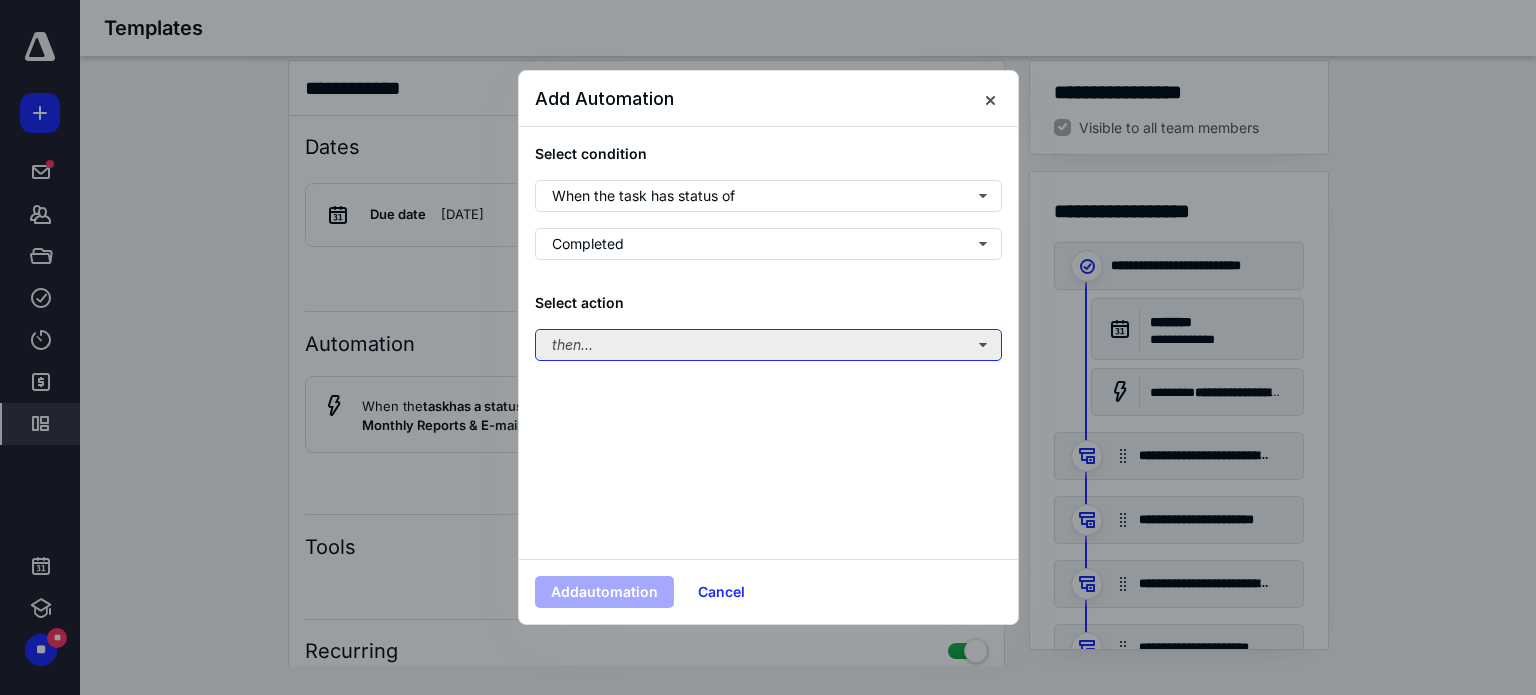 click on "then..." at bounding box center (768, 345) 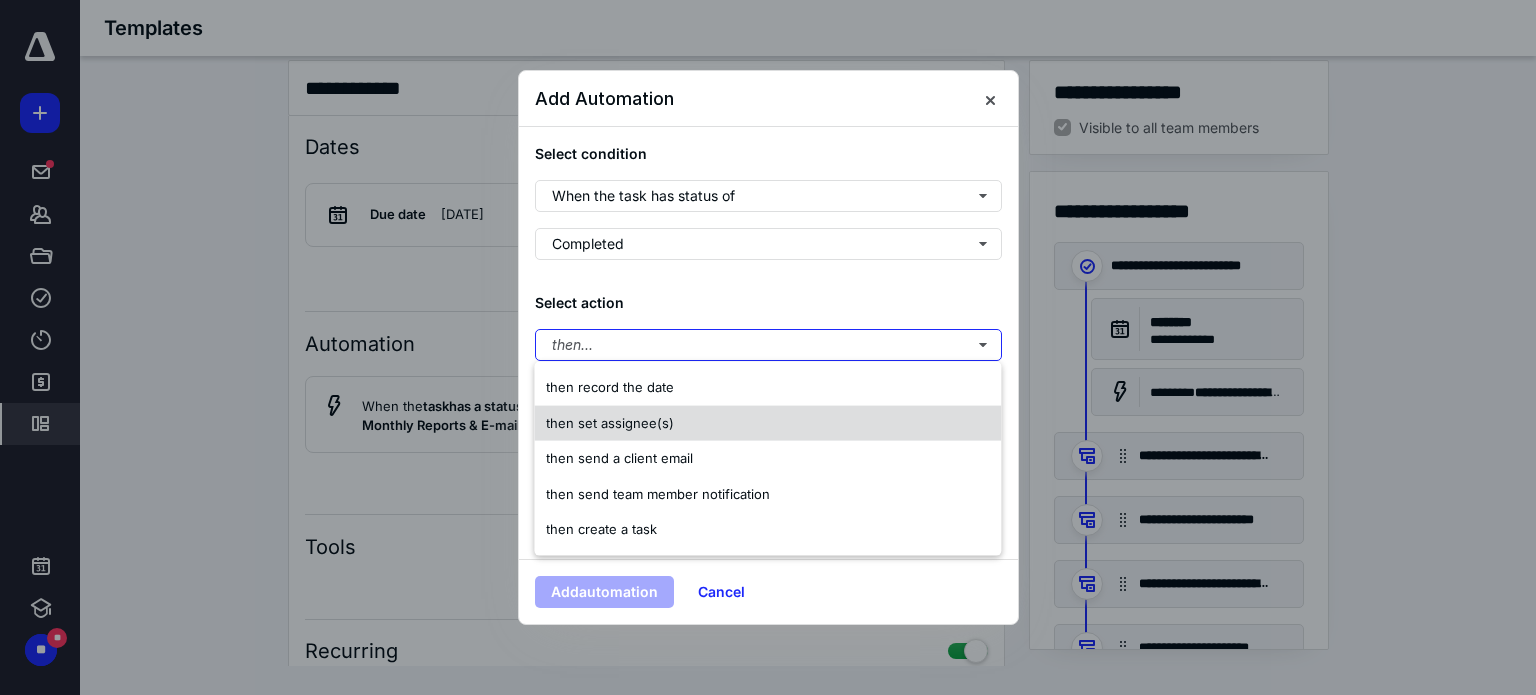 click on "then set assignee(s)" at bounding box center (767, 423) 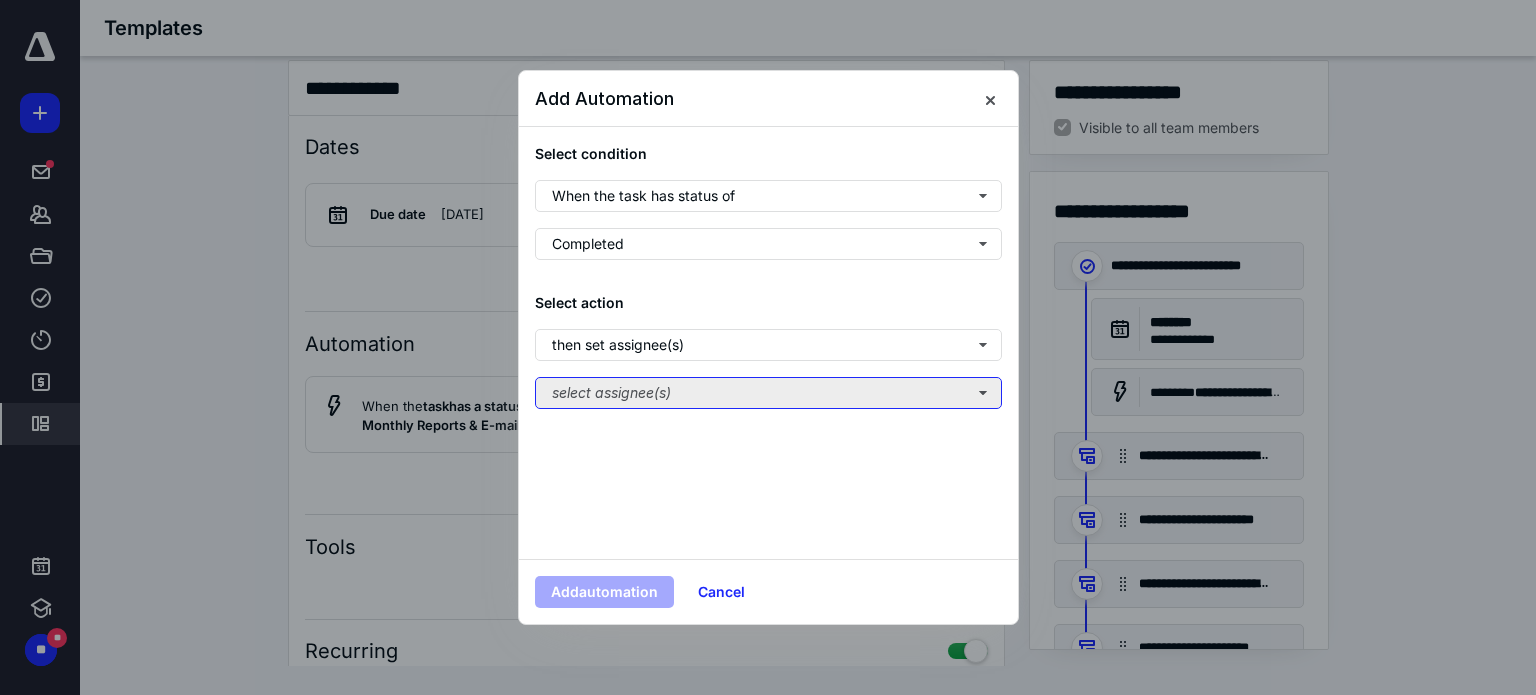 click on "select assignee(s)" at bounding box center (768, 393) 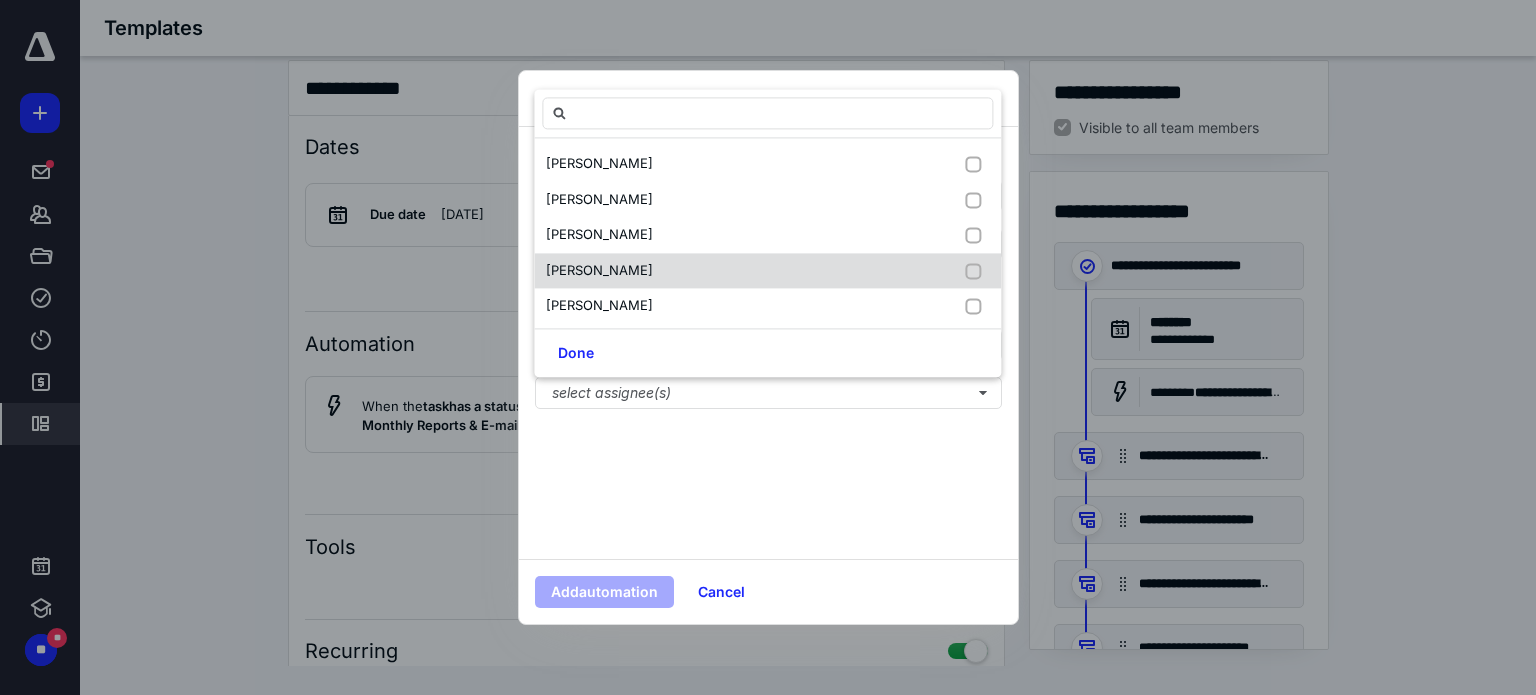 click on "[PERSON_NAME]" at bounding box center (767, 271) 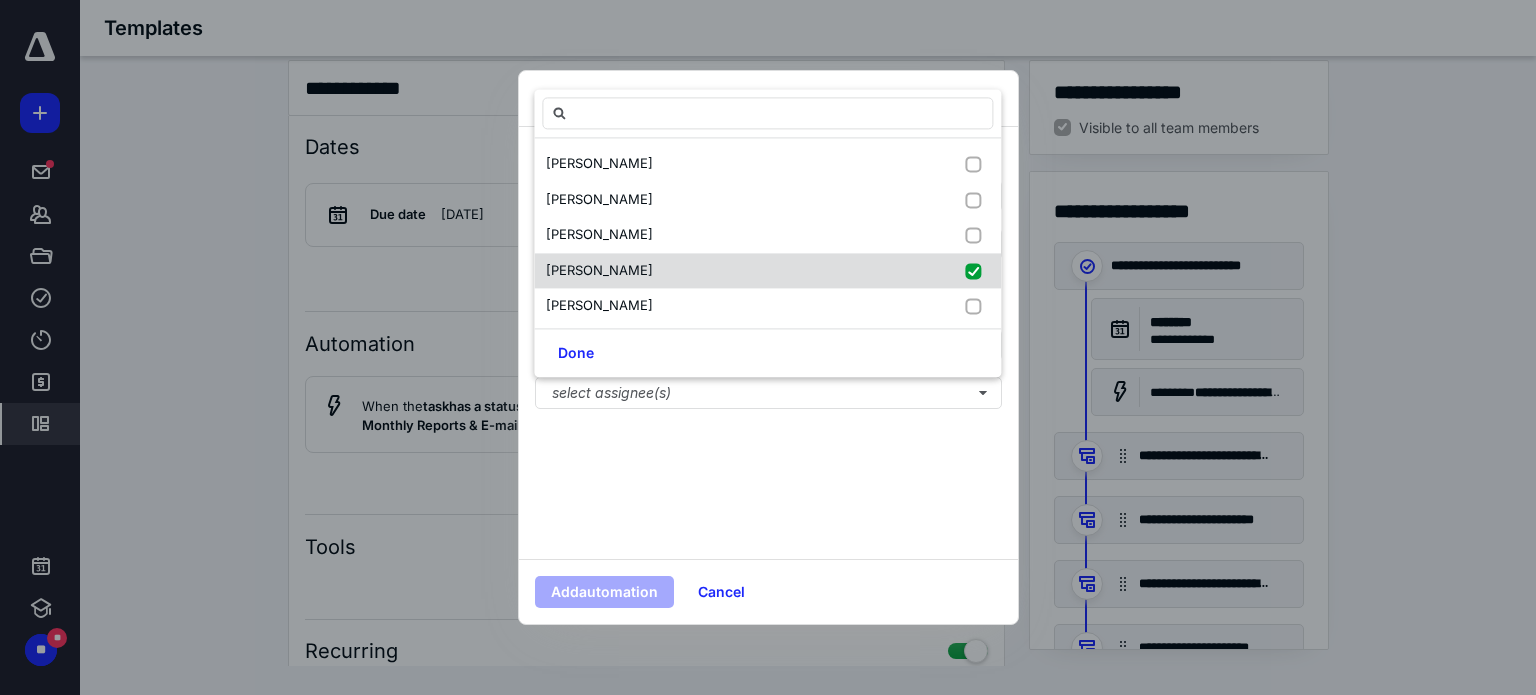 checkbox on "true" 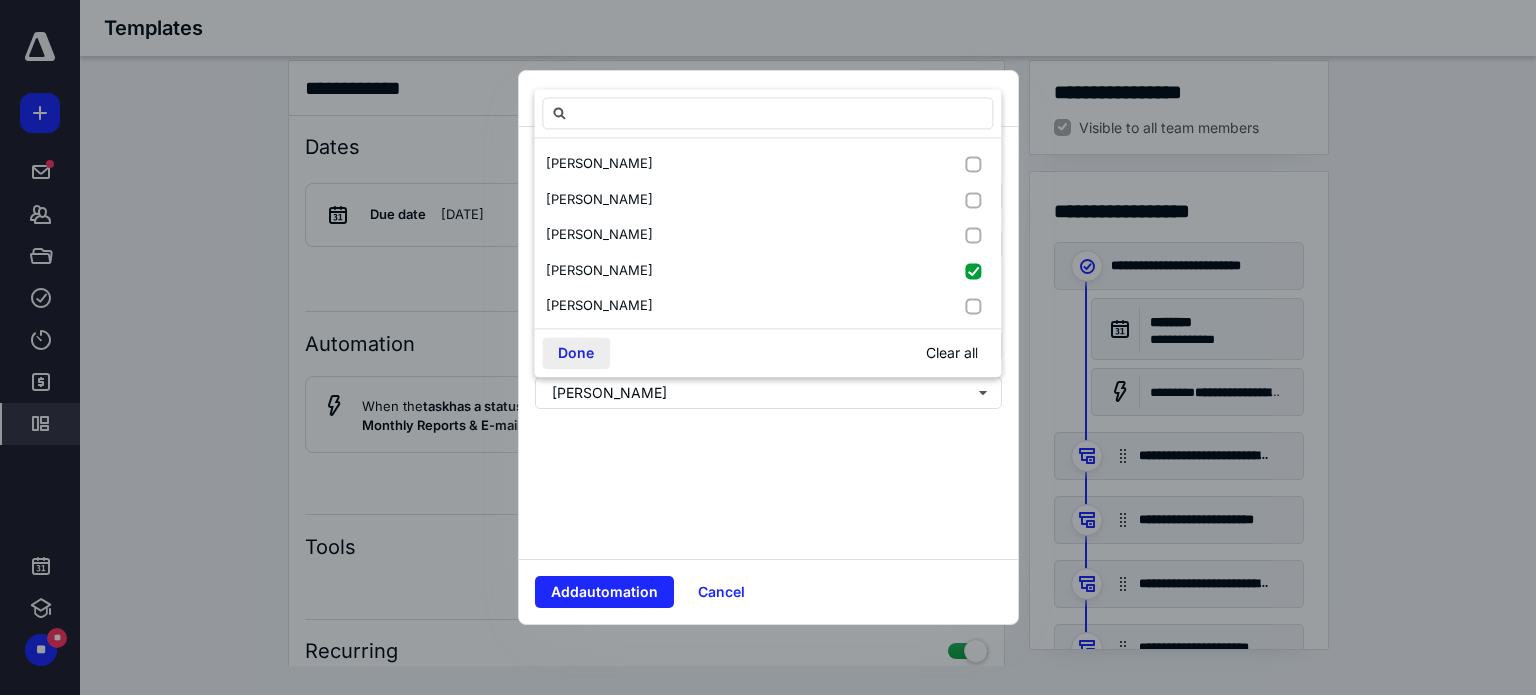 click on "Done" at bounding box center [576, 354] 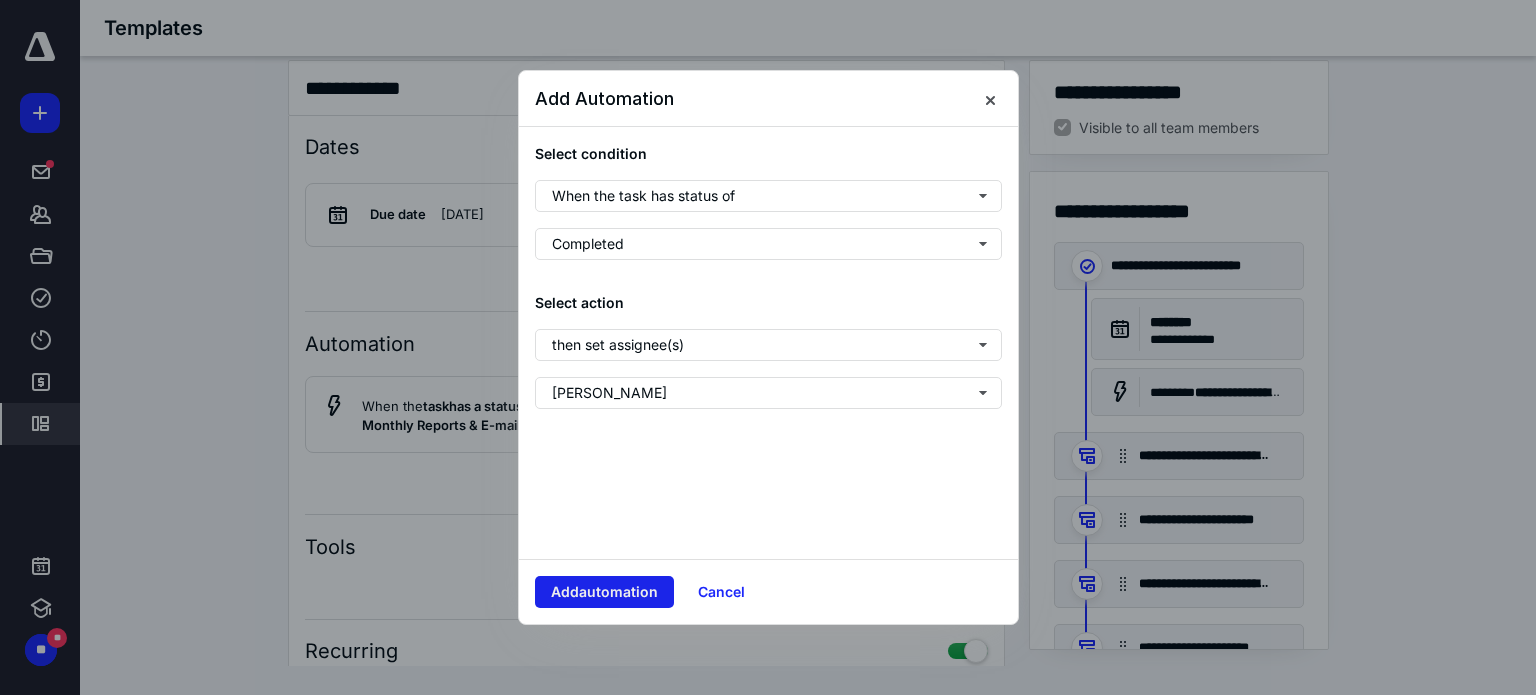 click on "Add  automation" at bounding box center (604, 592) 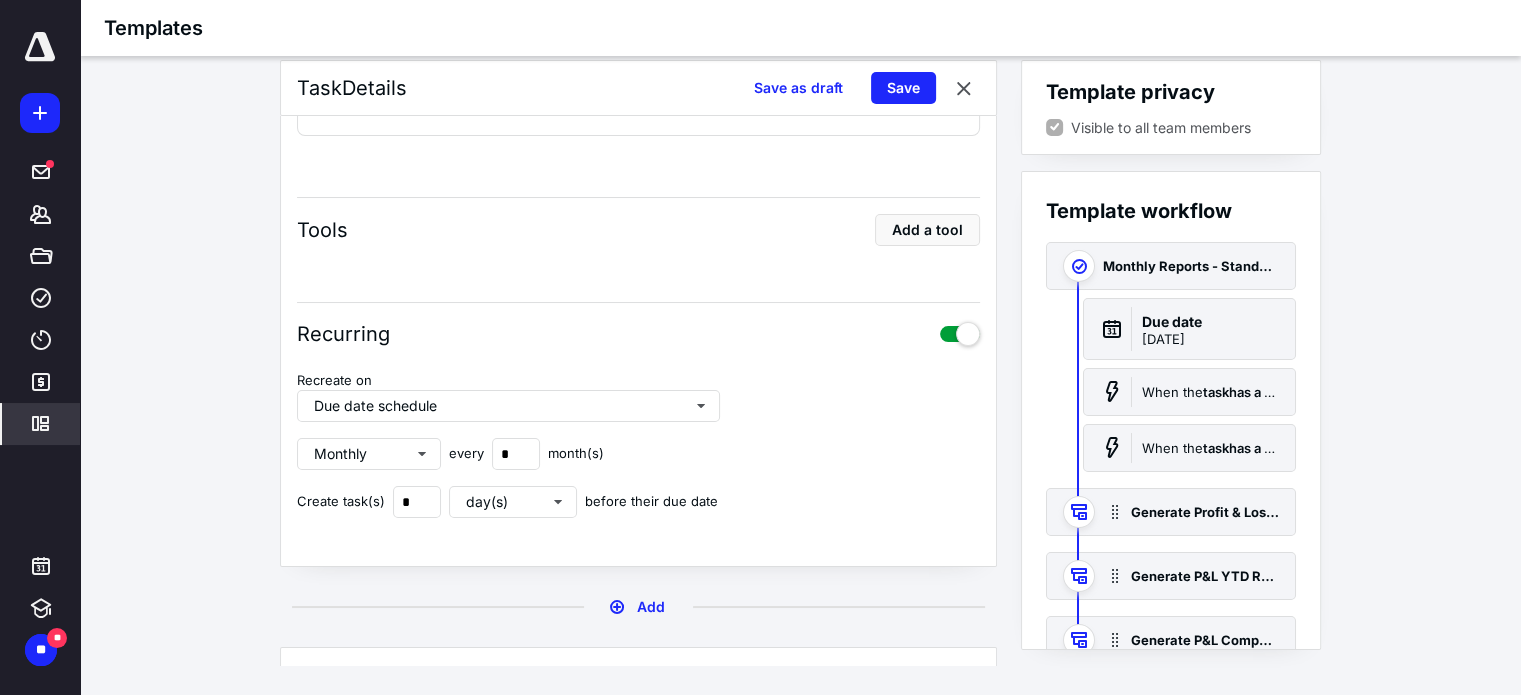 scroll, scrollTop: 700, scrollLeft: 0, axis: vertical 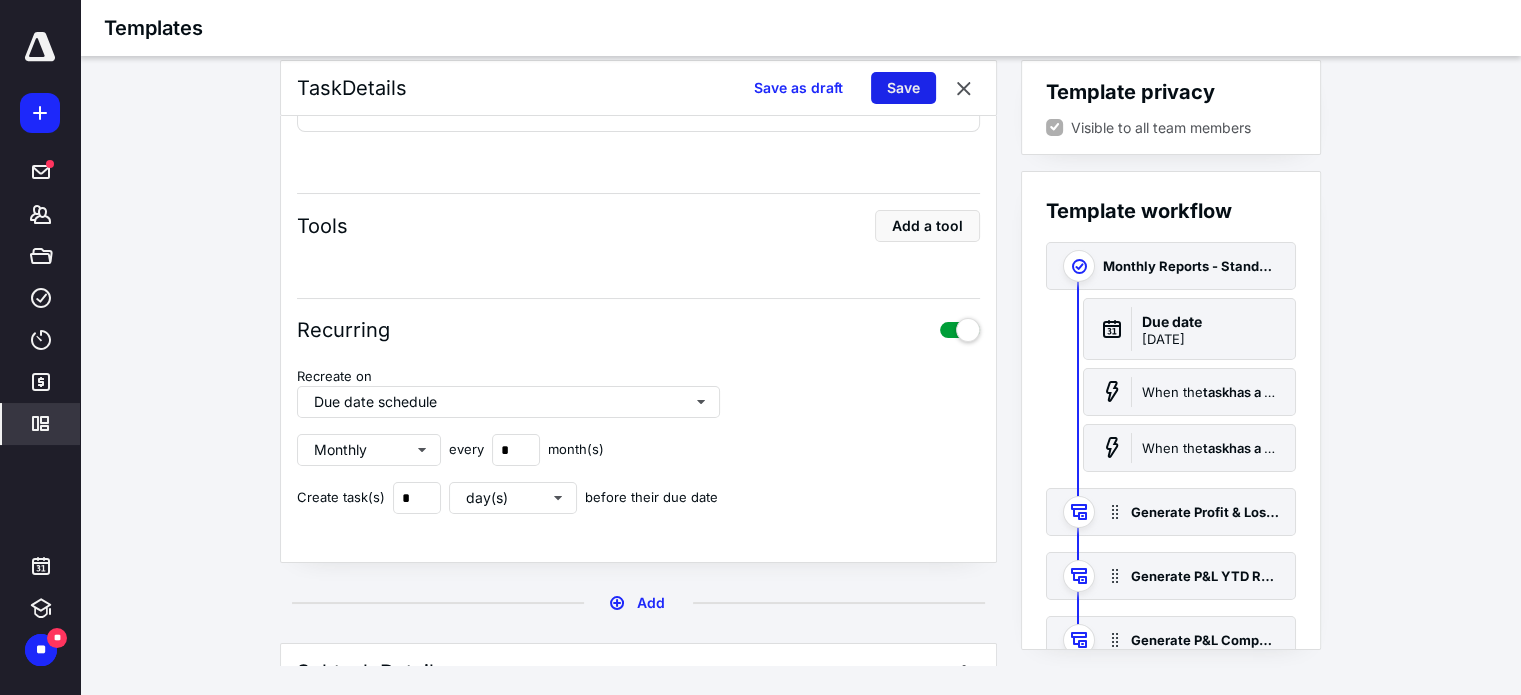 click on "Save" at bounding box center [903, 88] 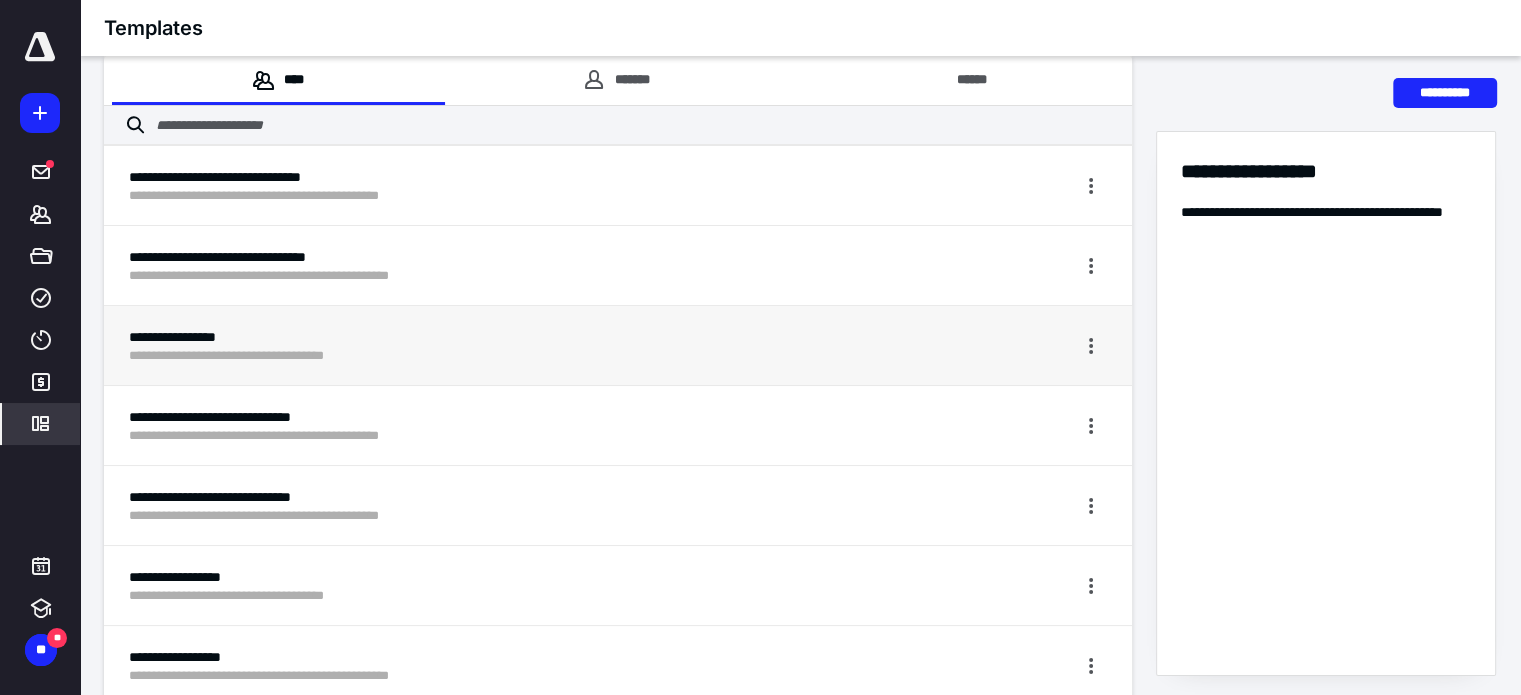scroll, scrollTop: 300, scrollLeft: 0, axis: vertical 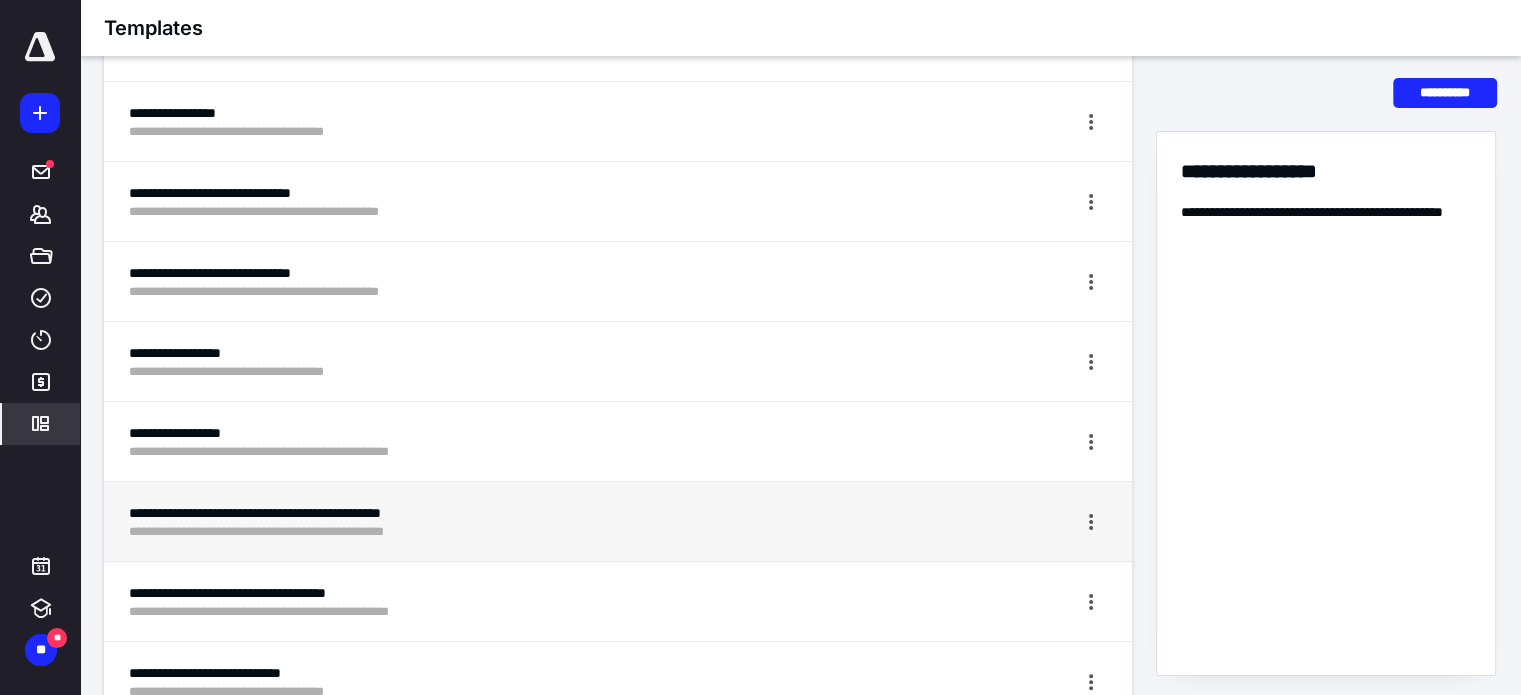 click on "**********" at bounding box center (543, 513) 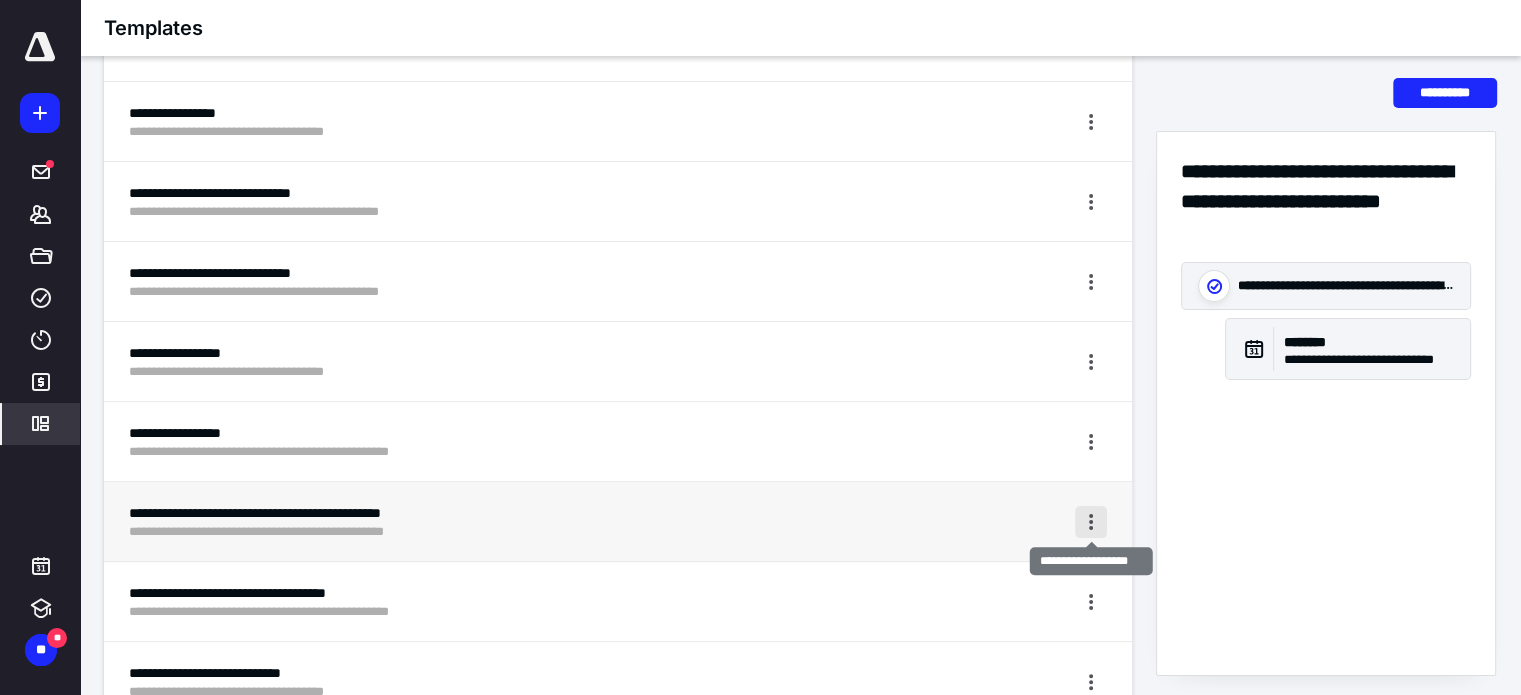 click at bounding box center (1091, 522) 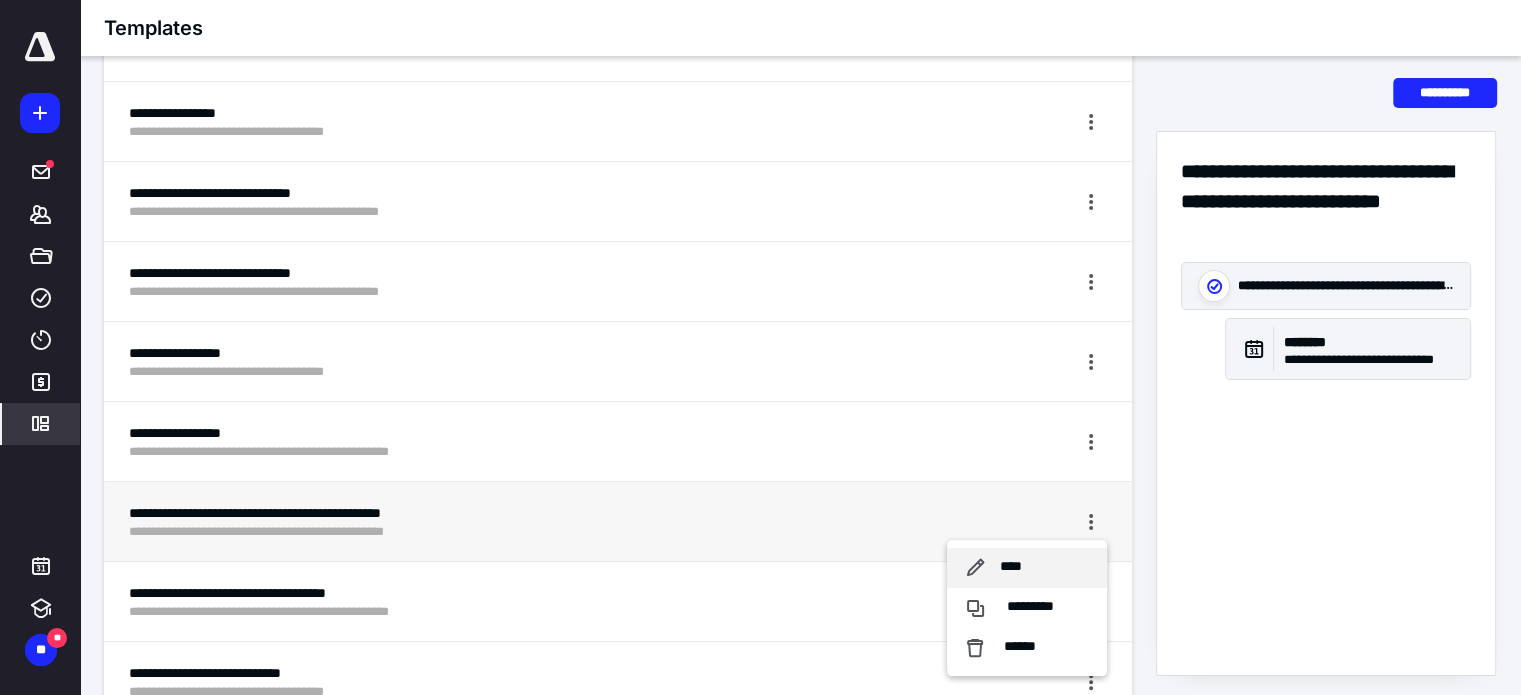click on "****" at bounding box center [1027, 568] 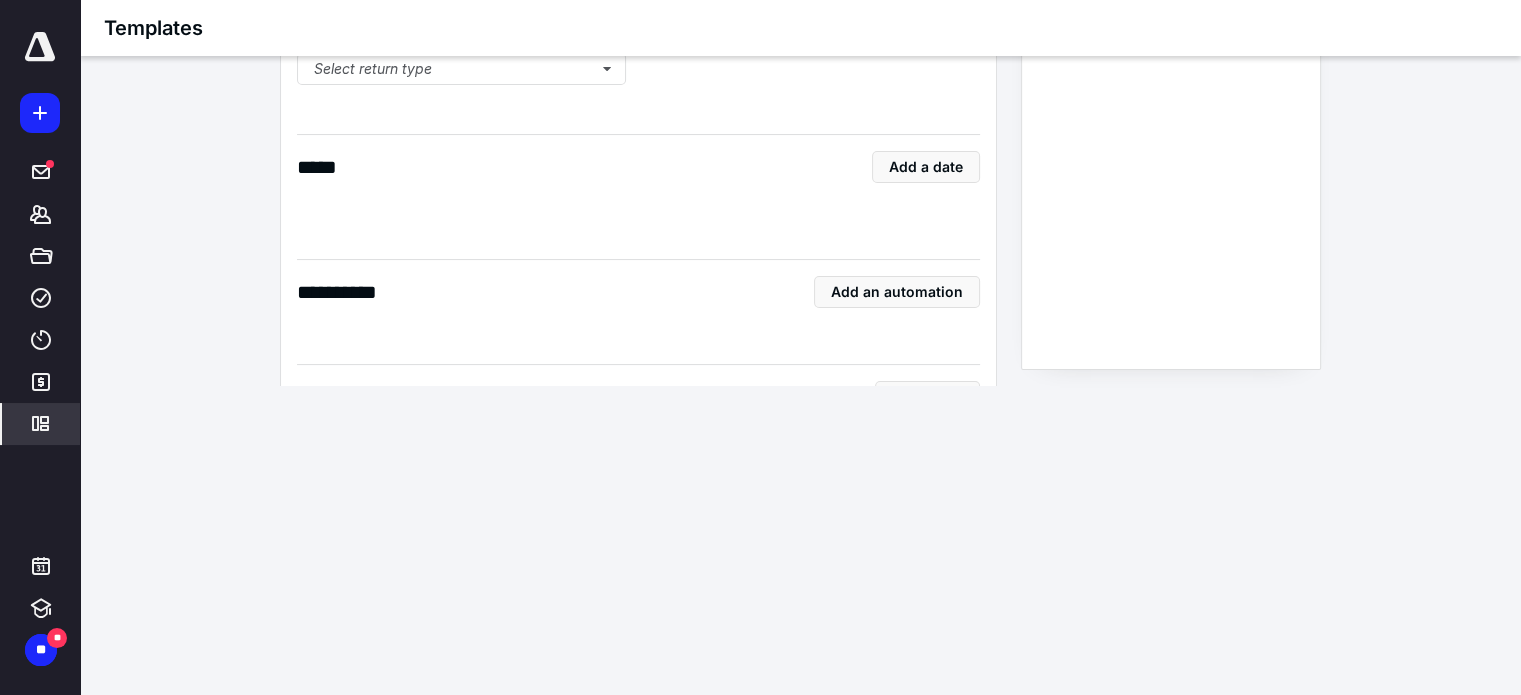 scroll, scrollTop: 20, scrollLeft: 0, axis: vertical 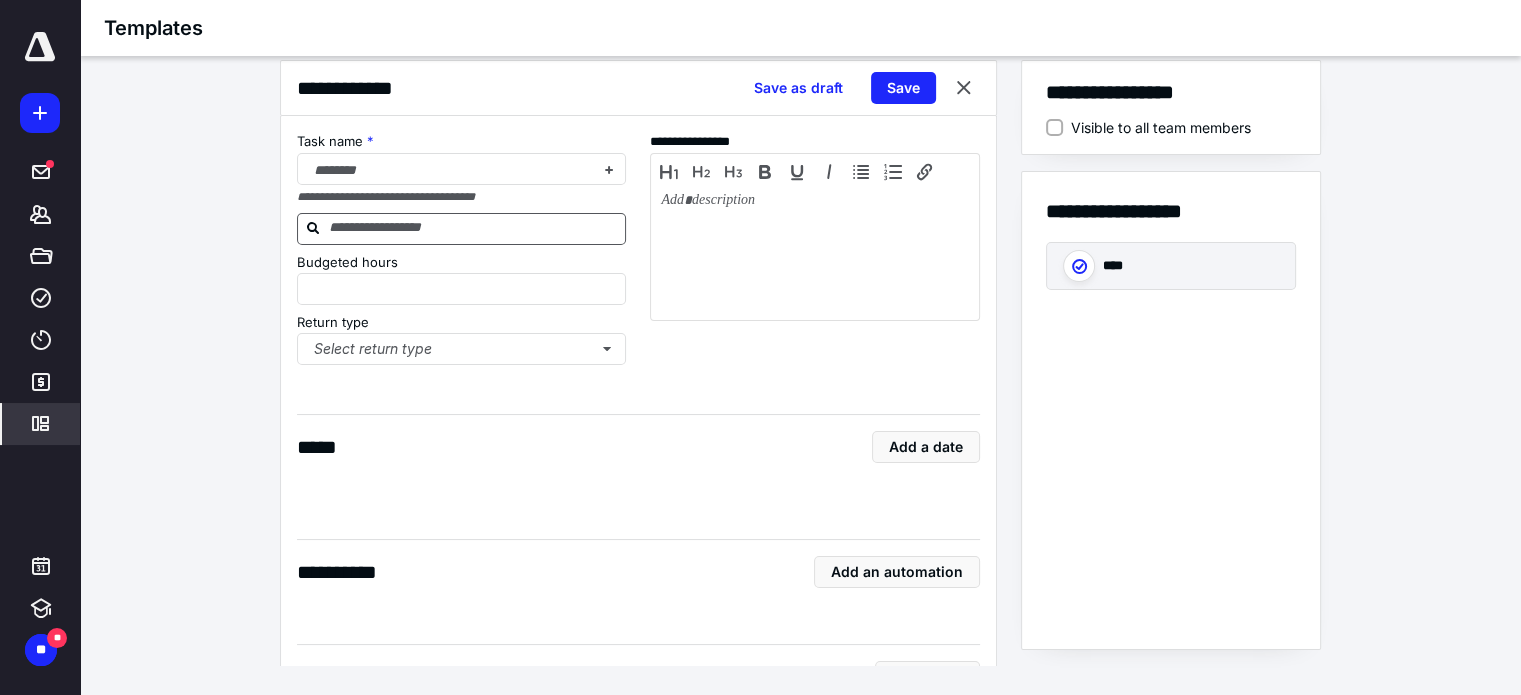 type on "*" 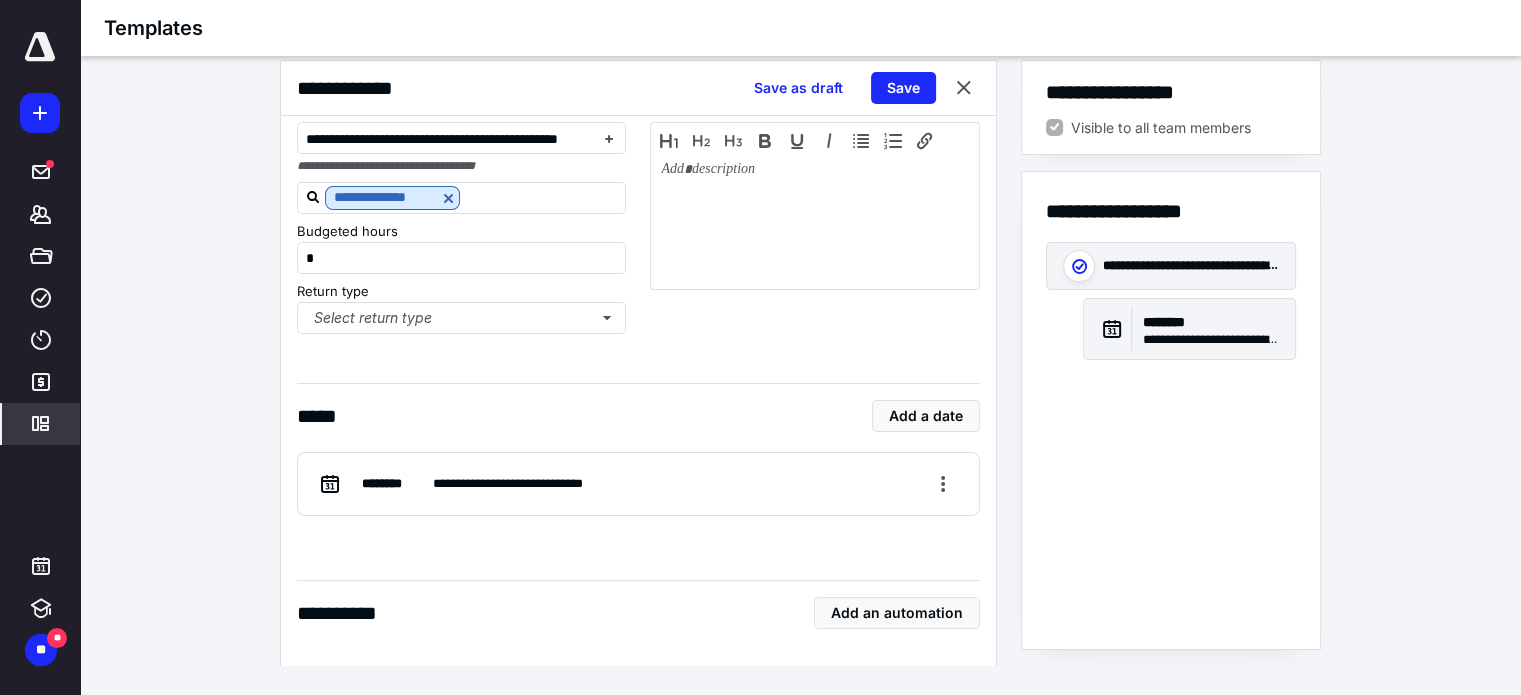 scroll, scrollTop: 0, scrollLeft: 0, axis: both 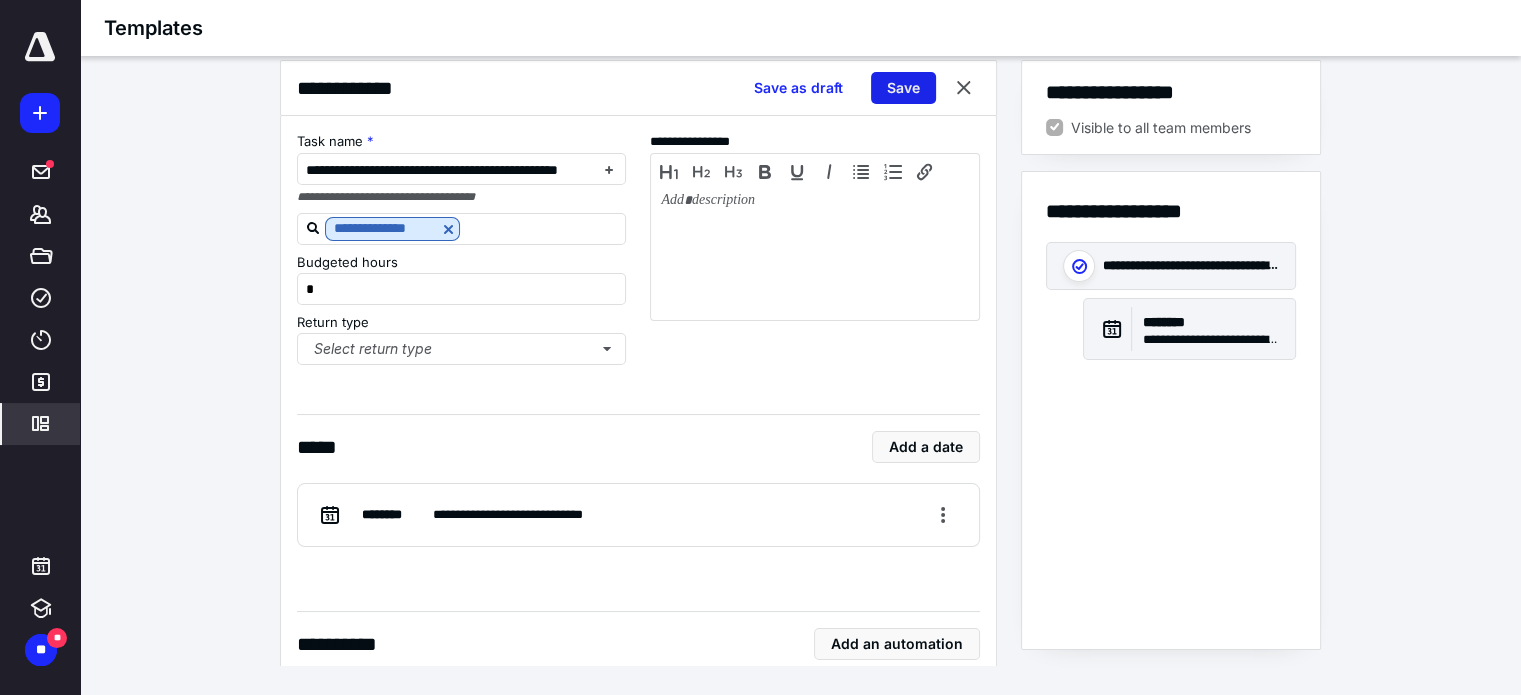click on "Save" at bounding box center [903, 88] 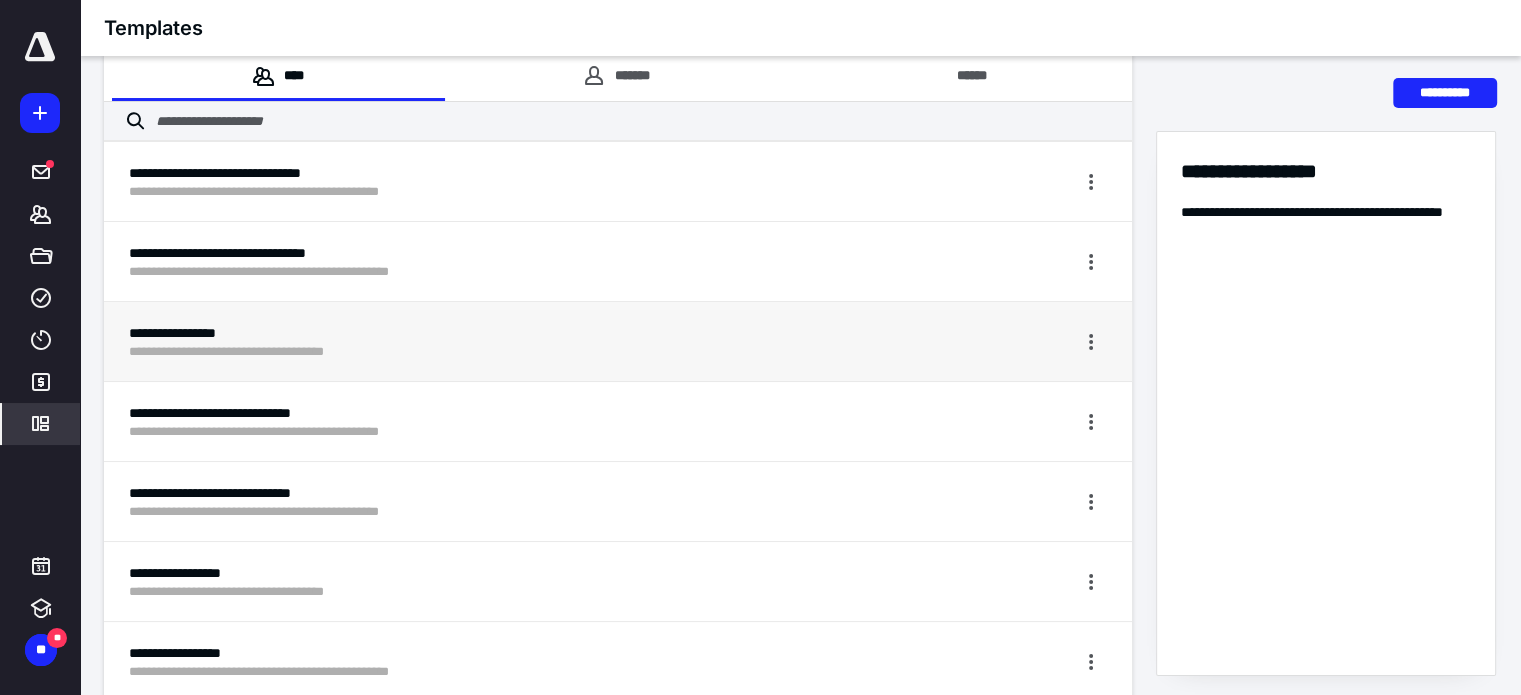 scroll, scrollTop: 100, scrollLeft: 0, axis: vertical 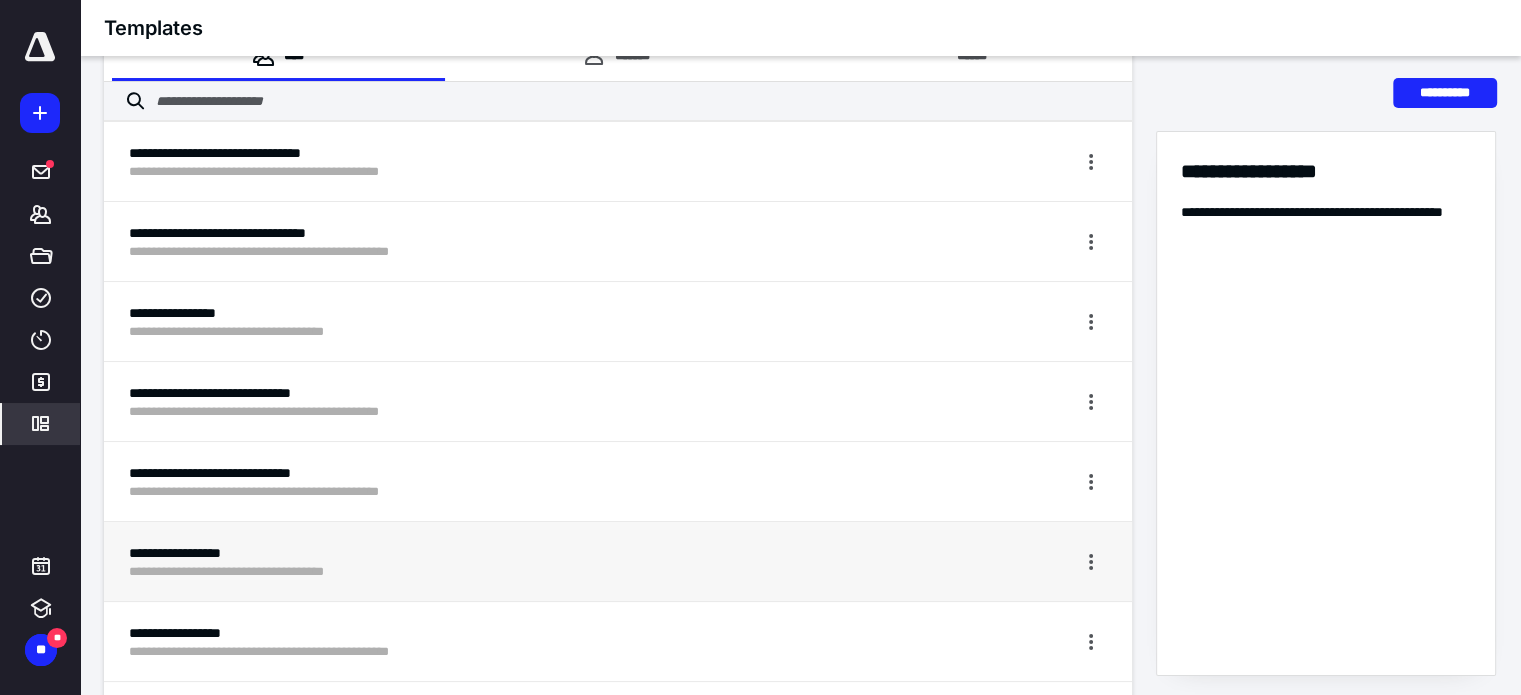 click on "**********" at bounding box center [543, 553] 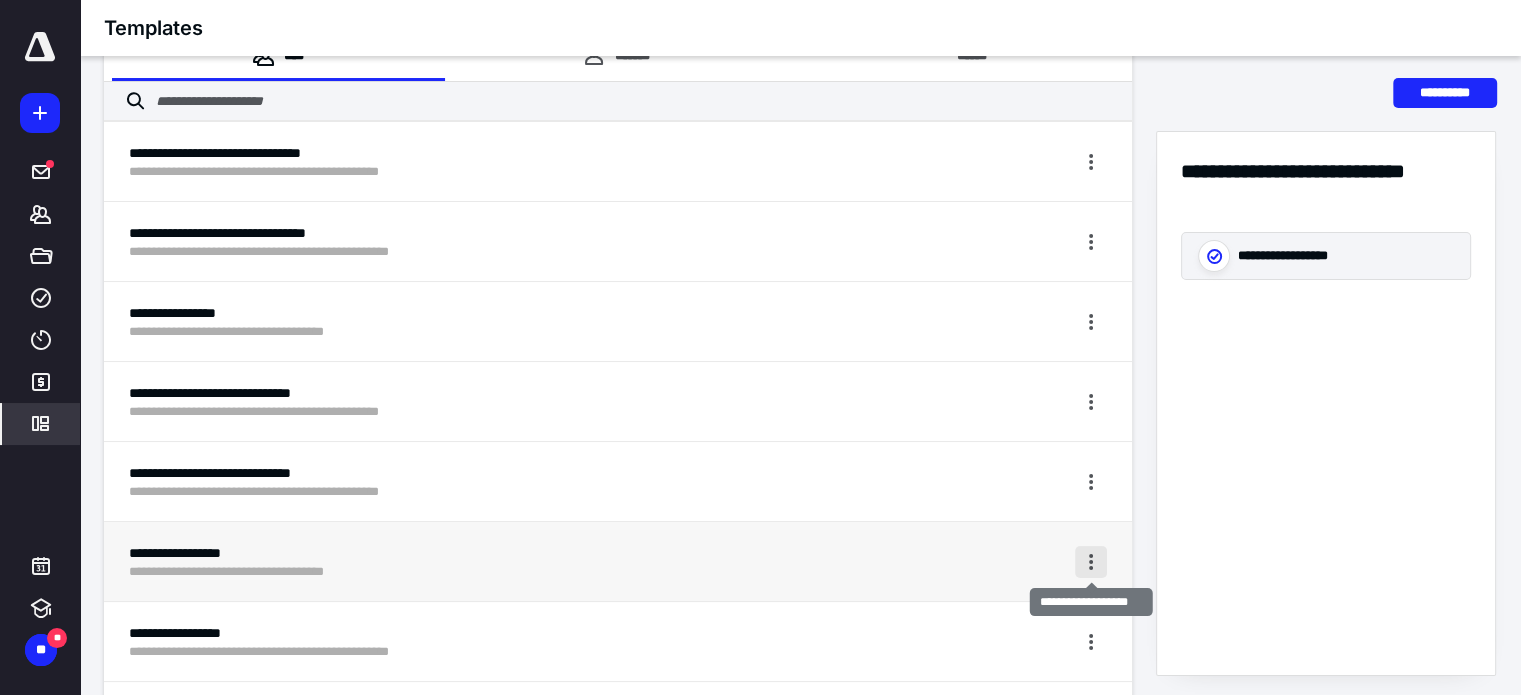 click at bounding box center [1091, 562] 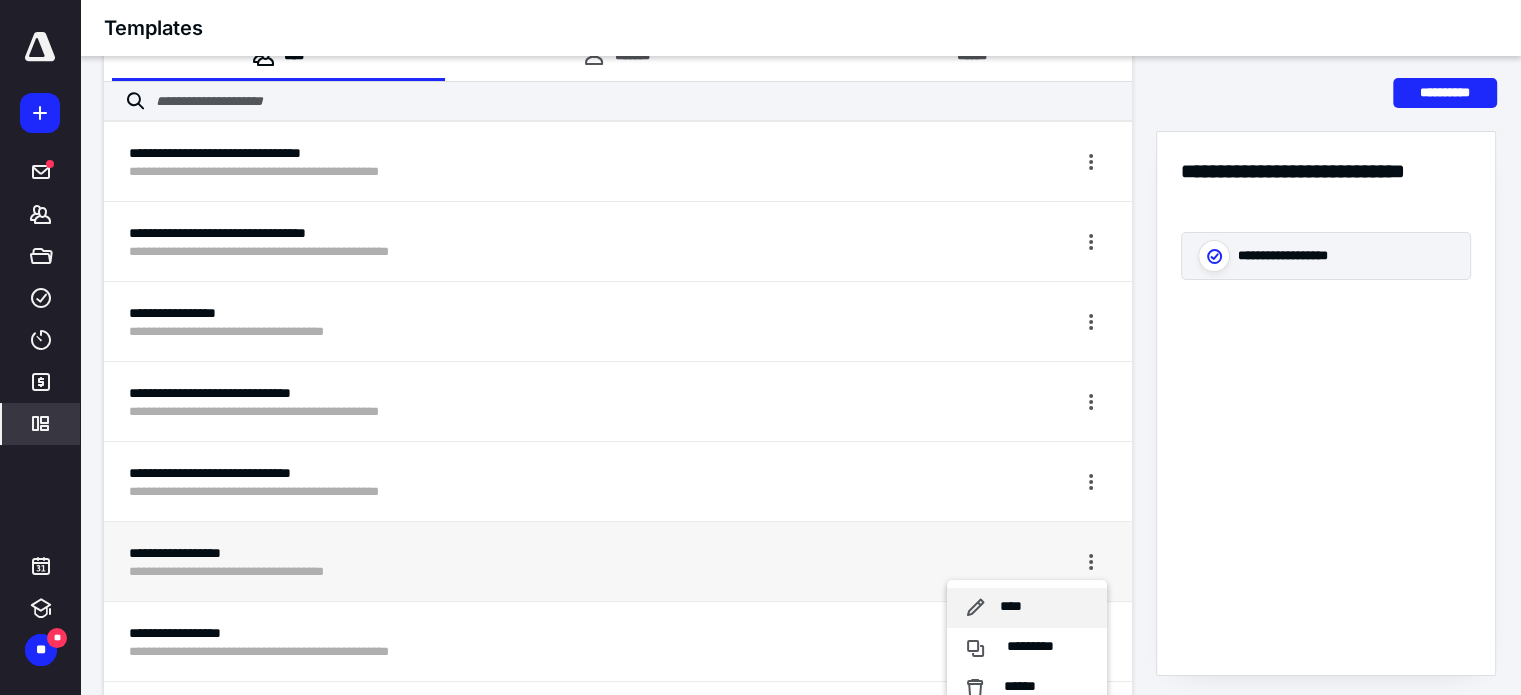 click on "****" at bounding box center (1011, 607) 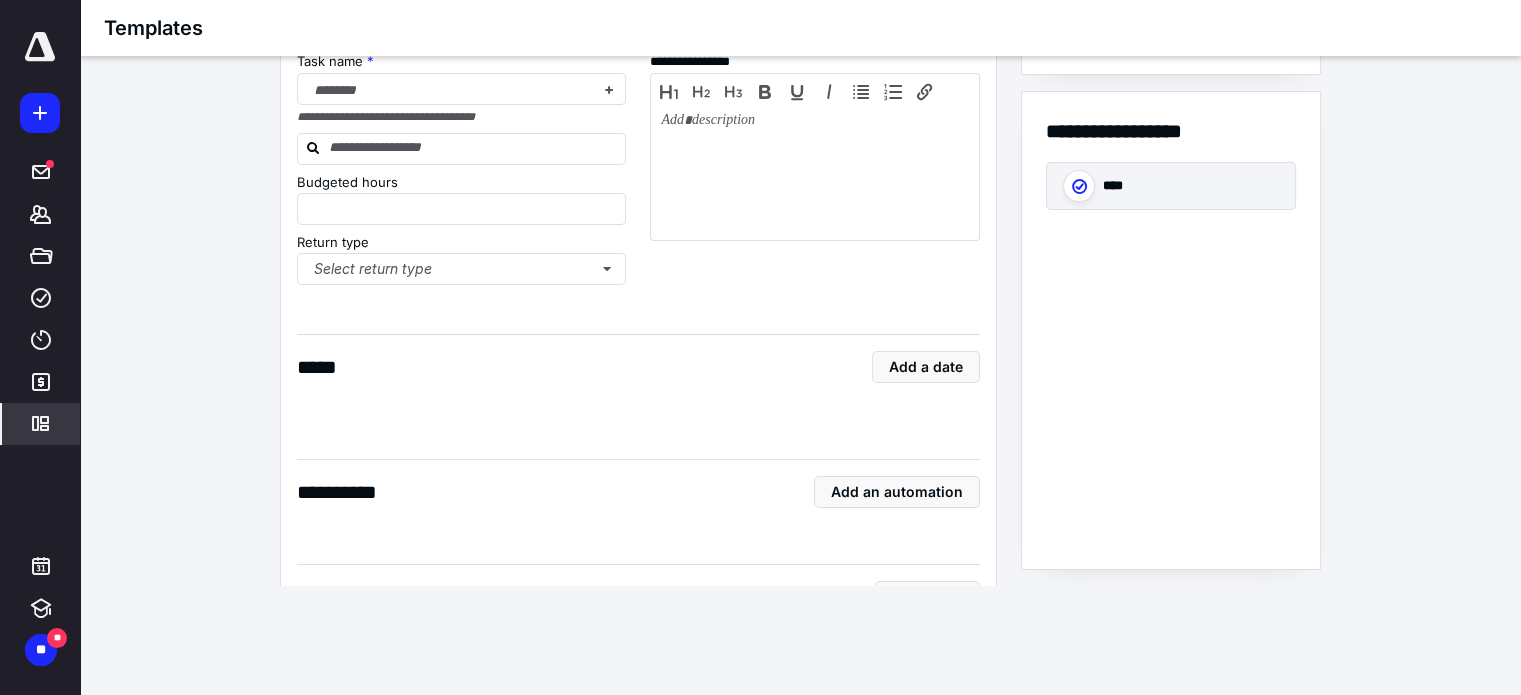 scroll, scrollTop: 20, scrollLeft: 0, axis: vertical 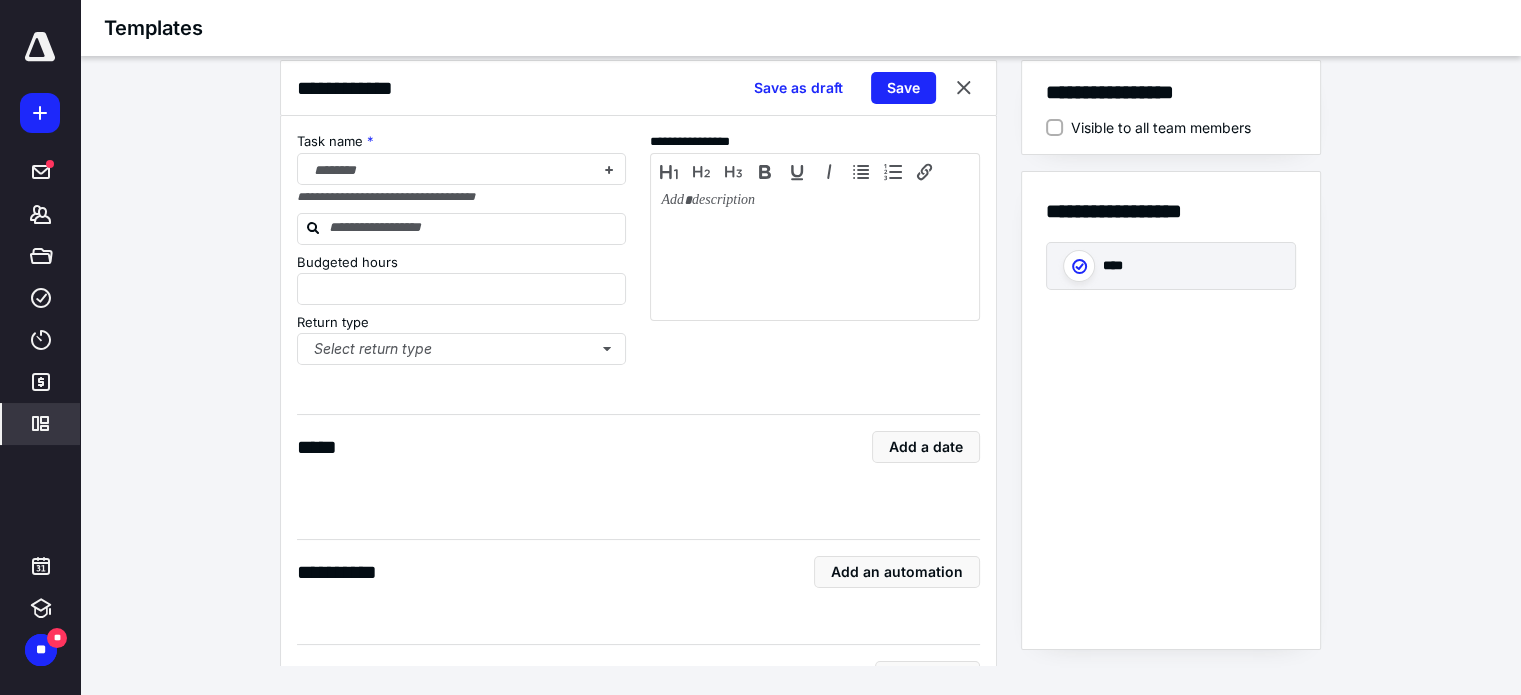 type on "*" 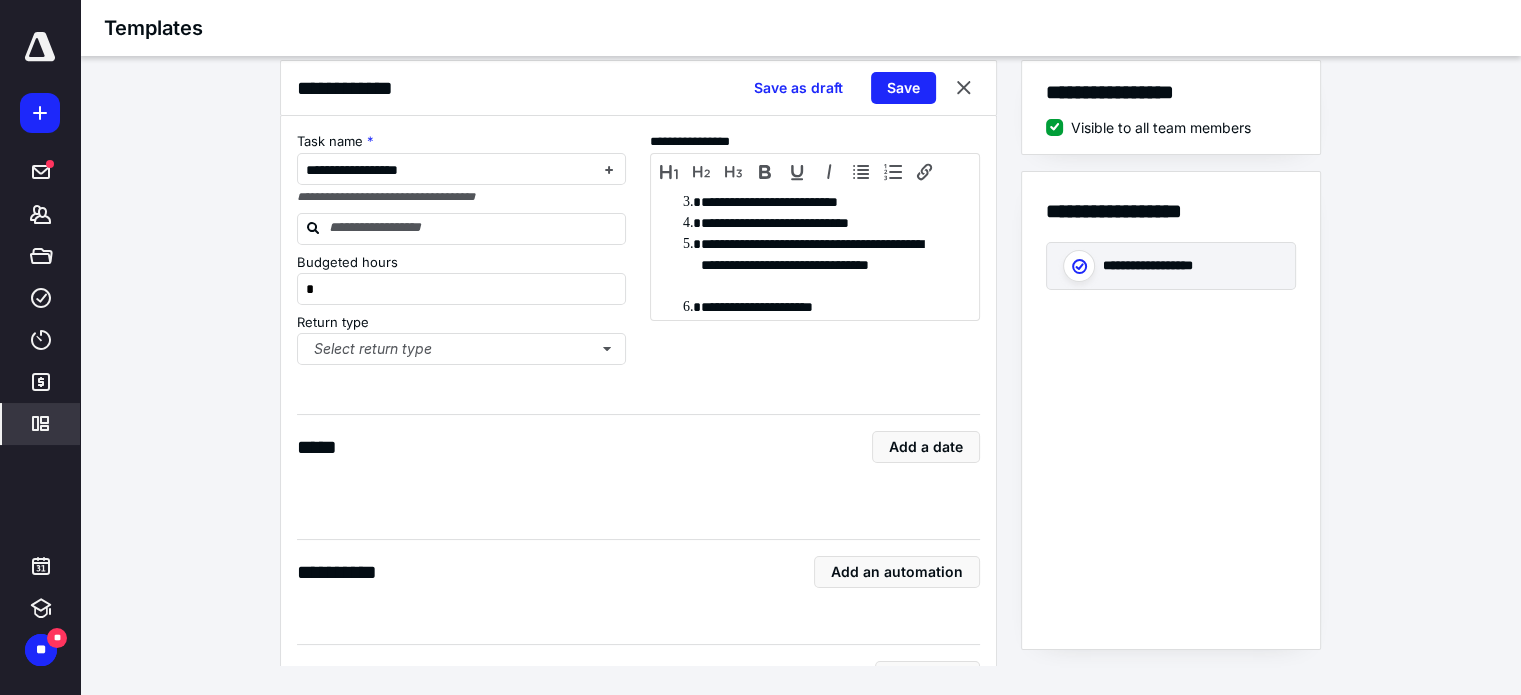 scroll, scrollTop: 80, scrollLeft: 0, axis: vertical 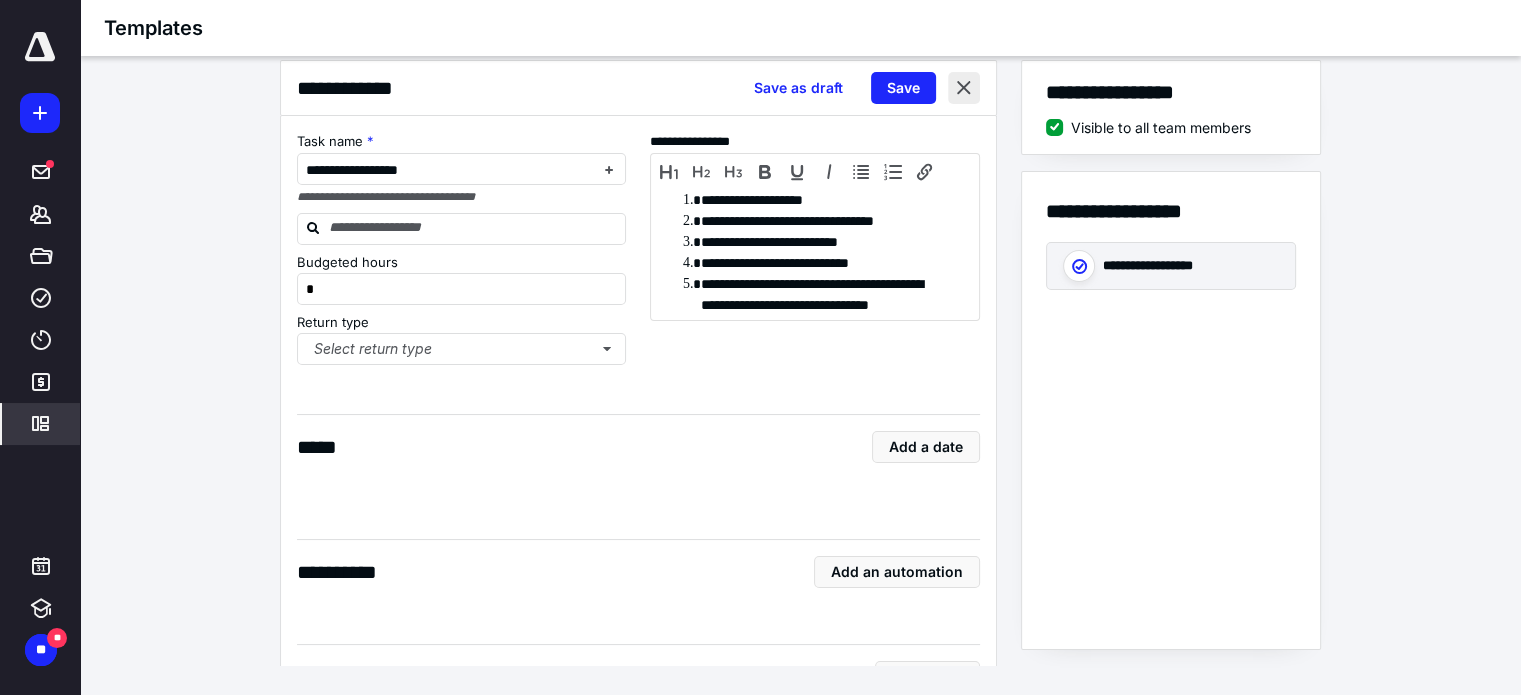 click at bounding box center (964, 88) 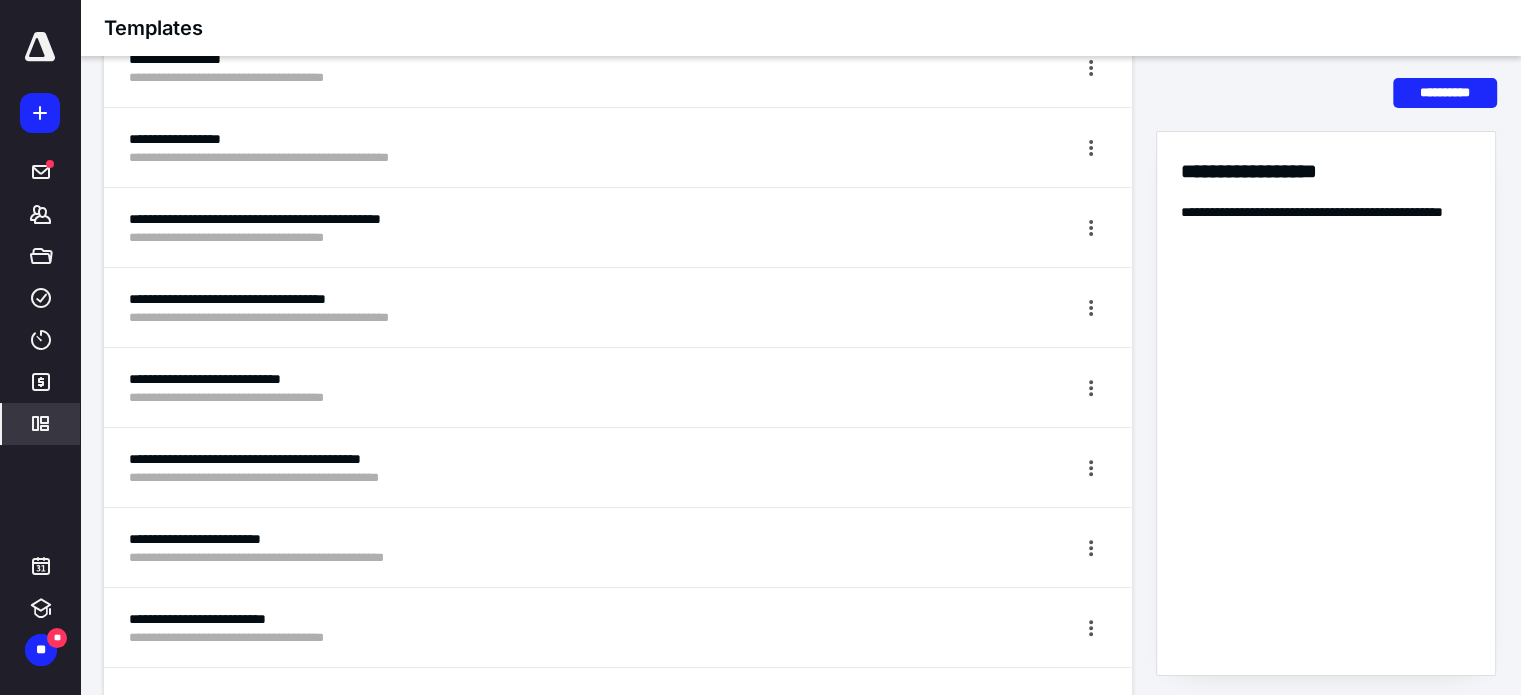 scroll, scrollTop: 600, scrollLeft: 0, axis: vertical 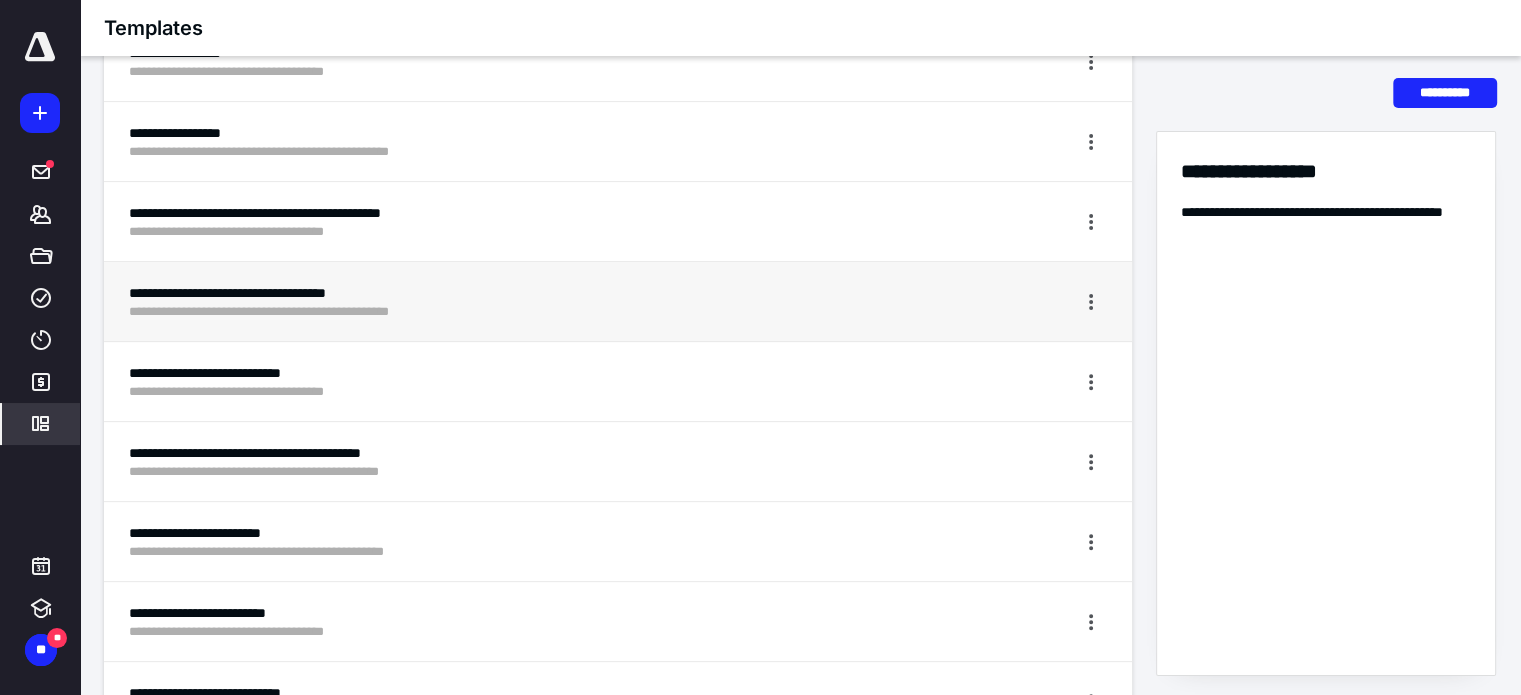click on "**********" at bounding box center (543, 312) 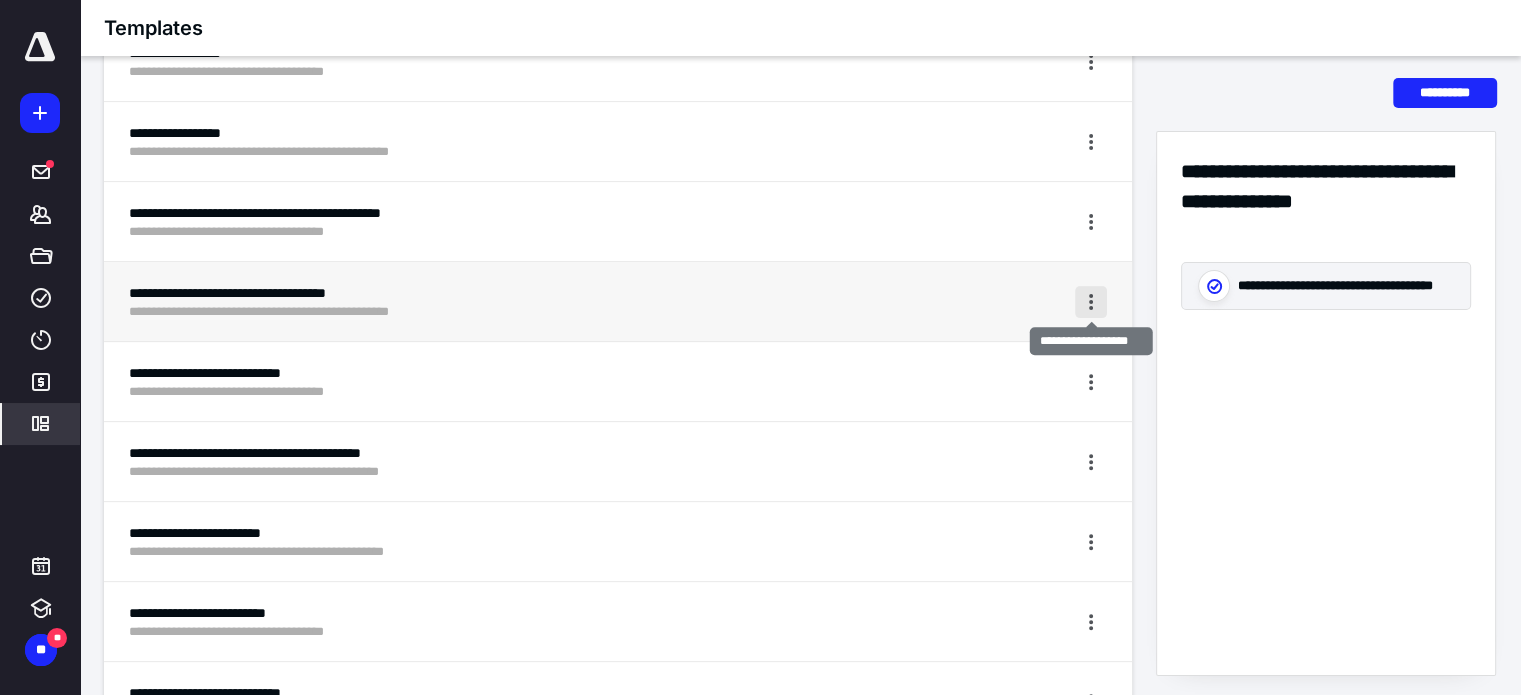 click at bounding box center [1091, 302] 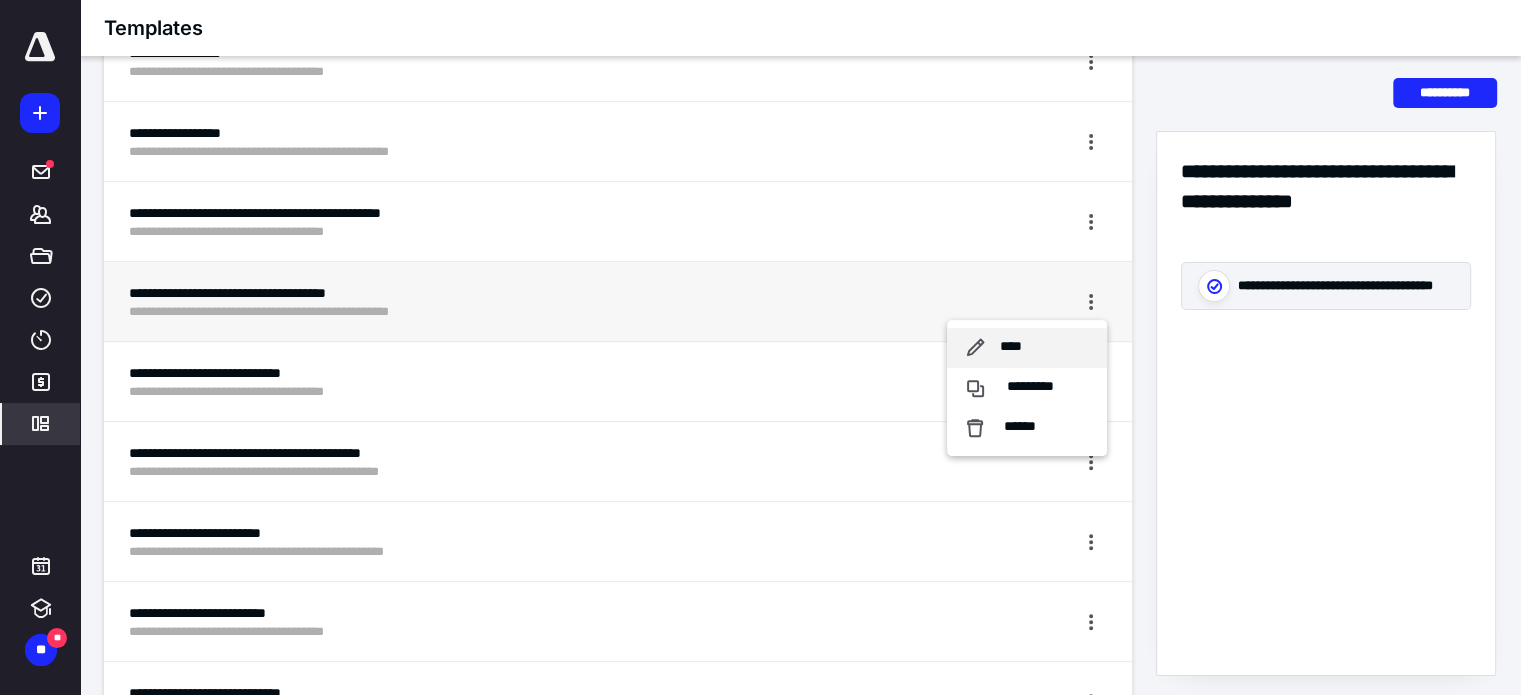 click on "****" at bounding box center (1011, 347) 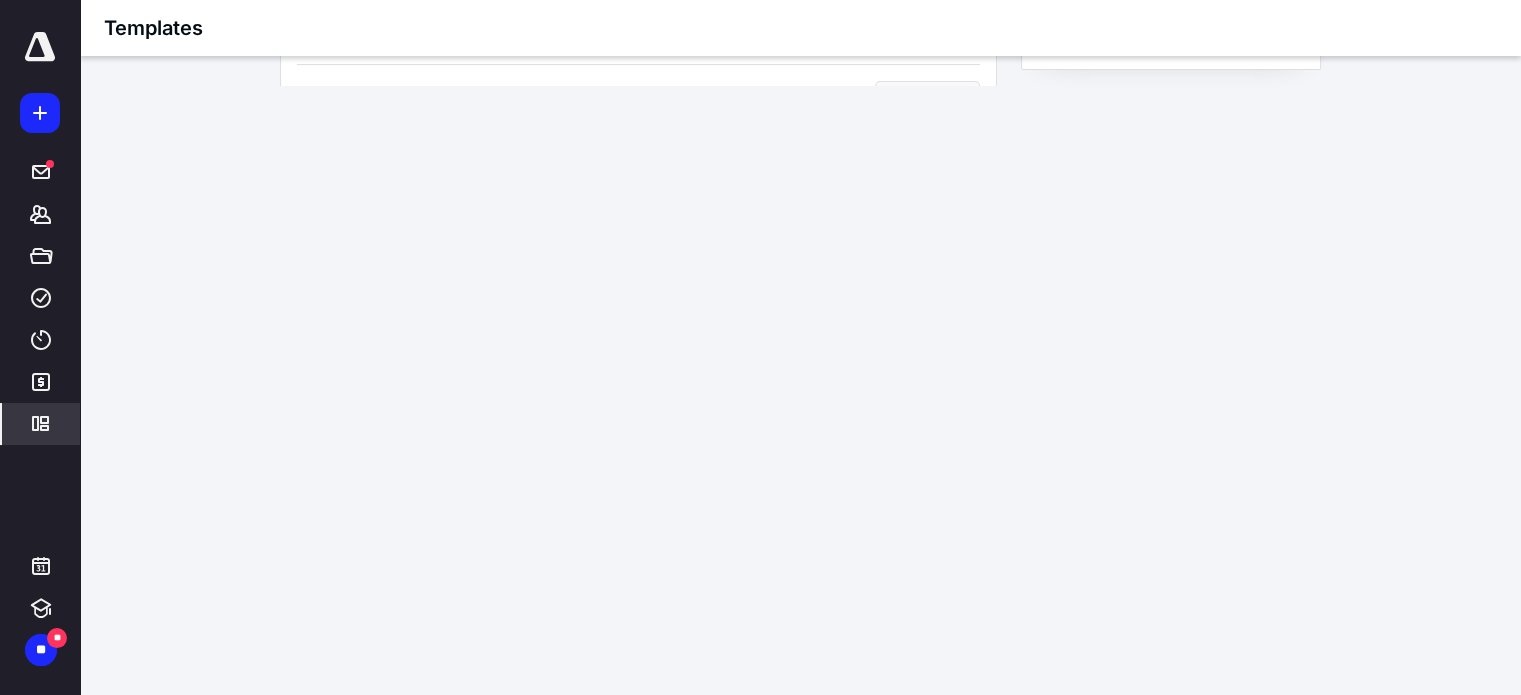 scroll, scrollTop: 20, scrollLeft: 0, axis: vertical 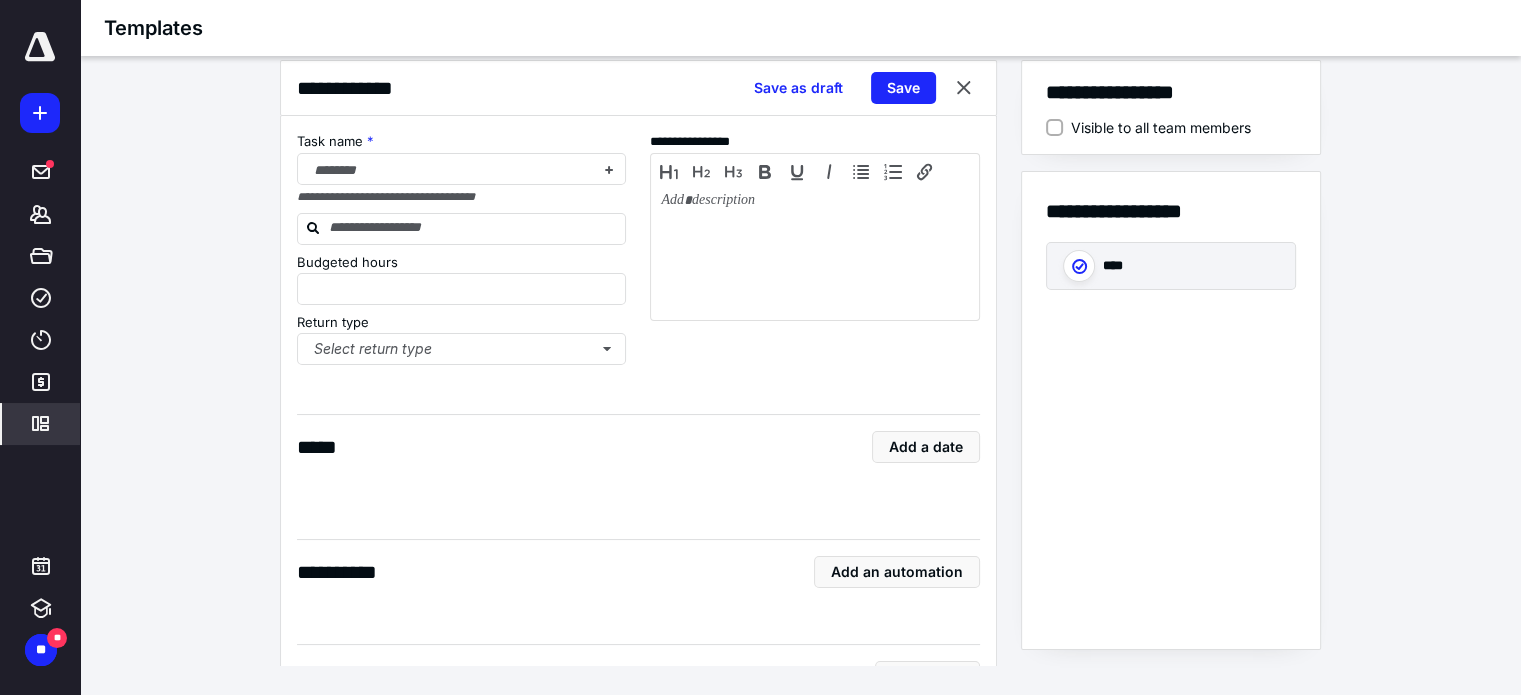 type on "*" 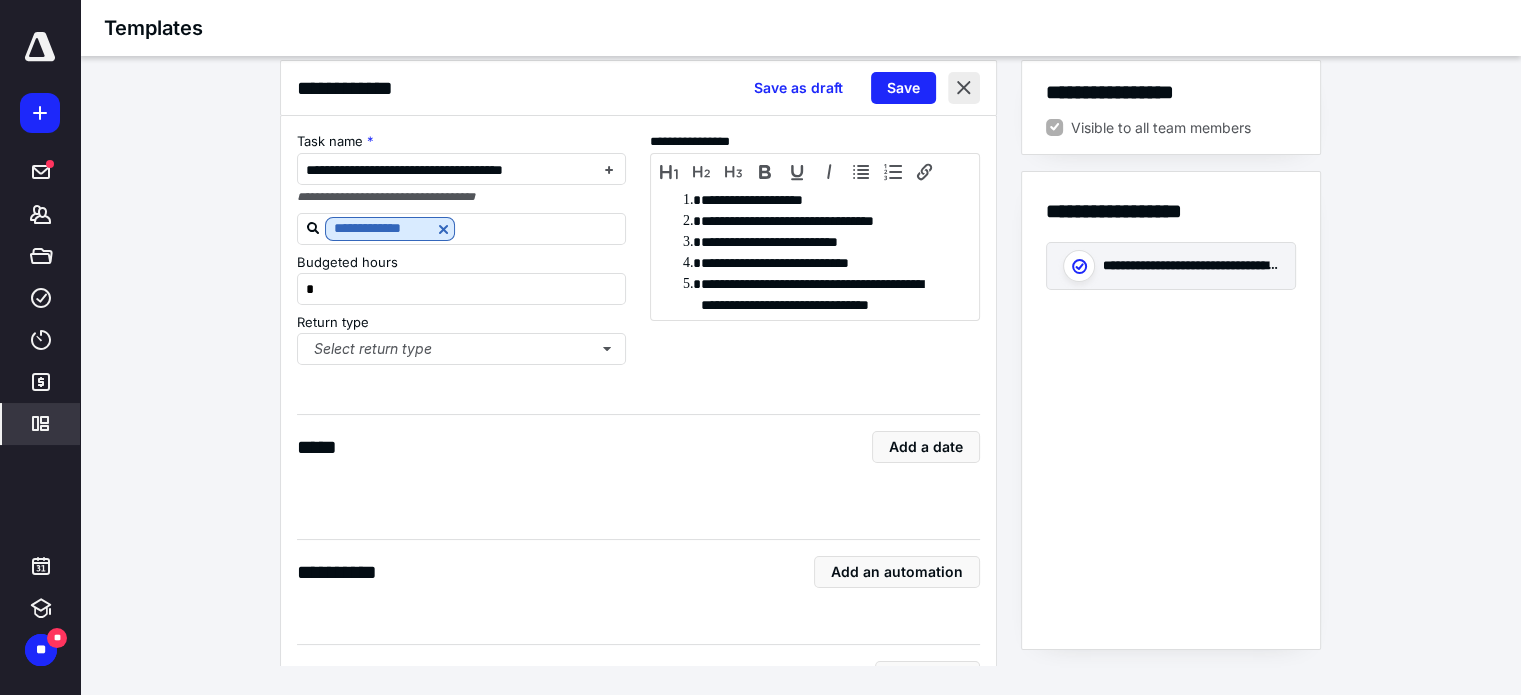 click at bounding box center (964, 88) 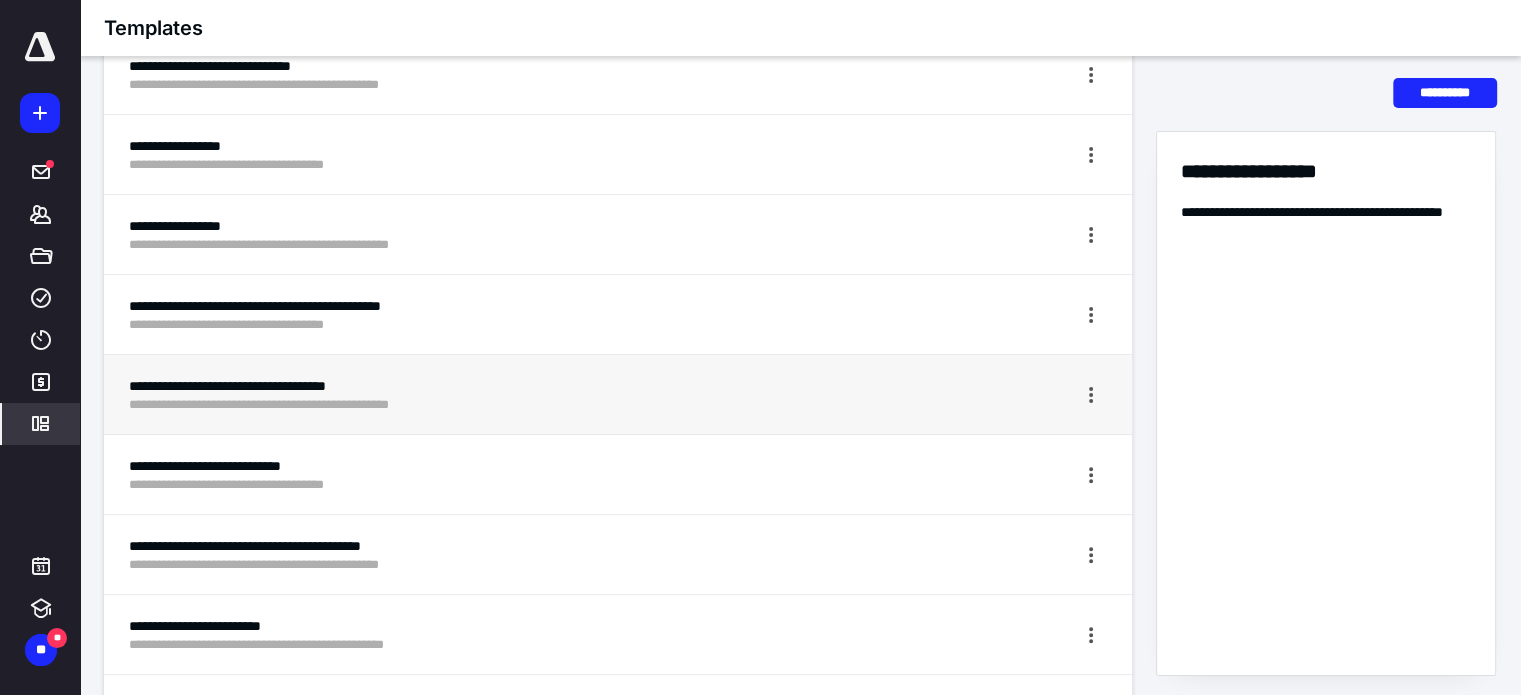 scroll, scrollTop: 600, scrollLeft: 0, axis: vertical 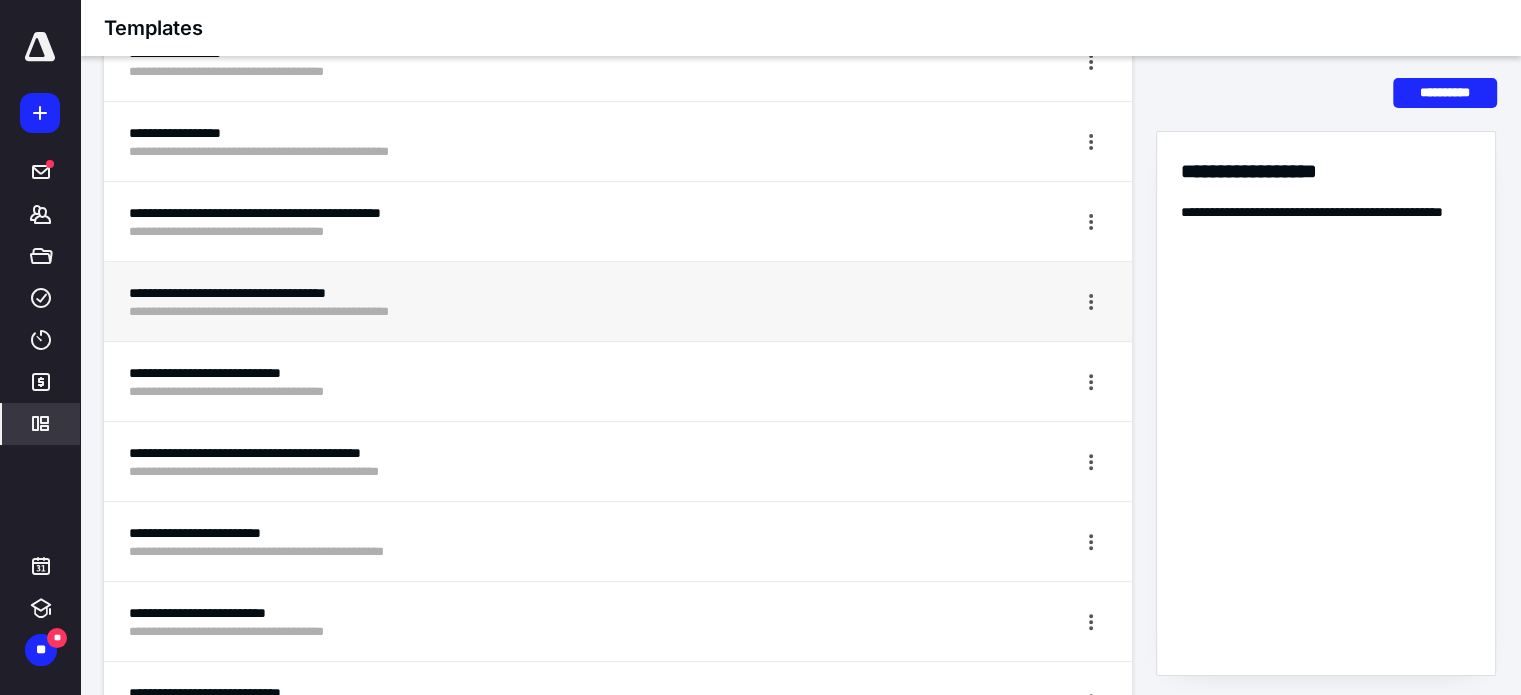 click at bounding box center [1032, 301] 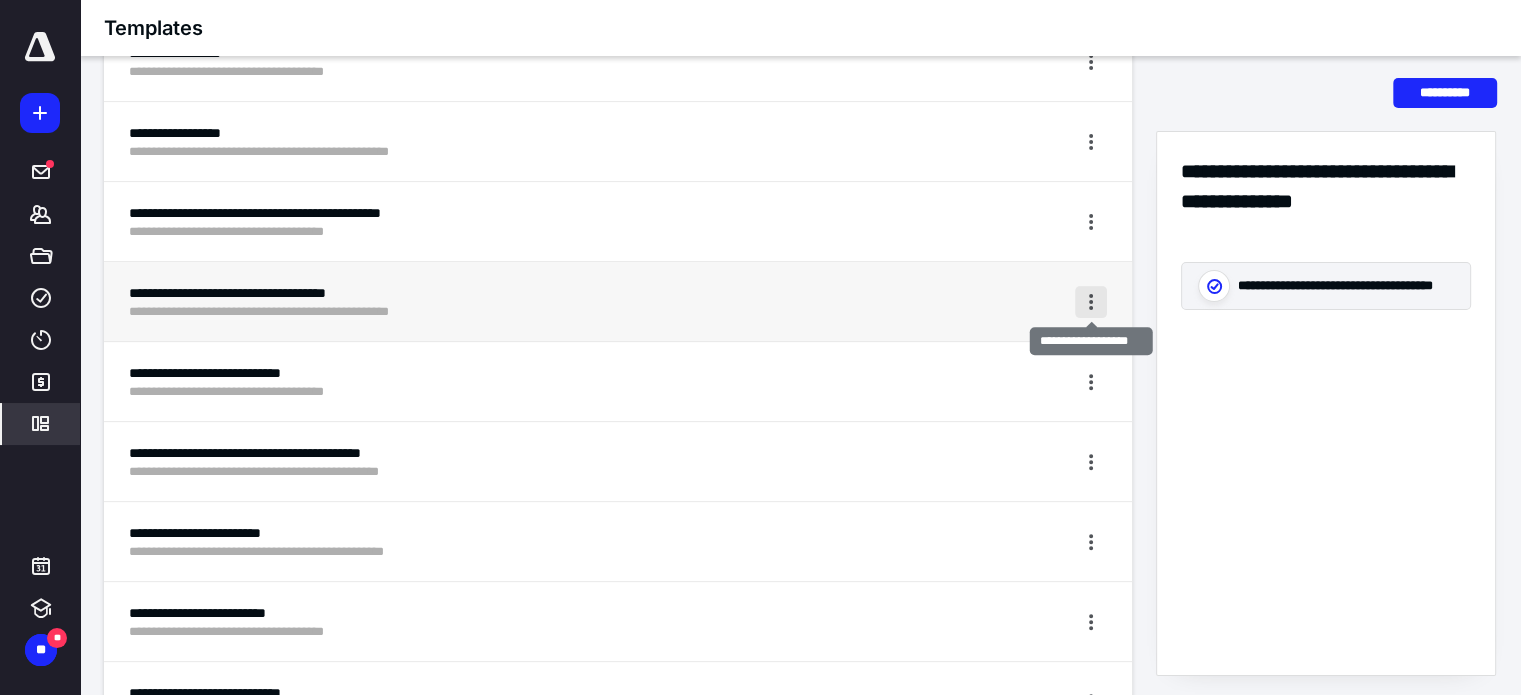 click at bounding box center (1091, 302) 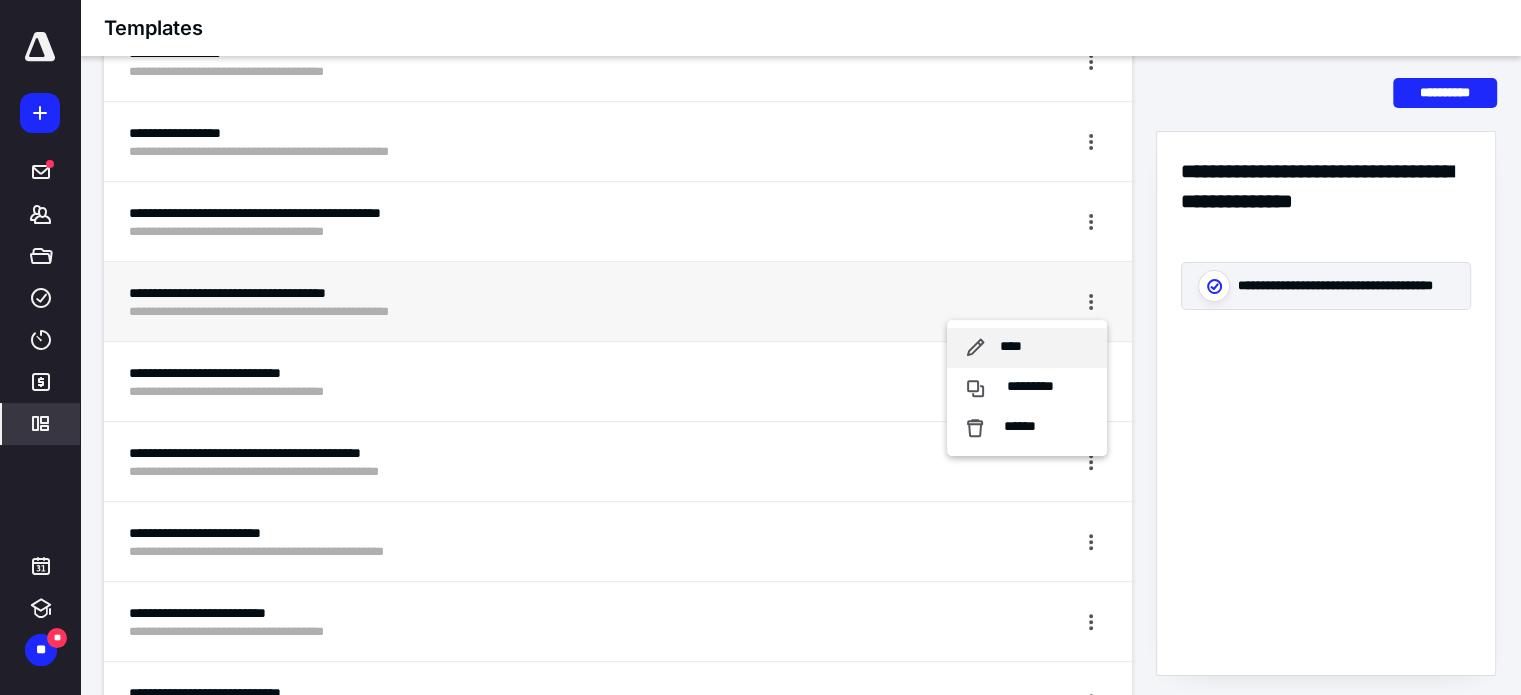 click on "****" at bounding box center [1011, 347] 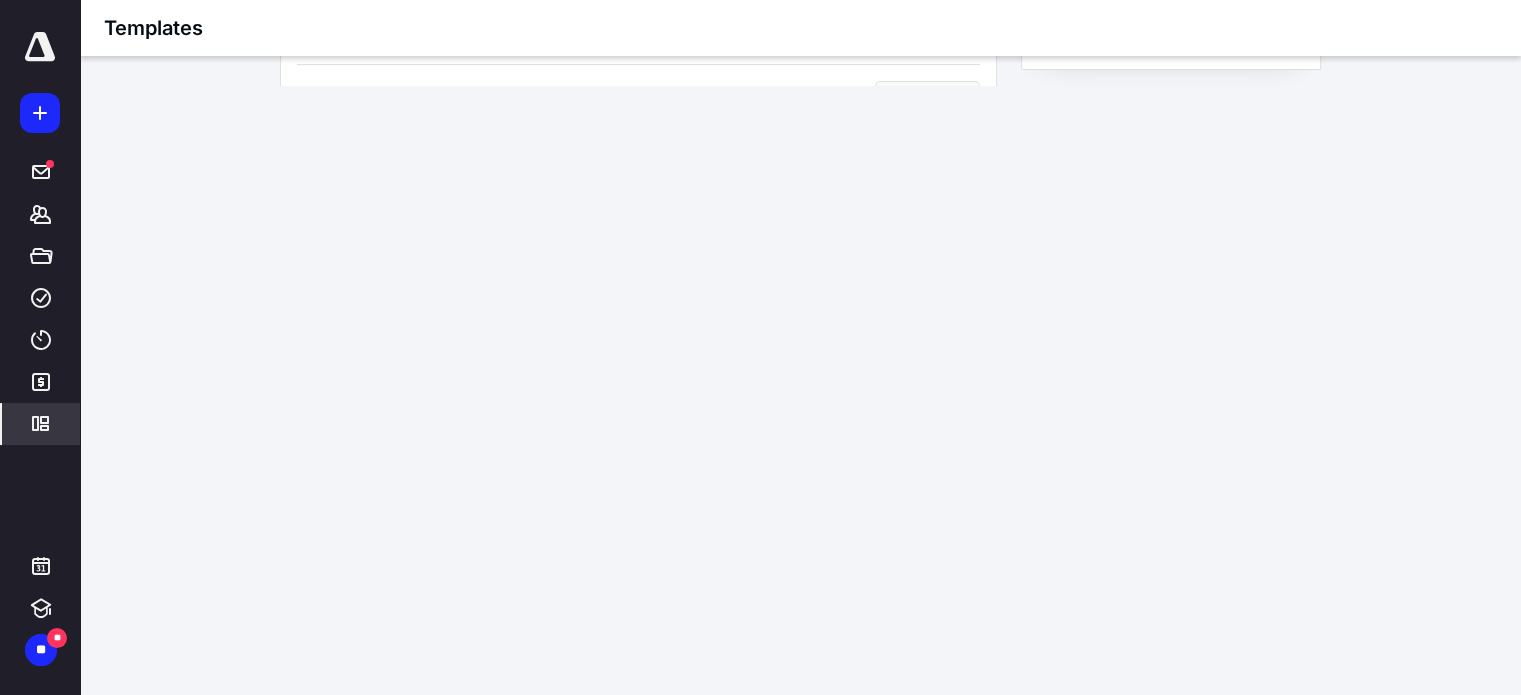 scroll, scrollTop: 20, scrollLeft: 0, axis: vertical 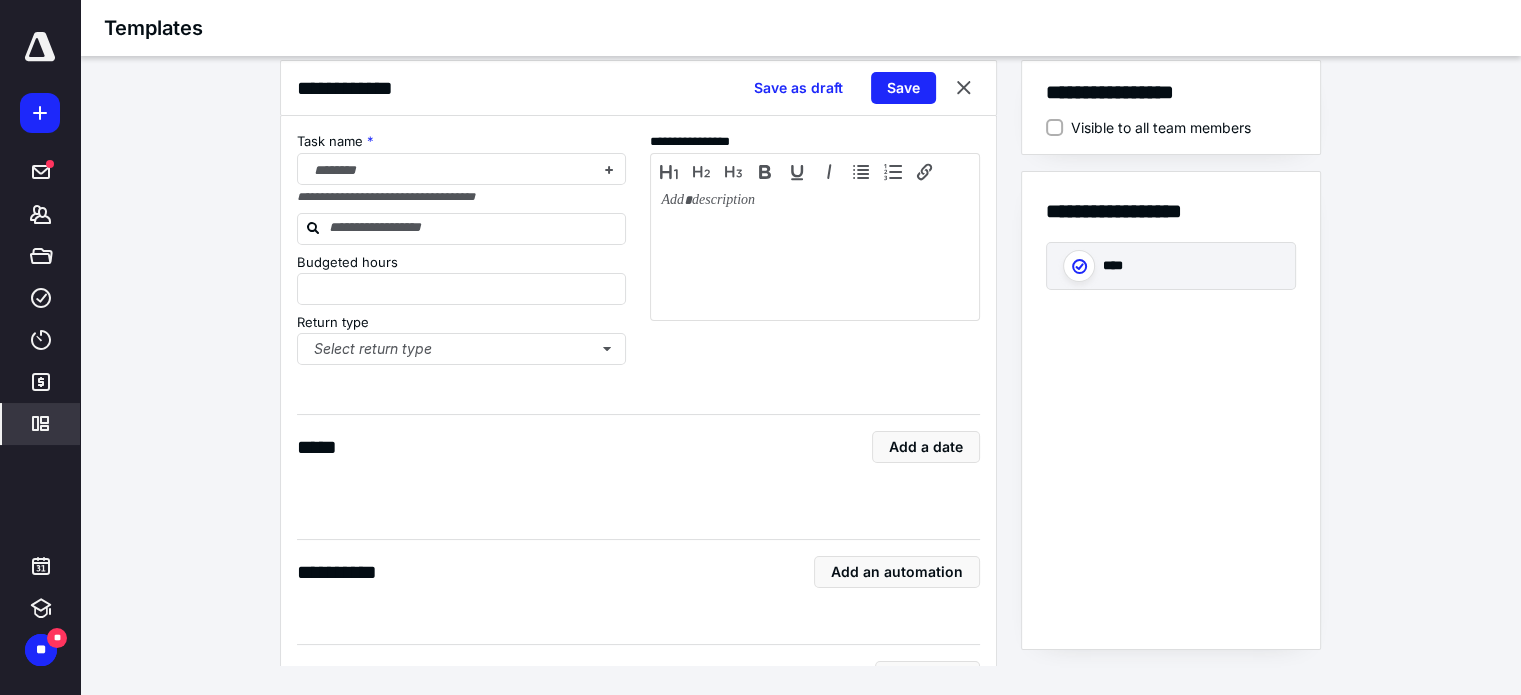 type on "*" 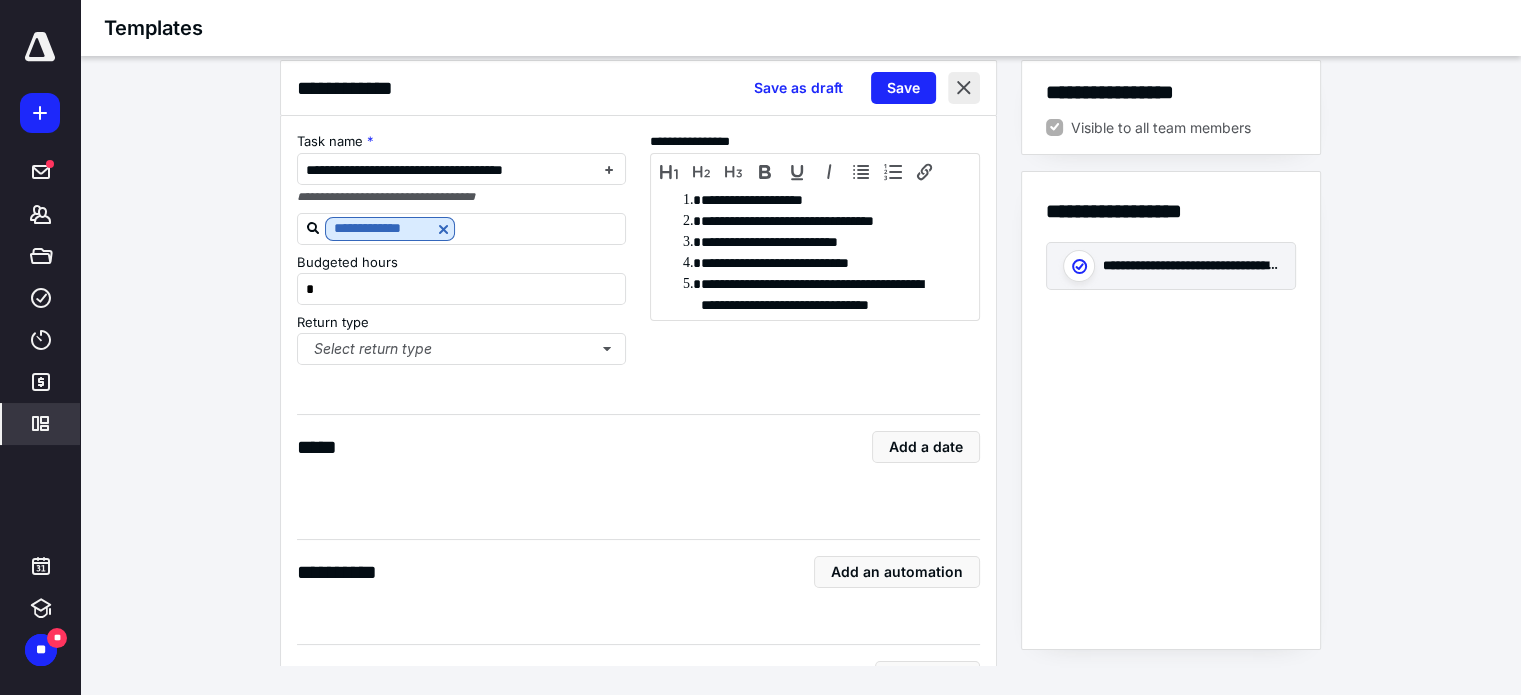 click at bounding box center (964, 88) 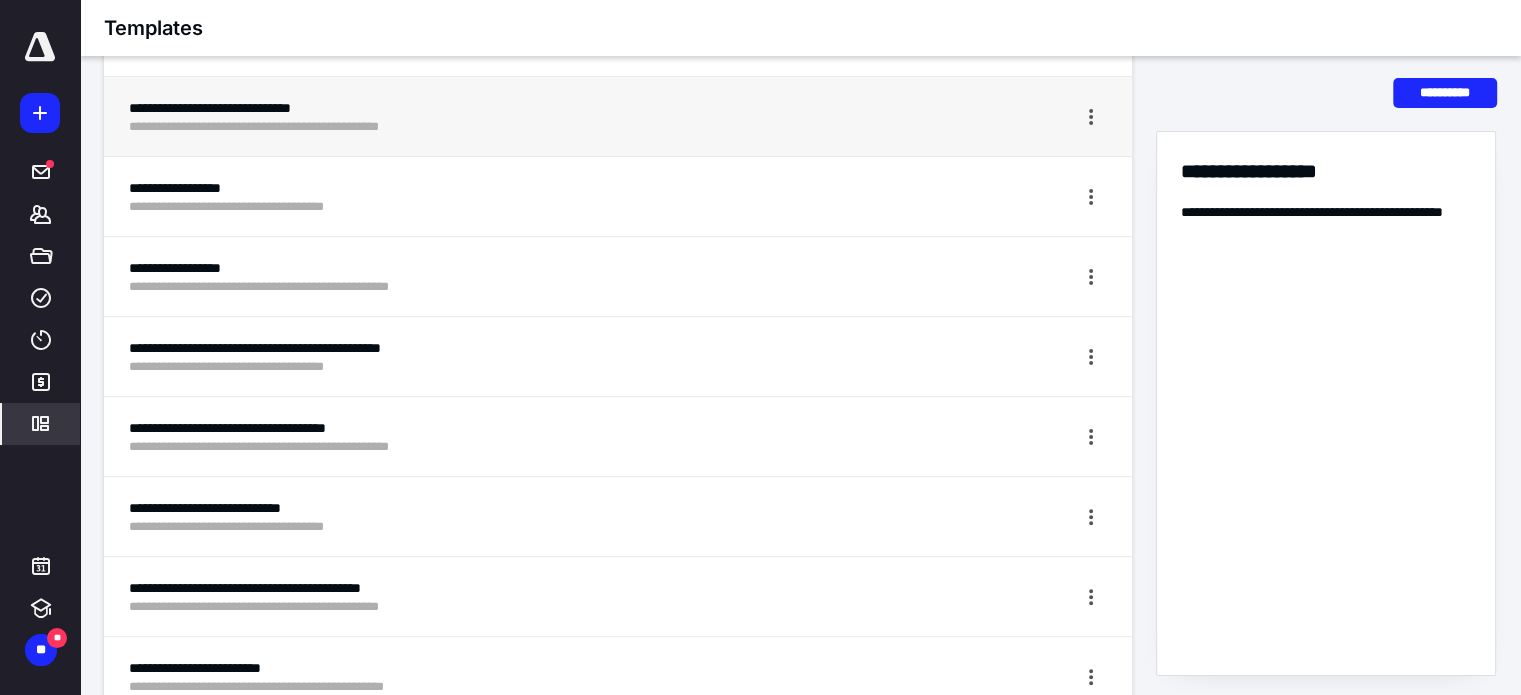 scroll, scrollTop: 500, scrollLeft: 0, axis: vertical 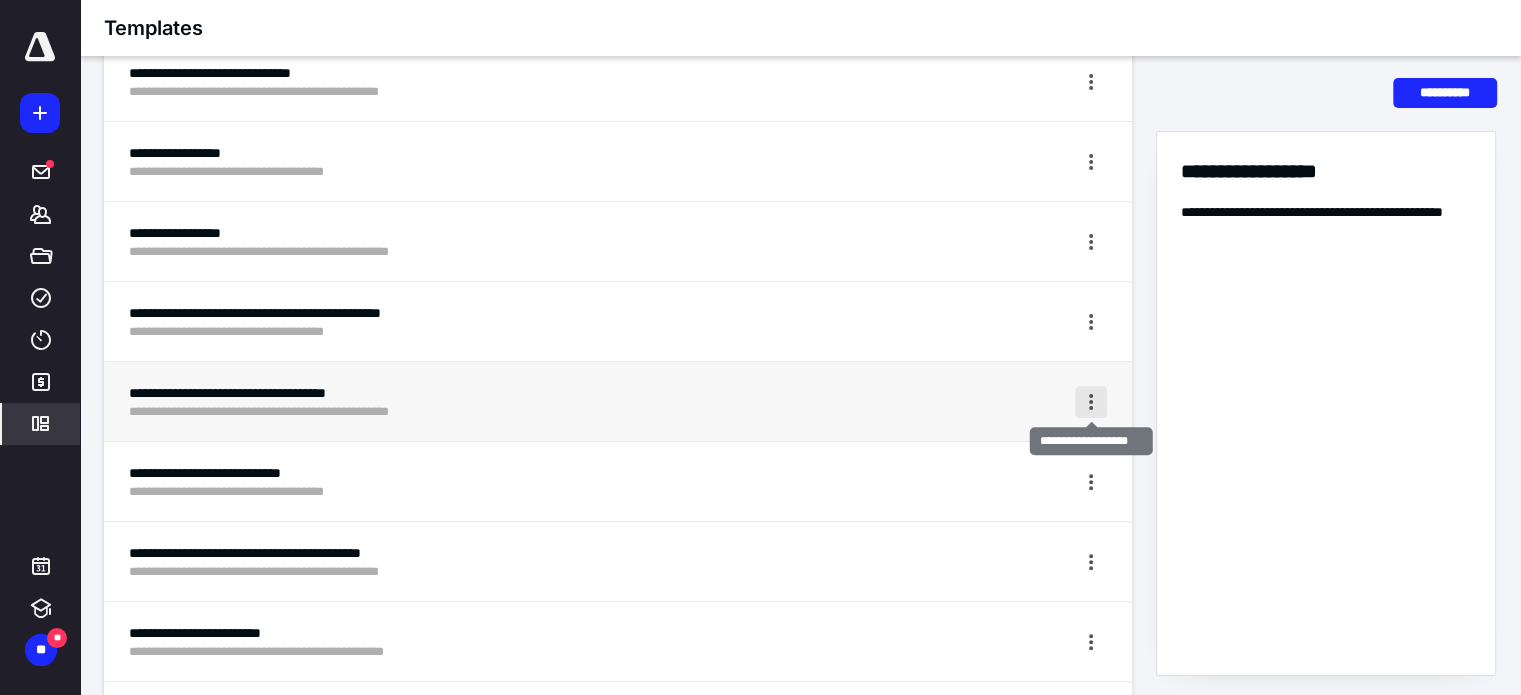 click at bounding box center [1091, 402] 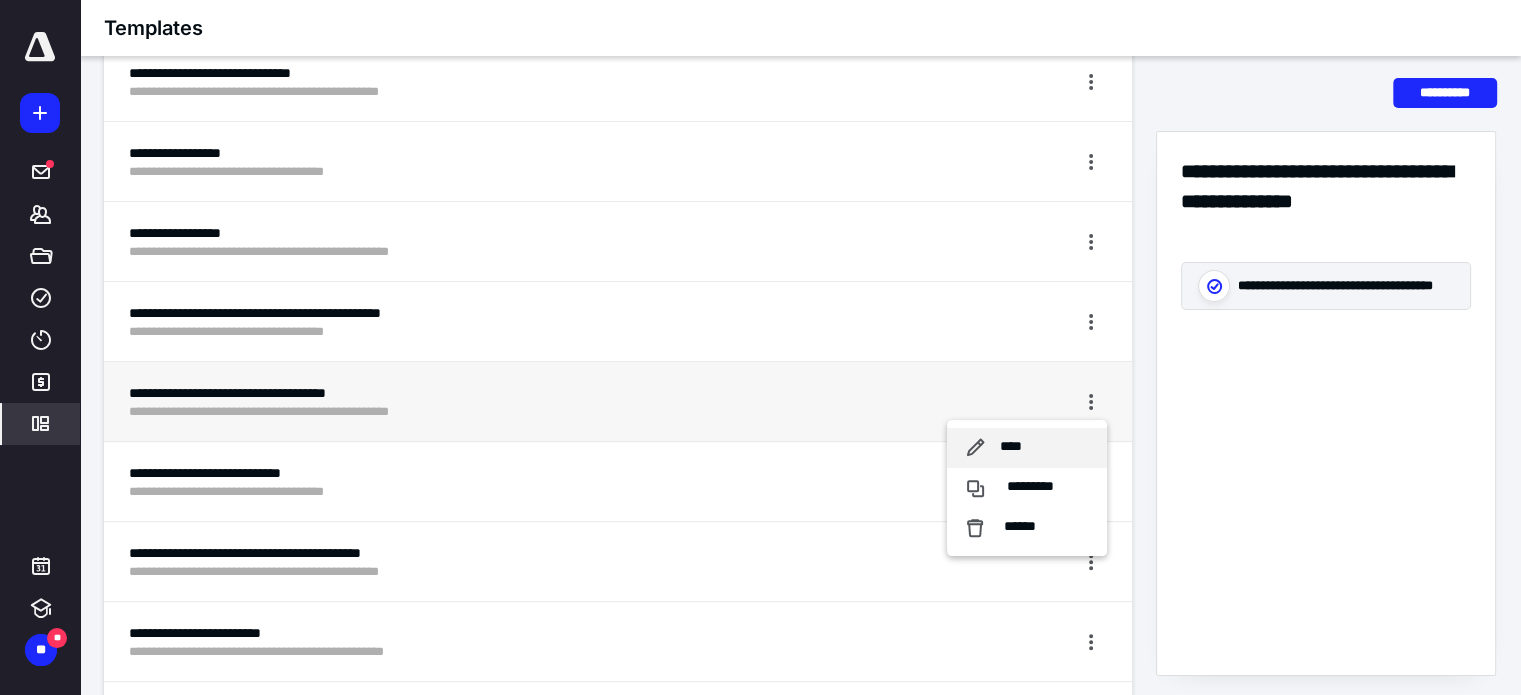 click on "****" at bounding box center [1011, 447] 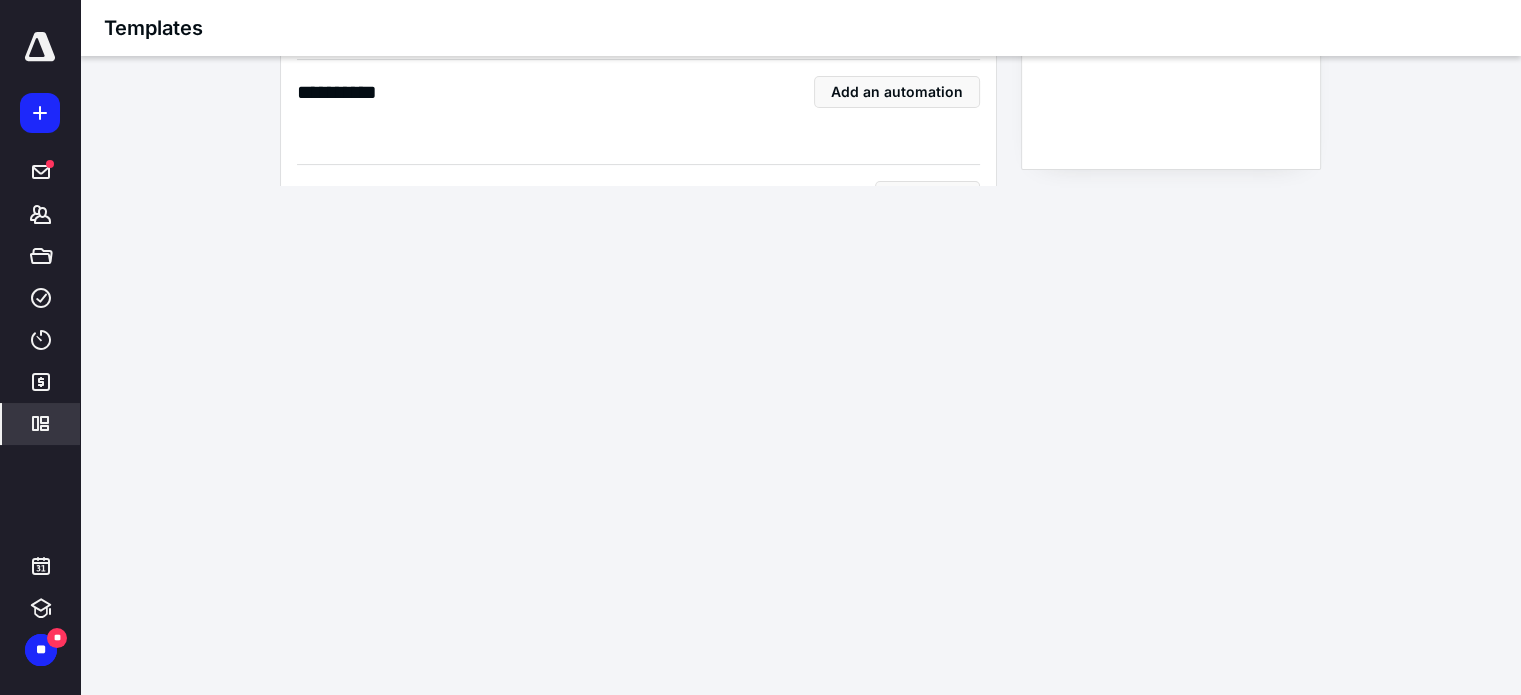 scroll, scrollTop: 20, scrollLeft: 0, axis: vertical 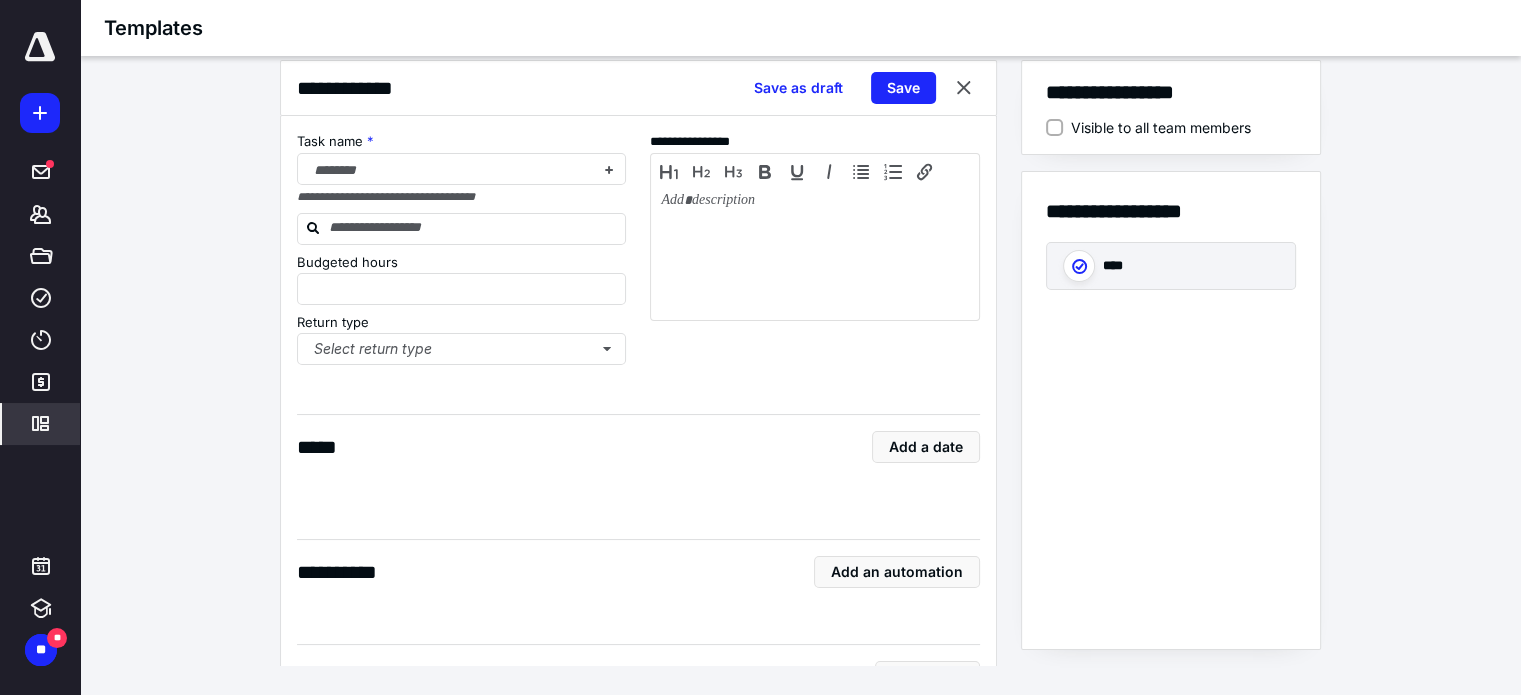 type on "*" 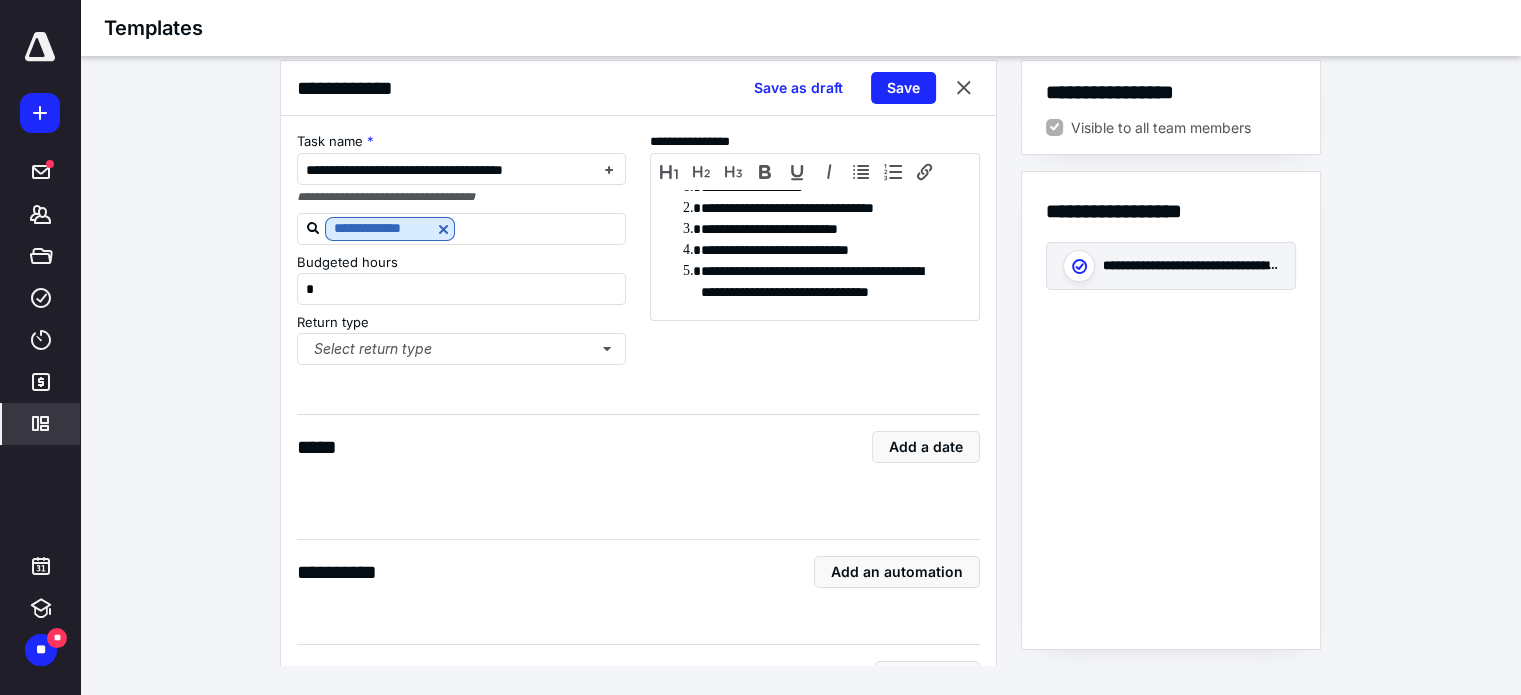 scroll, scrollTop: 0, scrollLeft: 0, axis: both 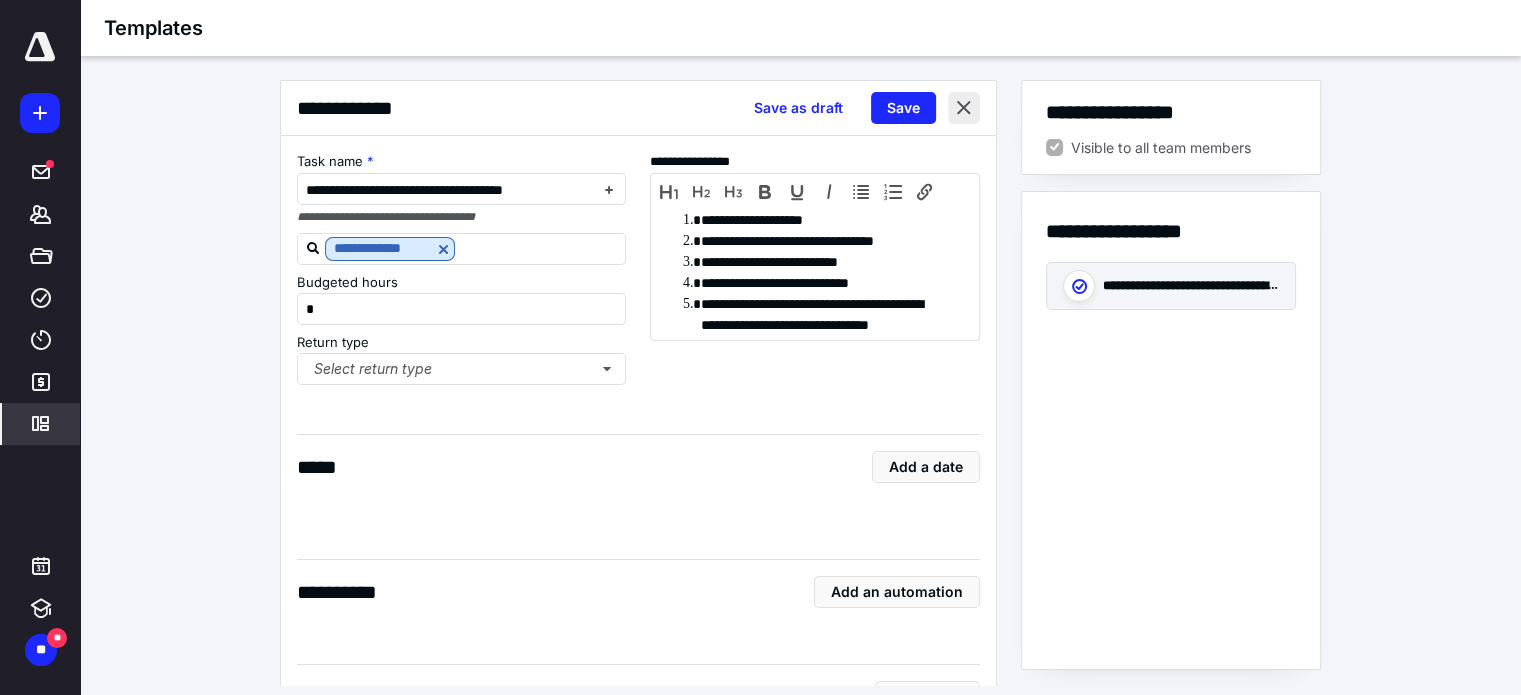 click at bounding box center (964, 108) 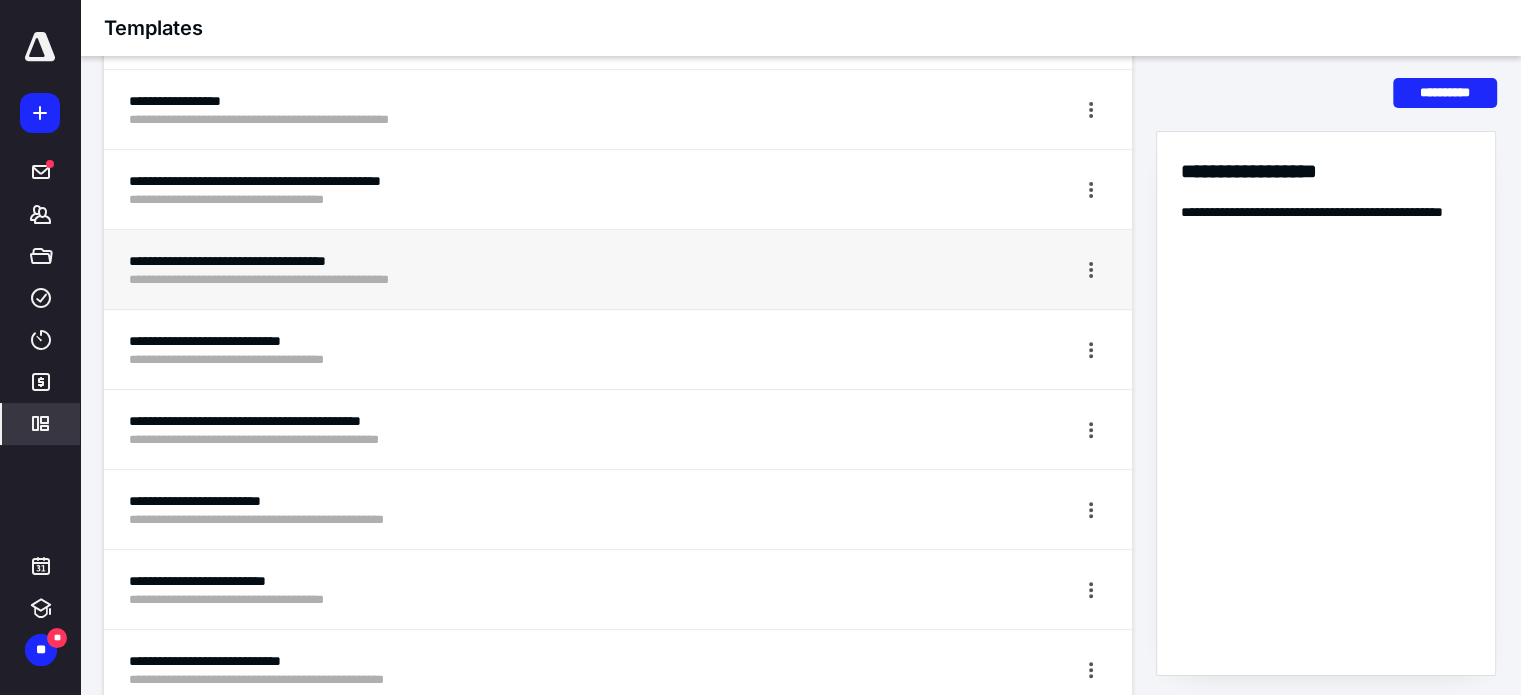 scroll, scrollTop: 700, scrollLeft: 0, axis: vertical 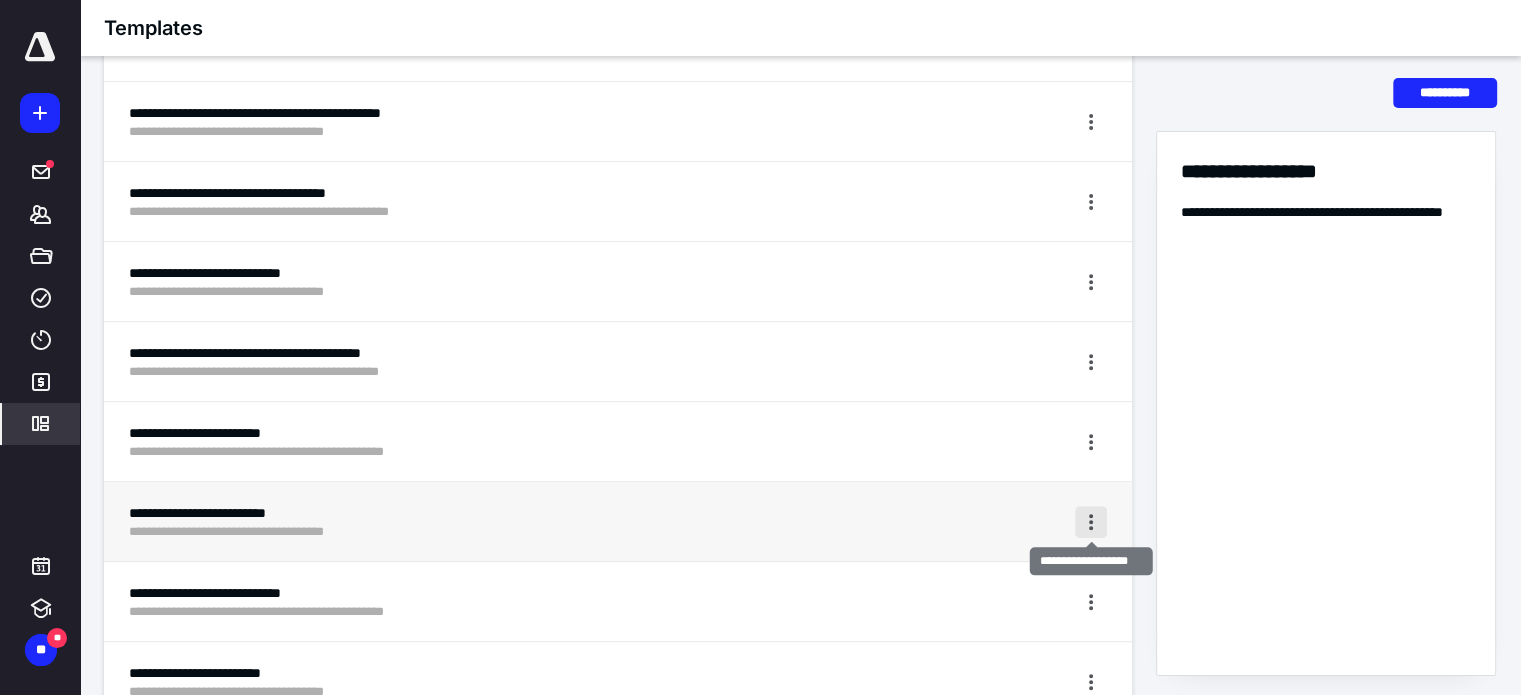 click at bounding box center [1091, 522] 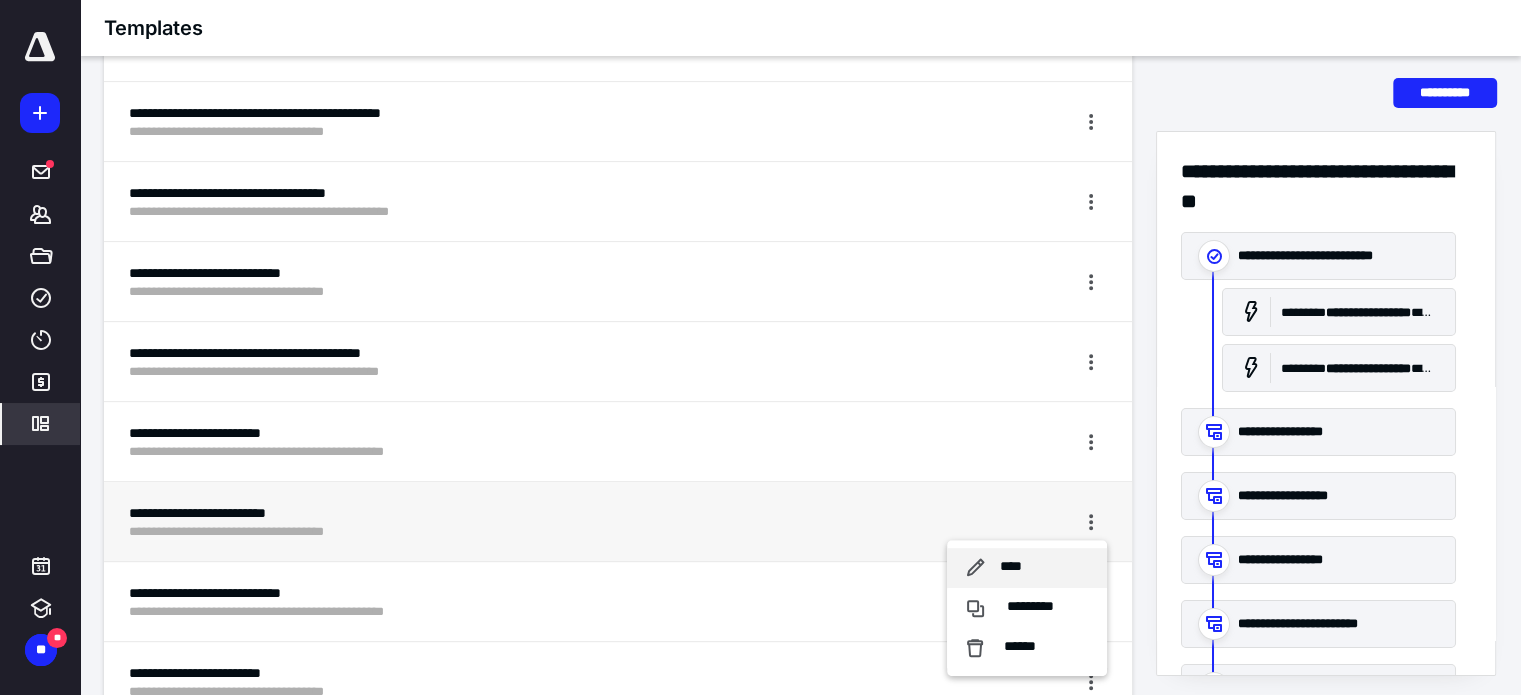 click on "****" at bounding box center (1011, 567) 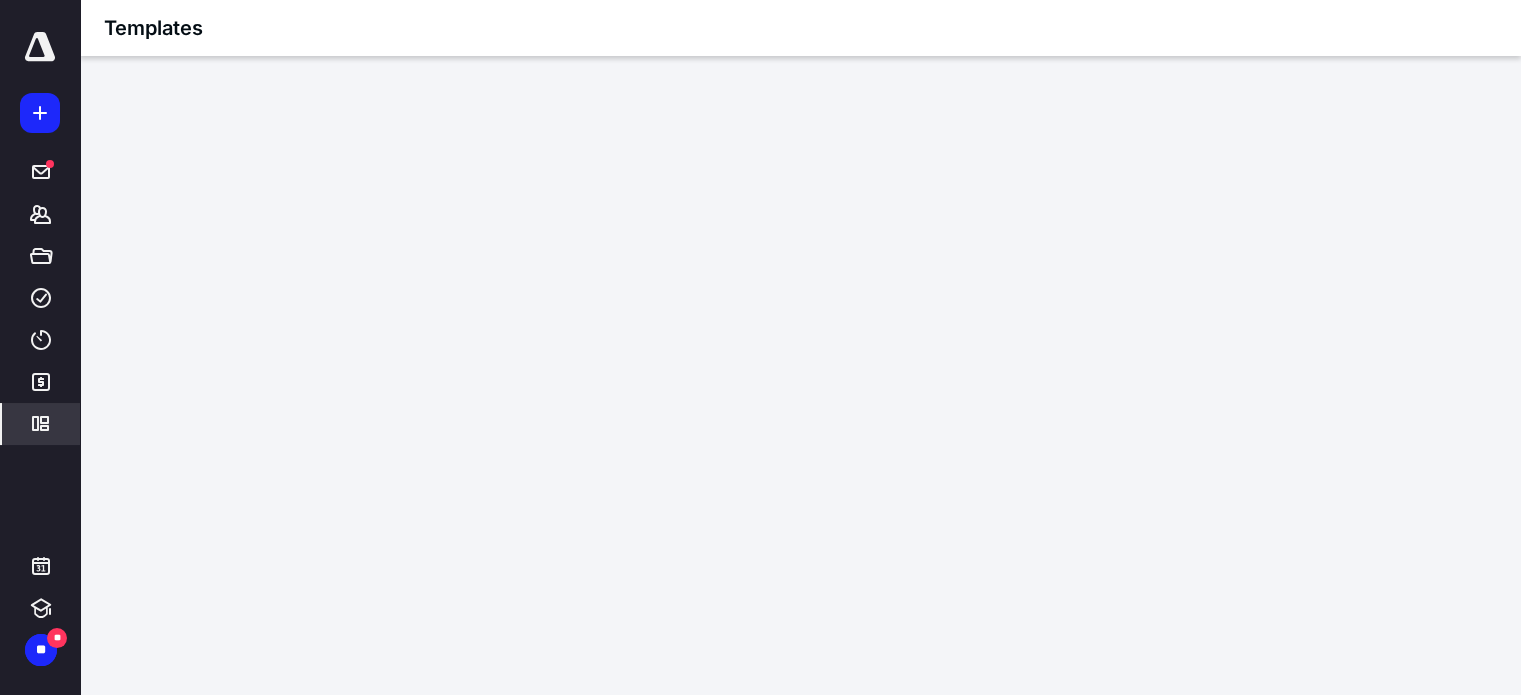 scroll, scrollTop: 20, scrollLeft: 0, axis: vertical 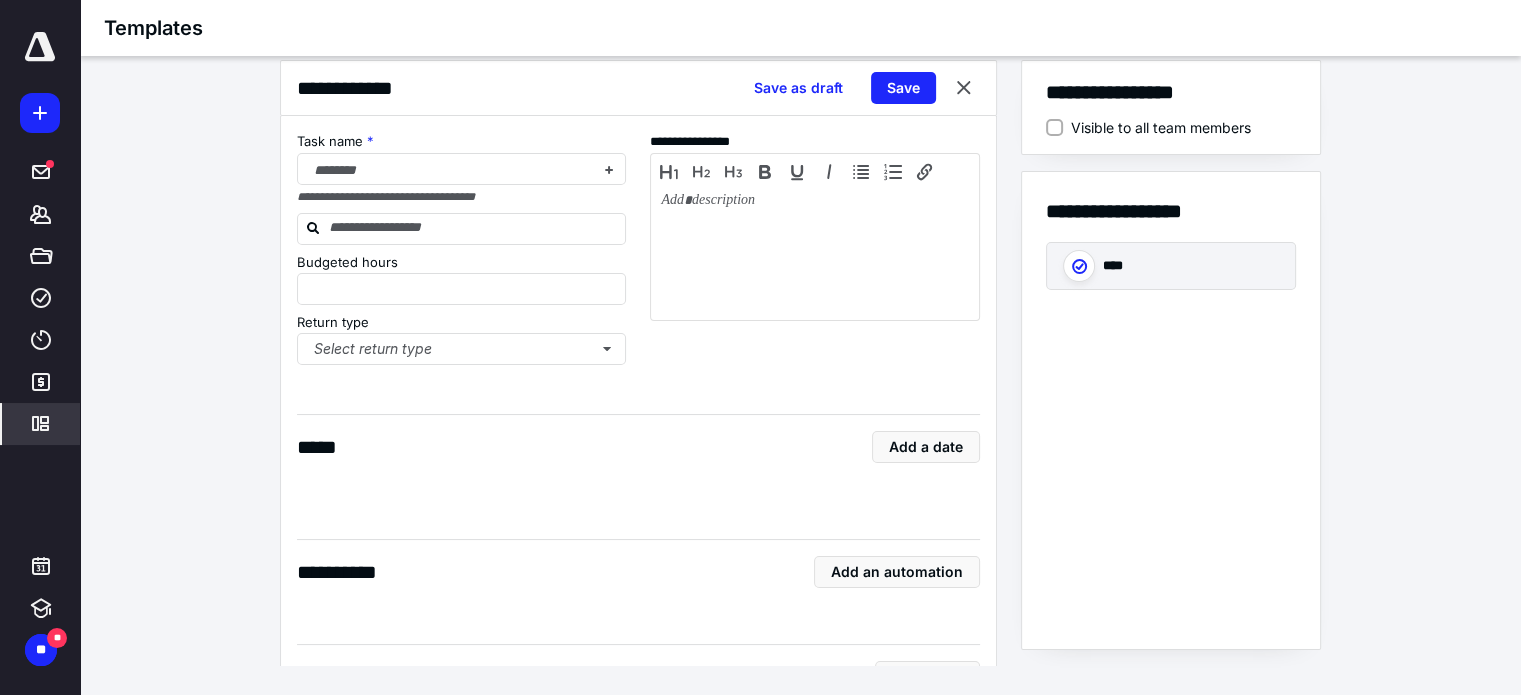 type on "*" 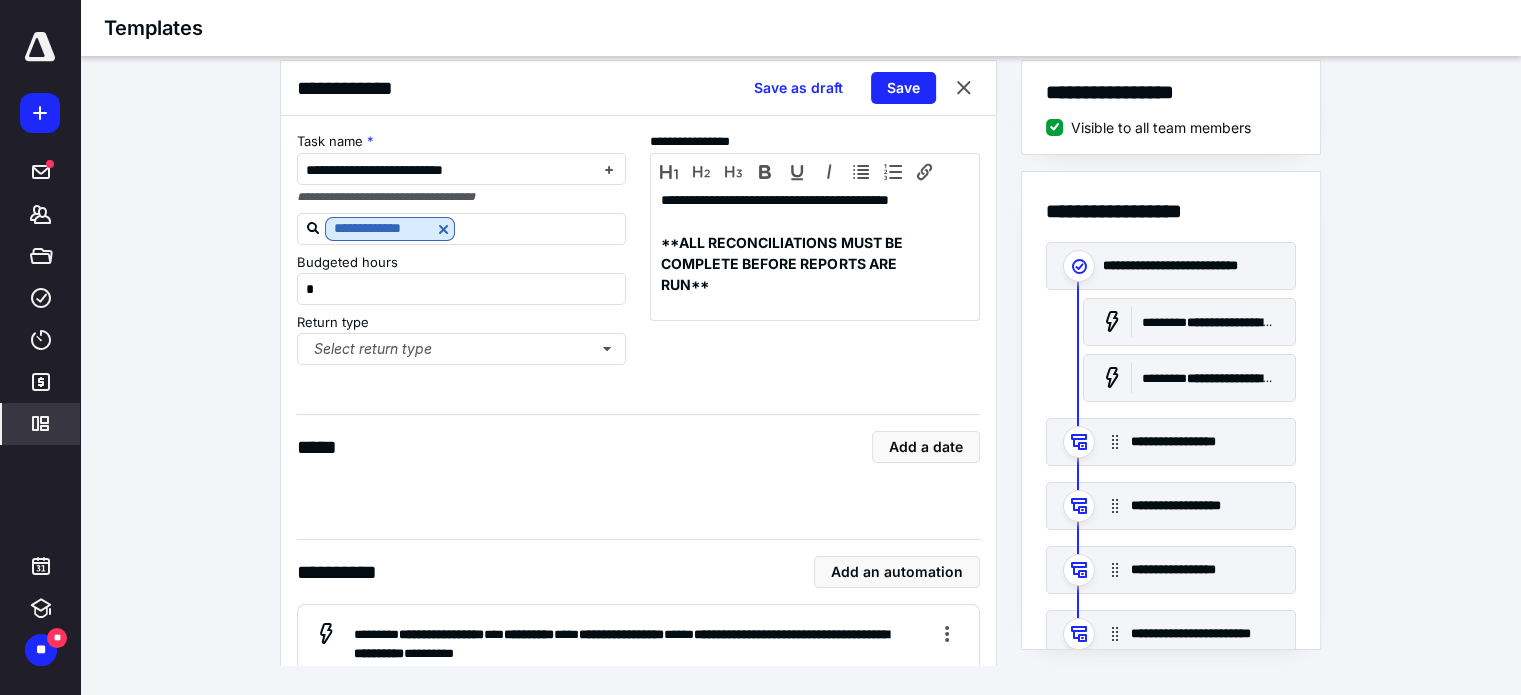 scroll, scrollTop: 0, scrollLeft: 0, axis: both 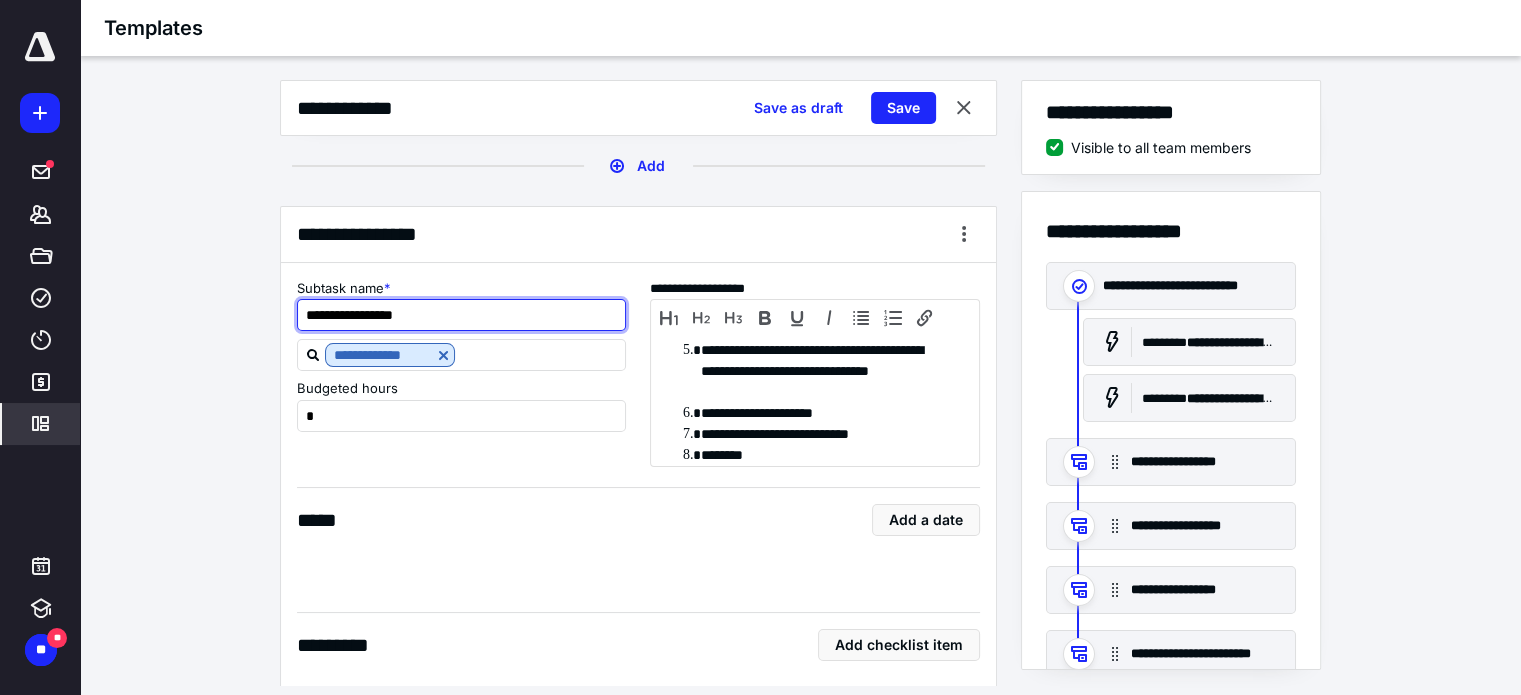 click on "**********" at bounding box center (462, 315) 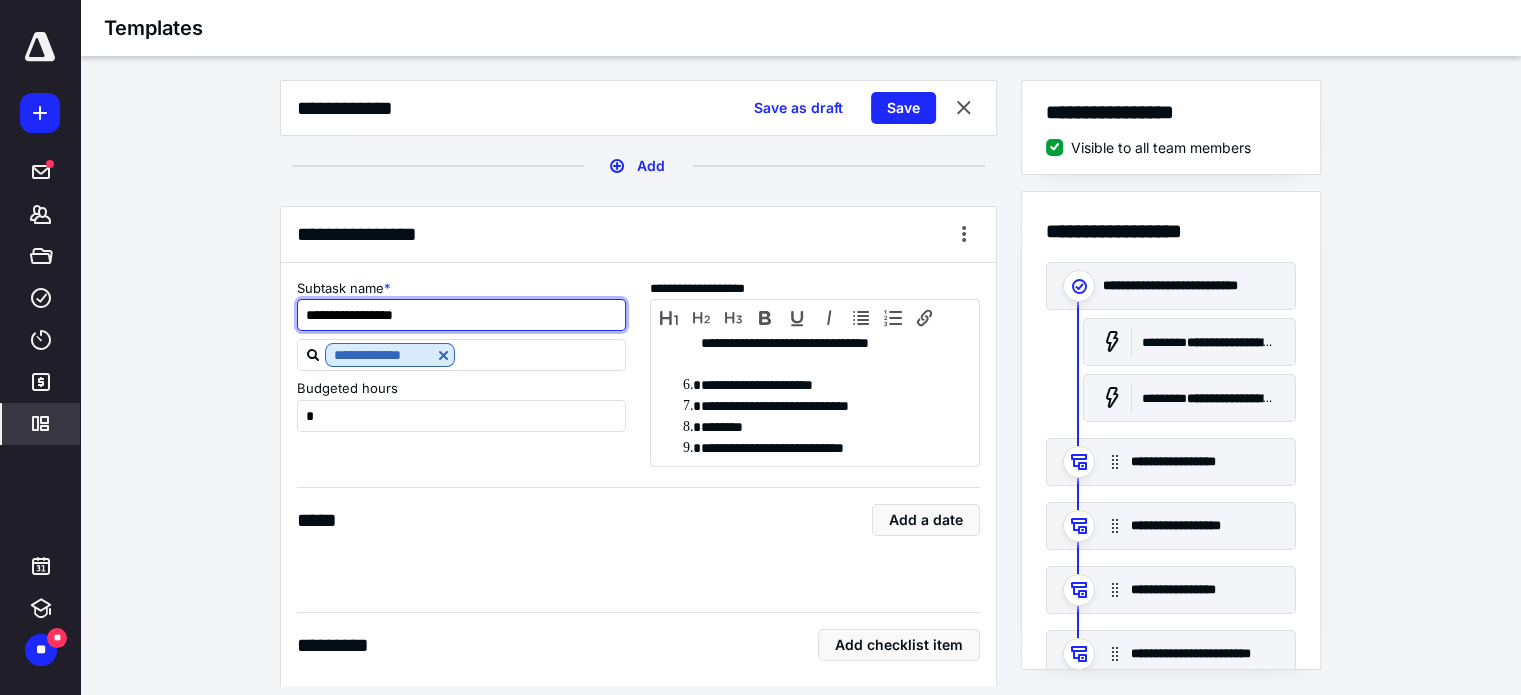 scroll, scrollTop: 120, scrollLeft: 0, axis: vertical 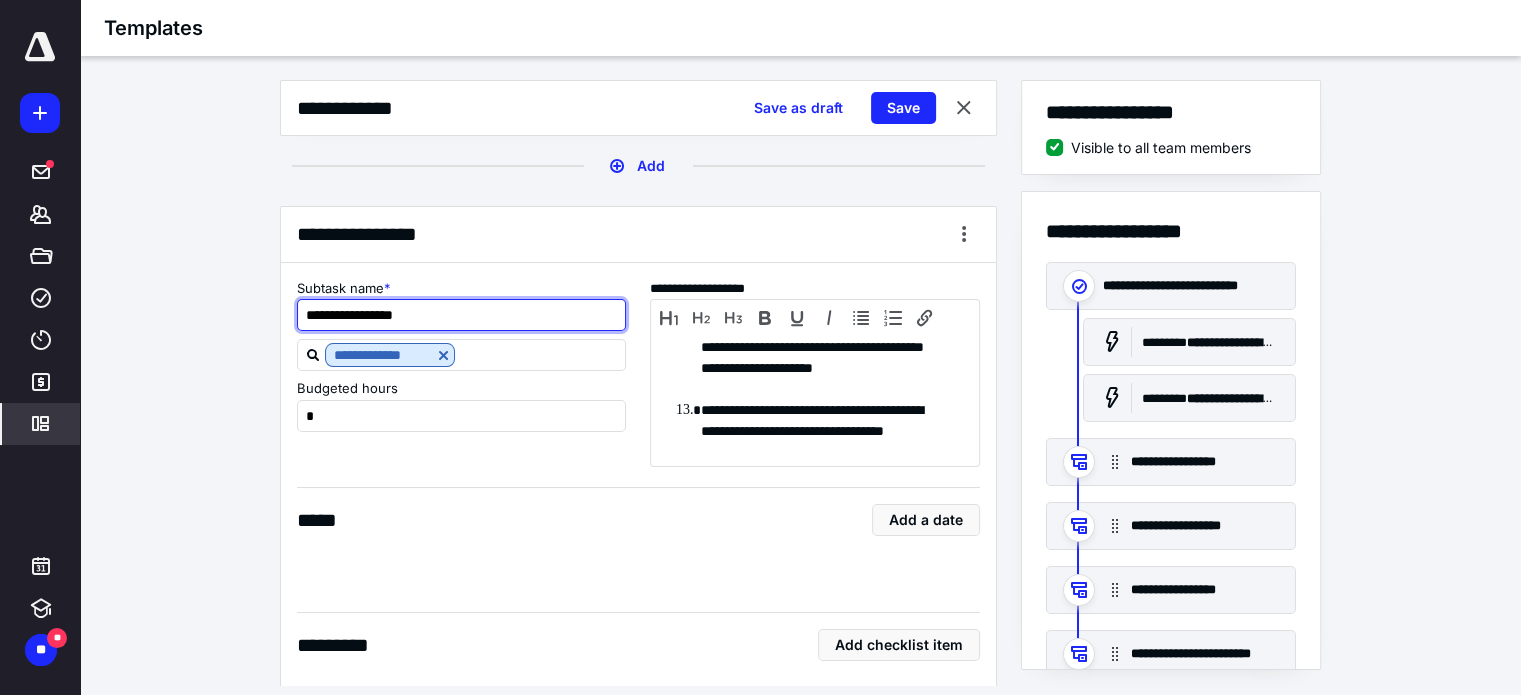 click on "**********" at bounding box center (462, 315) 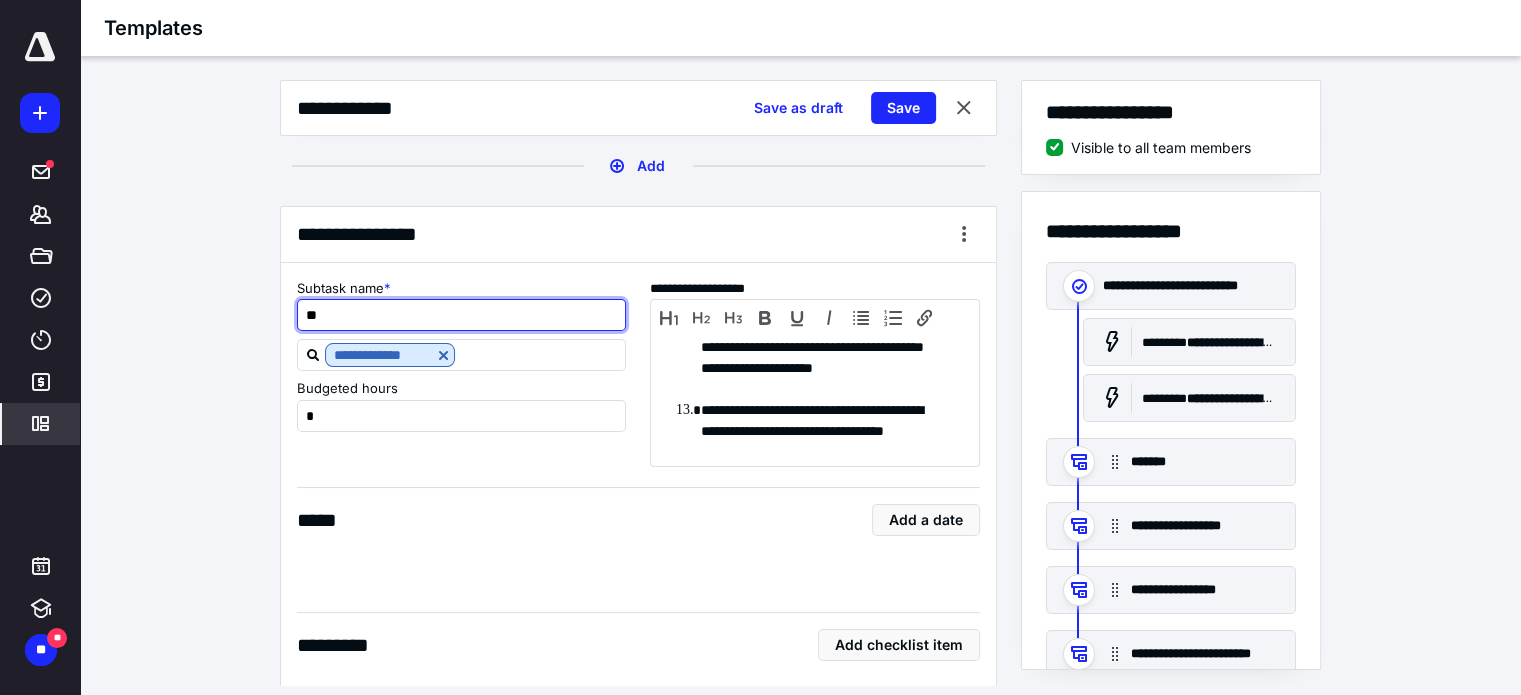 type on "*" 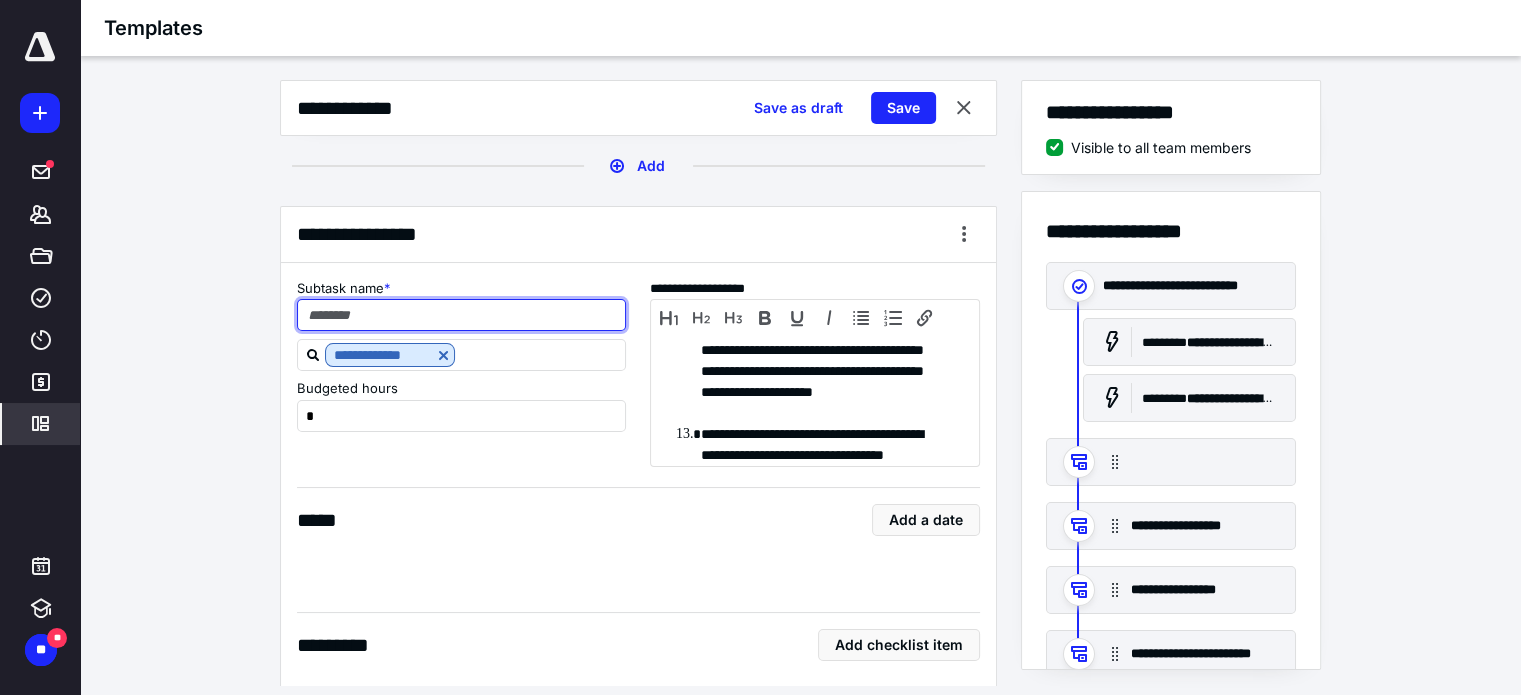 scroll, scrollTop: 404, scrollLeft: 0, axis: vertical 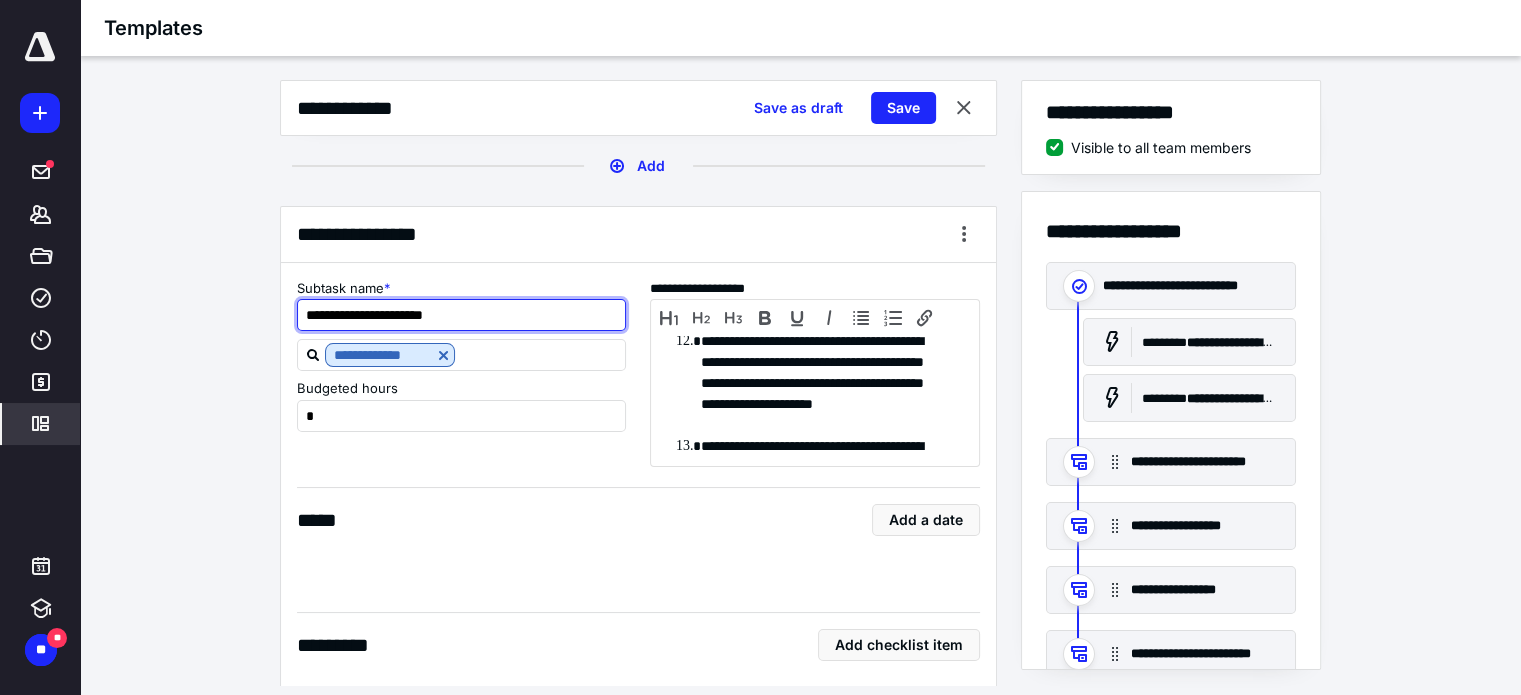 type on "**********" 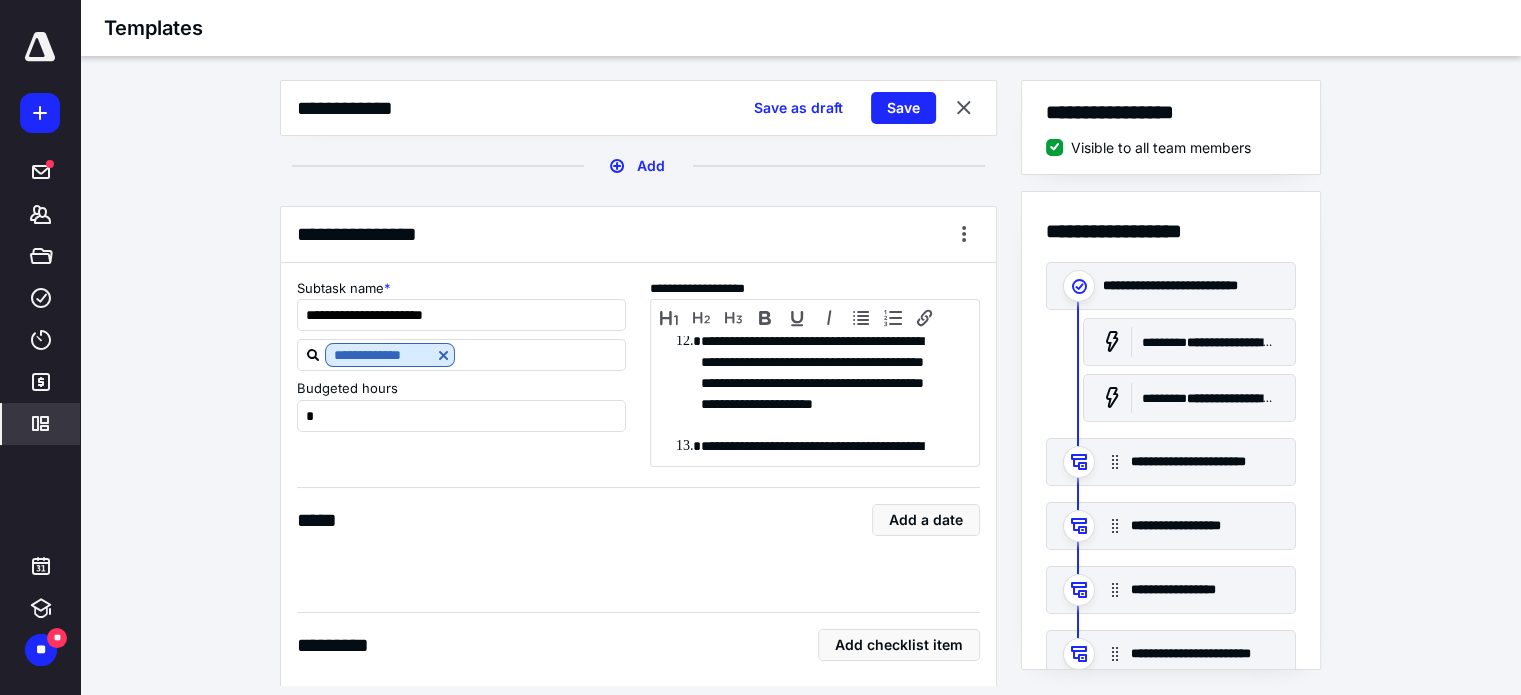 type 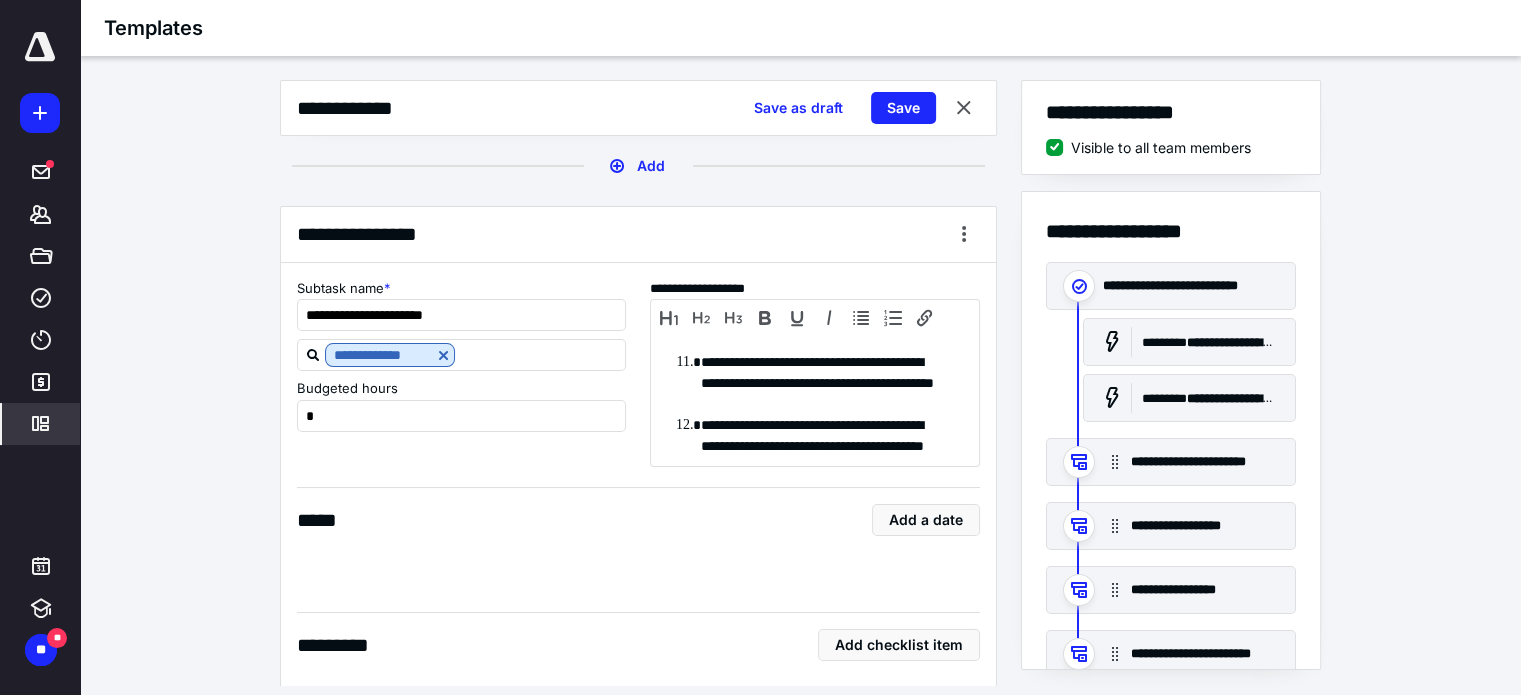 scroll, scrollTop: 360, scrollLeft: 0, axis: vertical 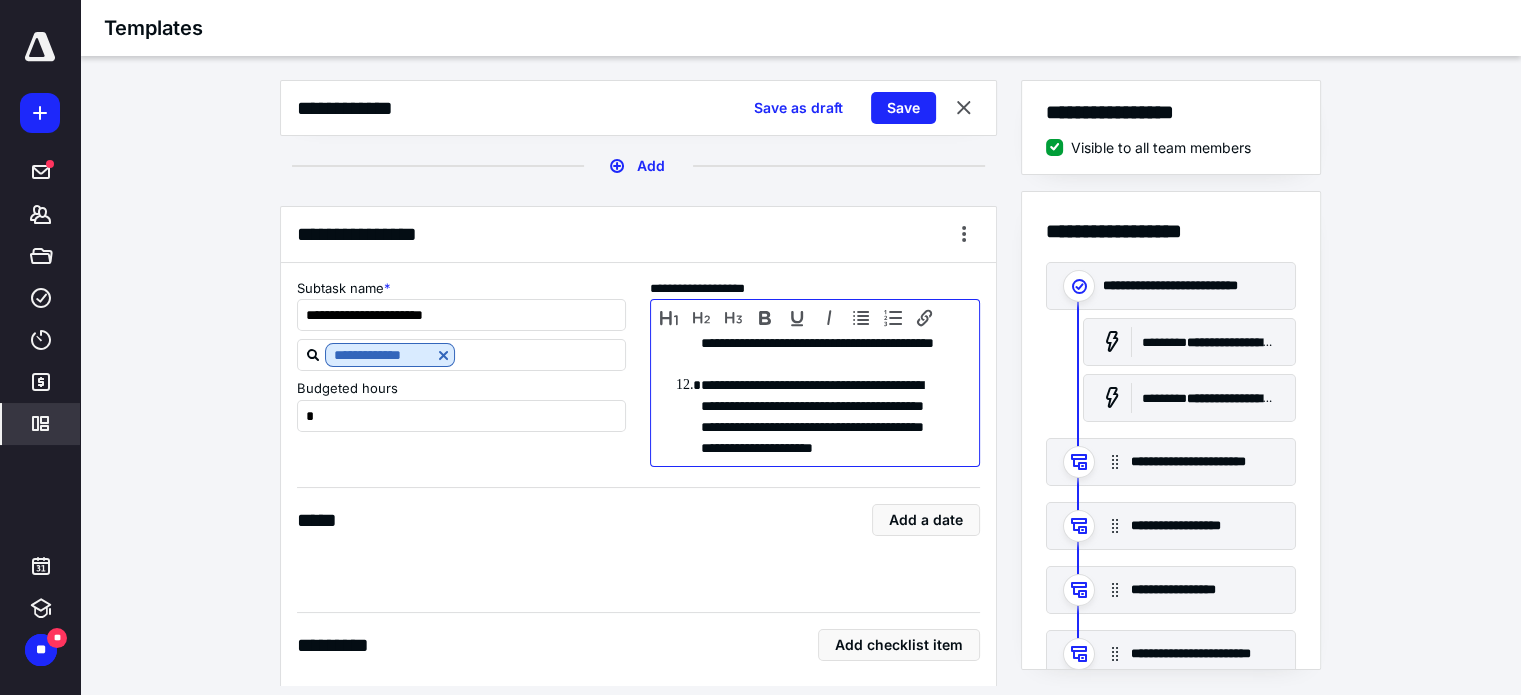 click on "**********" at bounding box center (823, 427) 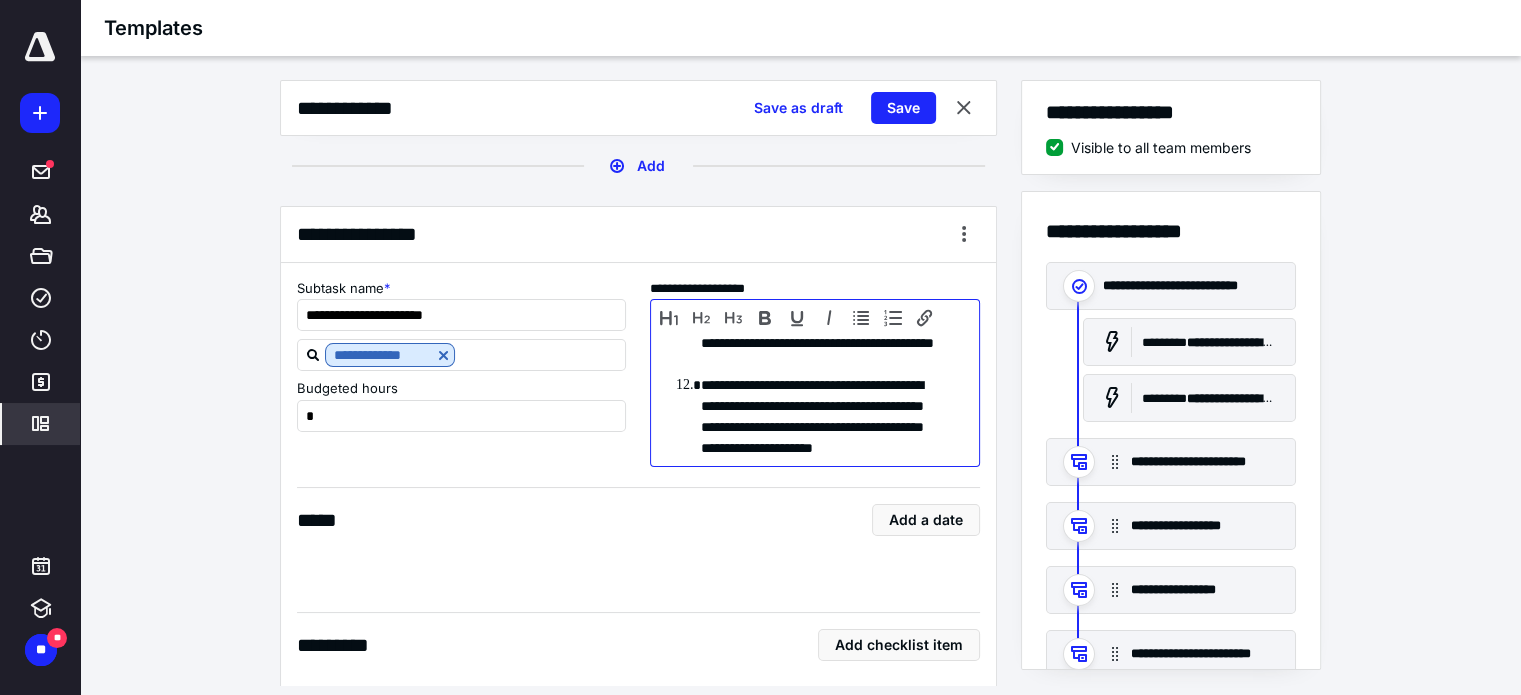 type 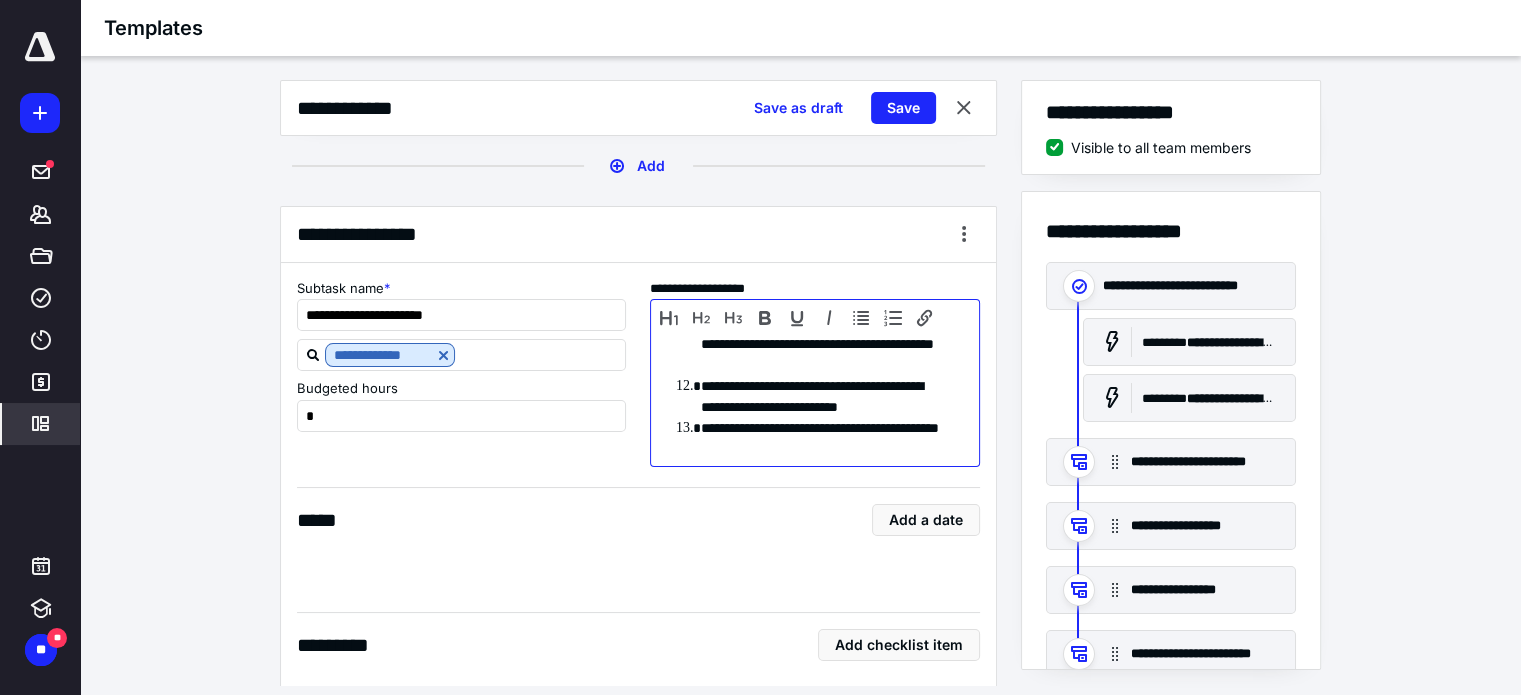 scroll, scrollTop: 358, scrollLeft: 0, axis: vertical 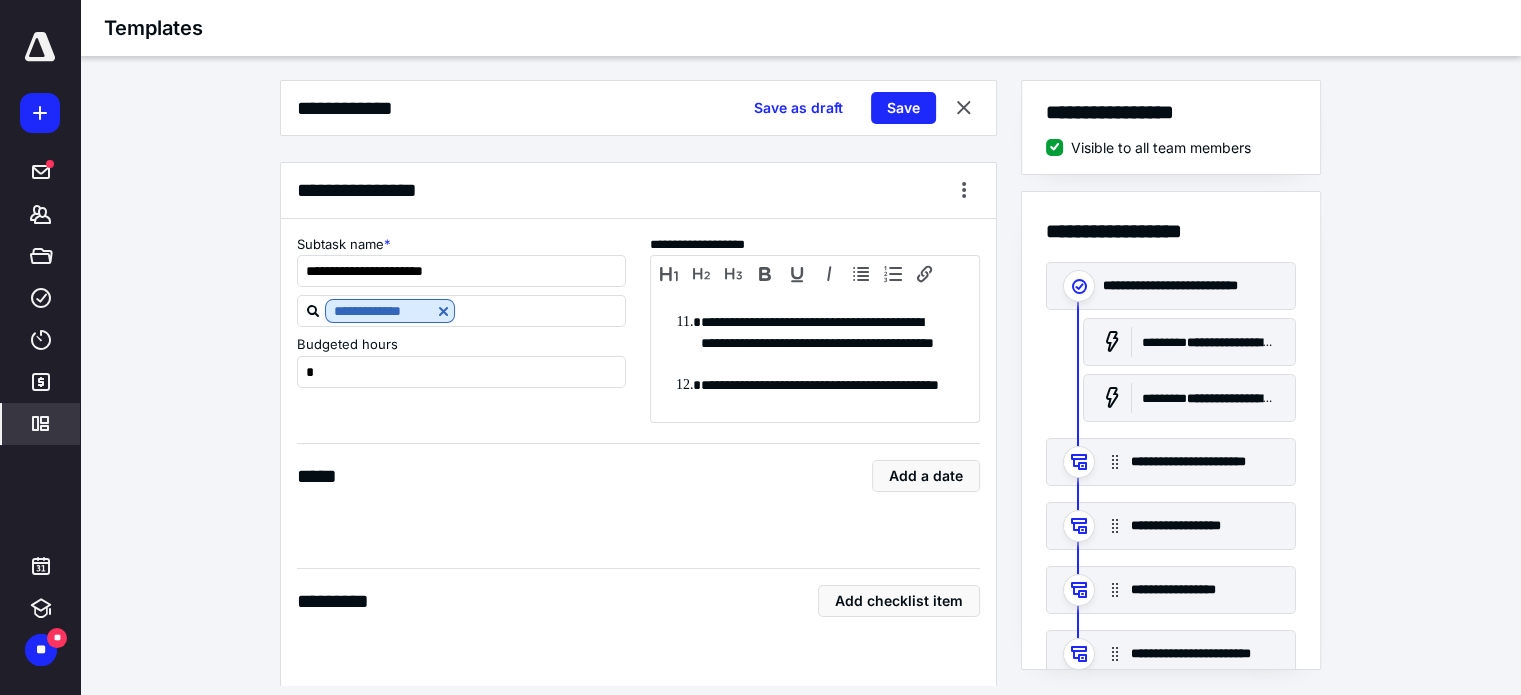 click on "**********" at bounding box center (638, 547) 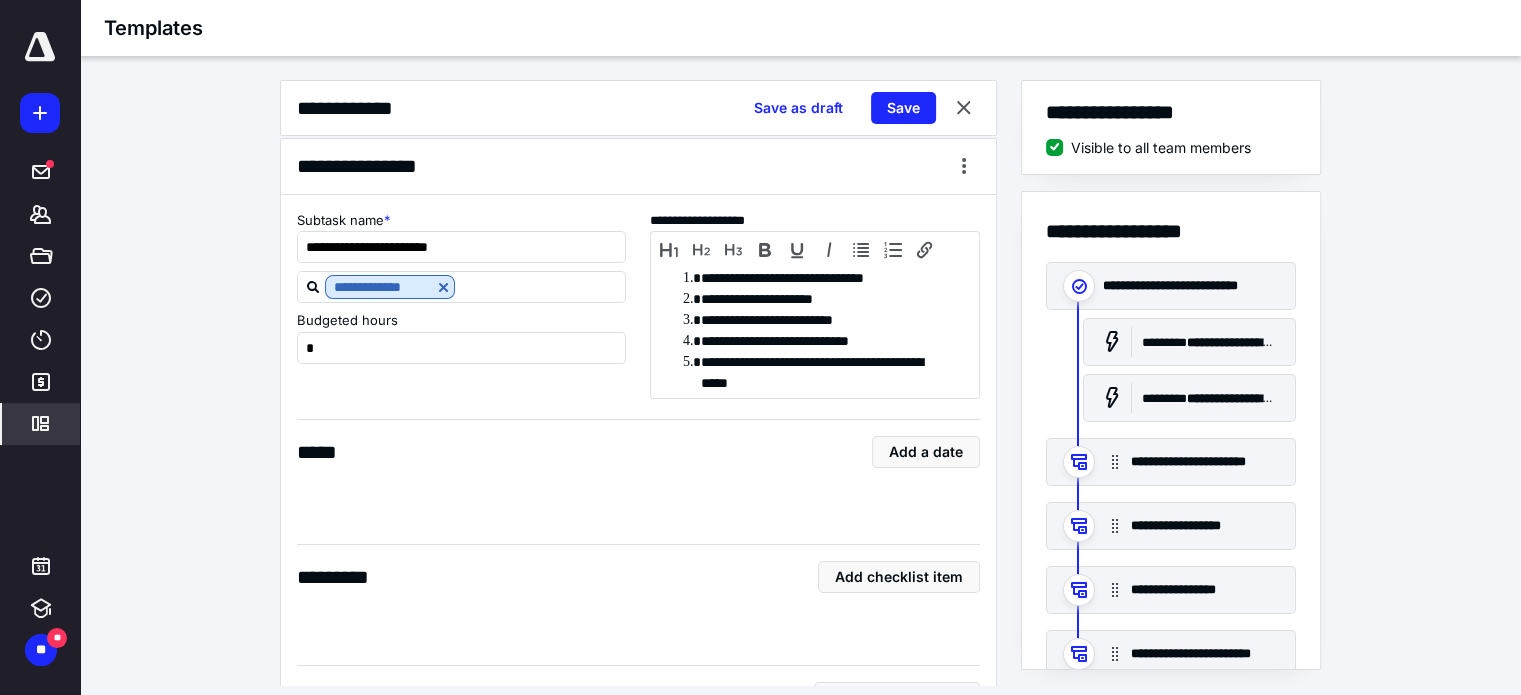 scroll, scrollTop: 3344, scrollLeft: 0, axis: vertical 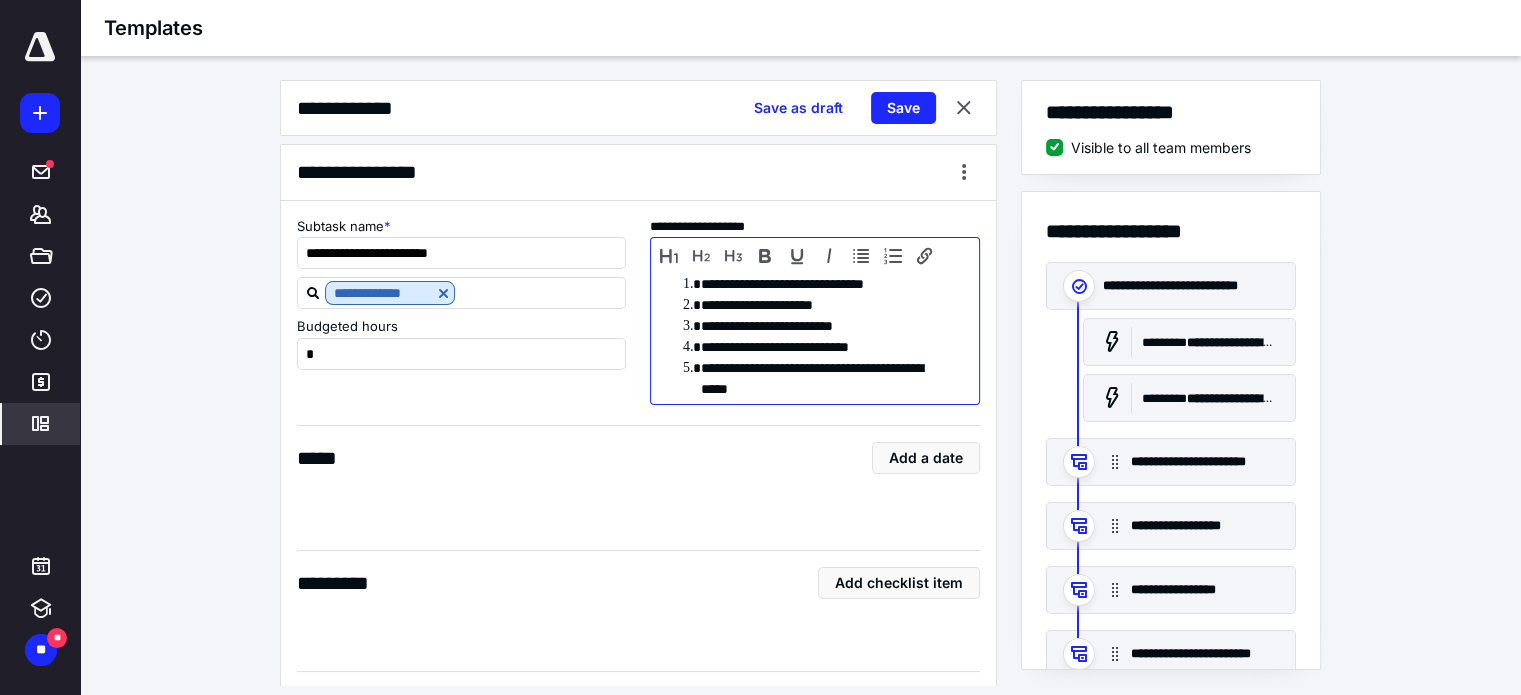 click on "**********" at bounding box center (823, 379) 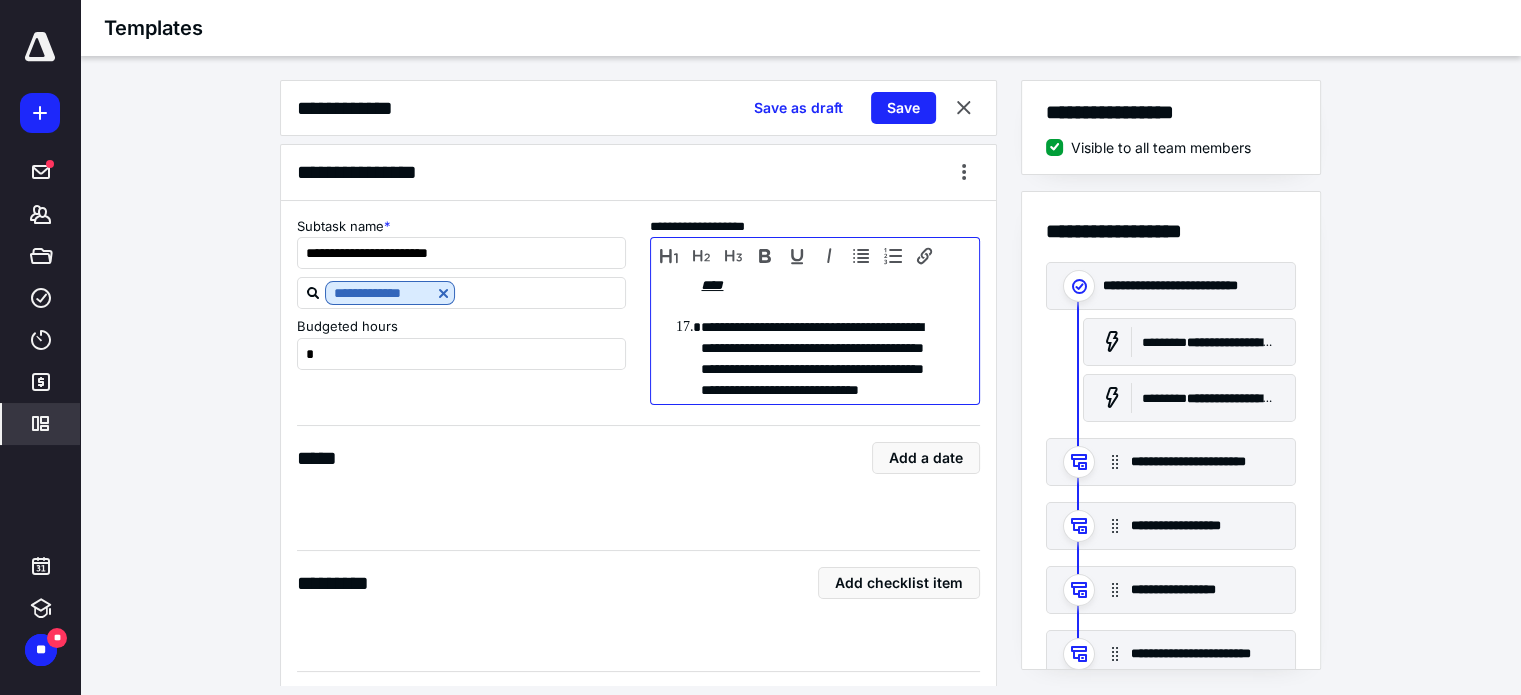 scroll, scrollTop: 672, scrollLeft: 0, axis: vertical 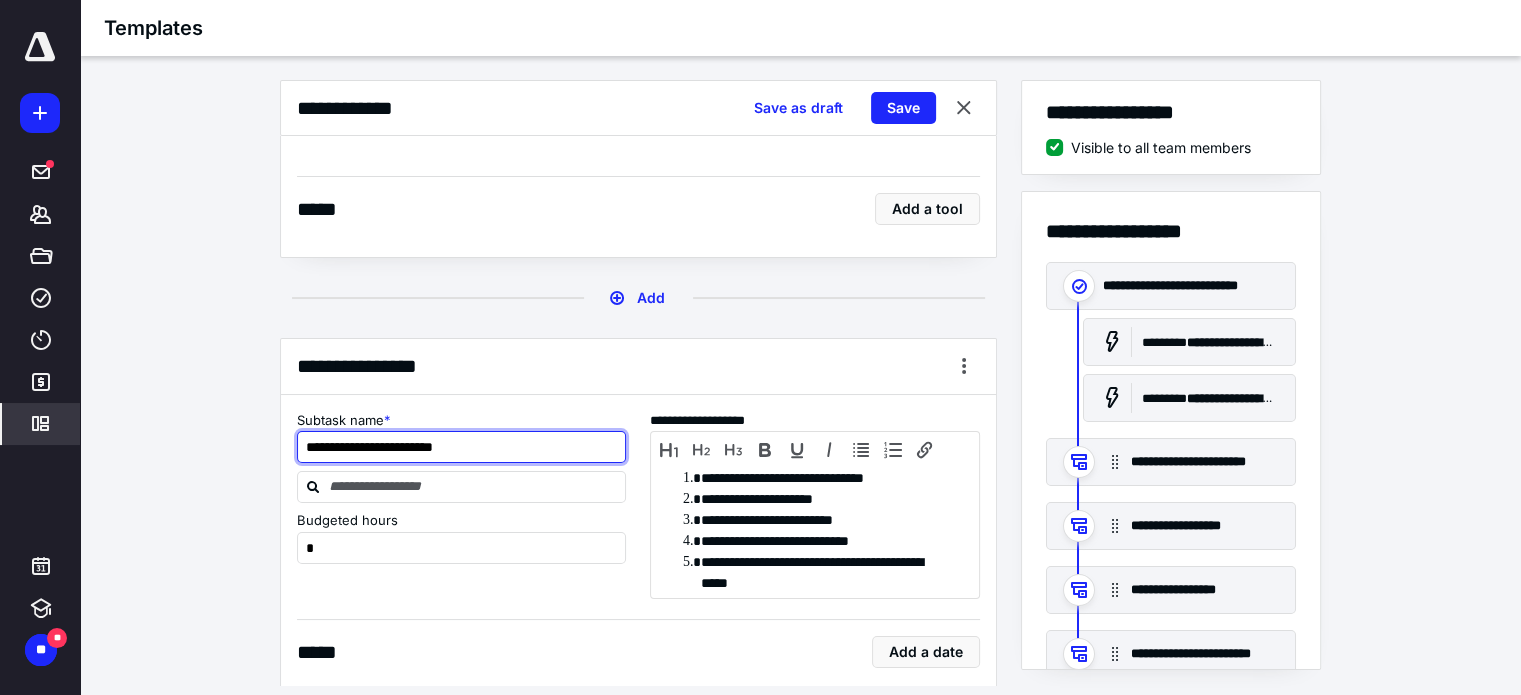 click on "**********" at bounding box center [462, 447] 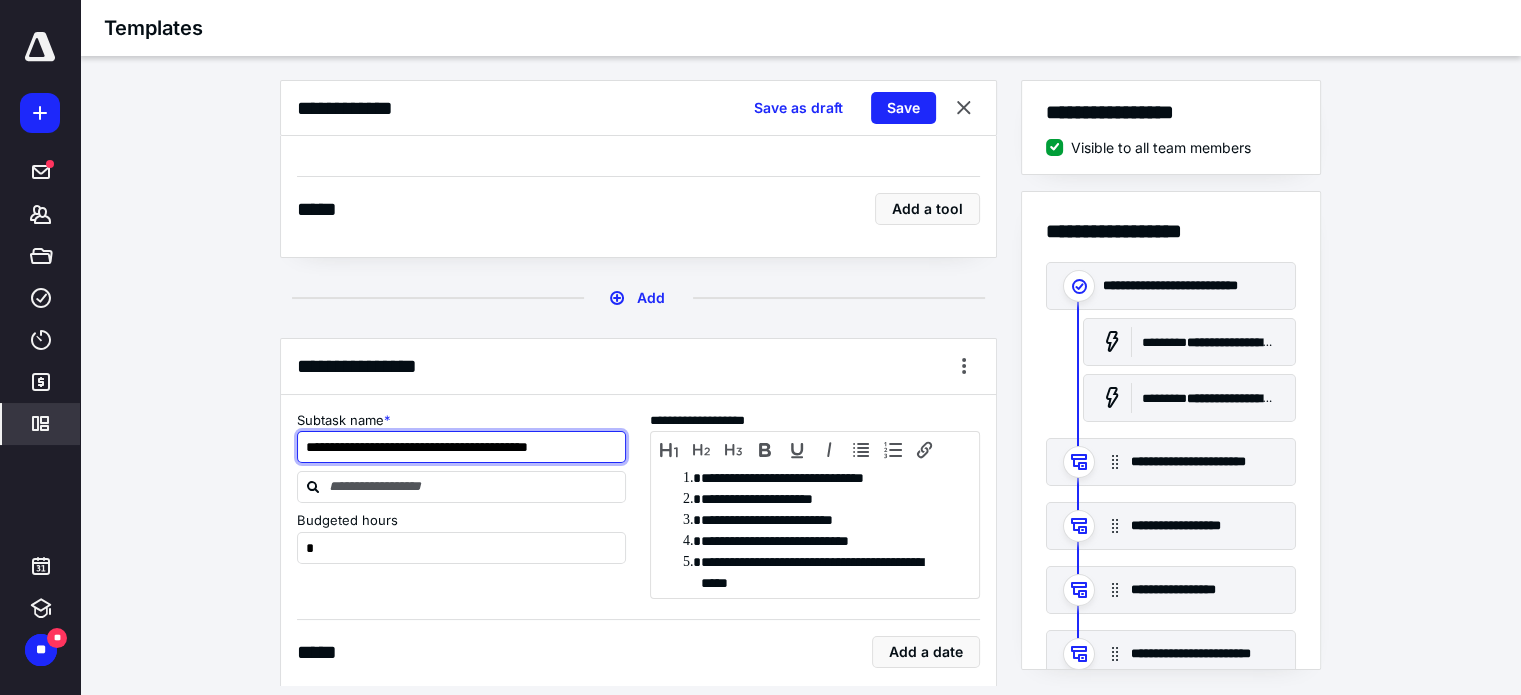 scroll, scrollTop: 0, scrollLeft: 6, axis: horizontal 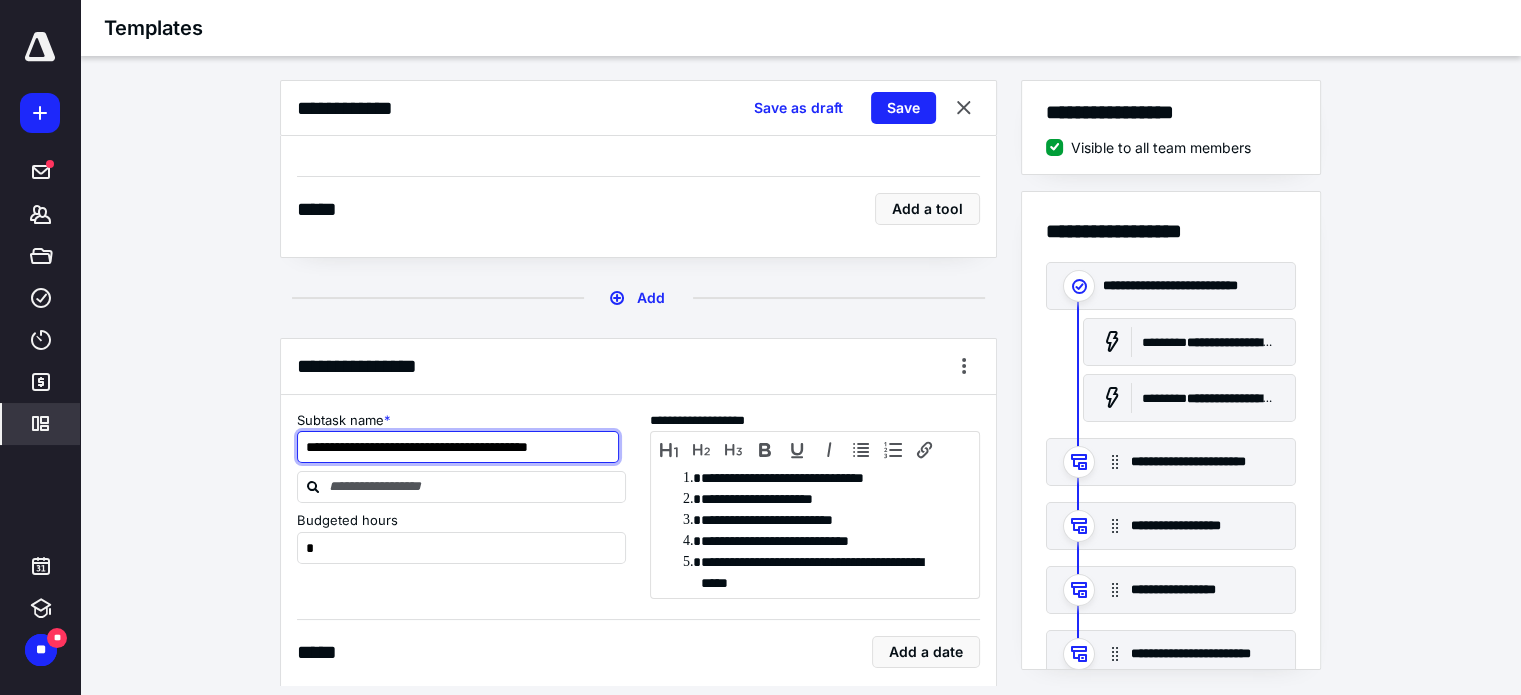 type on "**********" 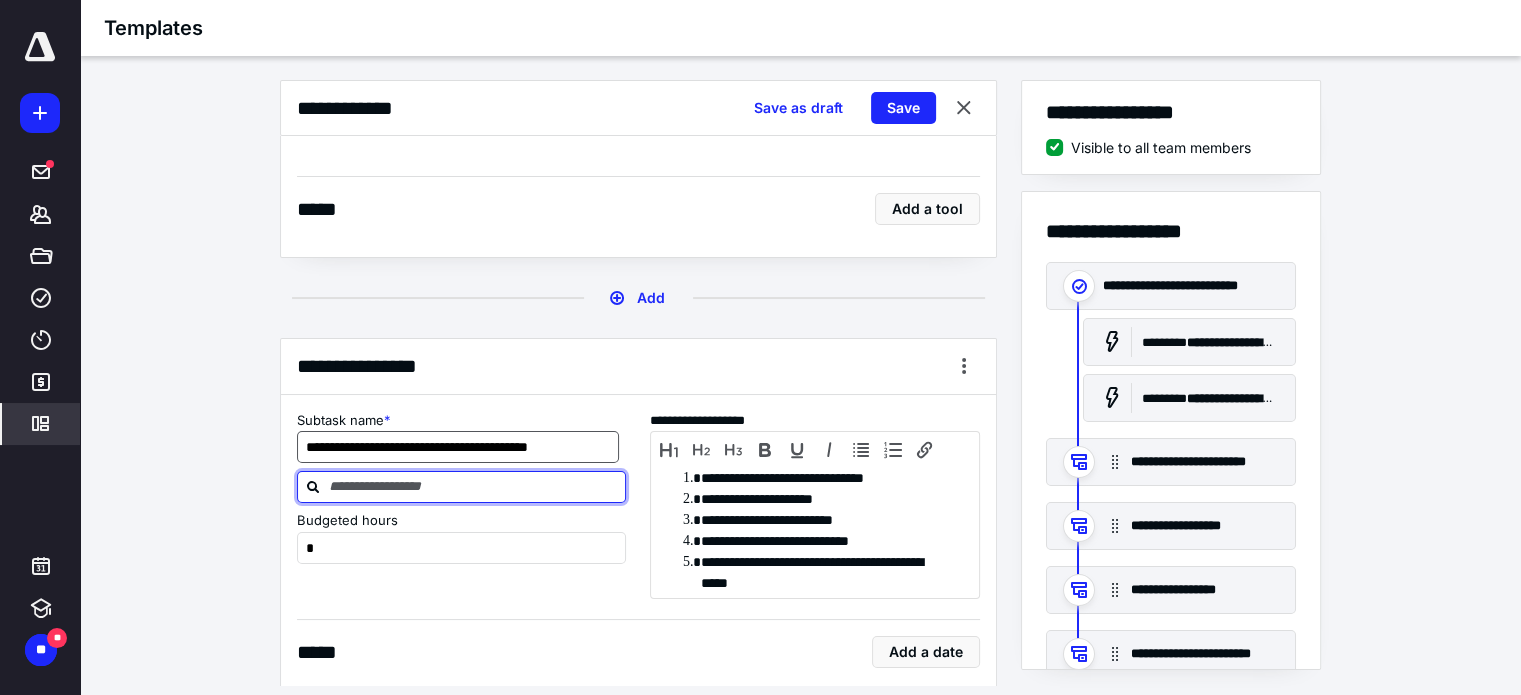 scroll, scrollTop: 0, scrollLeft: 0, axis: both 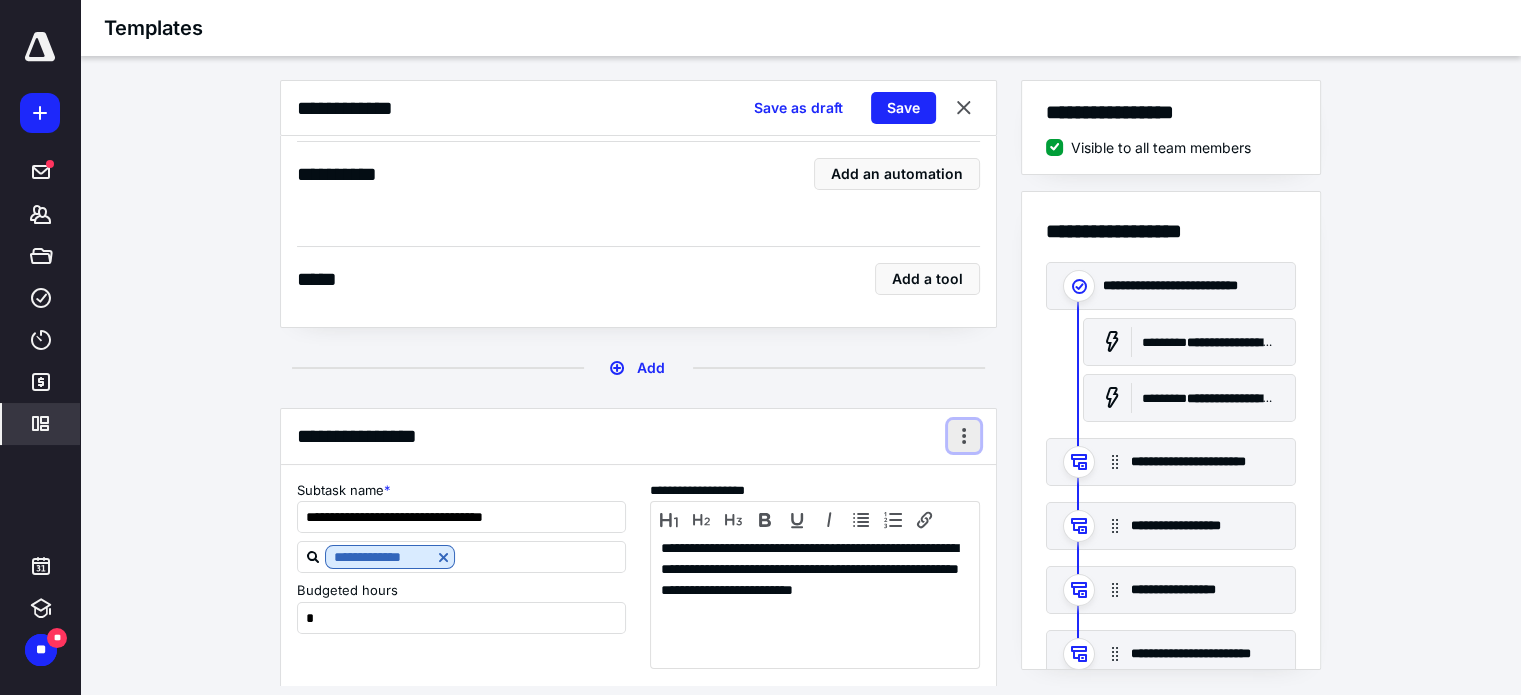 click at bounding box center (964, 436) 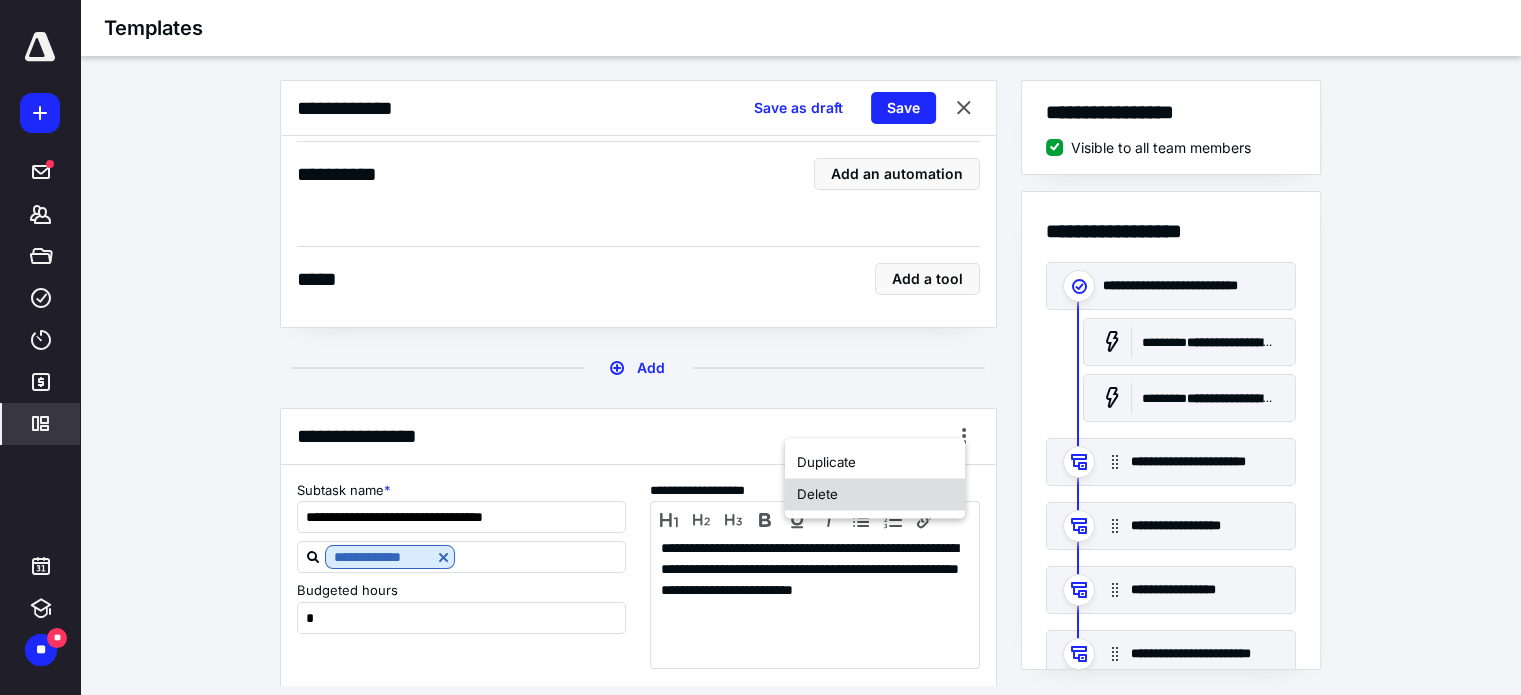 click on "Delete" at bounding box center (875, 494) 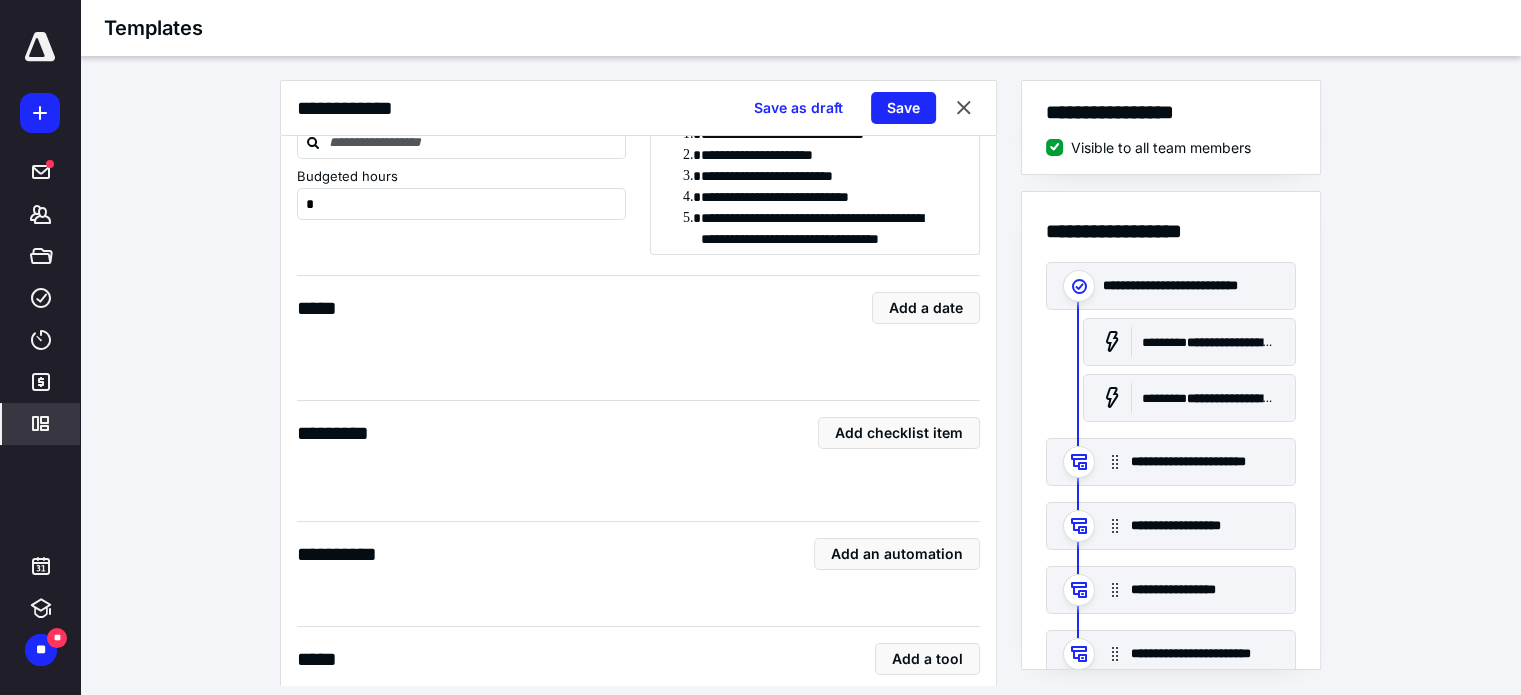 scroll, scrollTop: 7552, scrollLeft: 0, axis: vertical 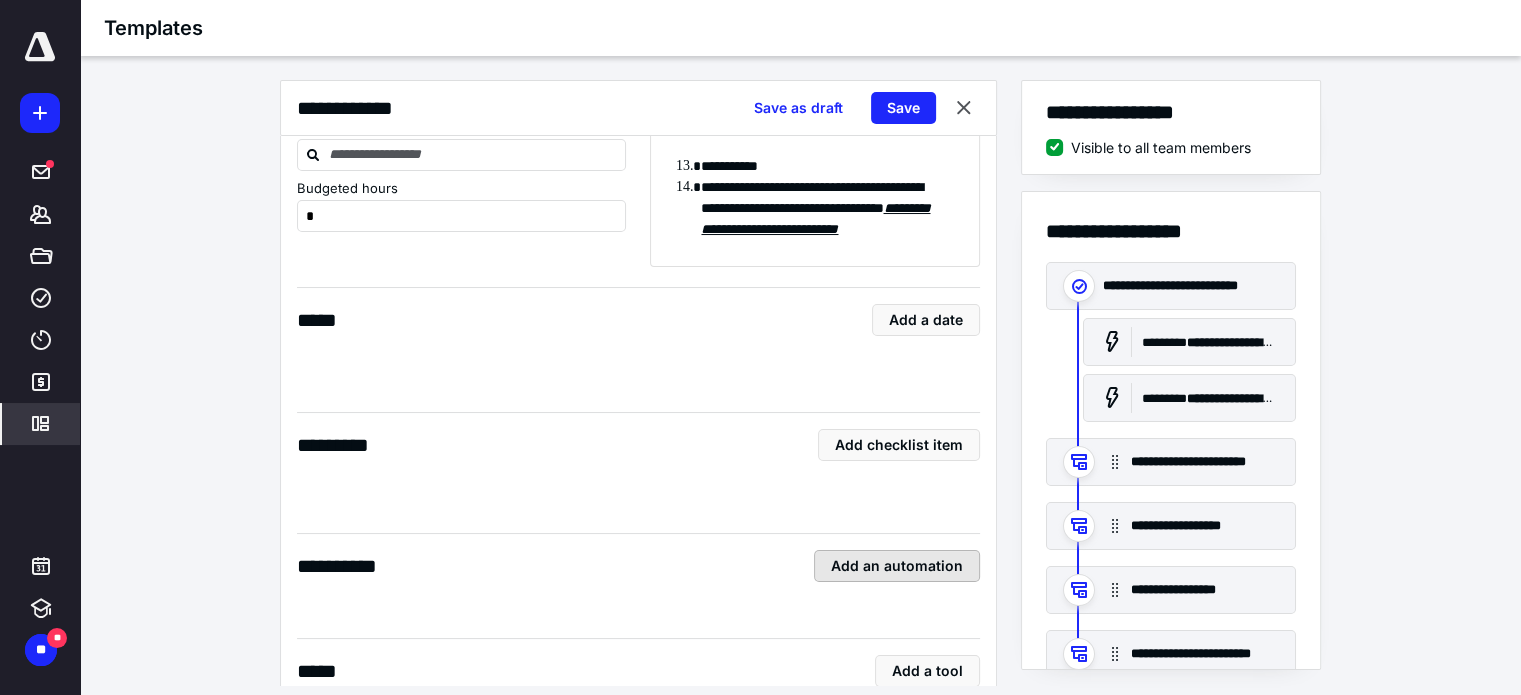 click on "Add an automation" at bounding box center (897, 566) 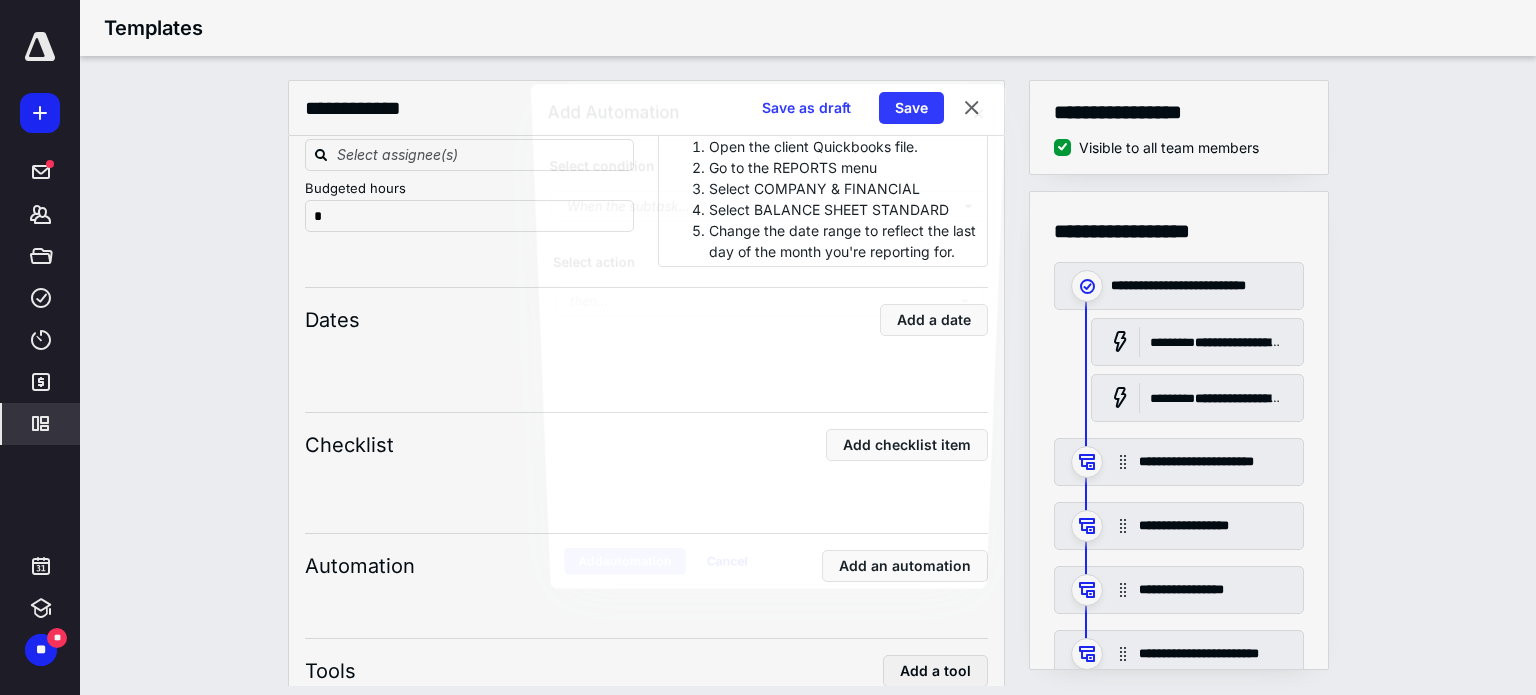 scroll, scrollTop: 379, scrollLeft: 0, axis: vertical 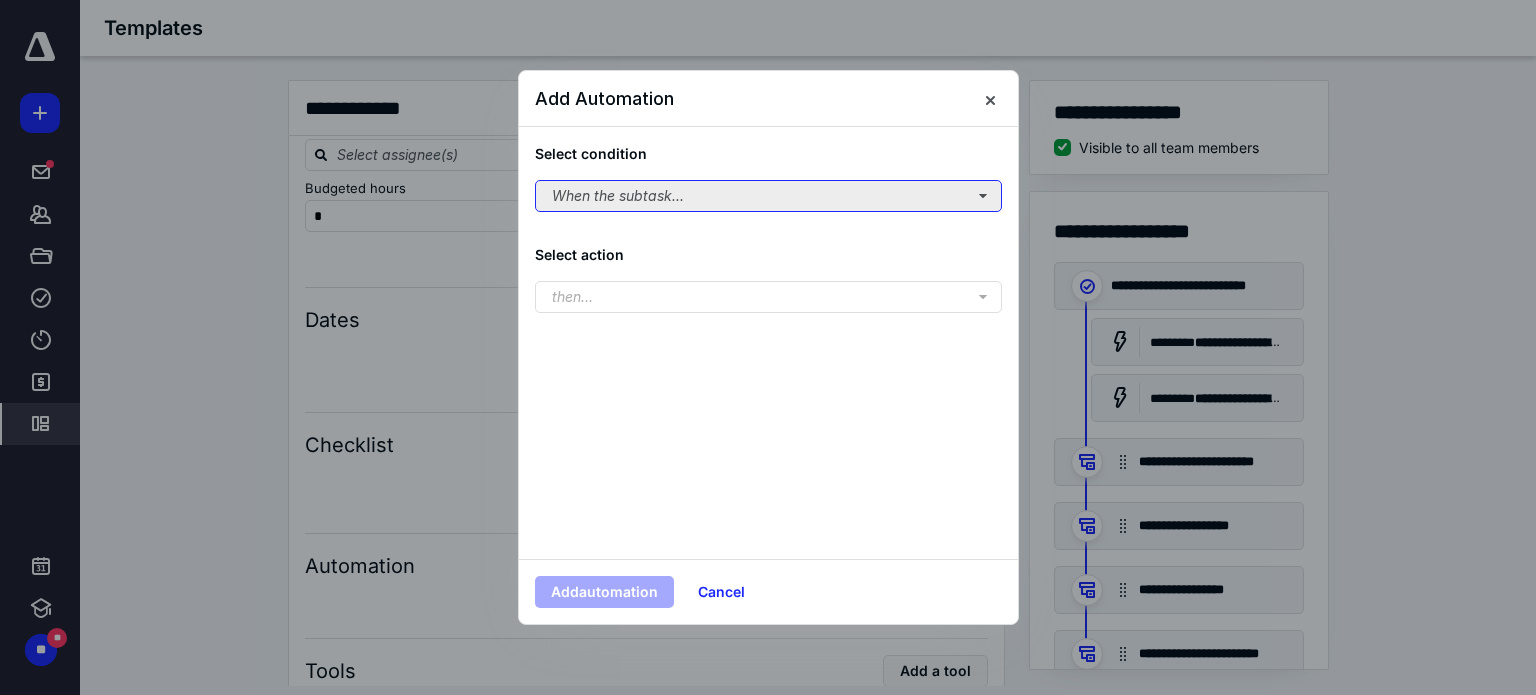 click on "When the subtask..." at bounding box center (768, 196) 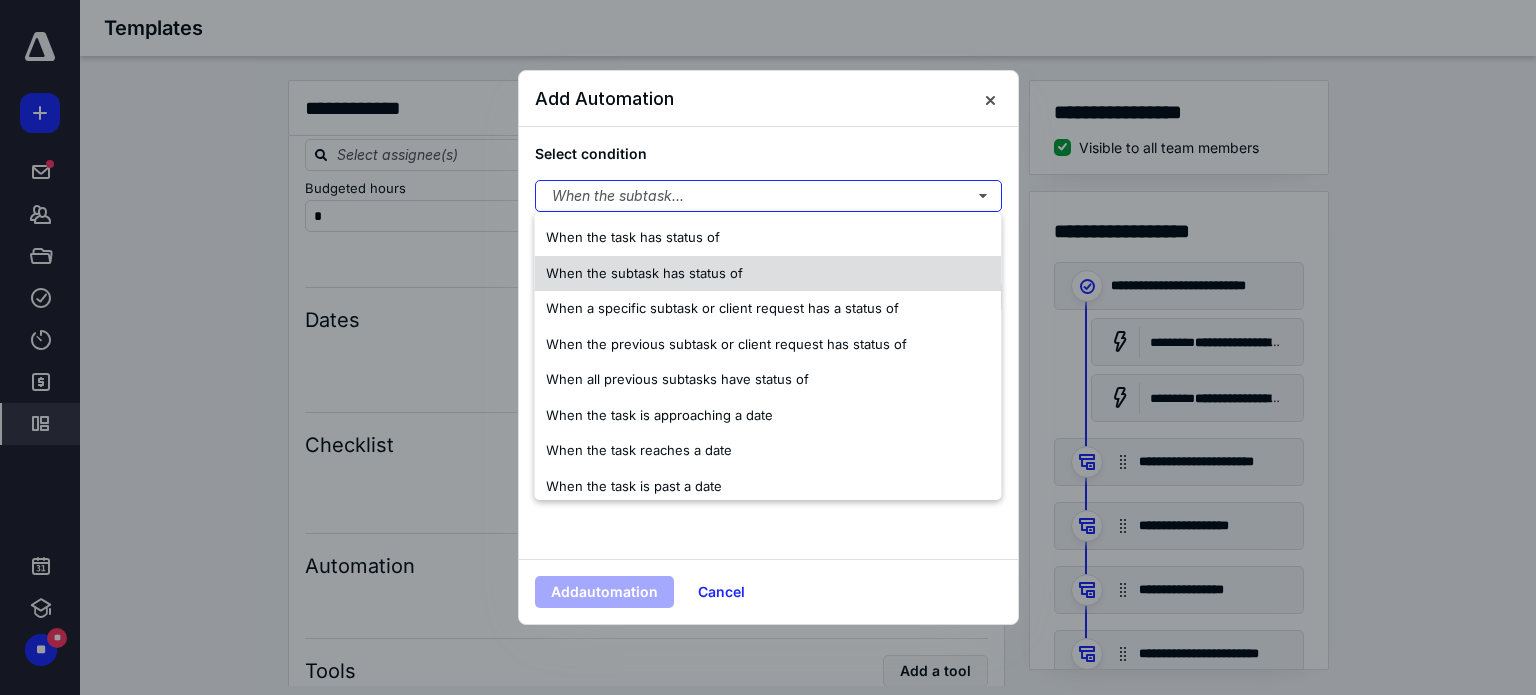click on "When the subtask has status of" at bounding box center [644, 273] 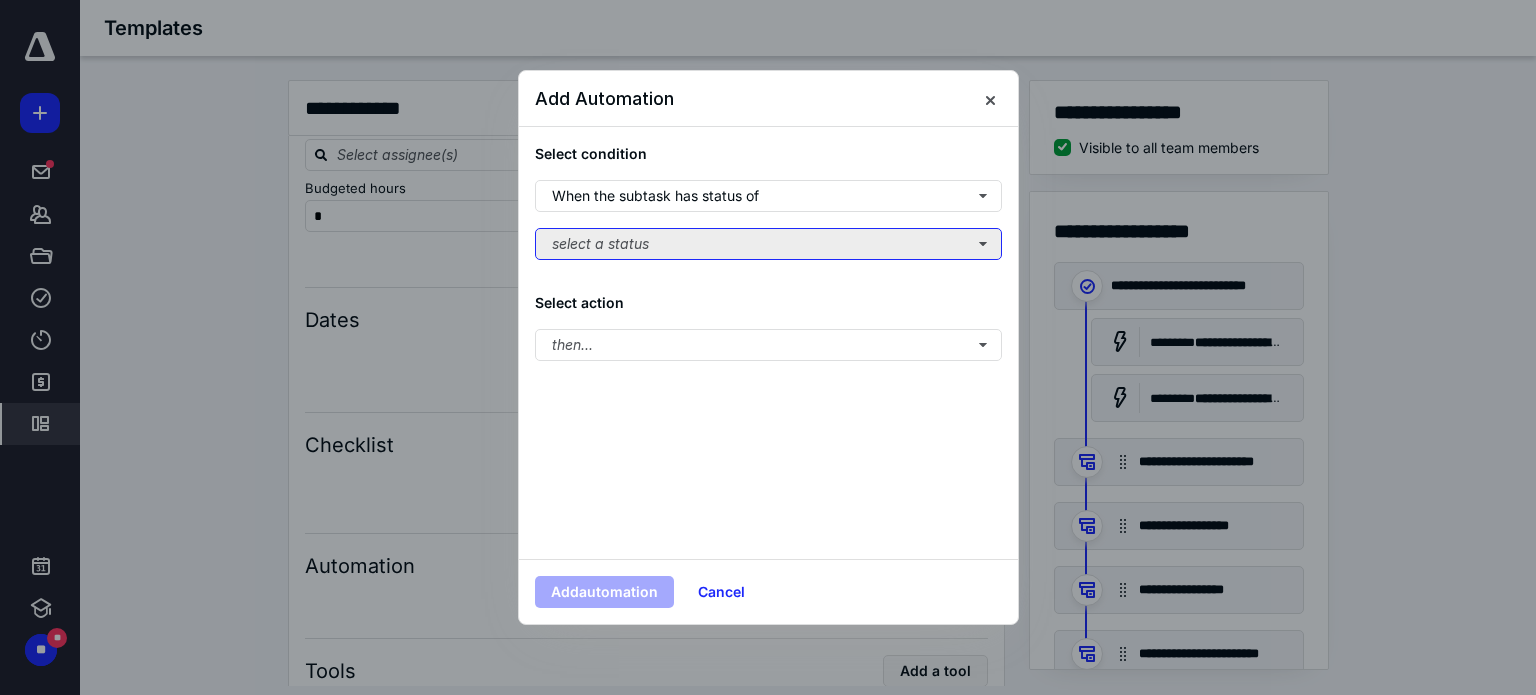 click on "select a status" at bounding box center [768, 244] 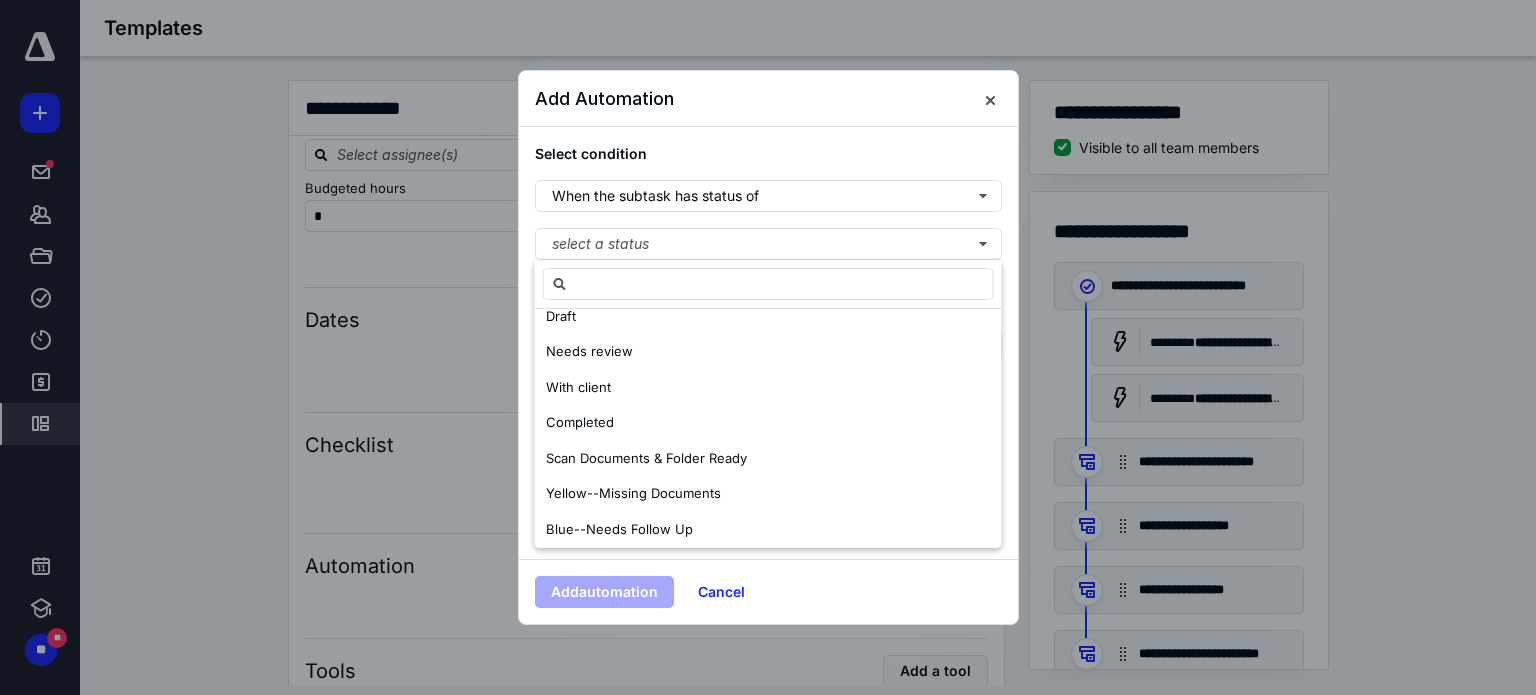 scroll, scrollTop: 200, scrollLeft: 0, axis: vertical 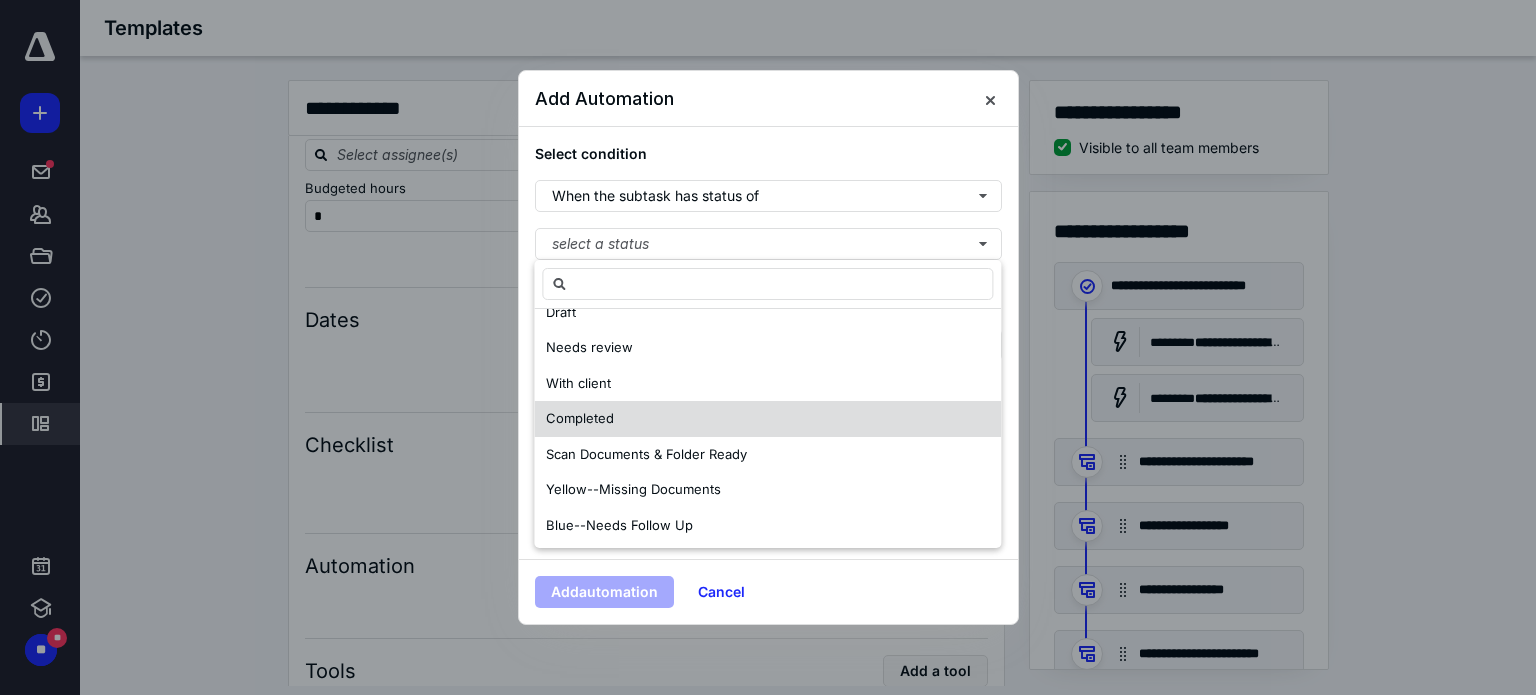 click on "Completed" at bounding box center [767, 419] 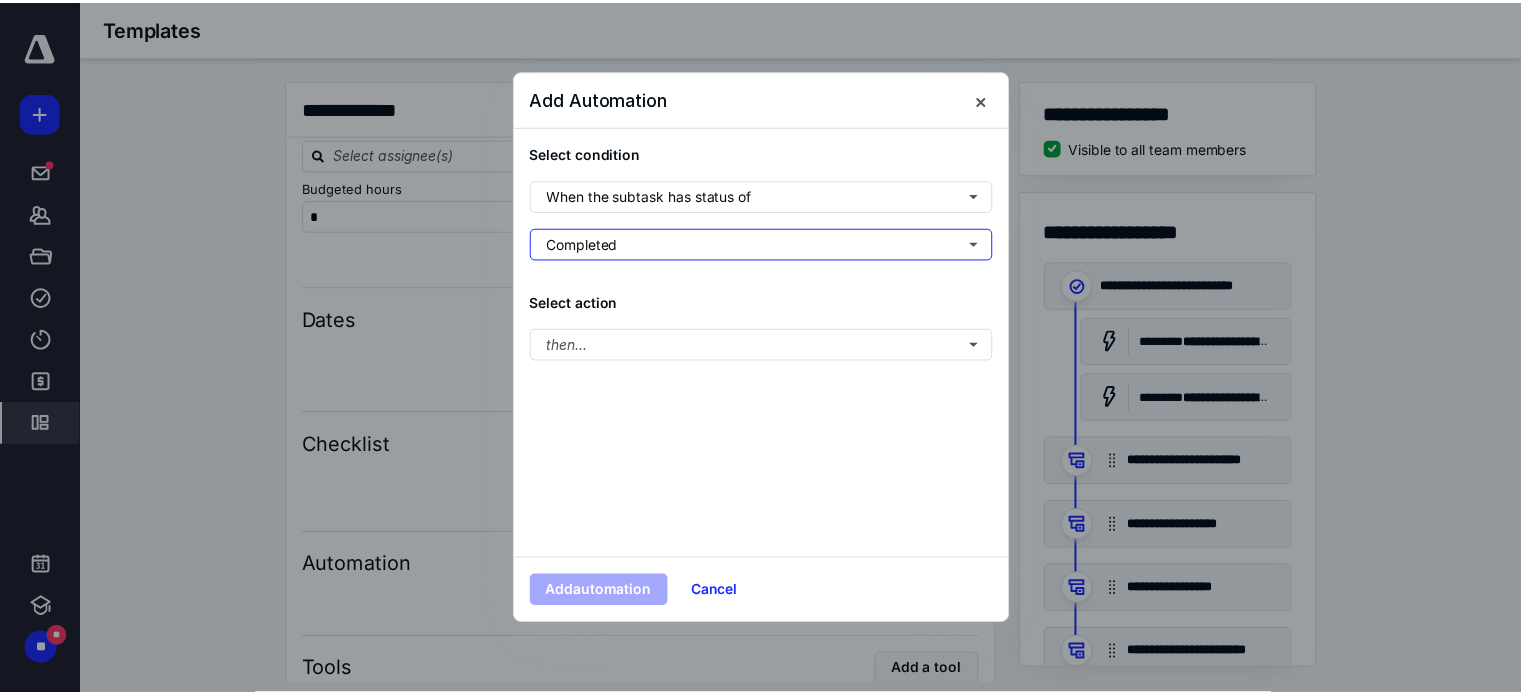 scroll, scrollTop: 0, scrollLeft: 0, axis: both 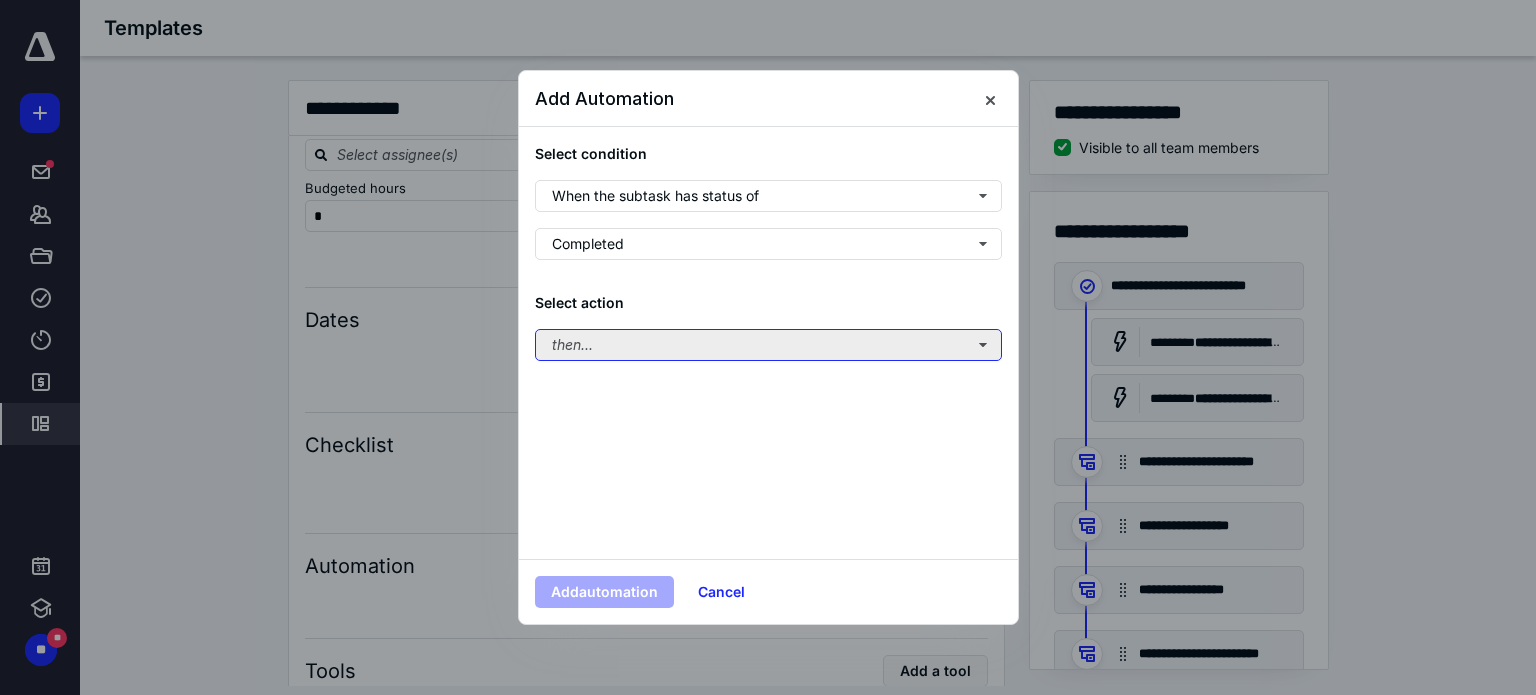 click on "then..." at bounding box center (768, 345) 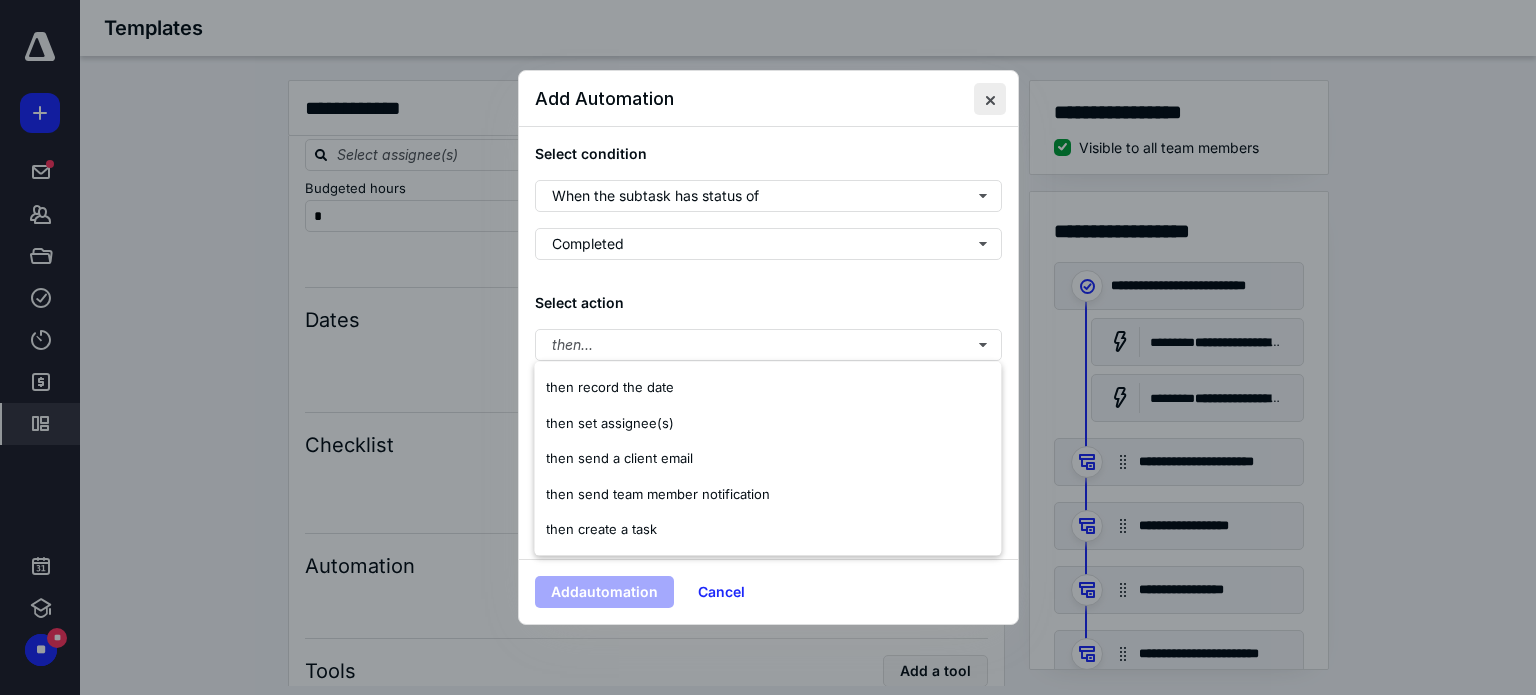 click at bounding box center [990, 99] 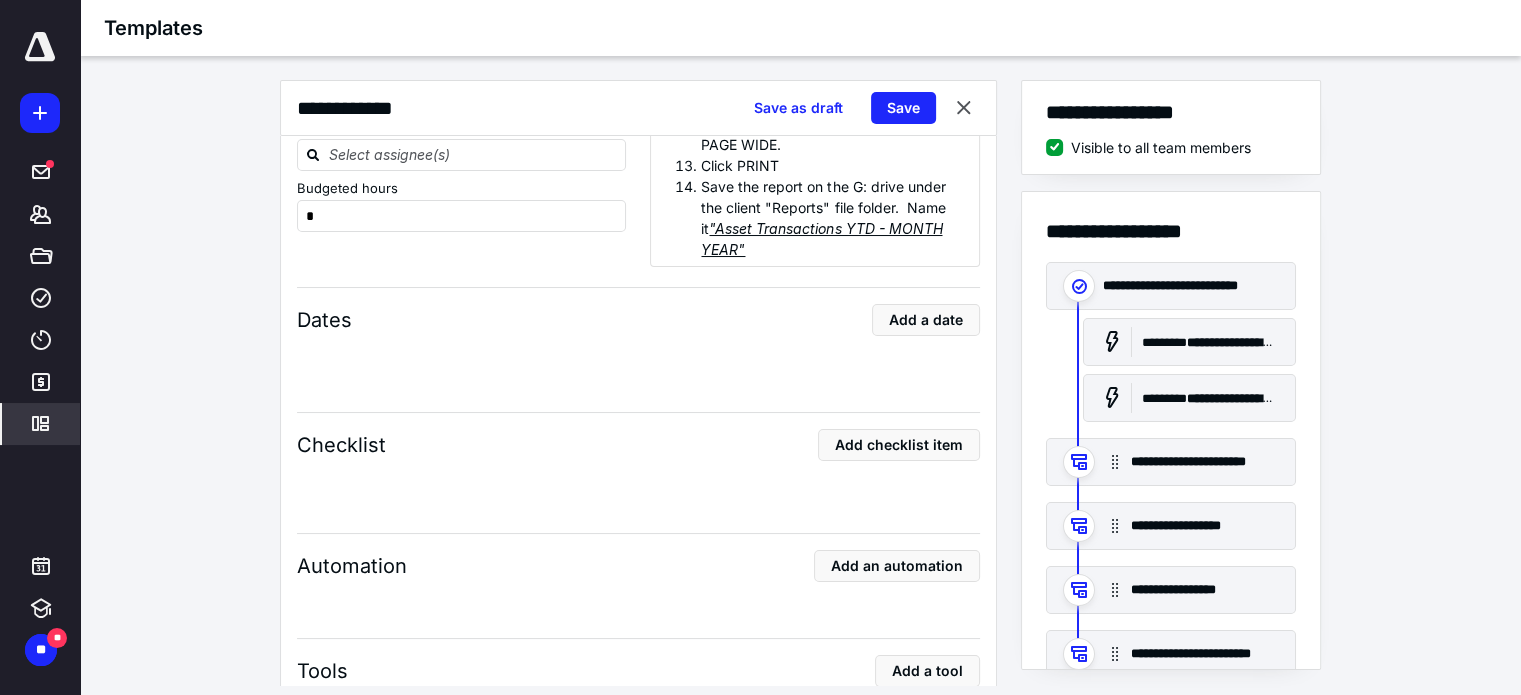 click on "**********" at bounding box center [800, 383] 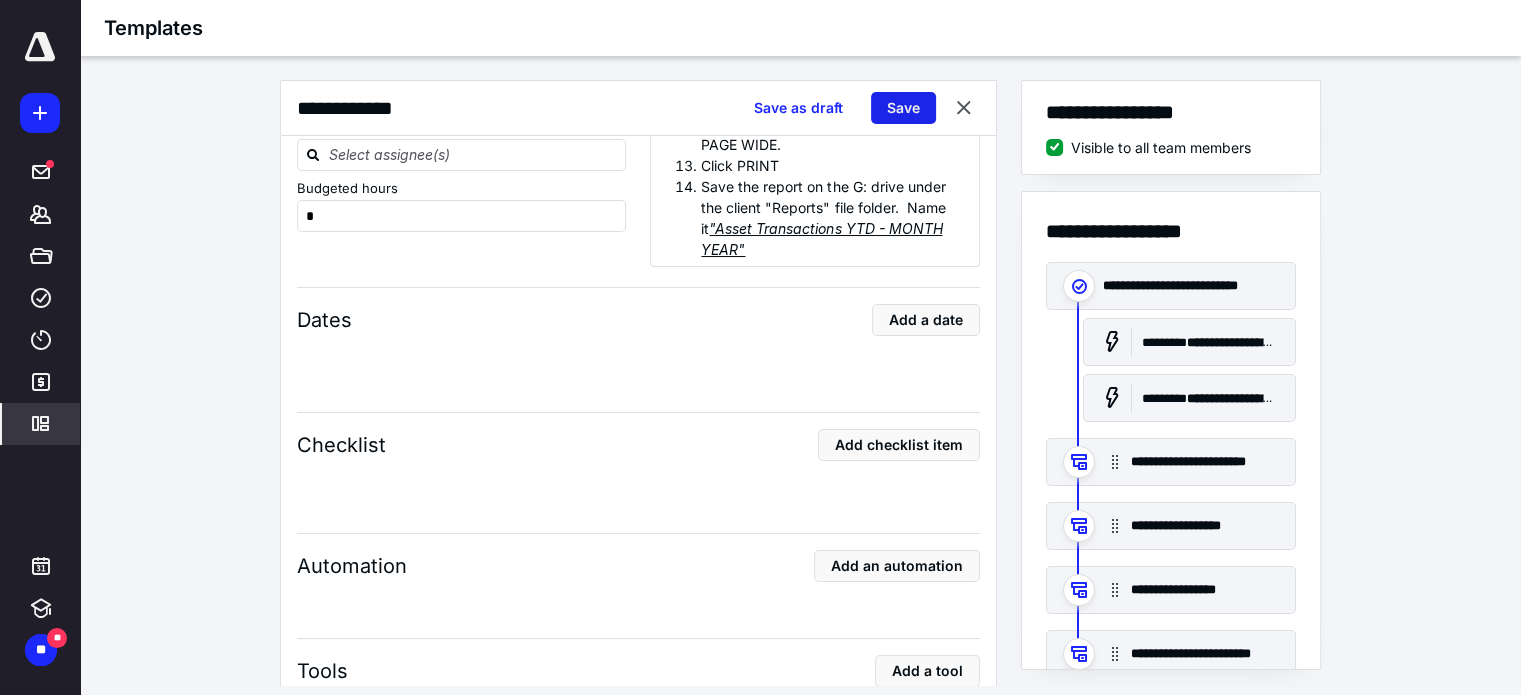 click on "Save" at bounding box center [903, 108] 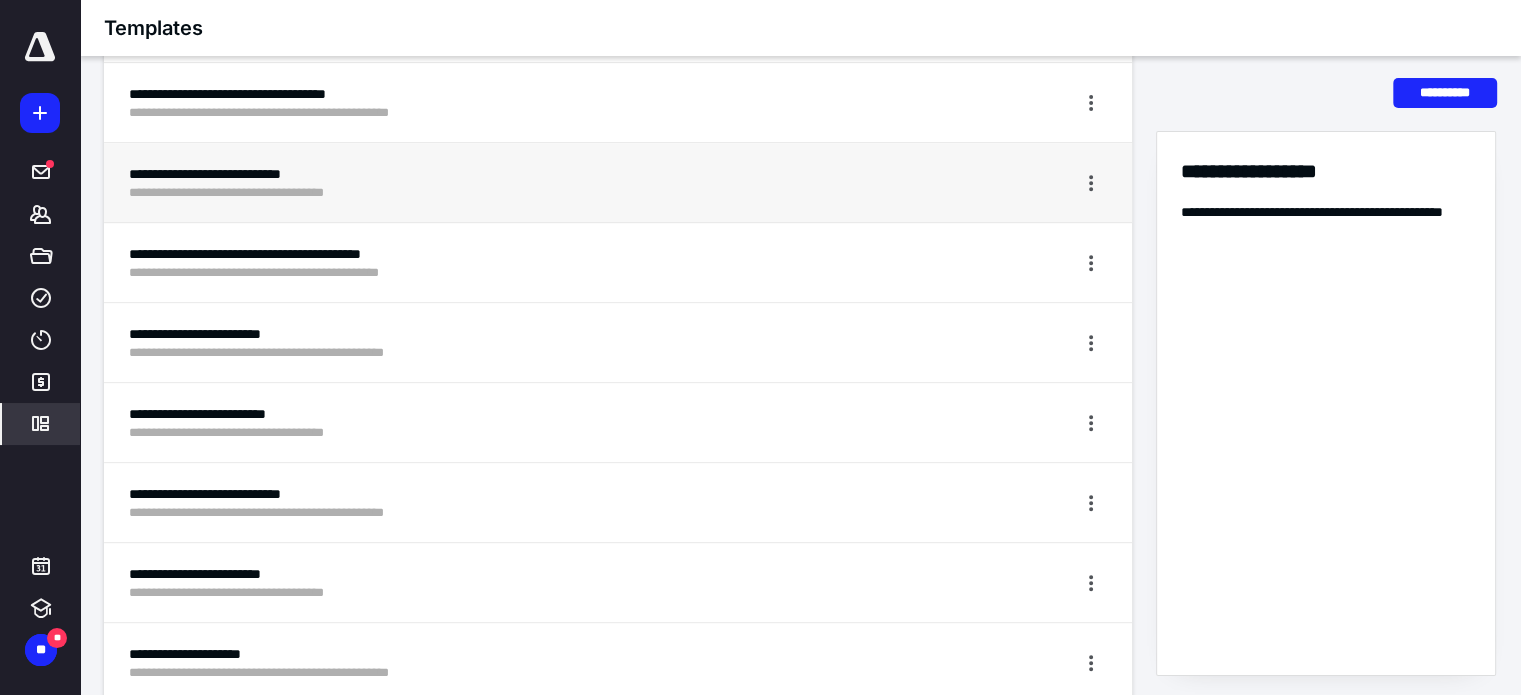 scroll, scrollTop: 800, scrollLeft: 0, axis: vertical 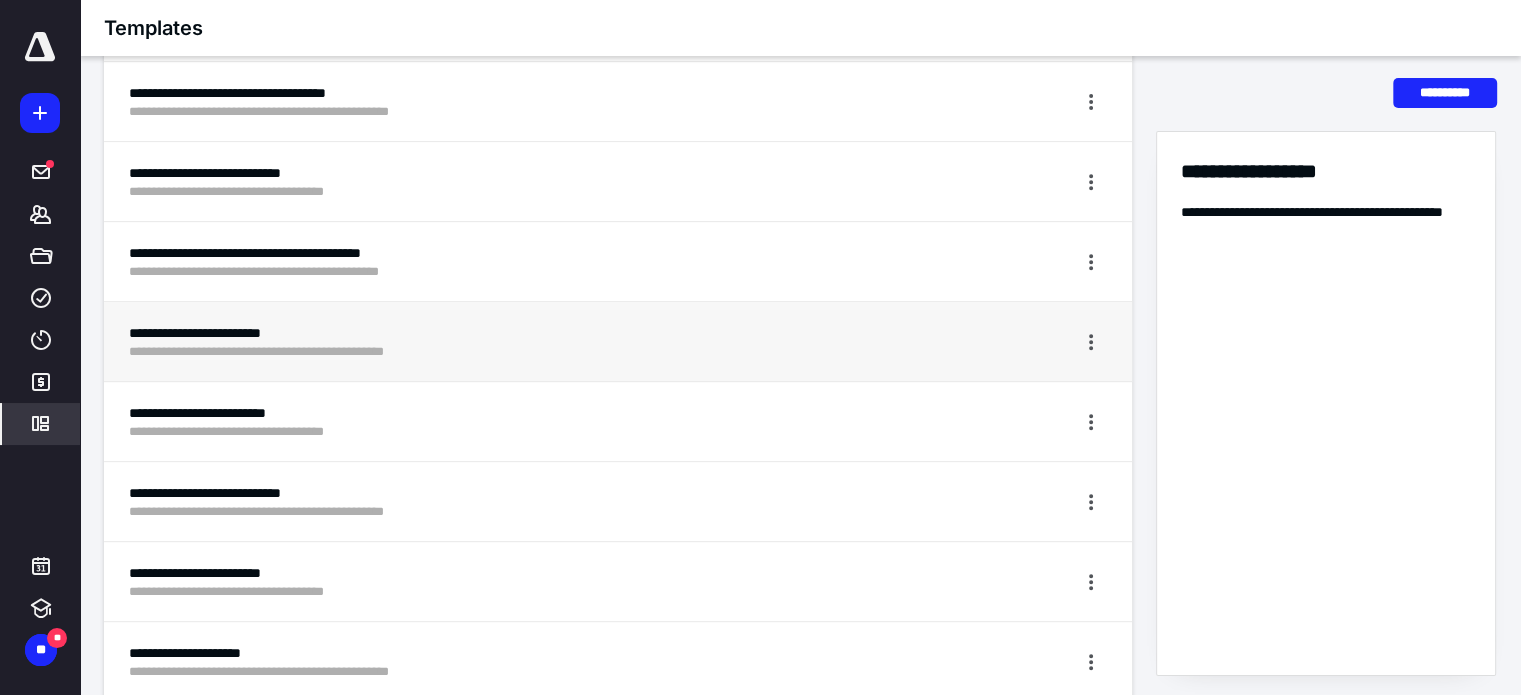 click on "**********" at bounding box center (543, 352) 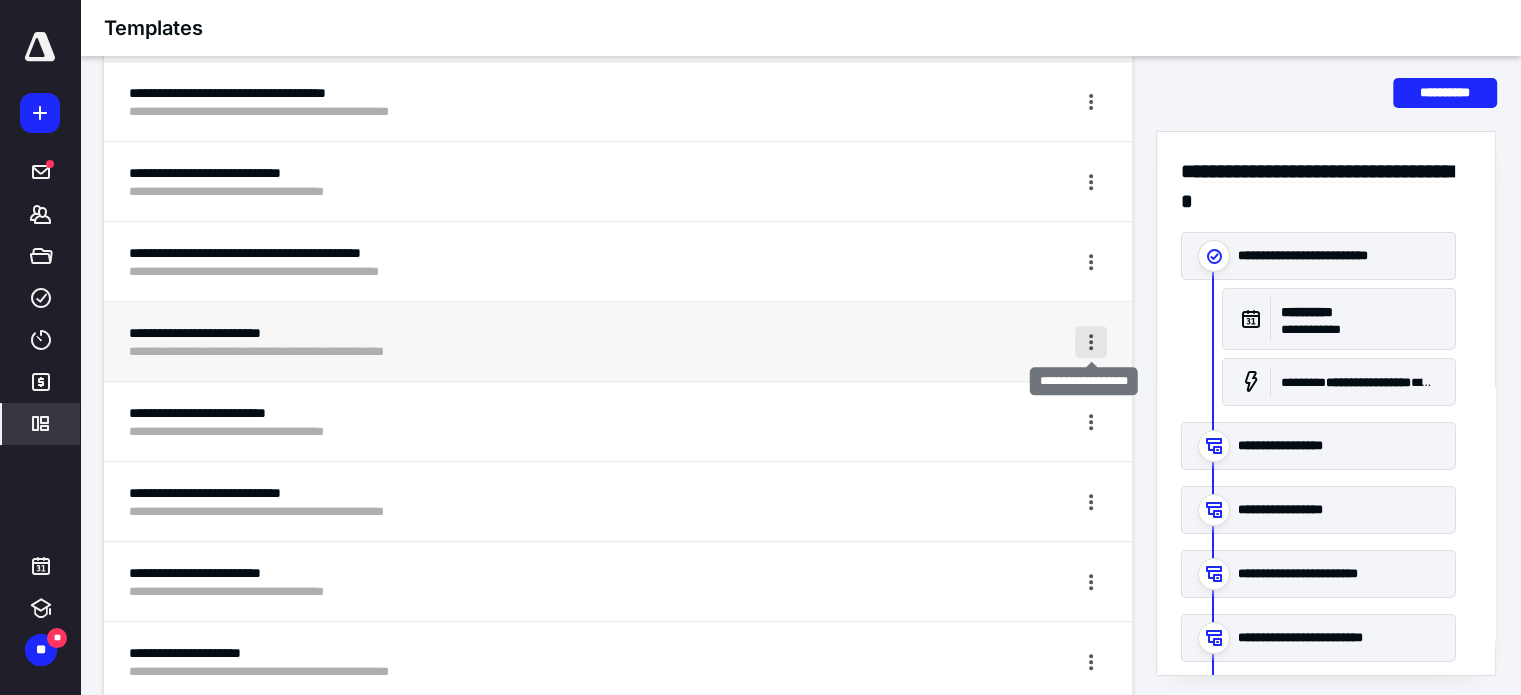 click at bounding box center [1091, 342] 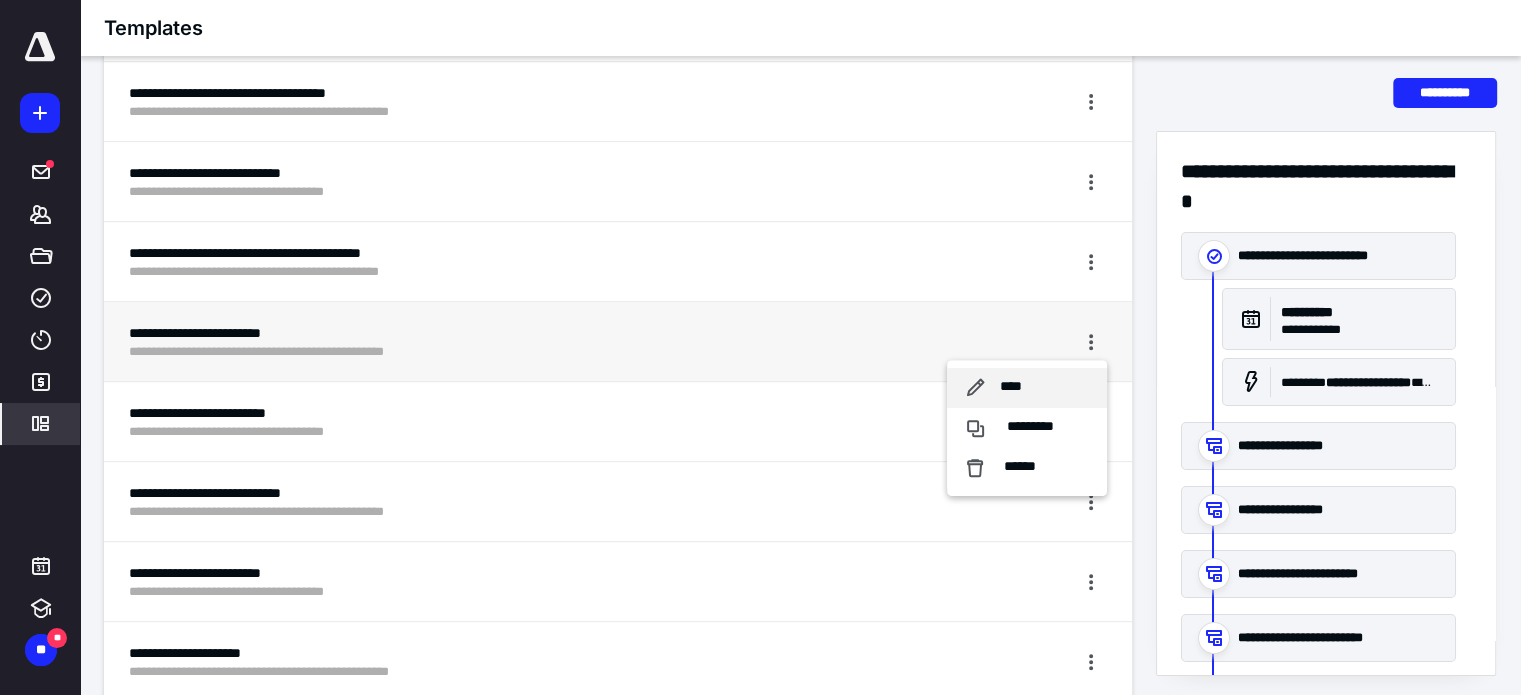 click on "****" at bounding box center [1011, 387] 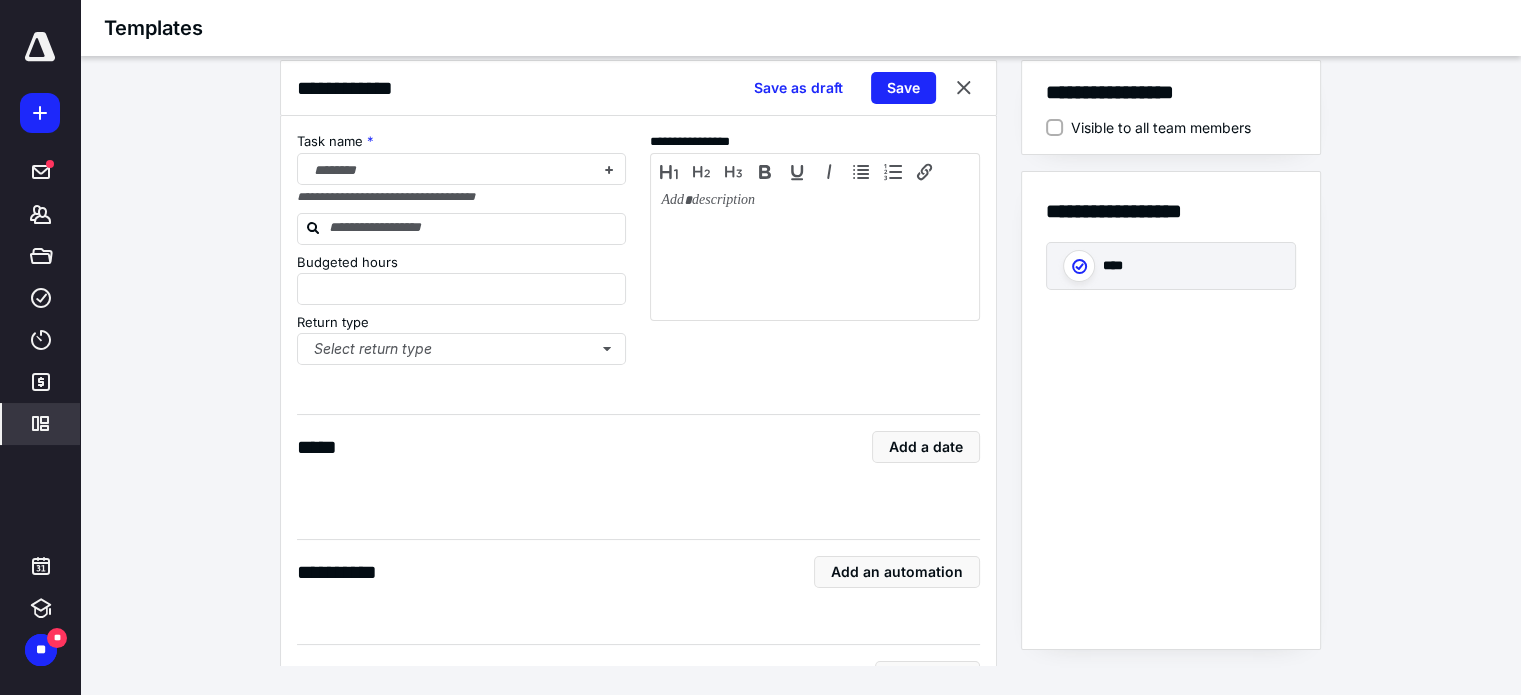 scroll, scrollTop: 20, scrollLeft: 0, axis: vertical 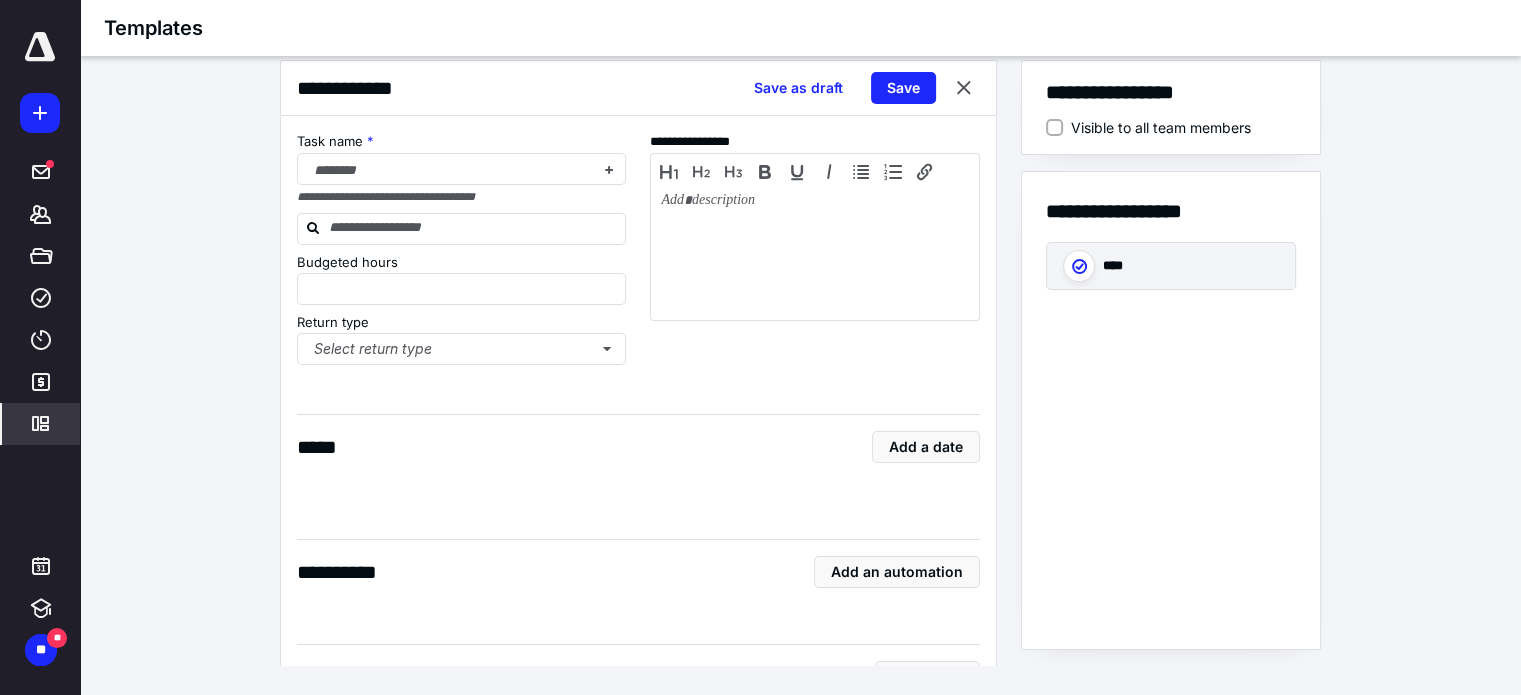 type on "*" 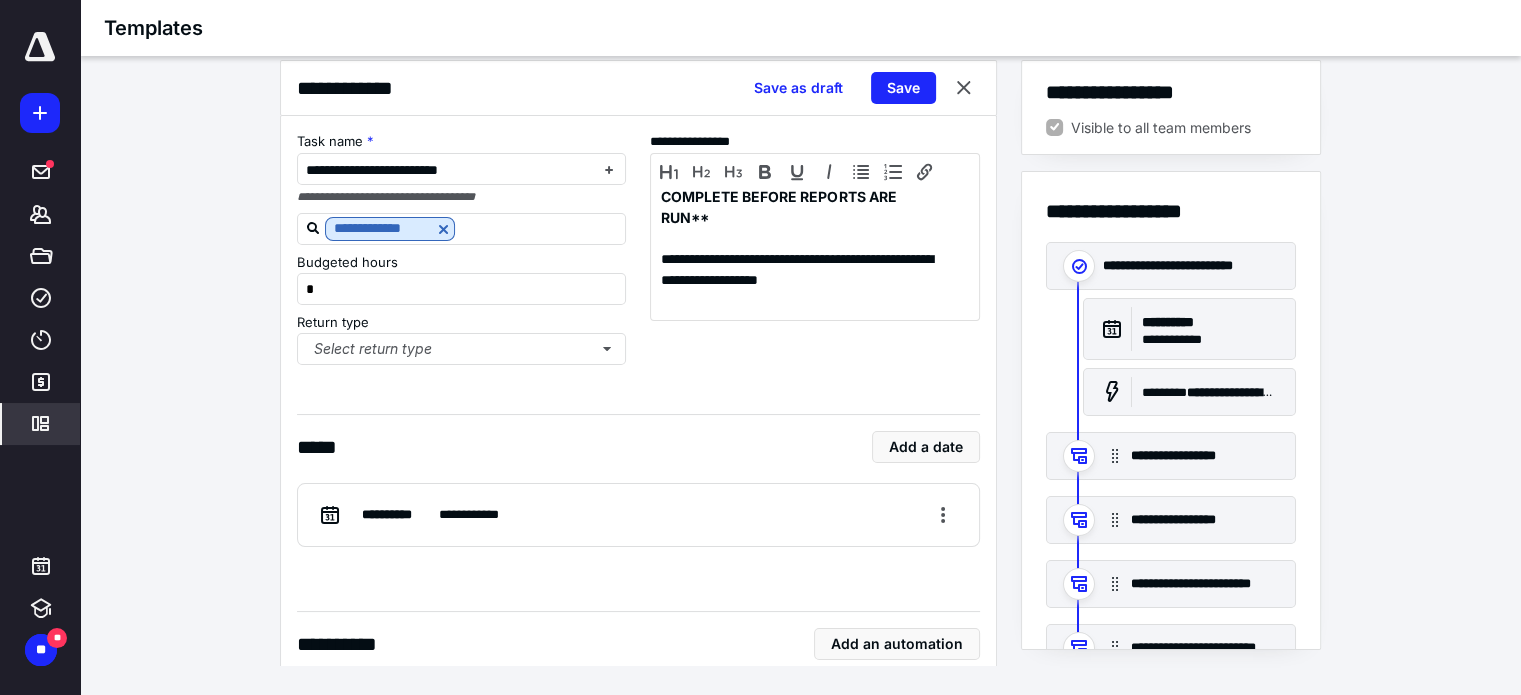 scroll, scrollTop: 106, scrollLeft: 0, axis: vertical 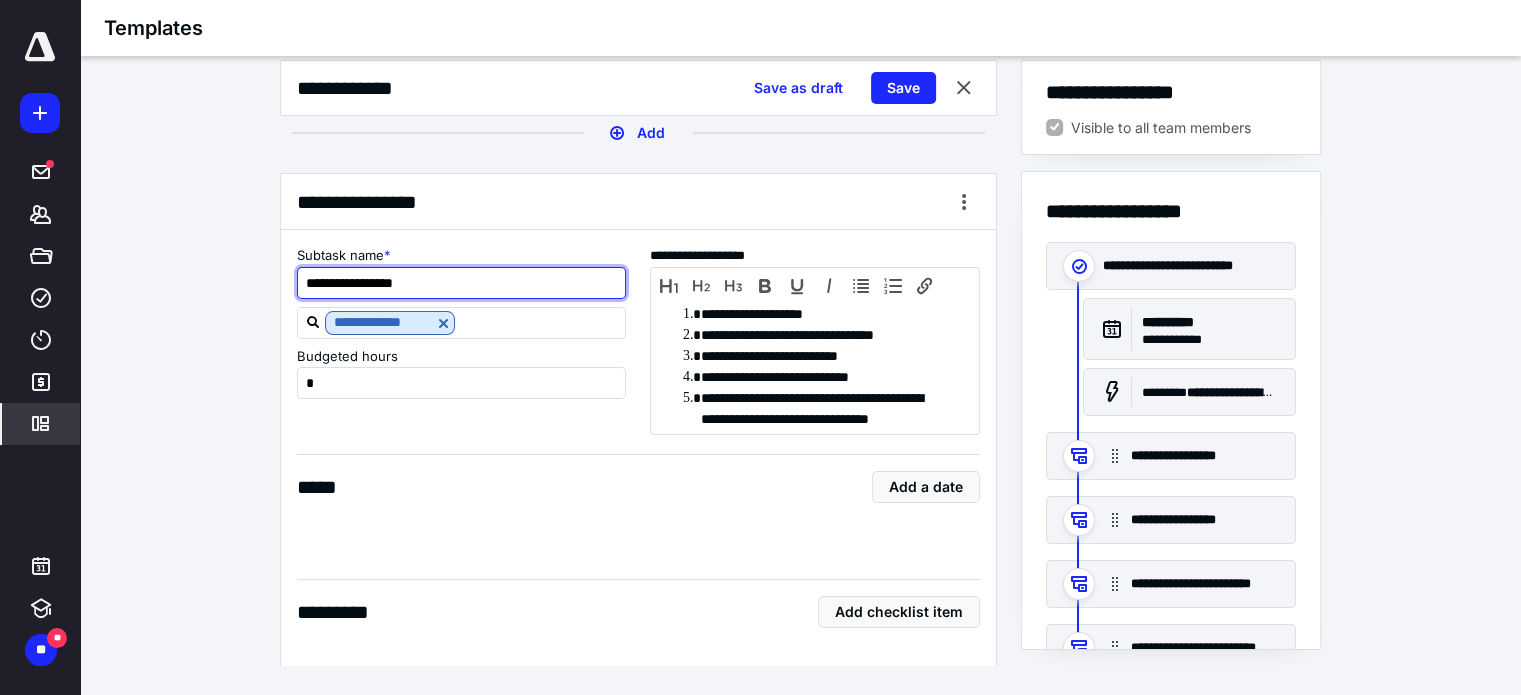 click on "**********" at bounding box center [462, 283] 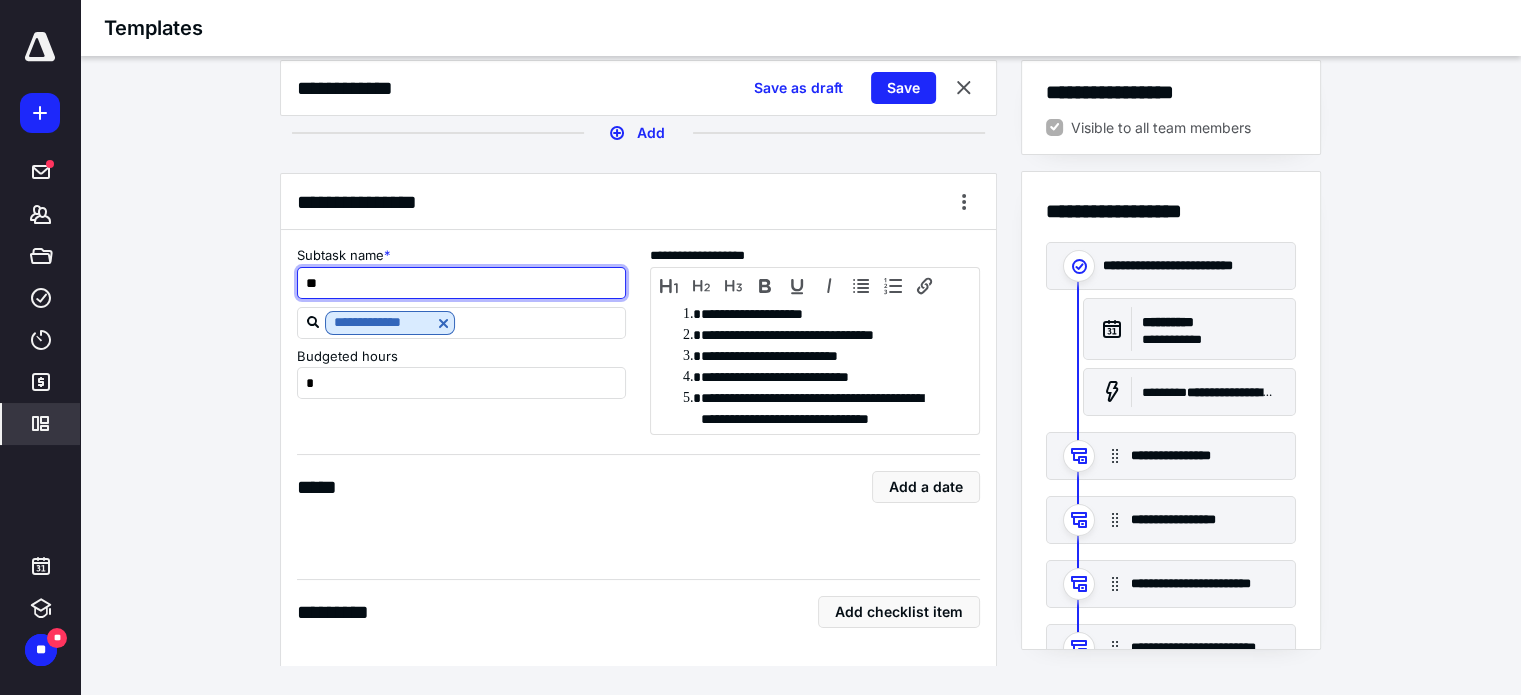 type on "*" 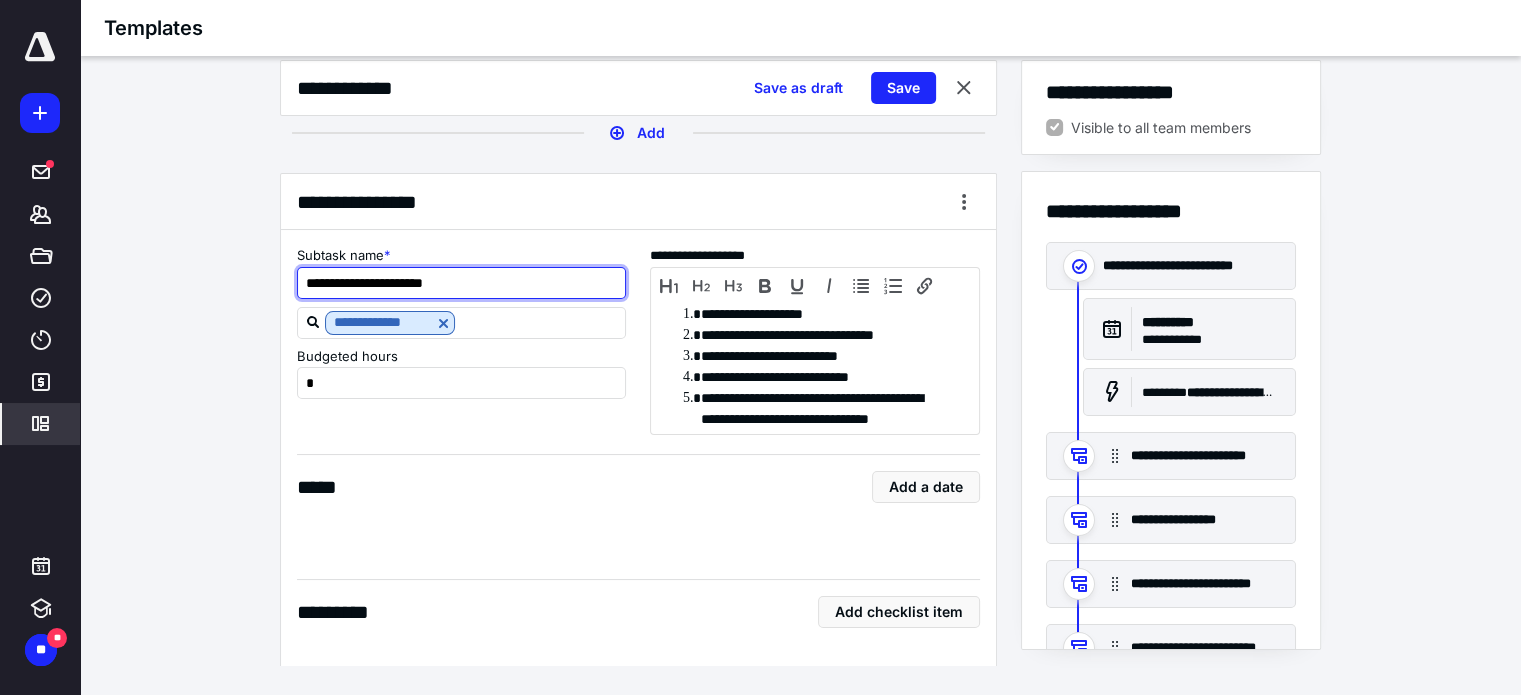 type on "**********" 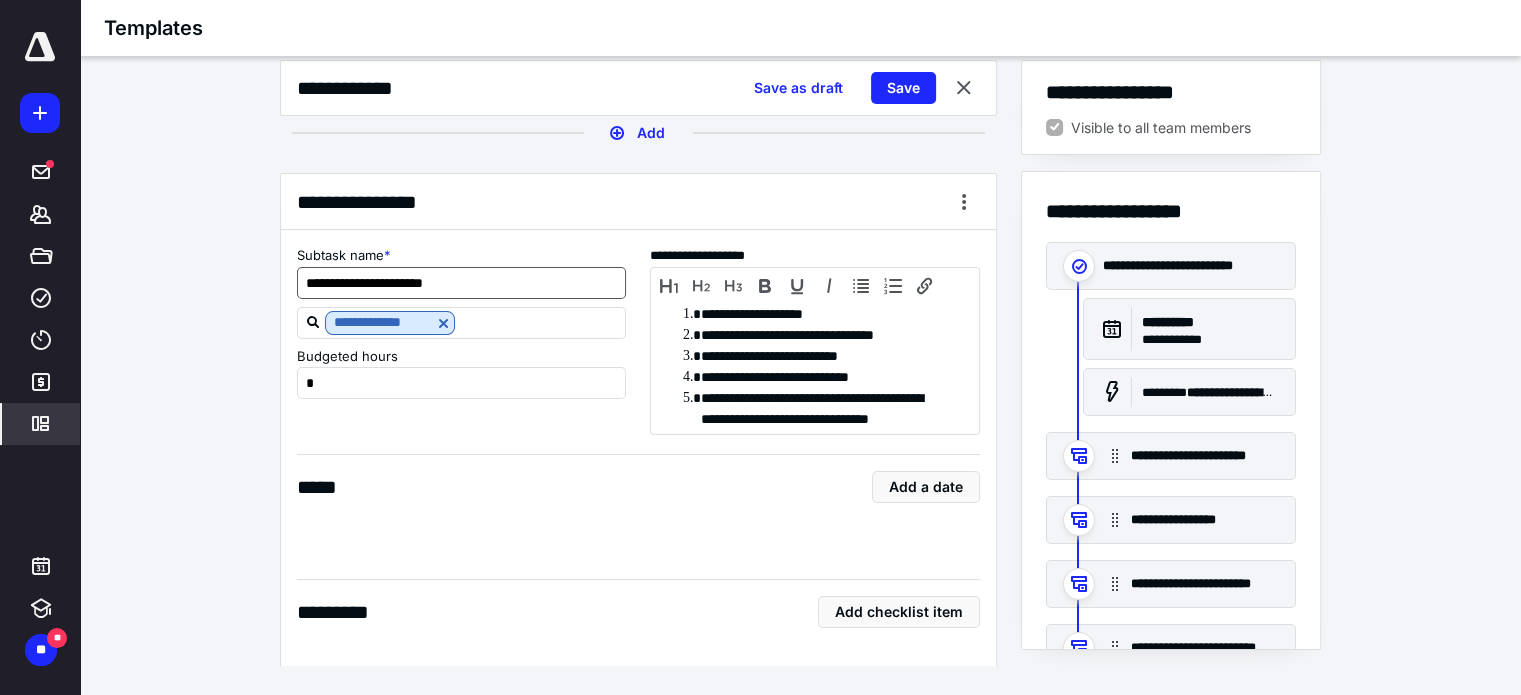 type 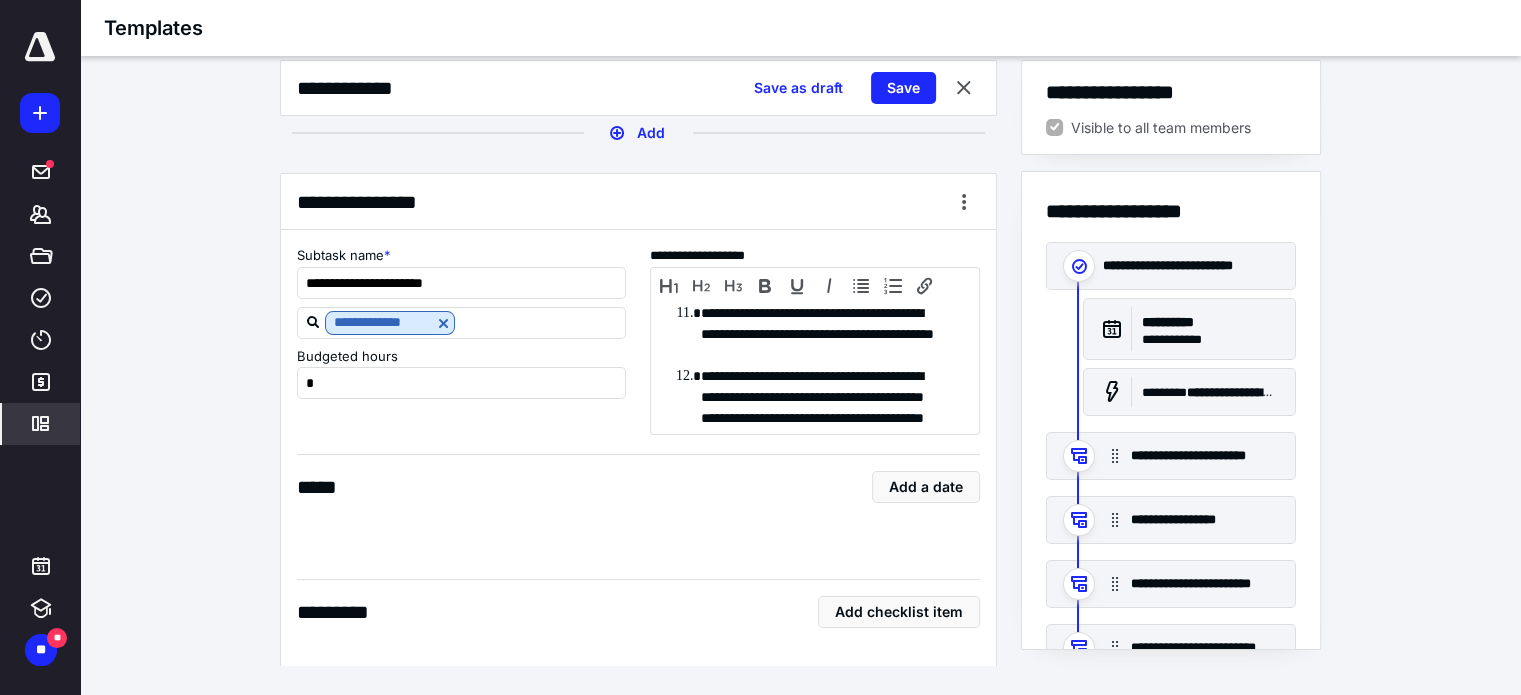 scroll, scrollTop: 400, scrollLeft: 0, axis: vertical 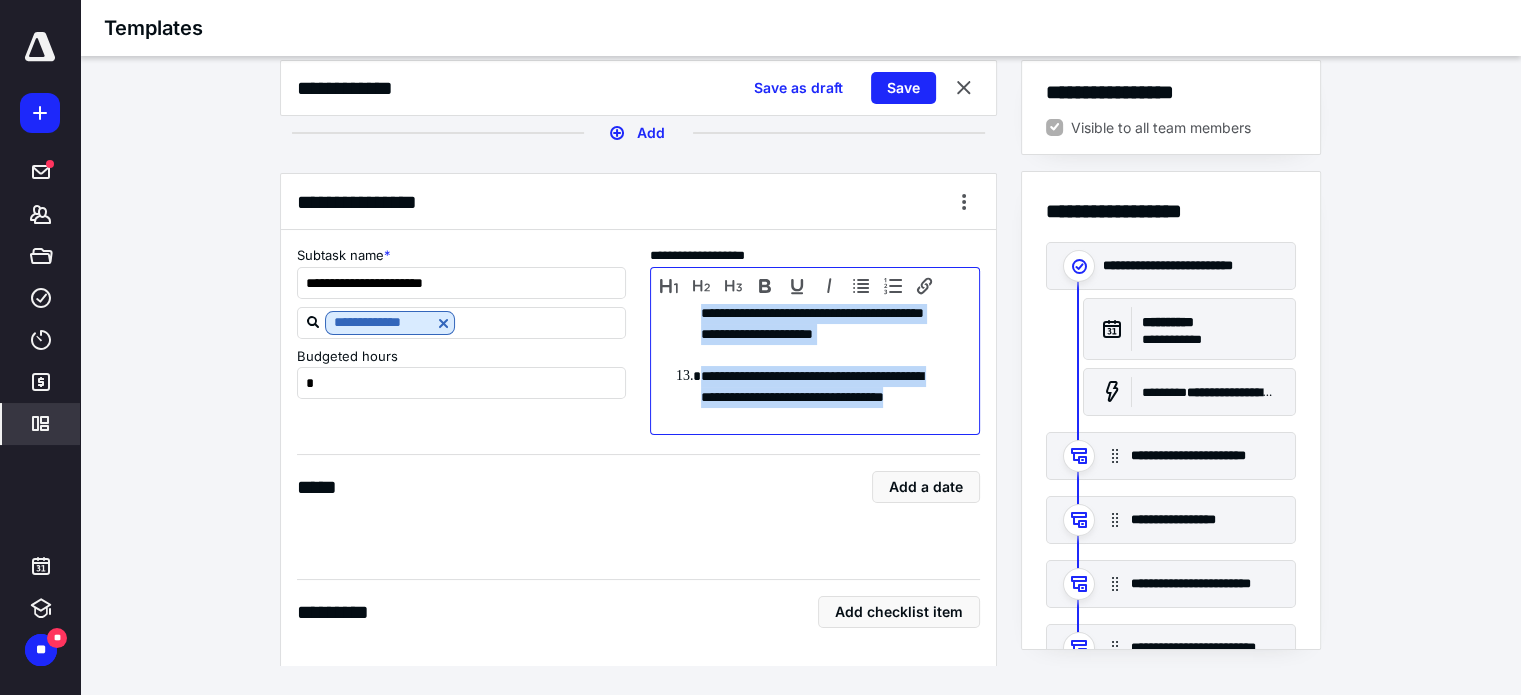 drag, startPoint x: 696, startPoint y: 309, endPoint x: 939, endPoint y: 404, distance: 260.90994 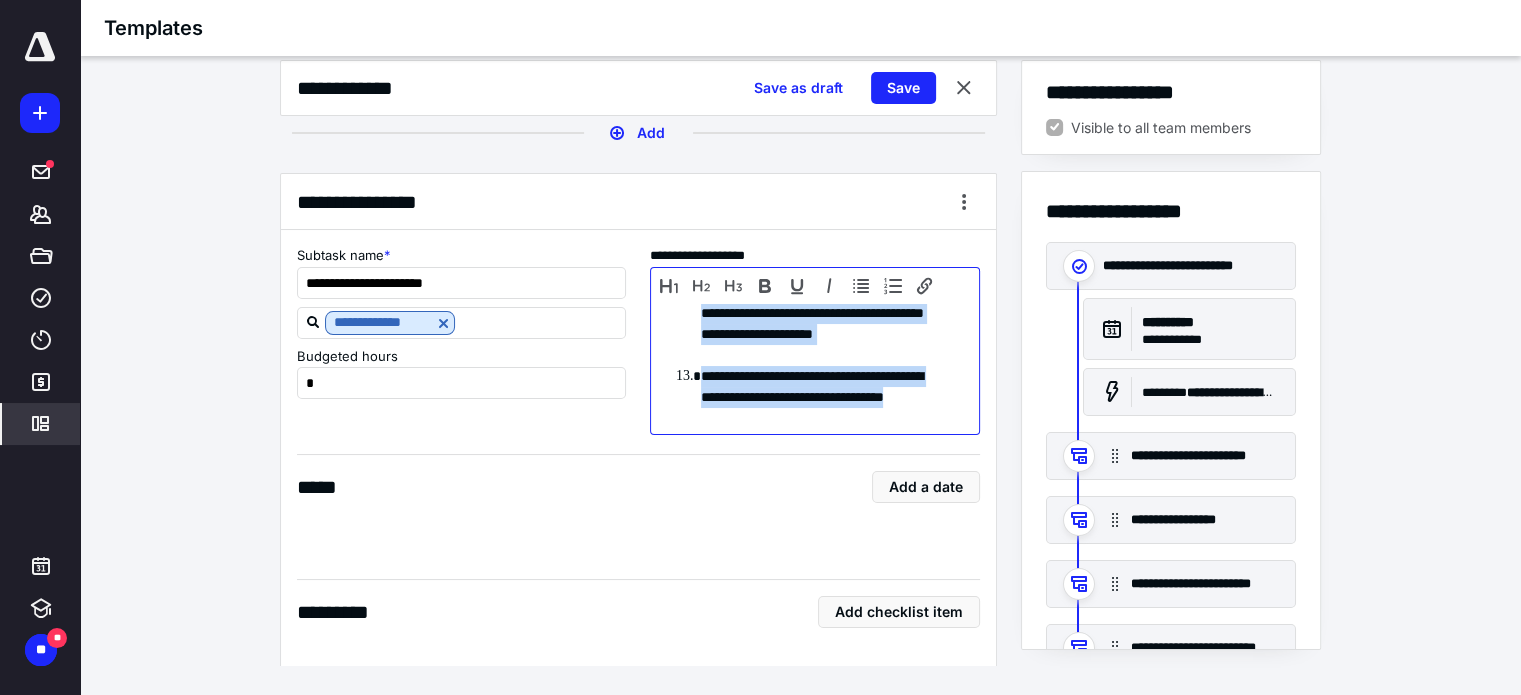 click on "**********" at bounding box center (811, 366) 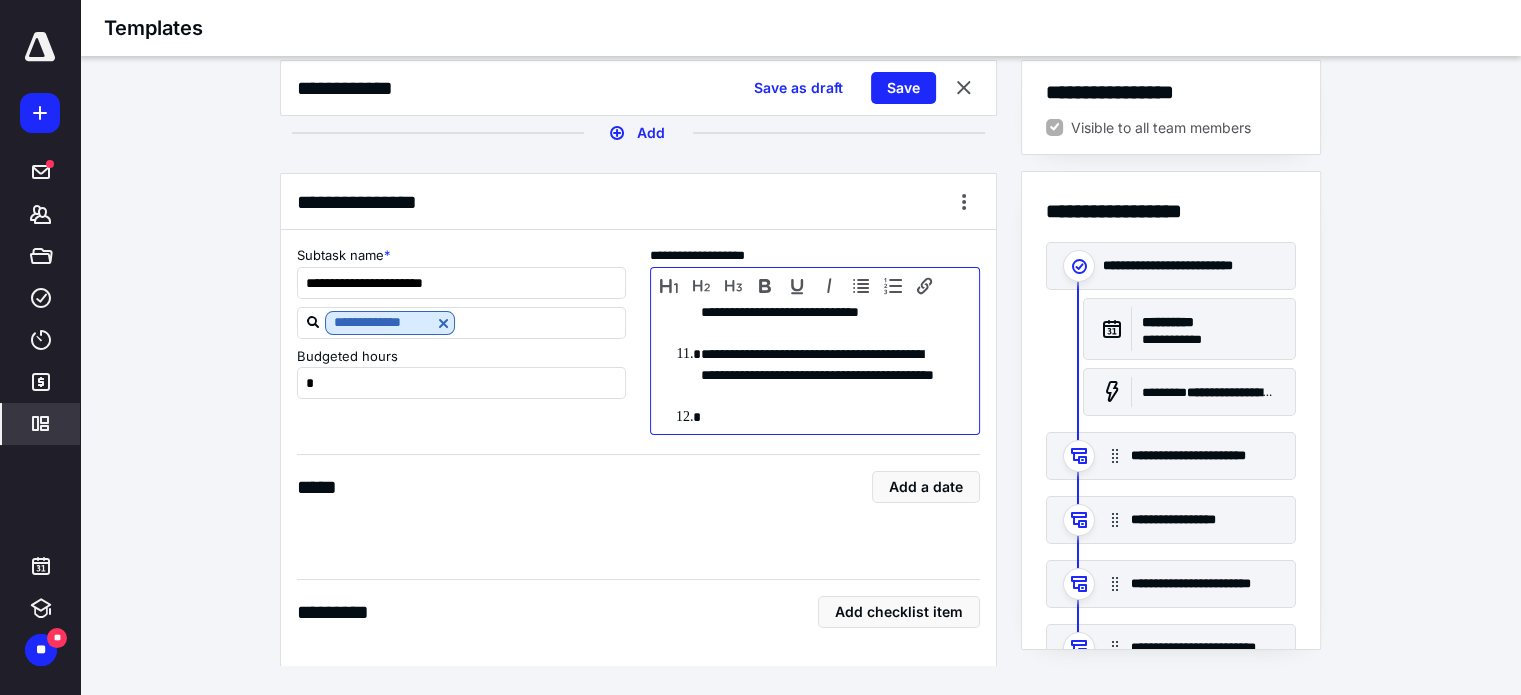 scroll, scrollTop: 295, scrollLeft: 0, axis: vertical 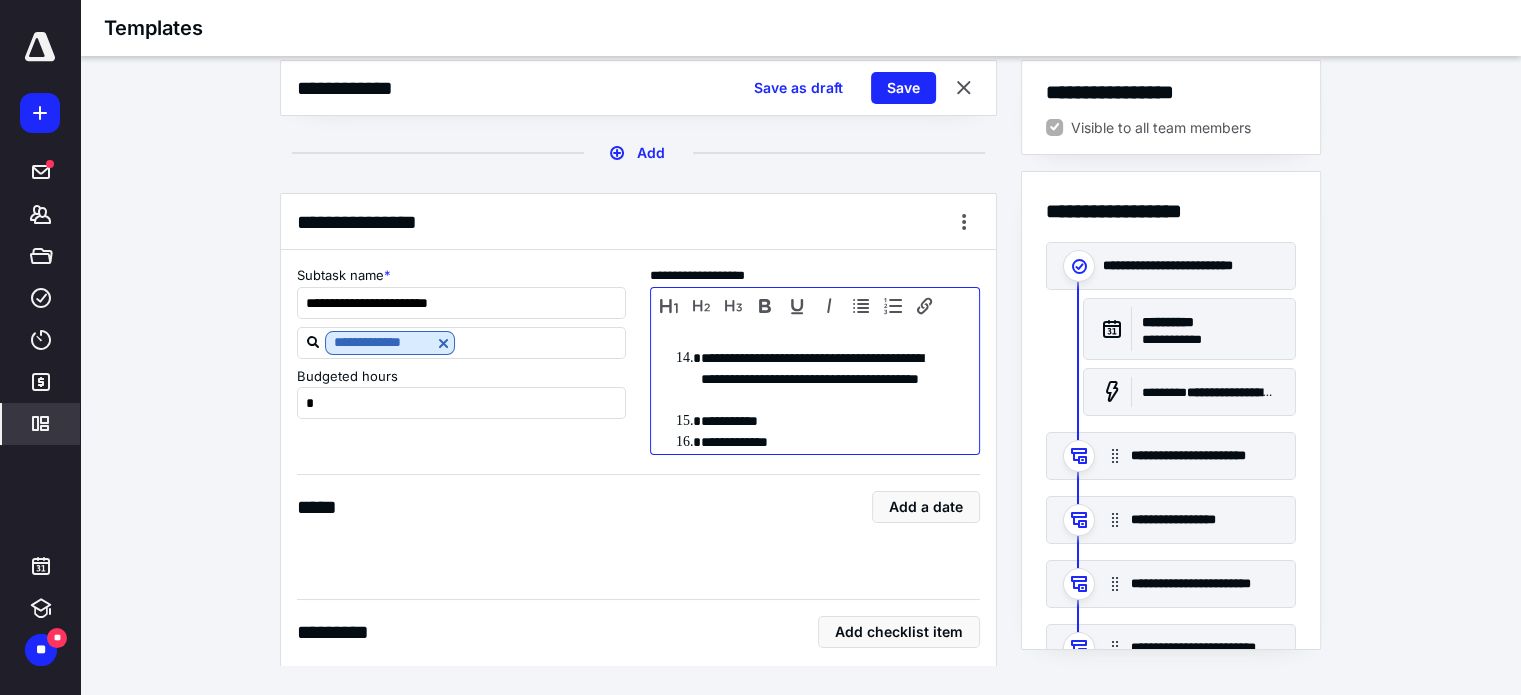 click on "**********" at bounding box center (823, 379) 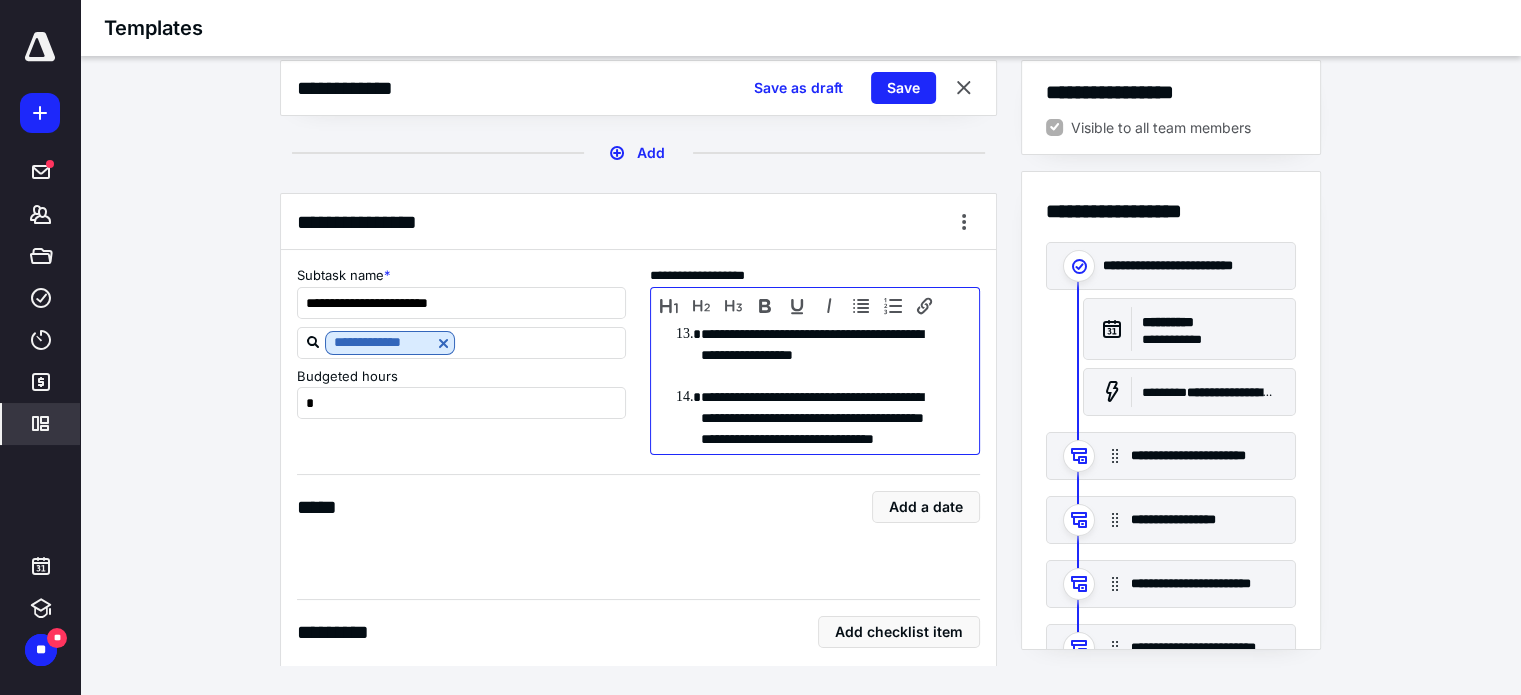scroll, scrollTop: 667, scrollLeft: 0, axis: vertical 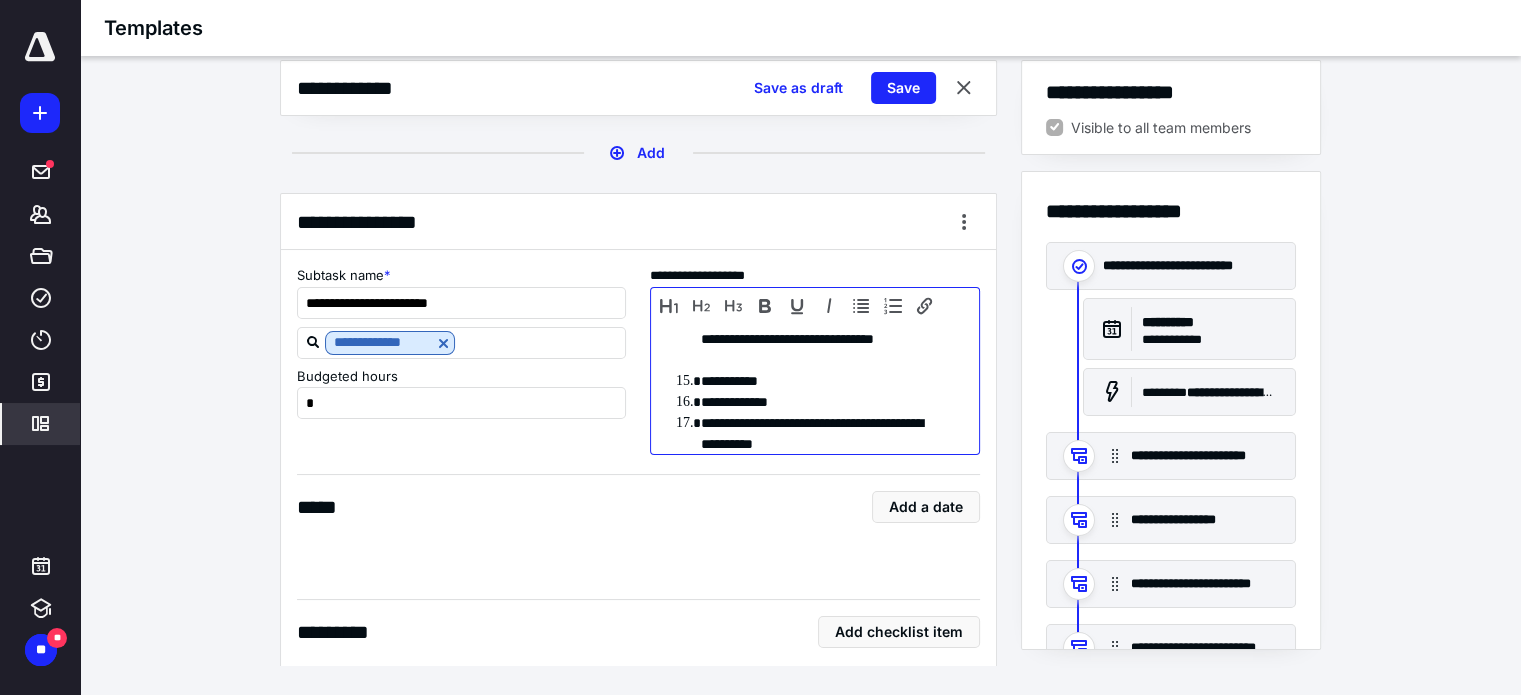 click on "**********" at bounding box center (823, 329) 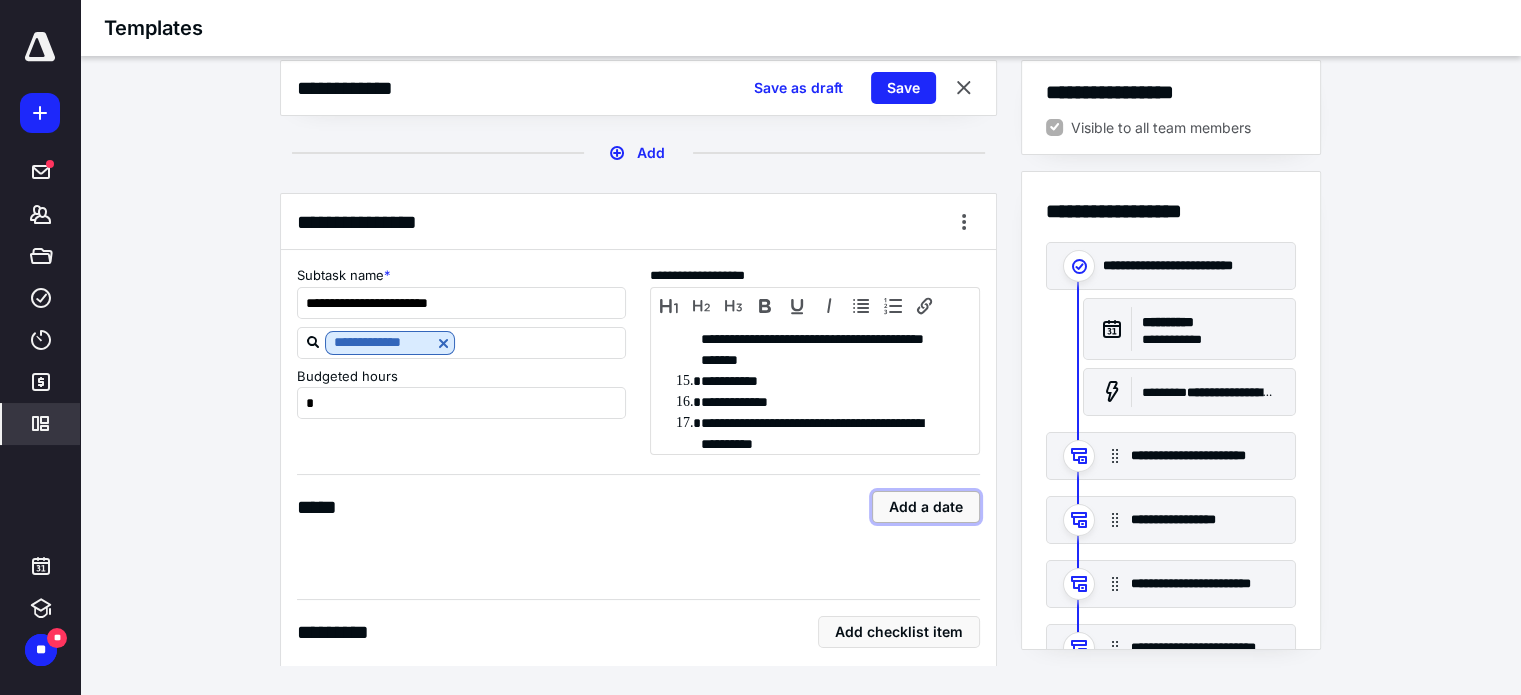 type 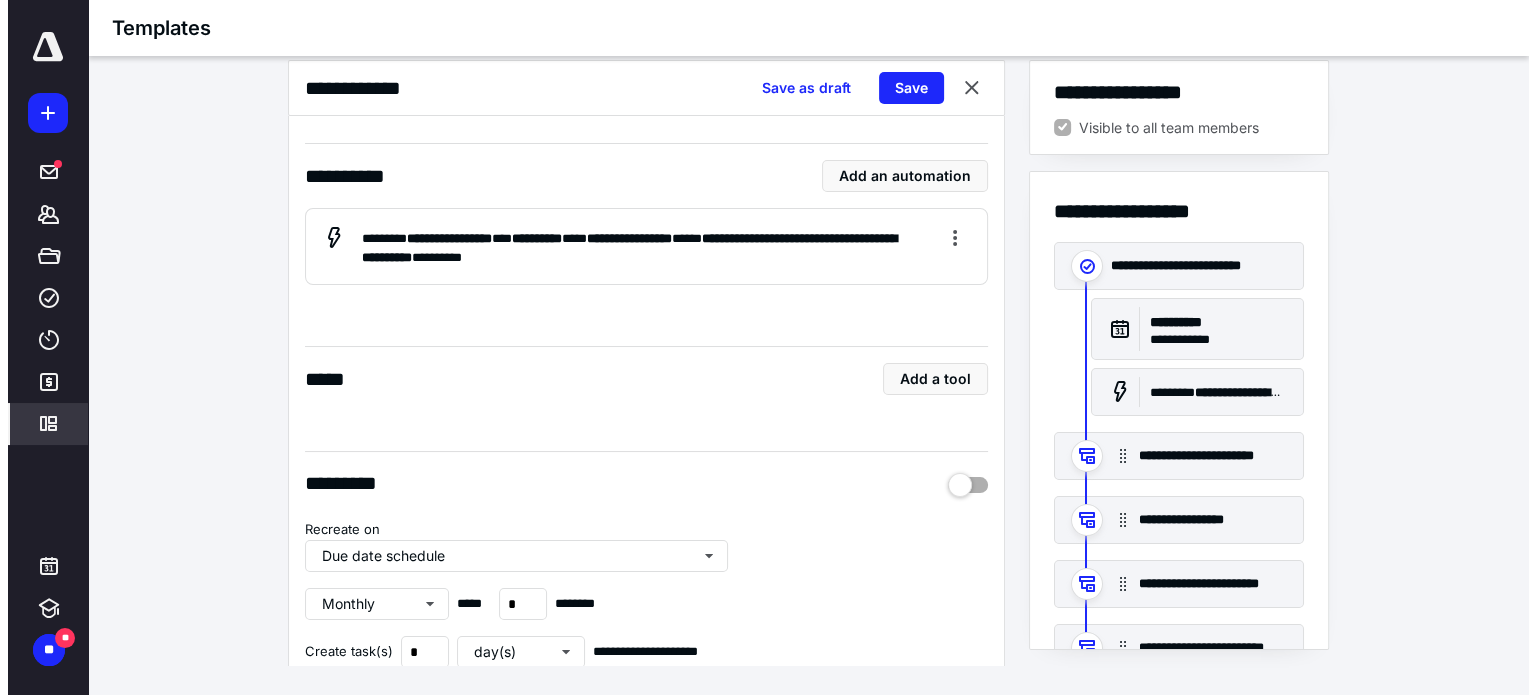 scroll, scrollTop: 368, scrollLeft: 0, axis: vertical 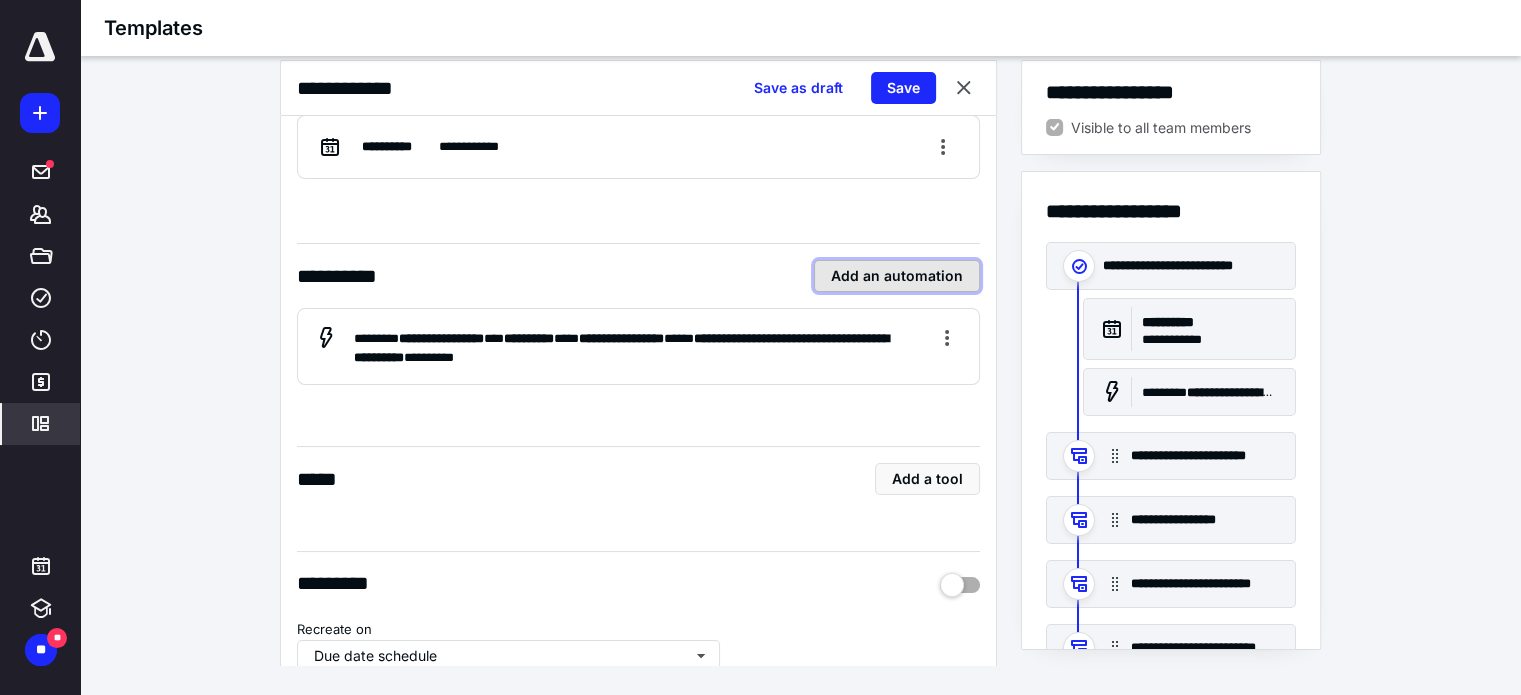 click on "Add an automation" at bounding box center [897, 276] 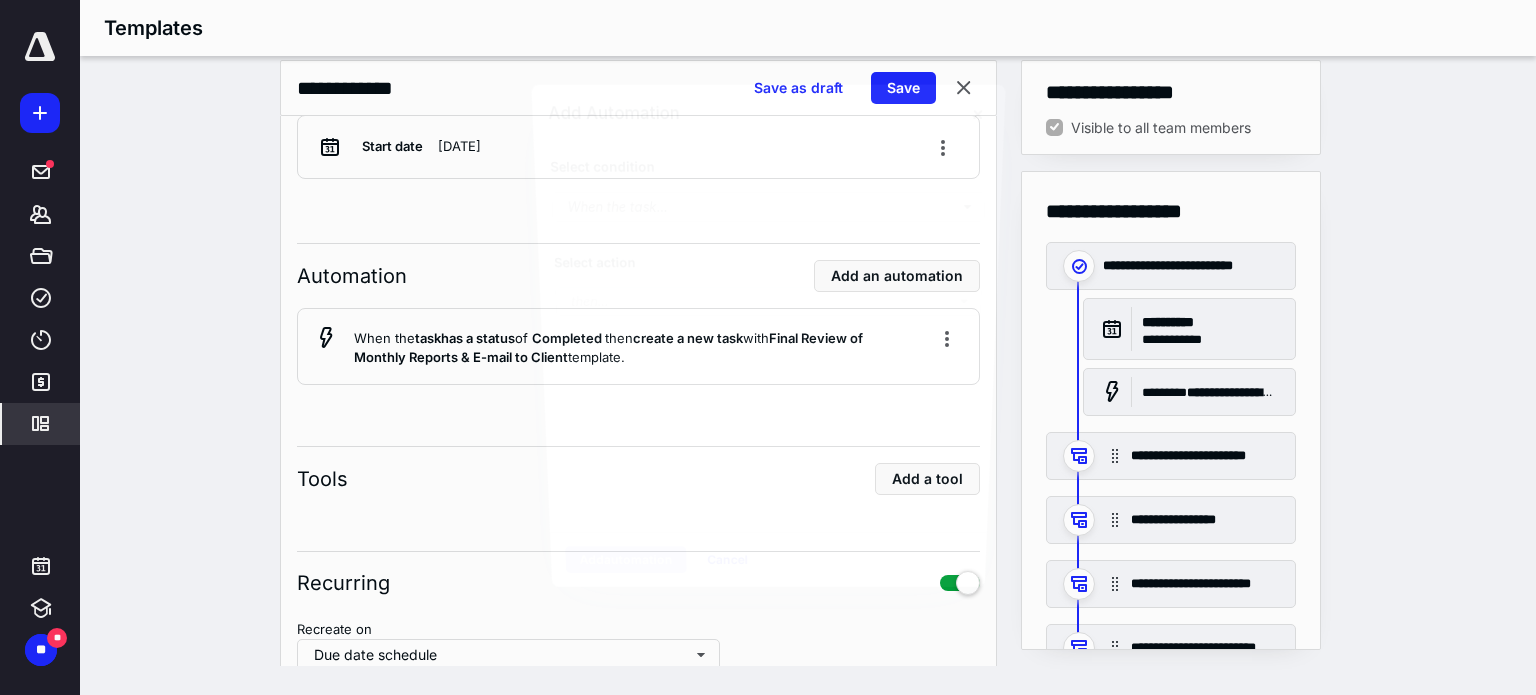 scroll, scrollTop: 106, scrollLeft: 0, axis: vertical 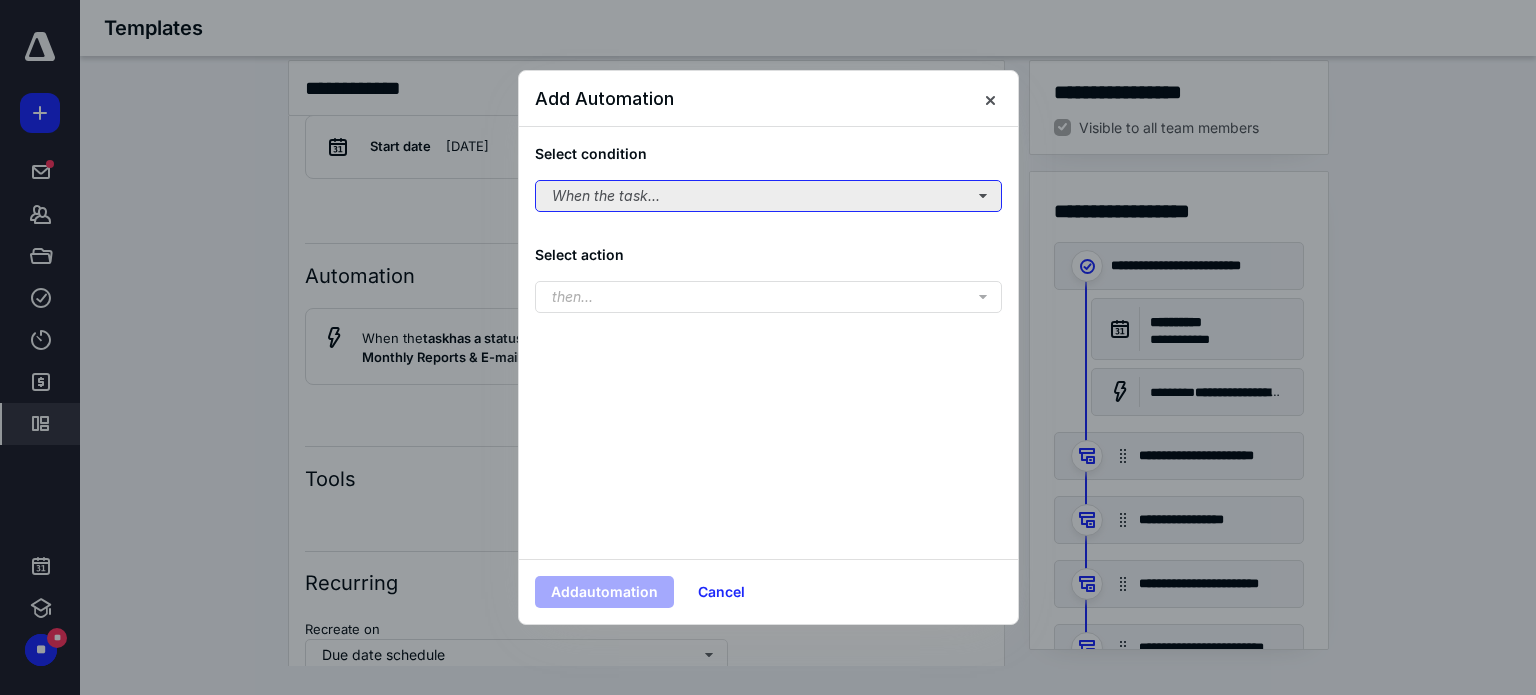 click on "When the task..." at bounding box center (768, 196) 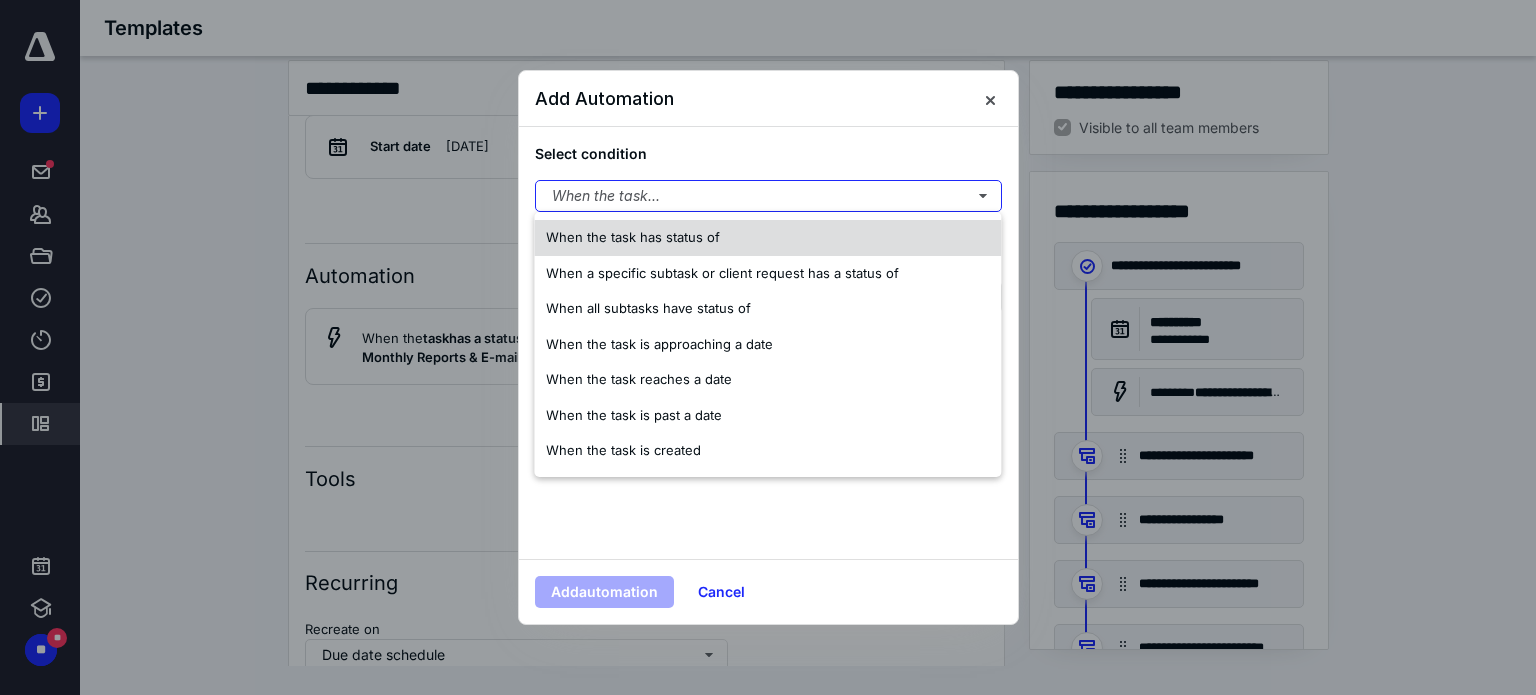 click on "When the task has status of" at bounding box center [633, 237] 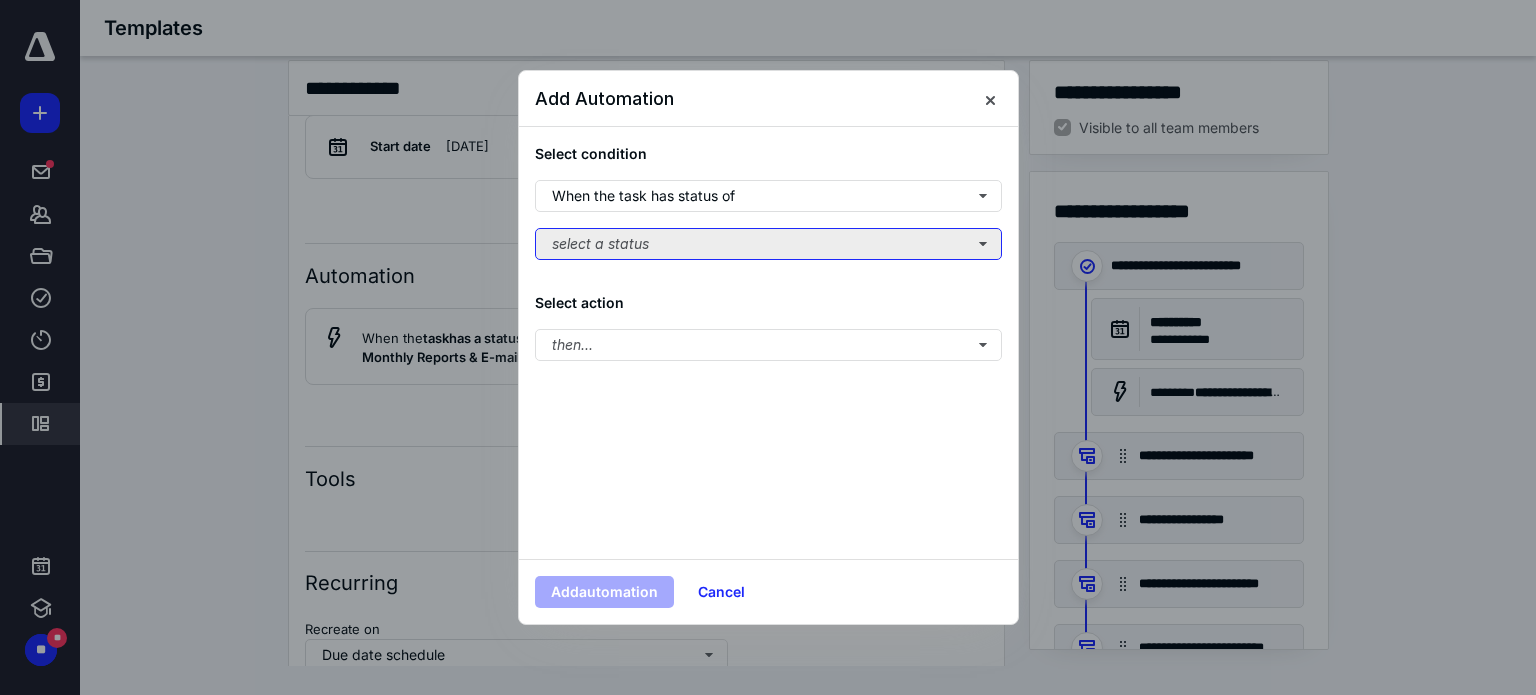 click on "select a status" at bounding box center [768, 244] 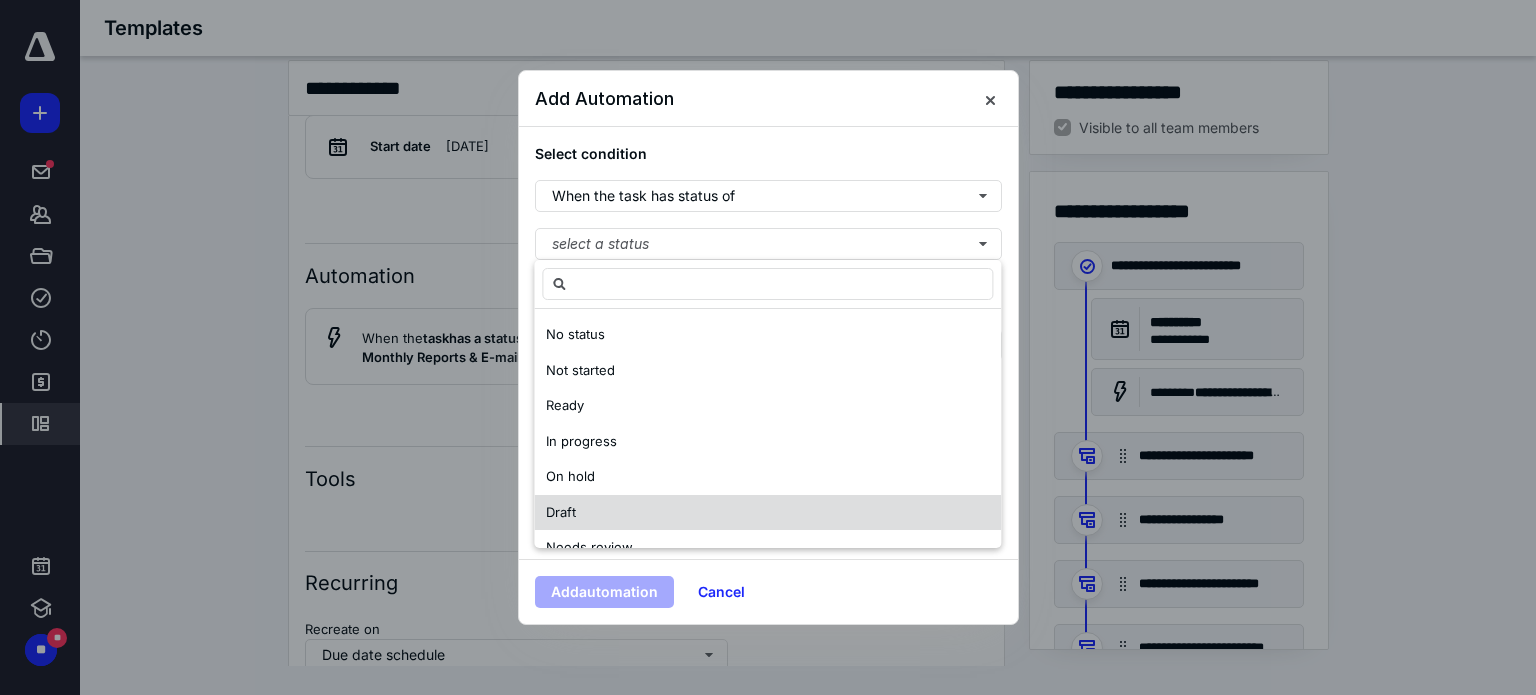 scroll, scrollTop: 100, scrollLeft: 0, axis: vertical 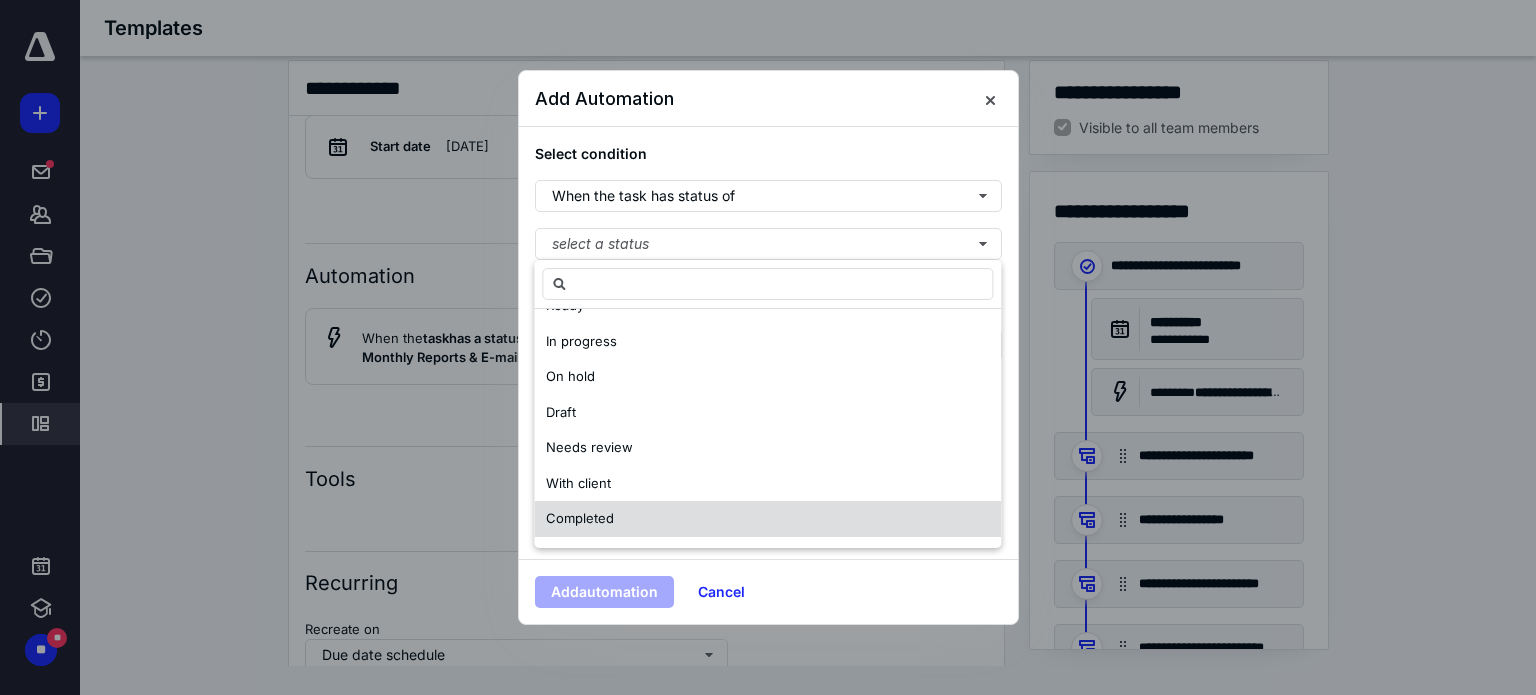 click on "Completed" at bounding box center [767, 519] 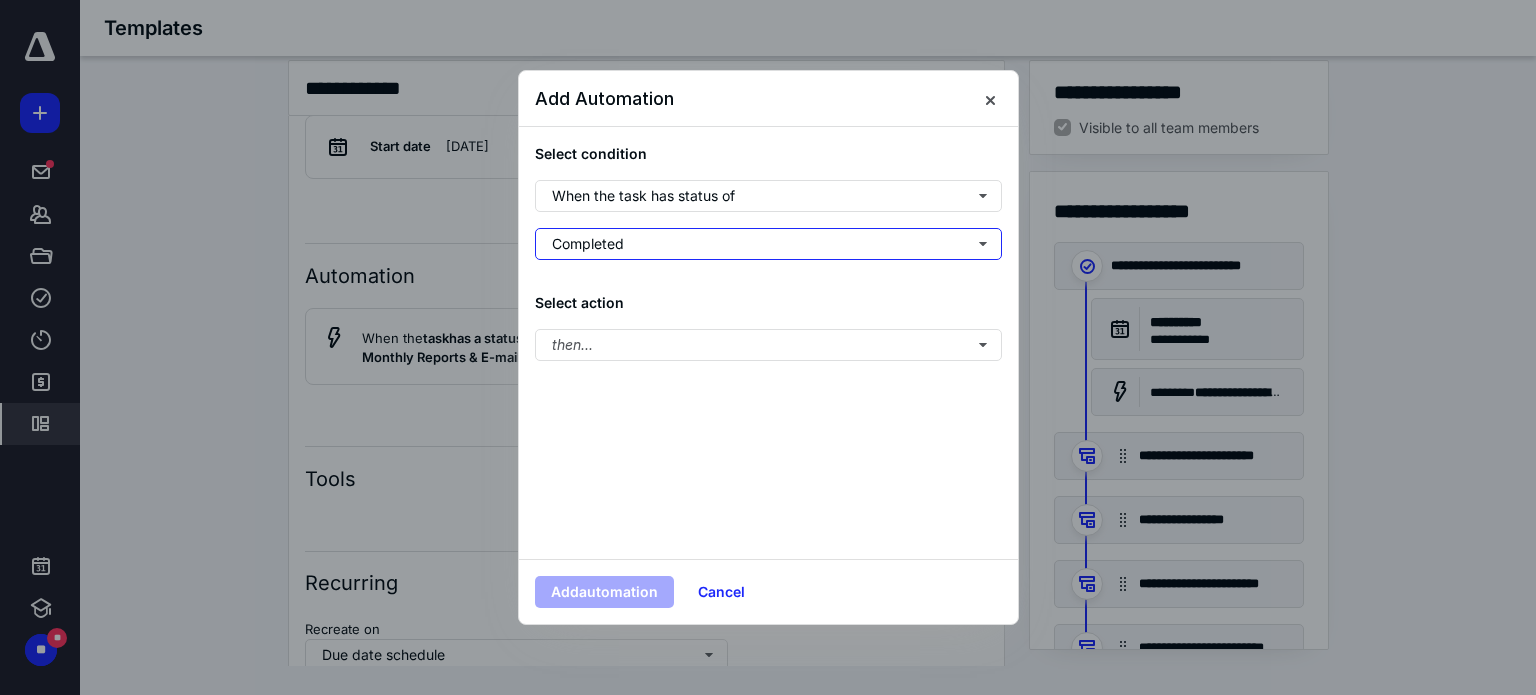 scroll, scrollTop: 0, scrollLeft: 0, axis: both 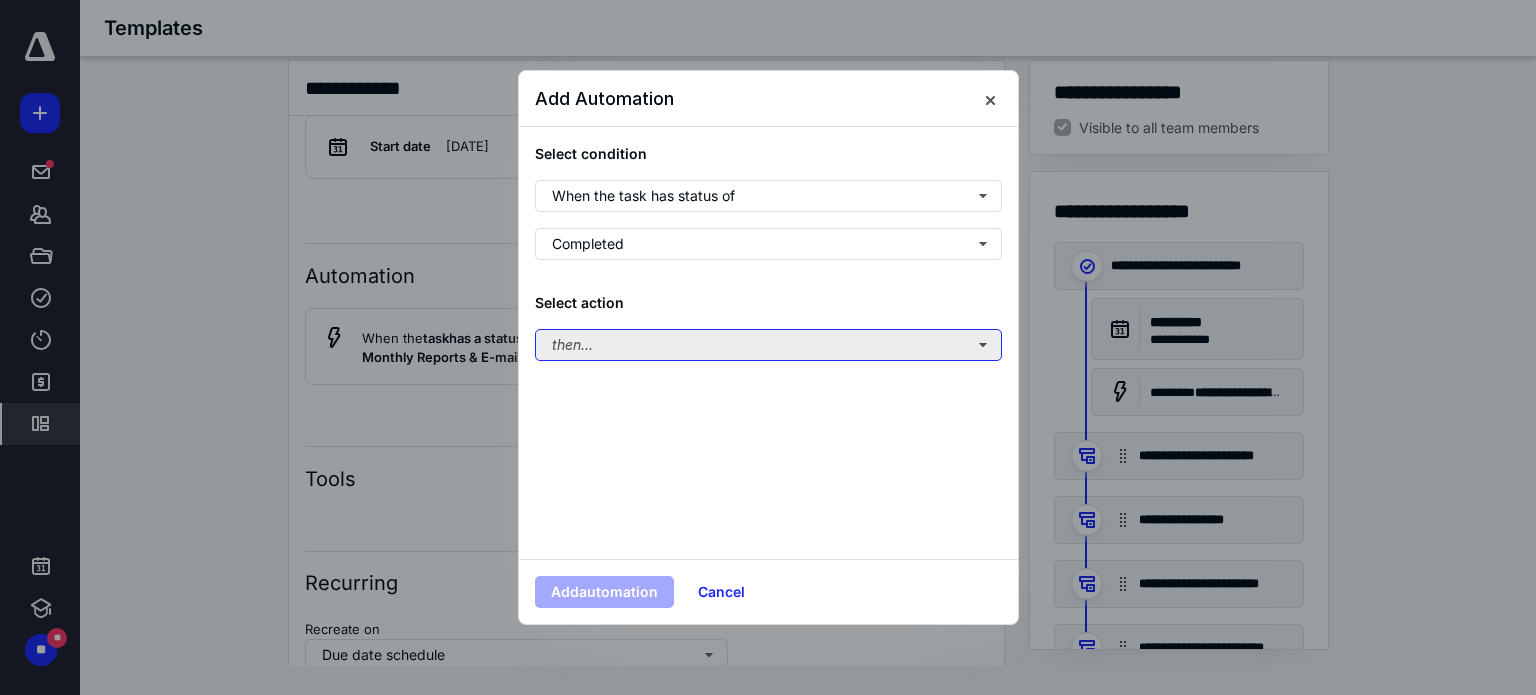 click on "then..." at bounding box center (768, 345) 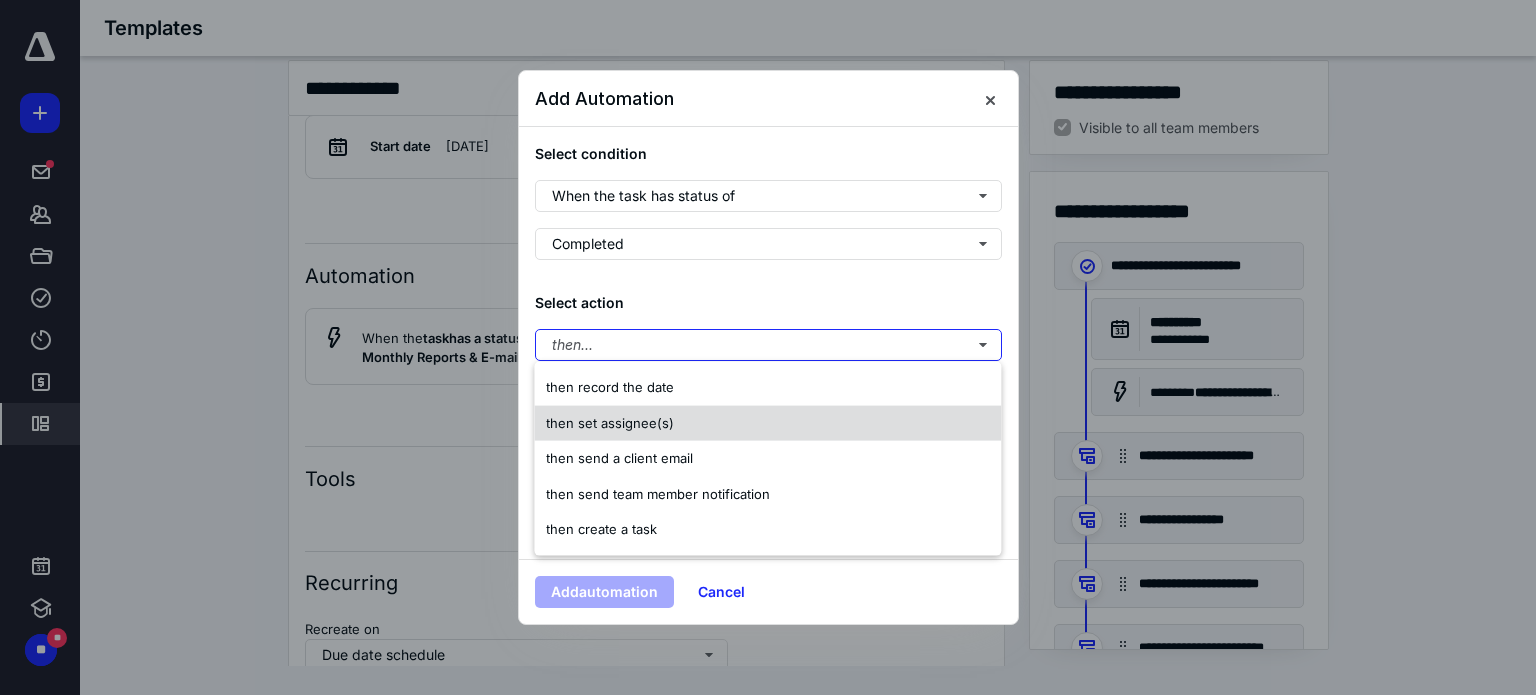 click on "then set assignee(s)" at bounding box center (767, 423) 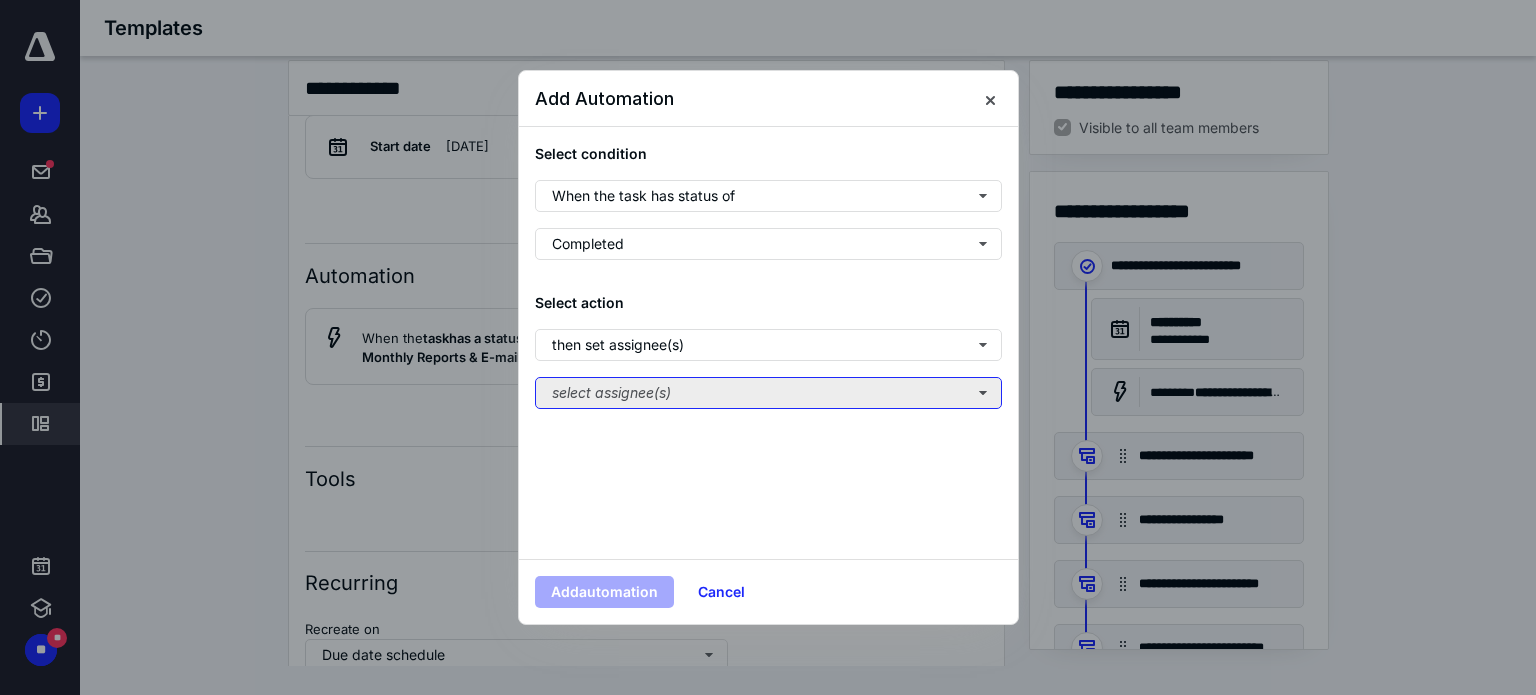 click on "select assignee(s)" at bounding box center (768, 393) 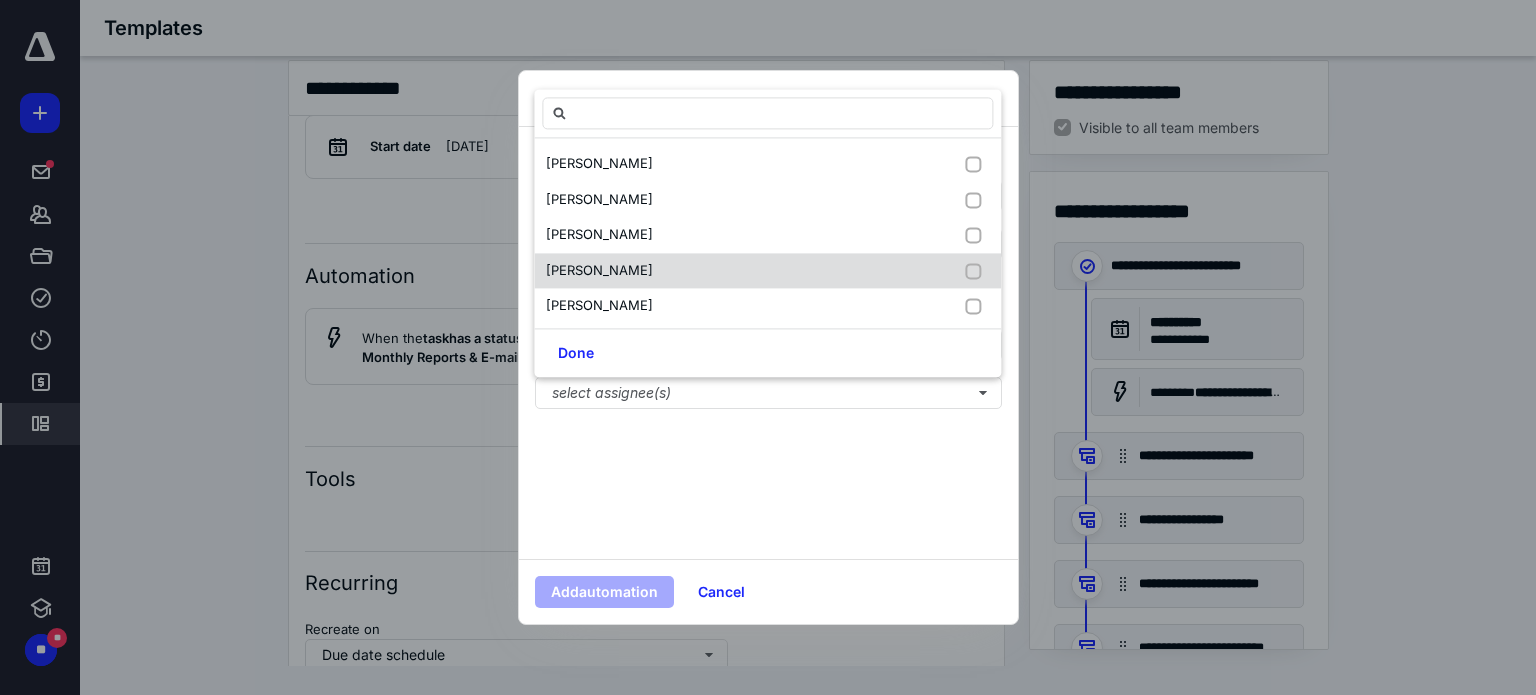 click on "[PERSON_NAME]" at bounding box center [767, 271] 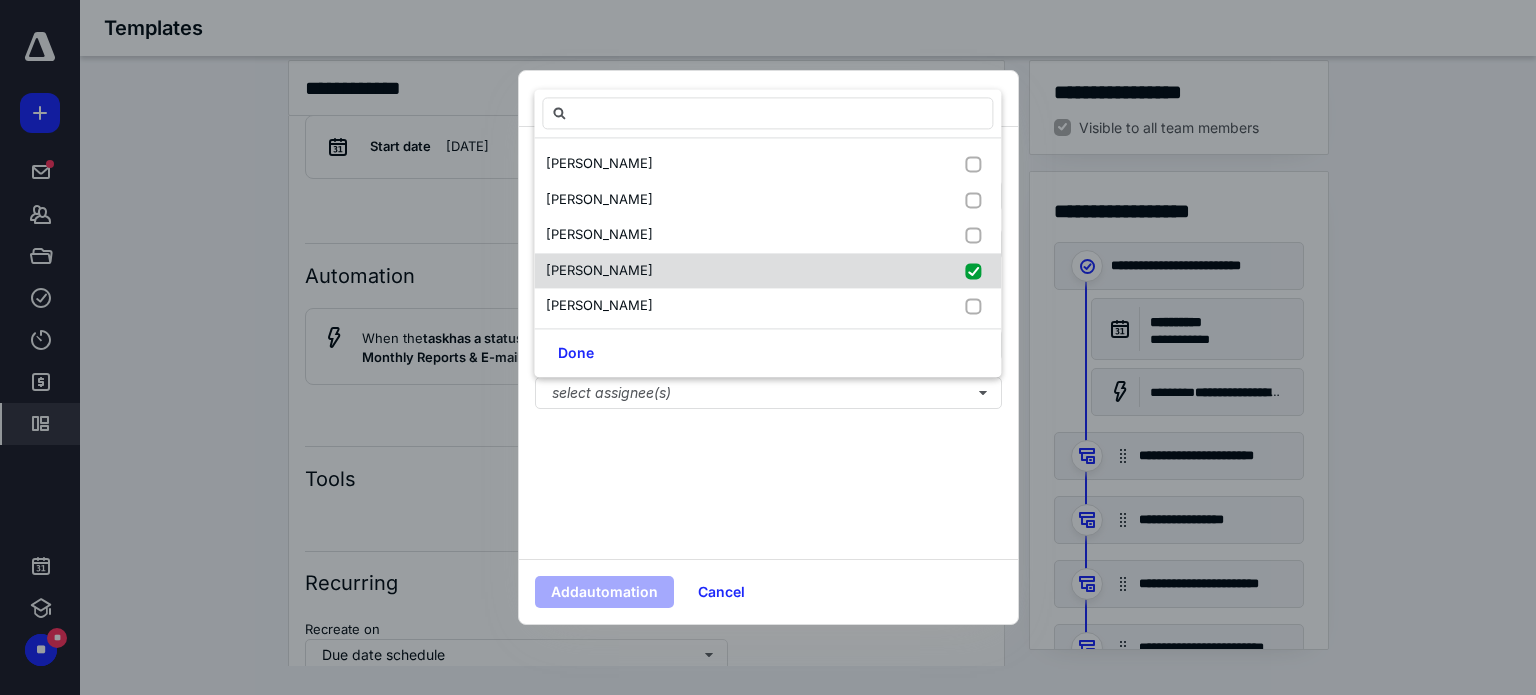 checkbox on "true" 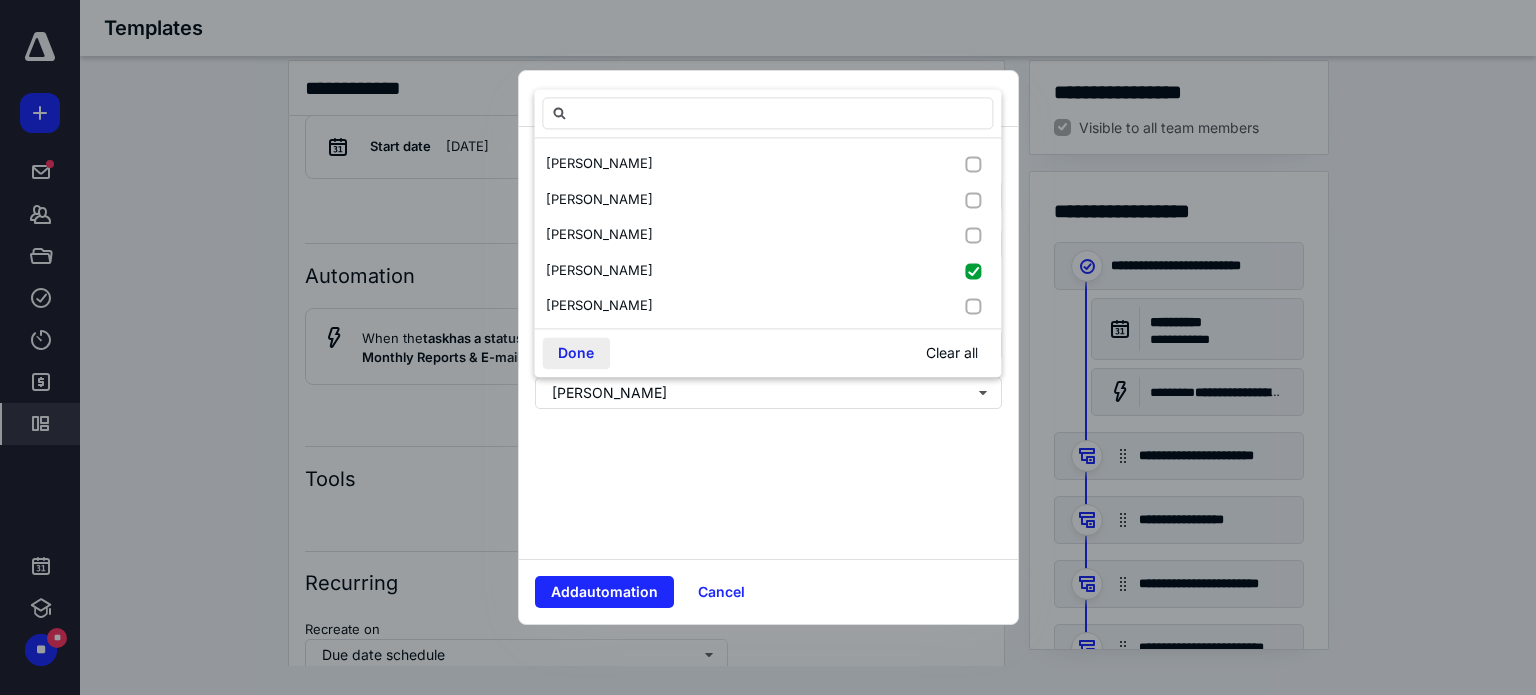 click on "Done" at bounding box center [576, 354] 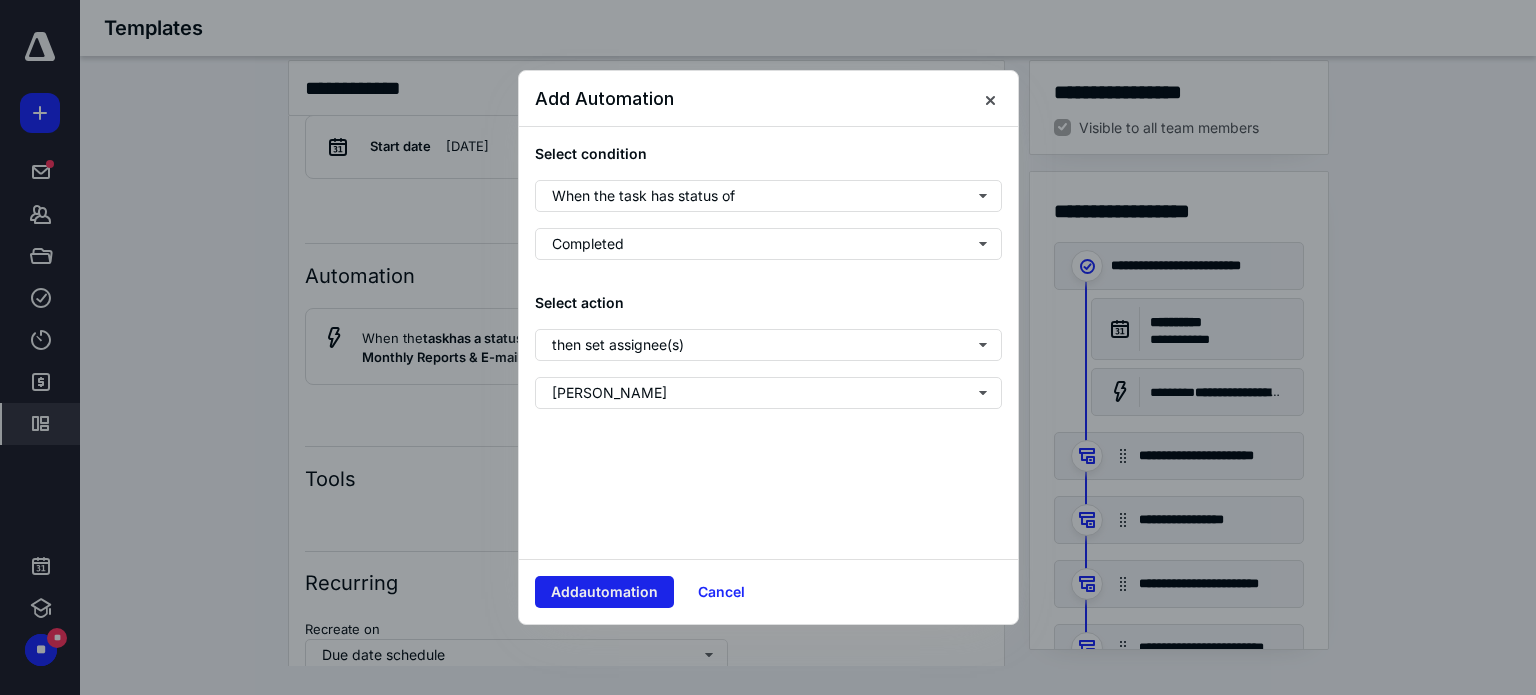 click on "Add  automation" at bounding box center [604, 592] 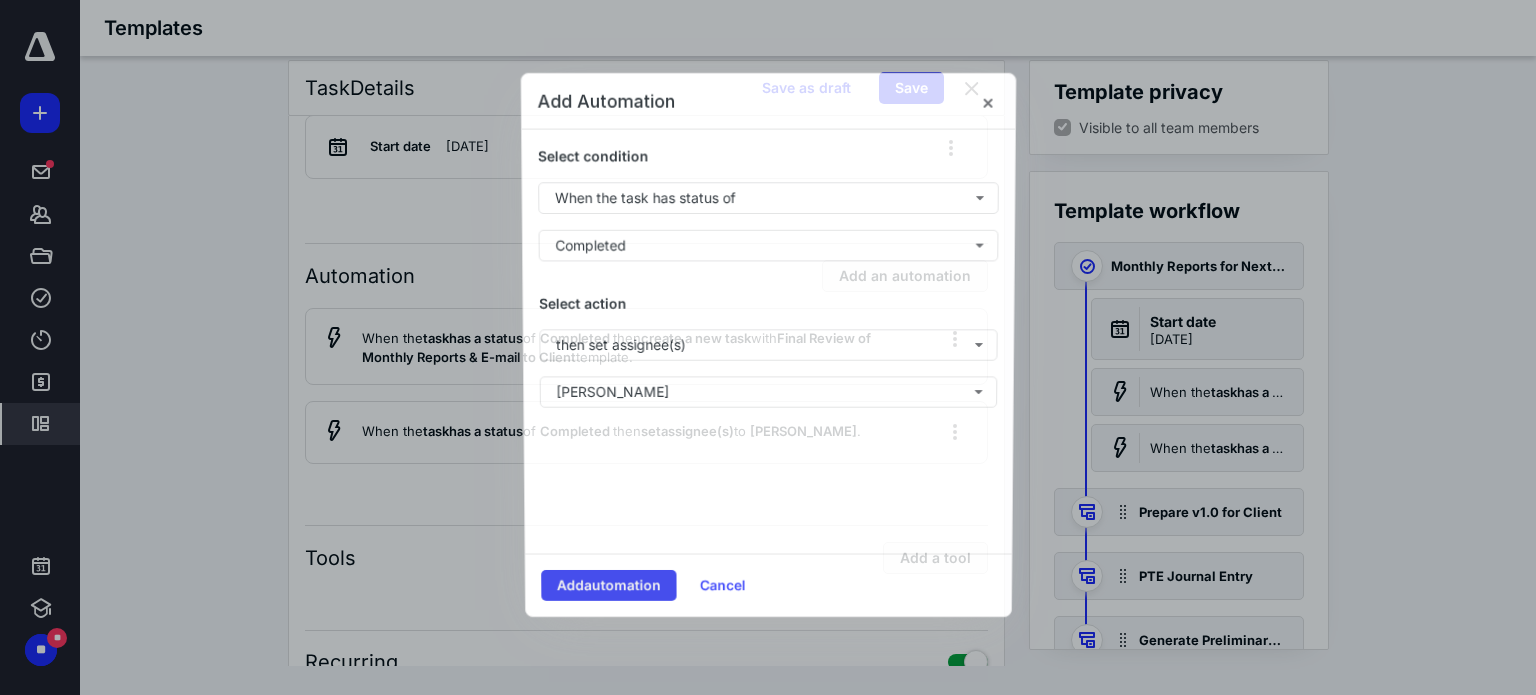 scroll, scrollTop: 274, scrollLeft: 0, axis: vertical 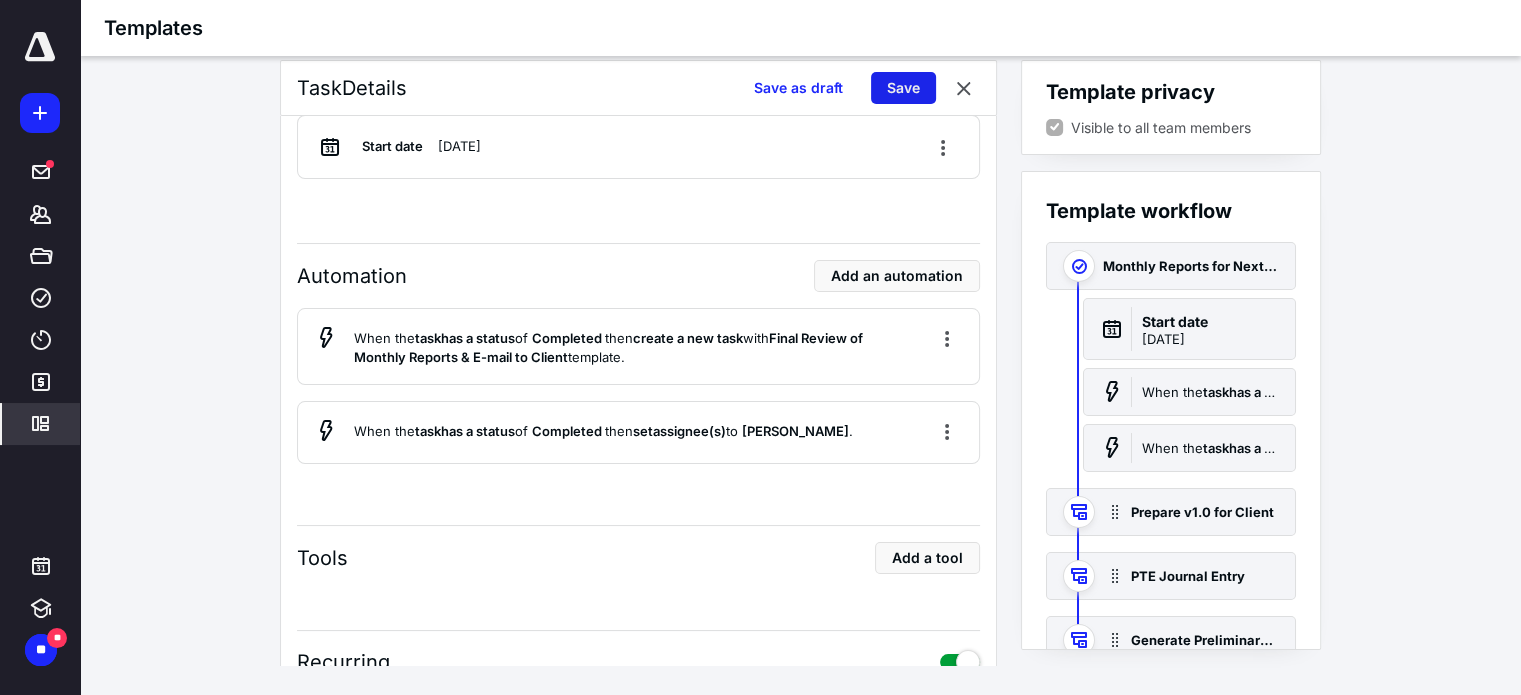 click on "Save" at bounding box center [903, 88] 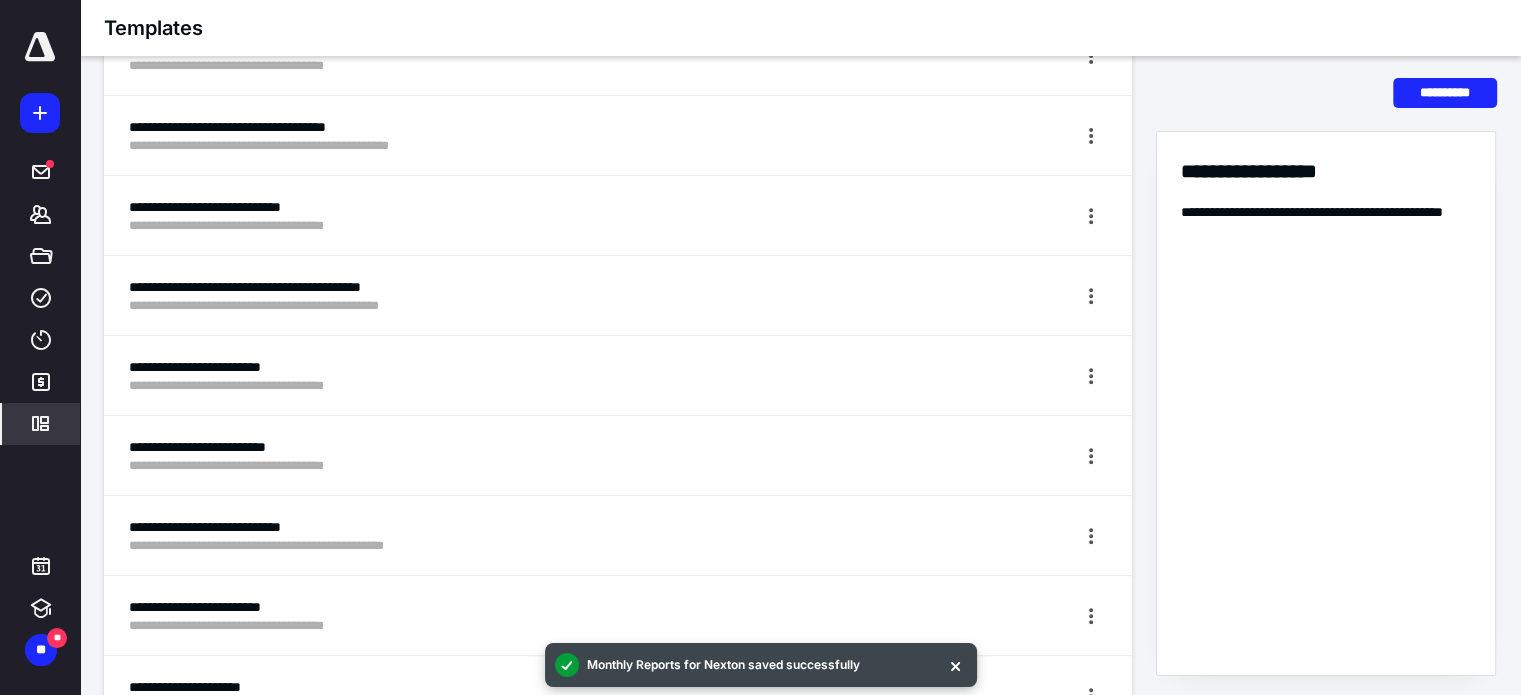 scroll, scrollTop: 800, scrollLeft: 0, axis: vertical 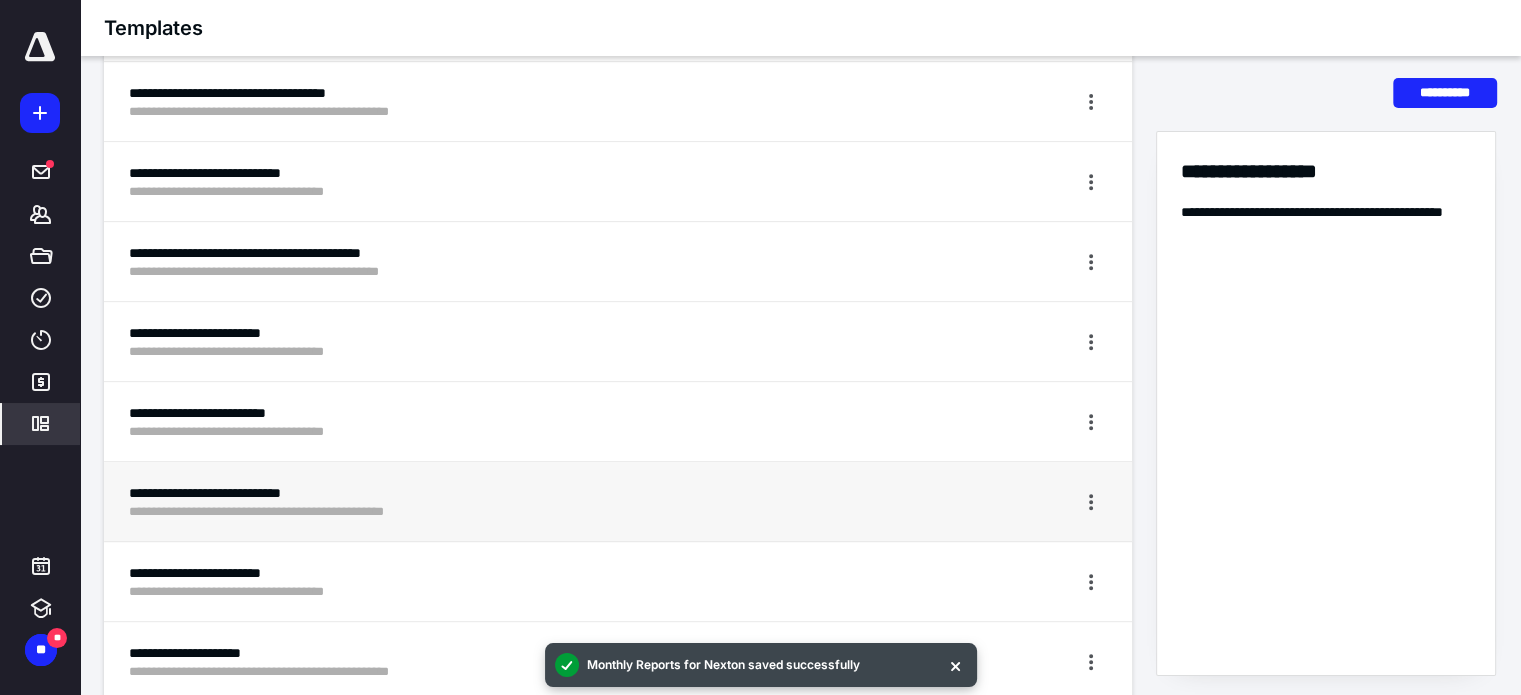 click on "**********" at bounding box center (543, 493) 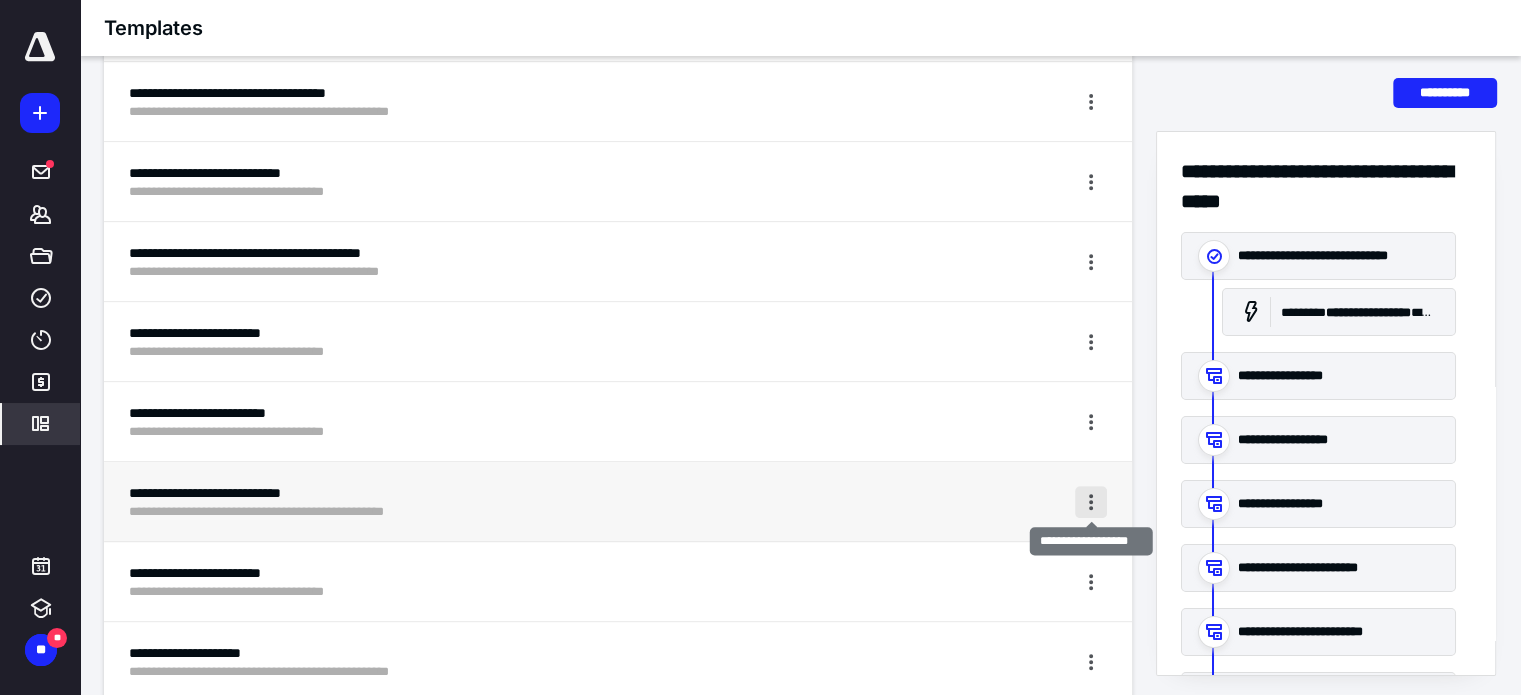 click at bounding box center [1091, 502] 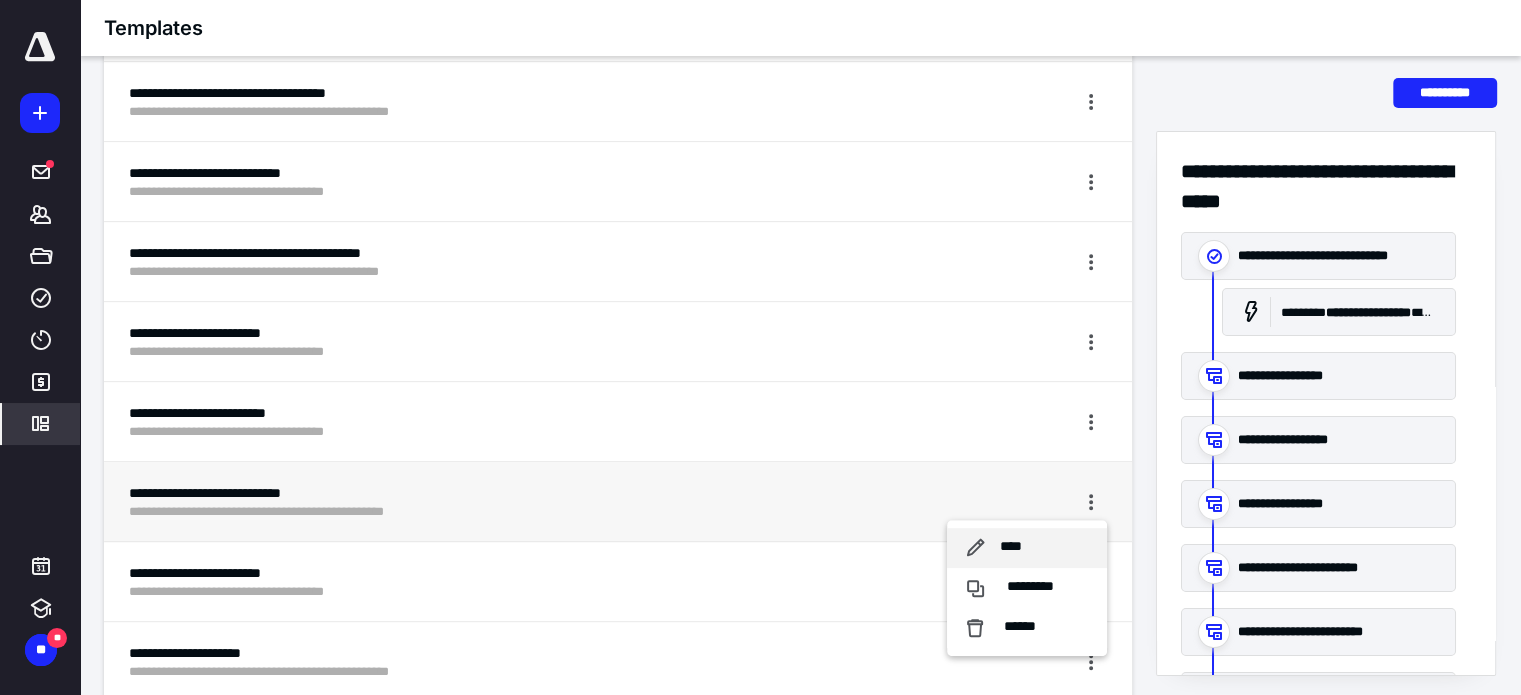 click on "****" at bounding box center [1011, 547] 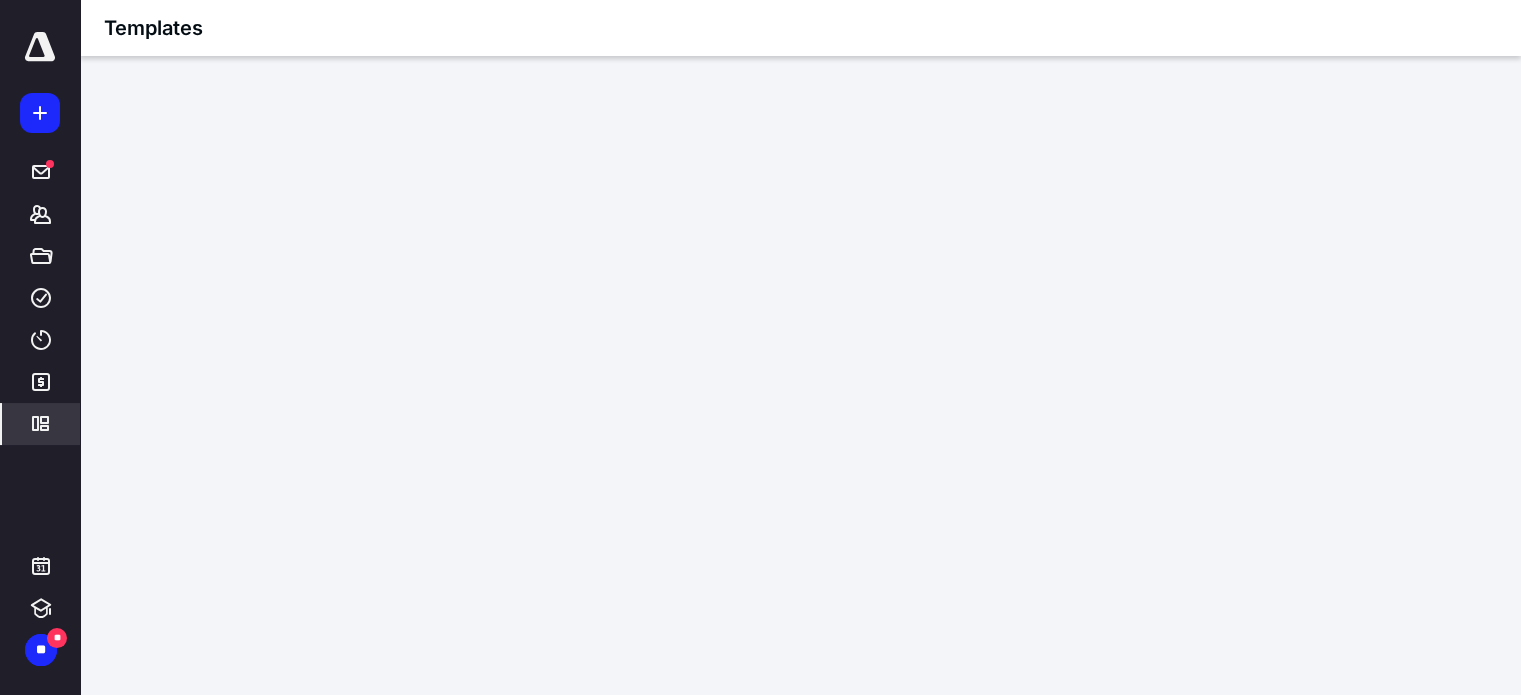 scroll, scrollTop: 20, scrollLeft: 0, axis: vertical 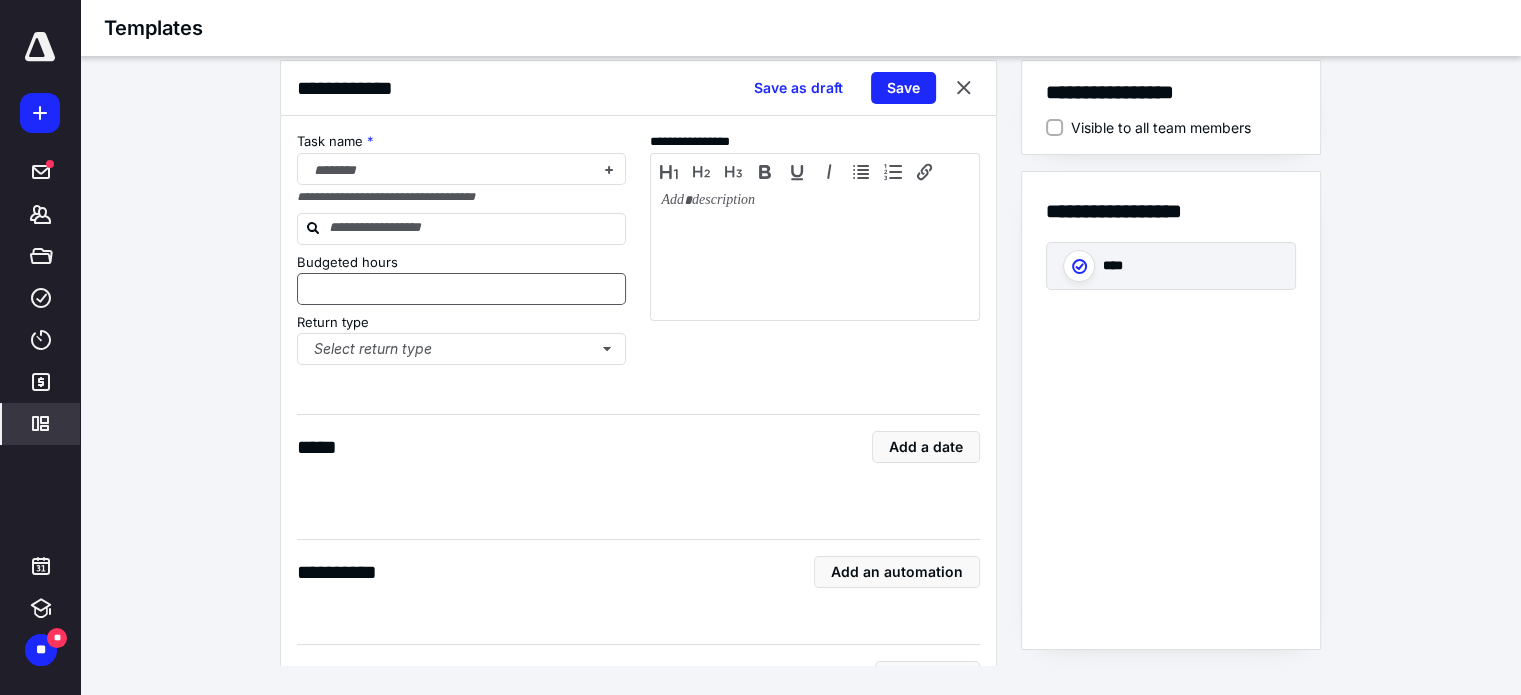 type on "*" 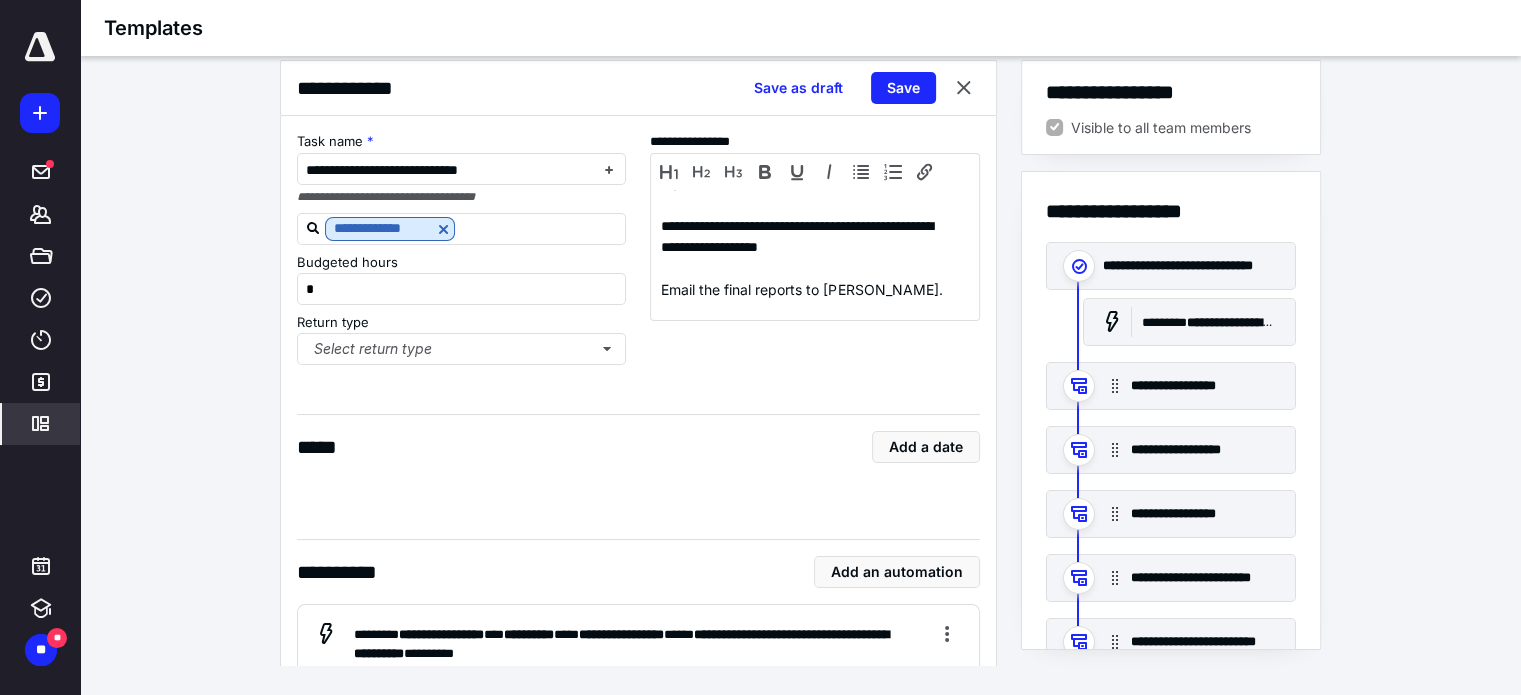 scroll, scrollTop: 106, scrollLeft: 0, axis: vertical 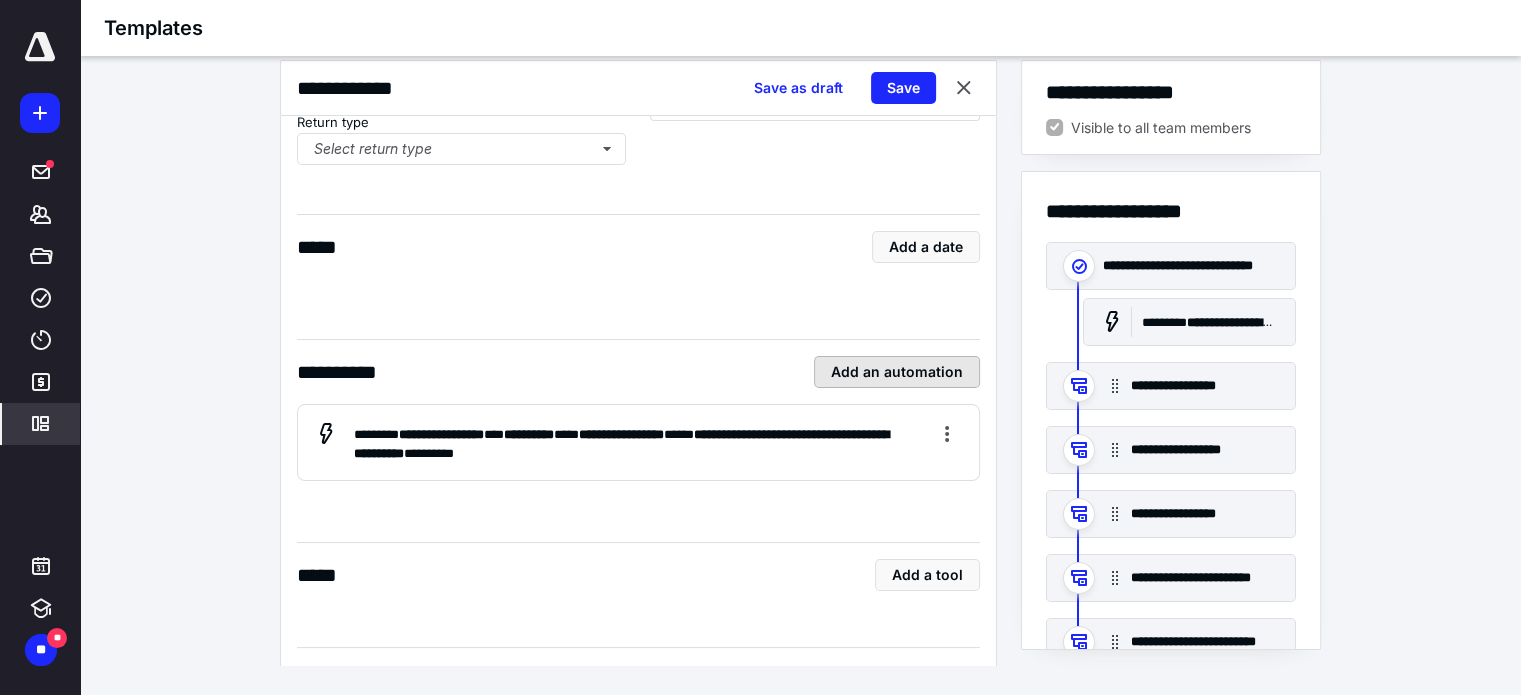 click on "Add an automation" at bounding box center (897, 372) 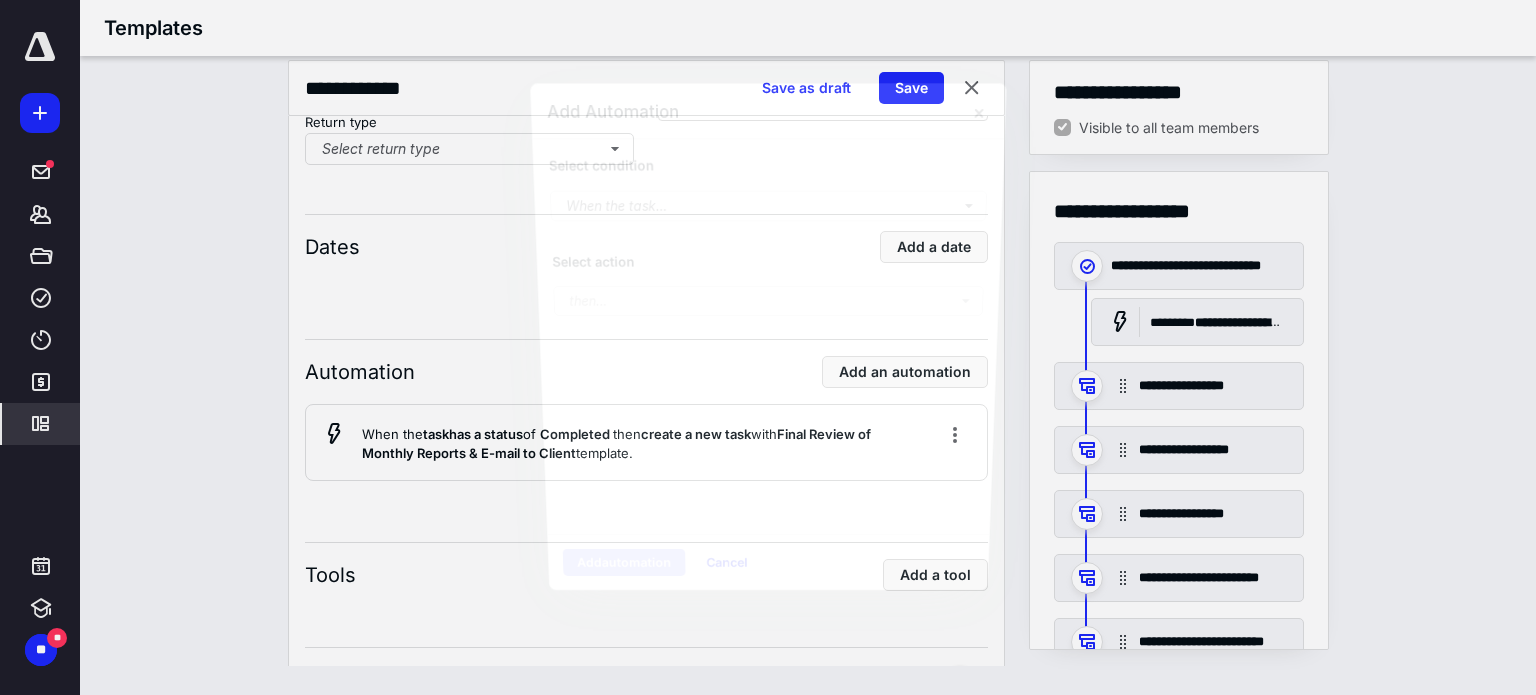 scroll, scrollTop: 106, scrollLeft: 0, axis: vertical 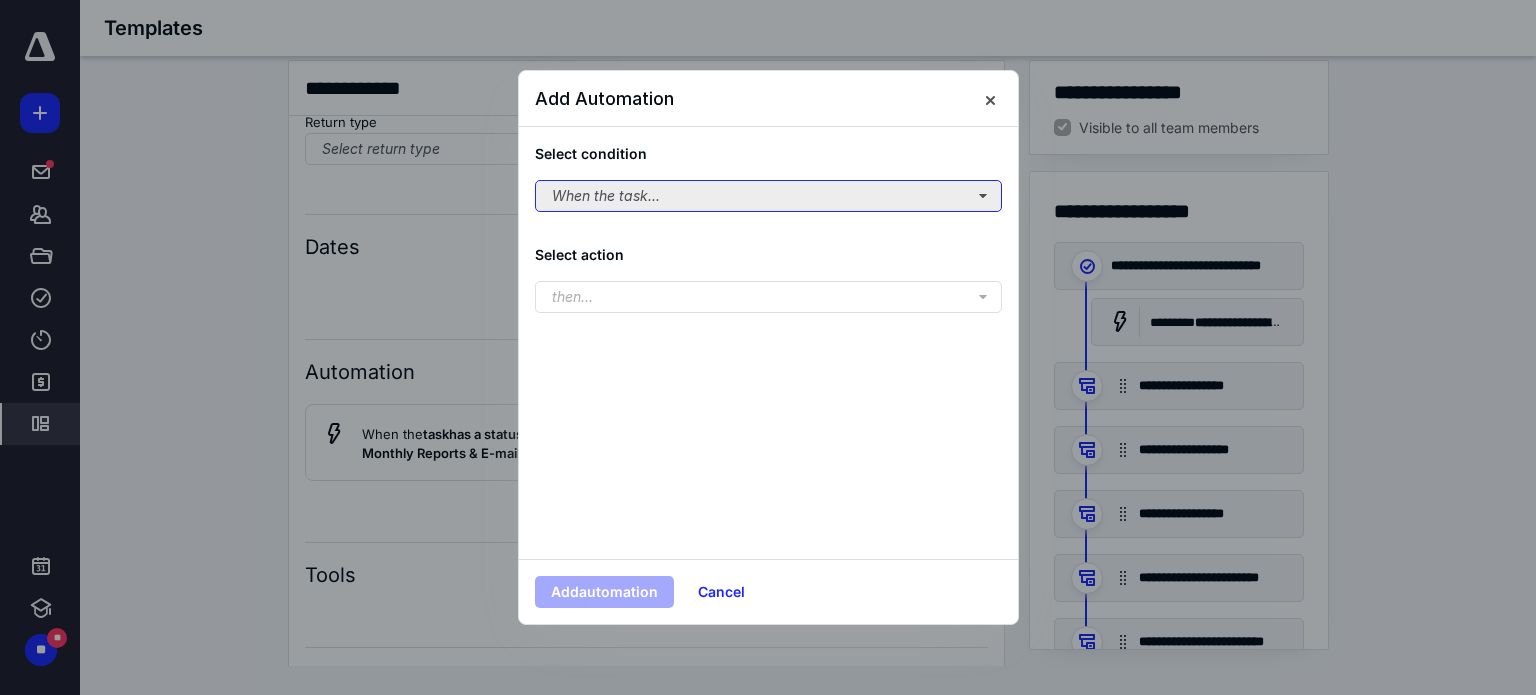 click on "When the task..." at bounding box center [768, 196] 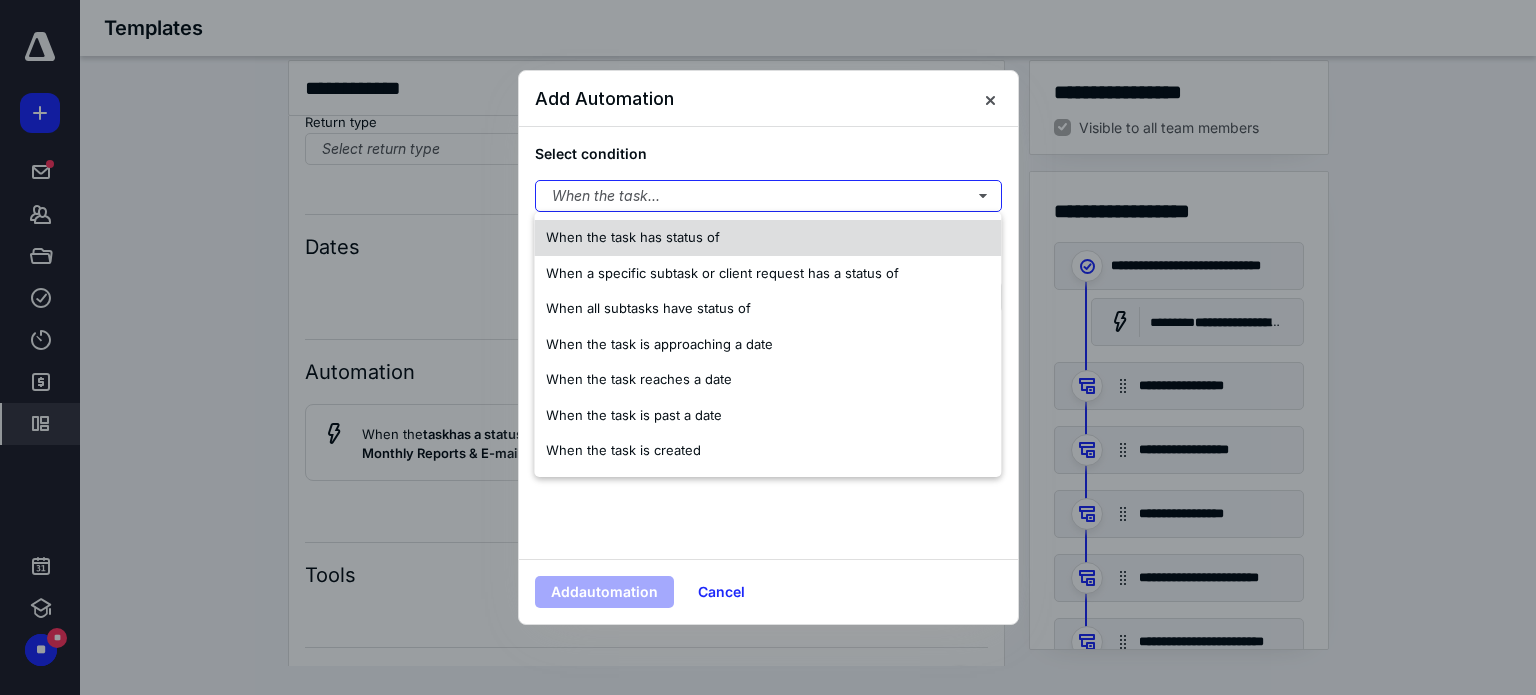 click on "When the task has status of" at bounding box center [767, 238] 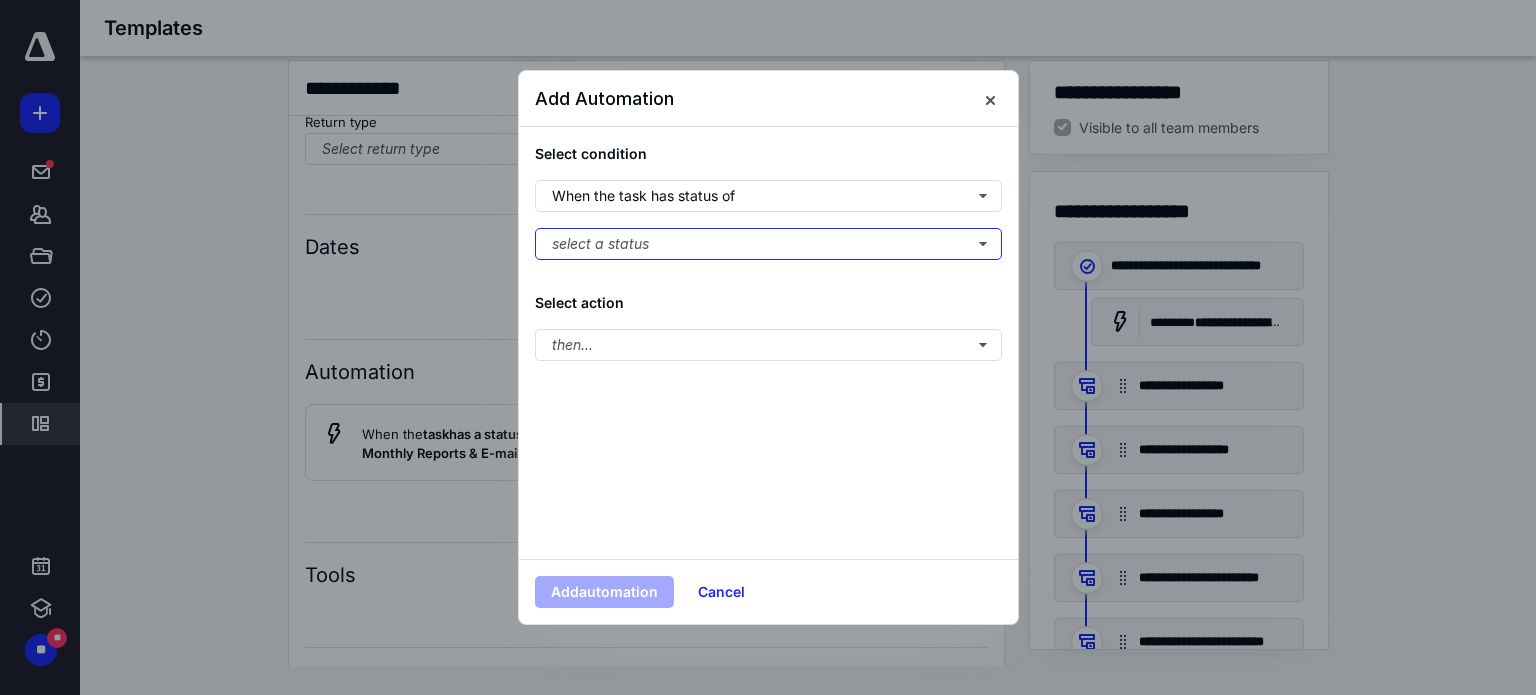 click on "select a status" at bounding box center [768, 244] 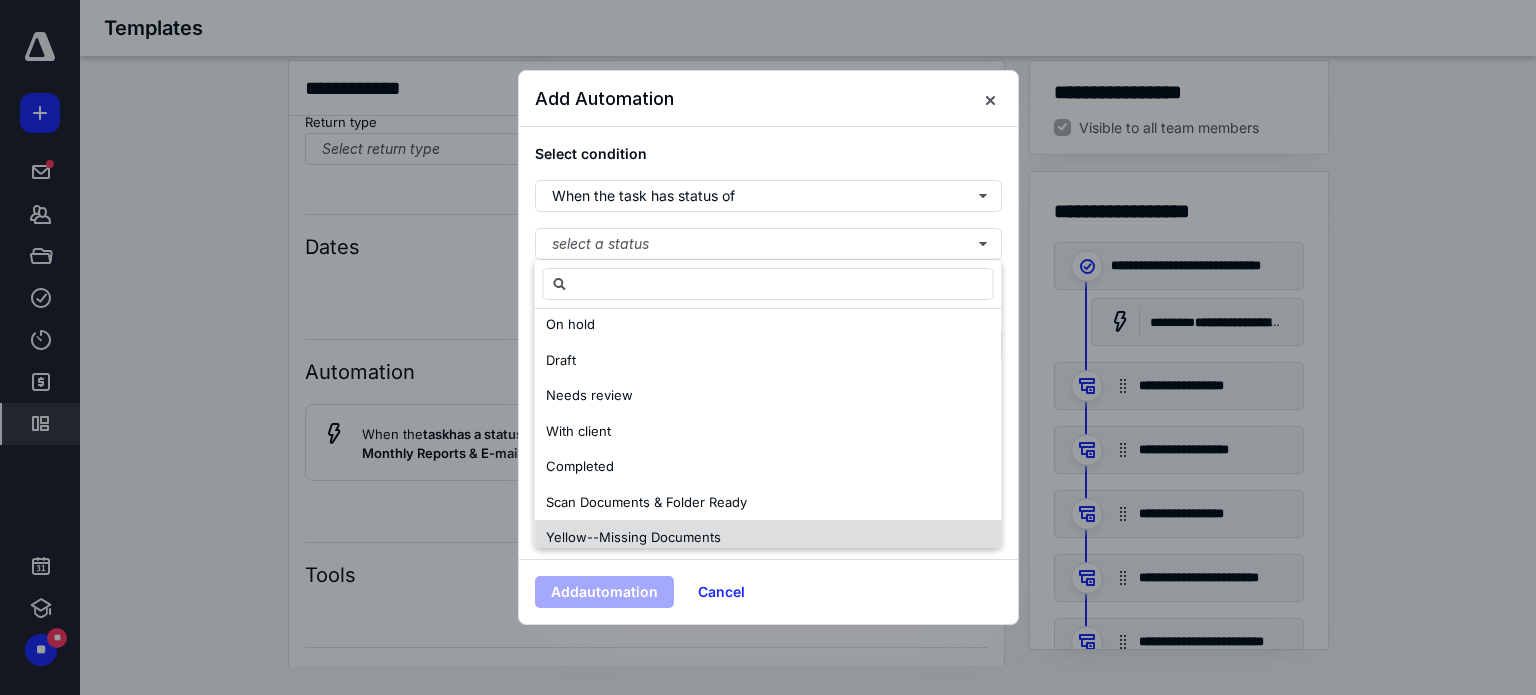 scroll, scrollTop: 200, scrollLeft: 0, axis: vertical 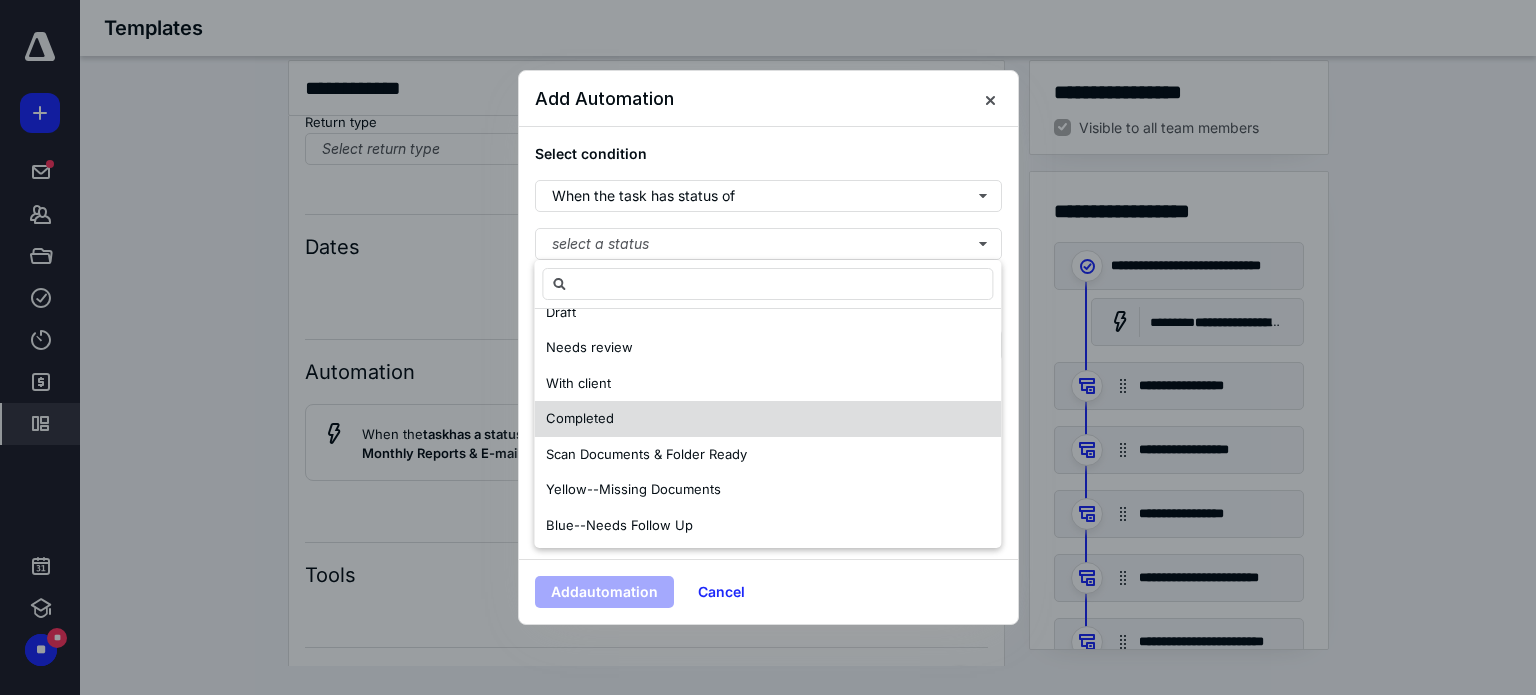 click on "Completed" at bounding box center (767, 419) 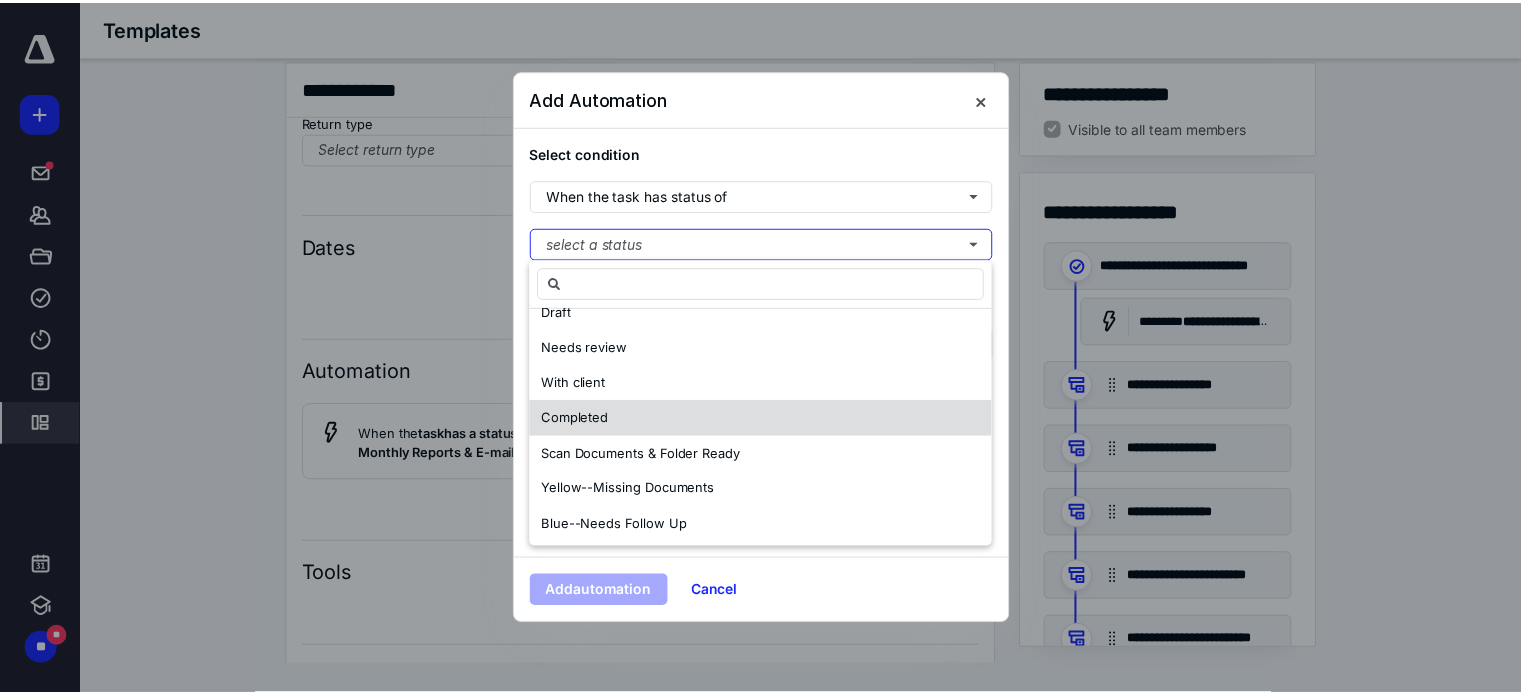 scroll, scrollTop: 0, scrollLeft: 0, axis: both 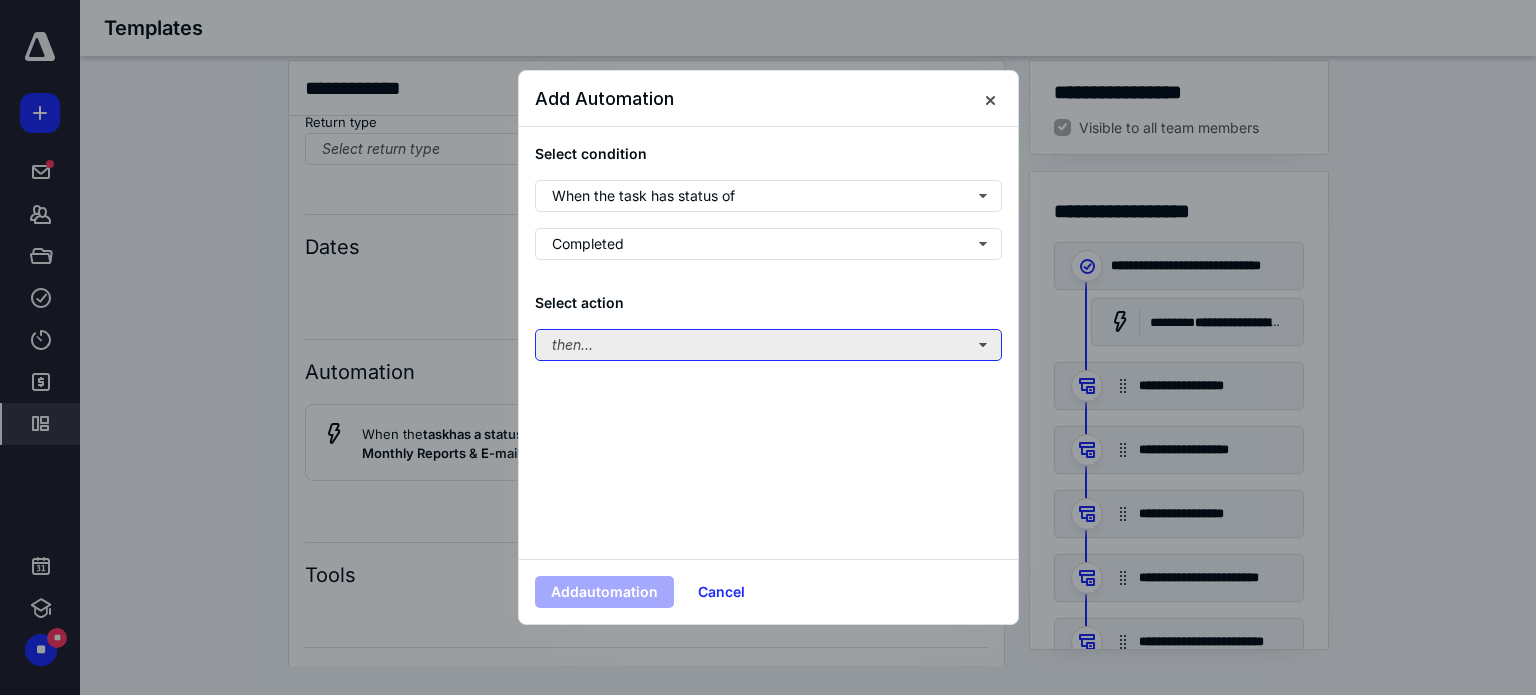 click on "then..." at bounding box center [768, 345] 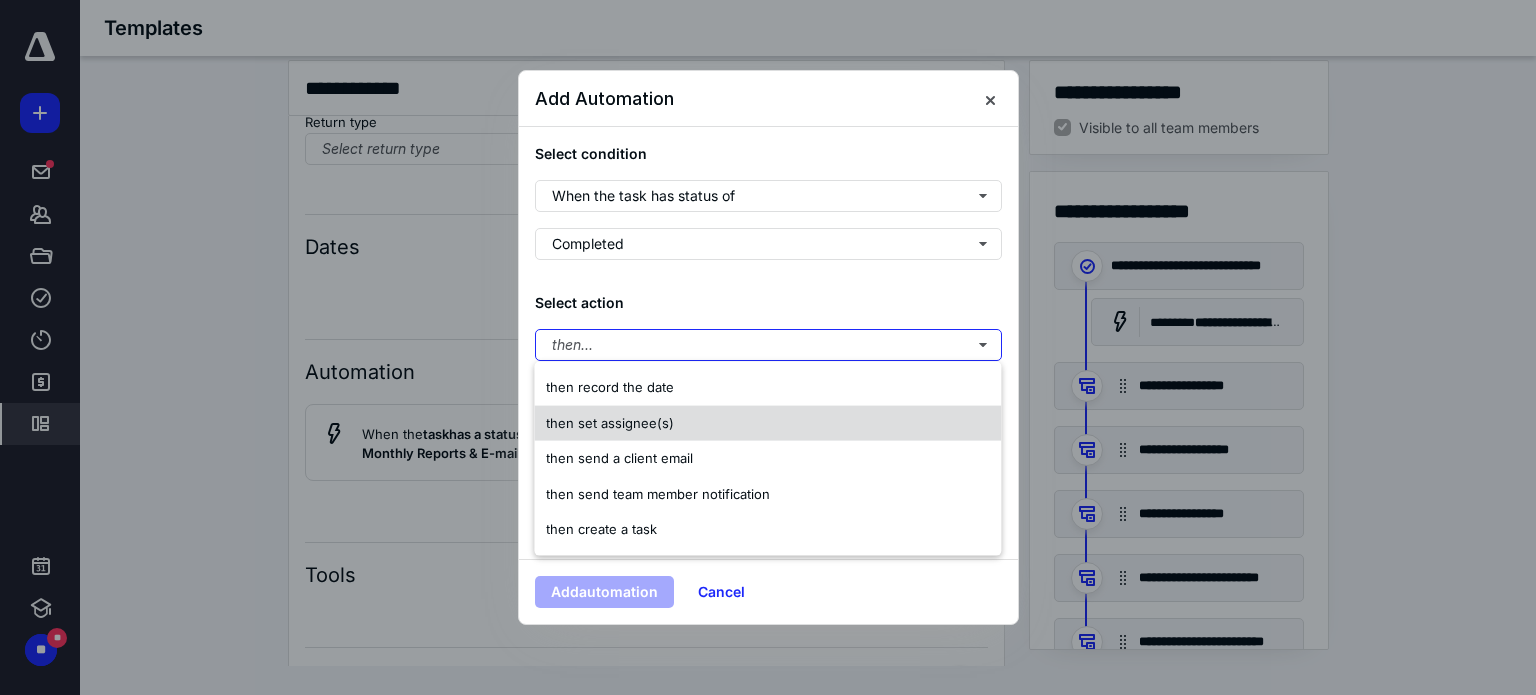 click on "then set assignee(s)" at bounding box center [767, 423] 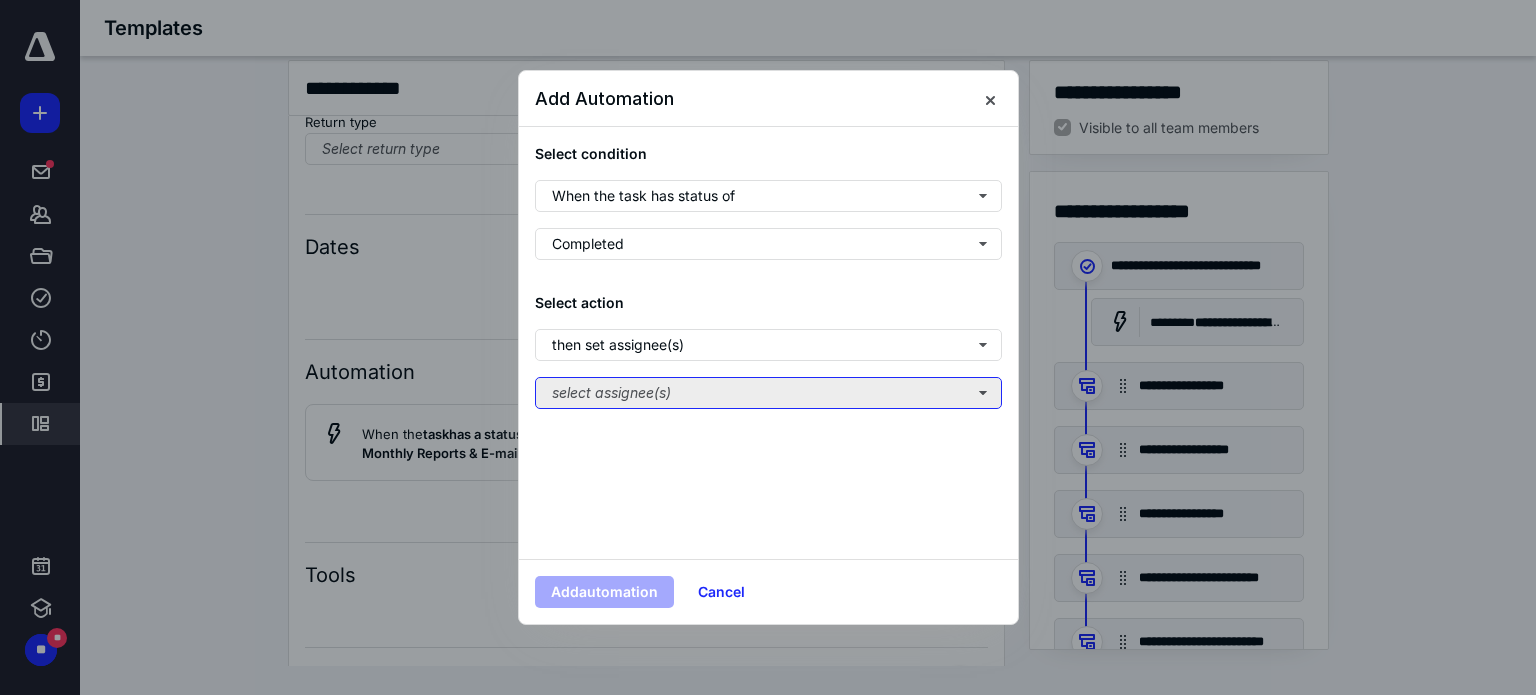 click on "select assignee(s)" at bounding box center (768, 393) 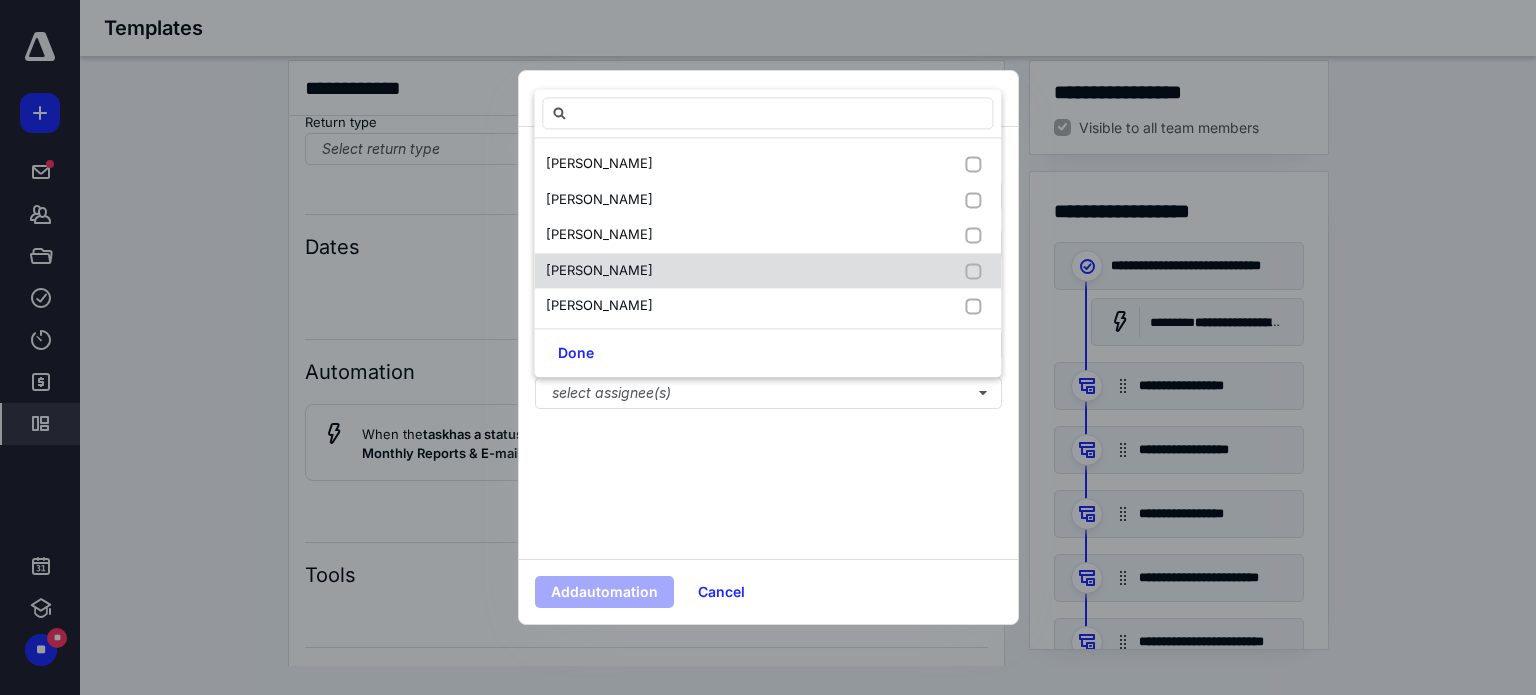 click on "[PERSON_NAME]" at bounding box center [767, 271] 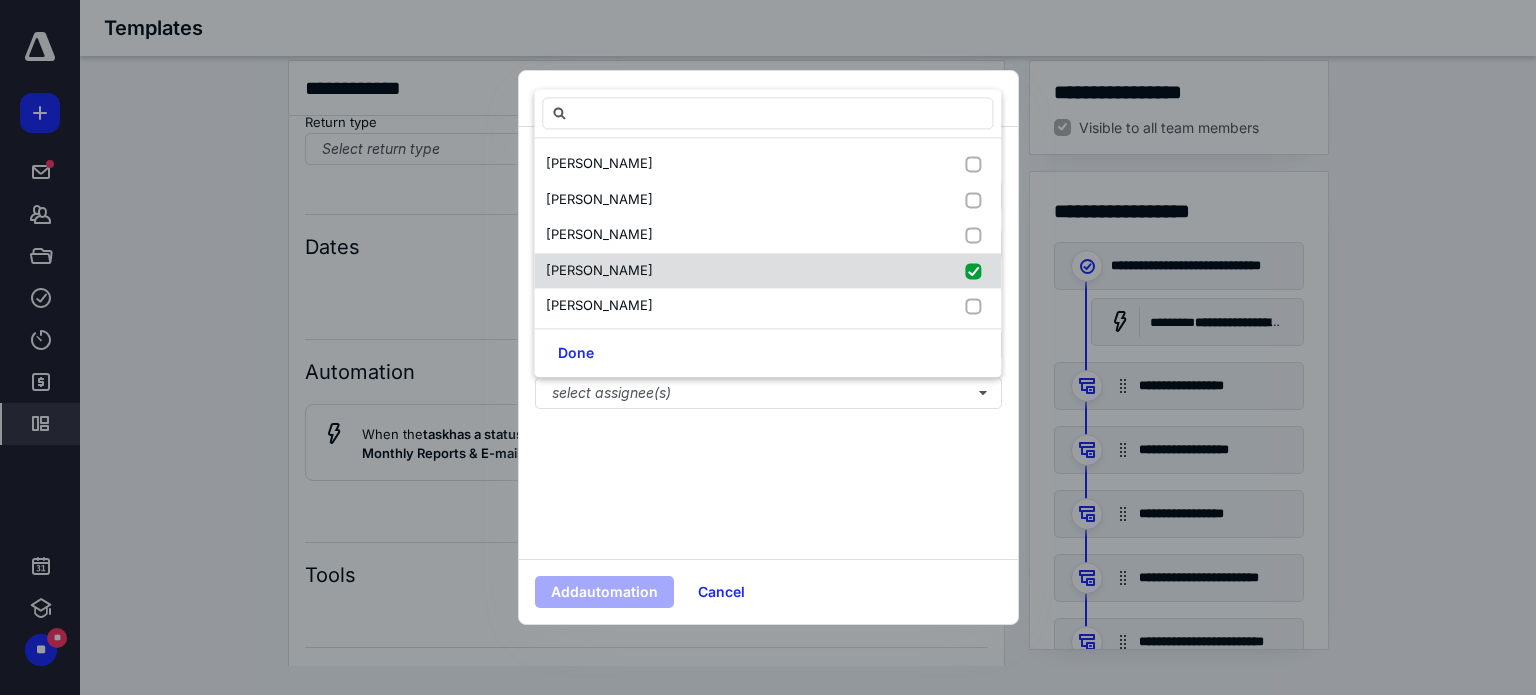 checkbox on "true" 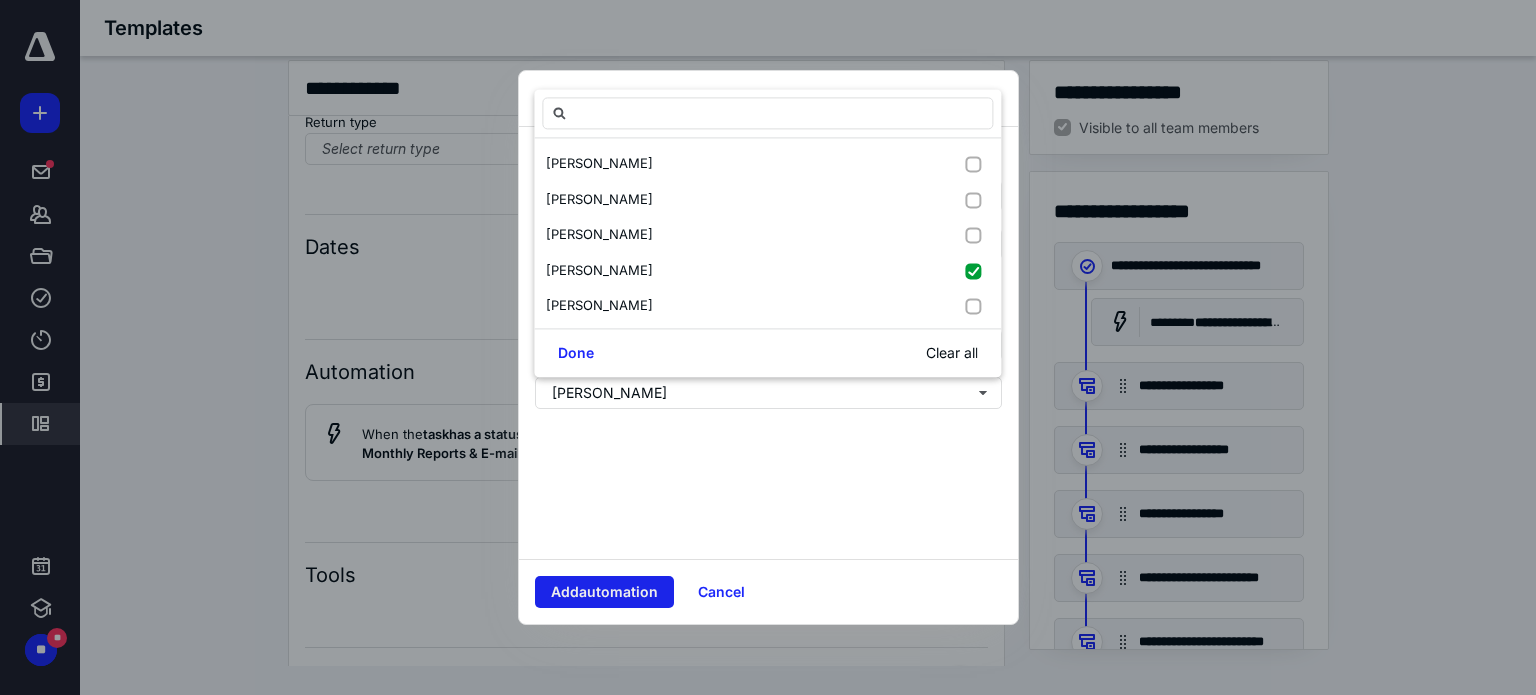 click on "Add  automation" at bounding box center [604, 592] 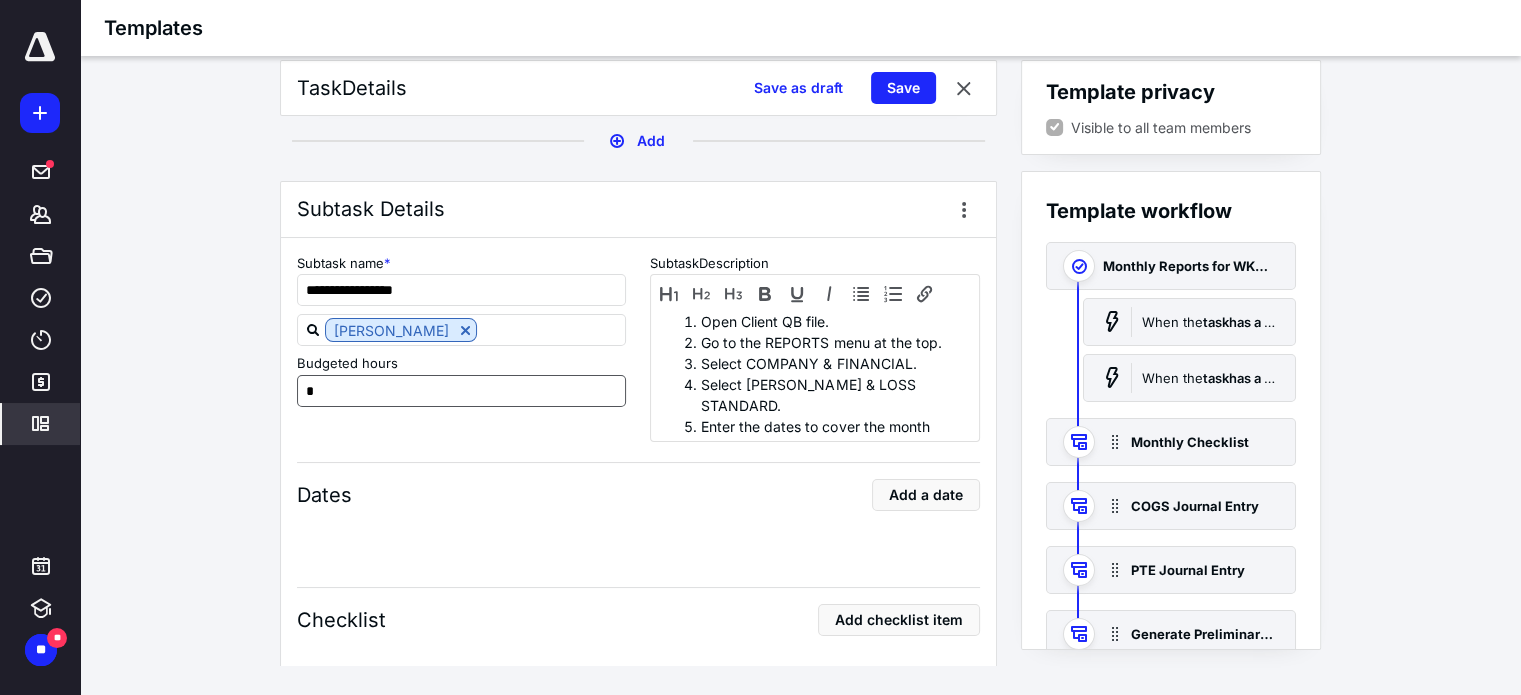 scroll, scrollTop: 1000, scrollLeft: 0, axis: vertical 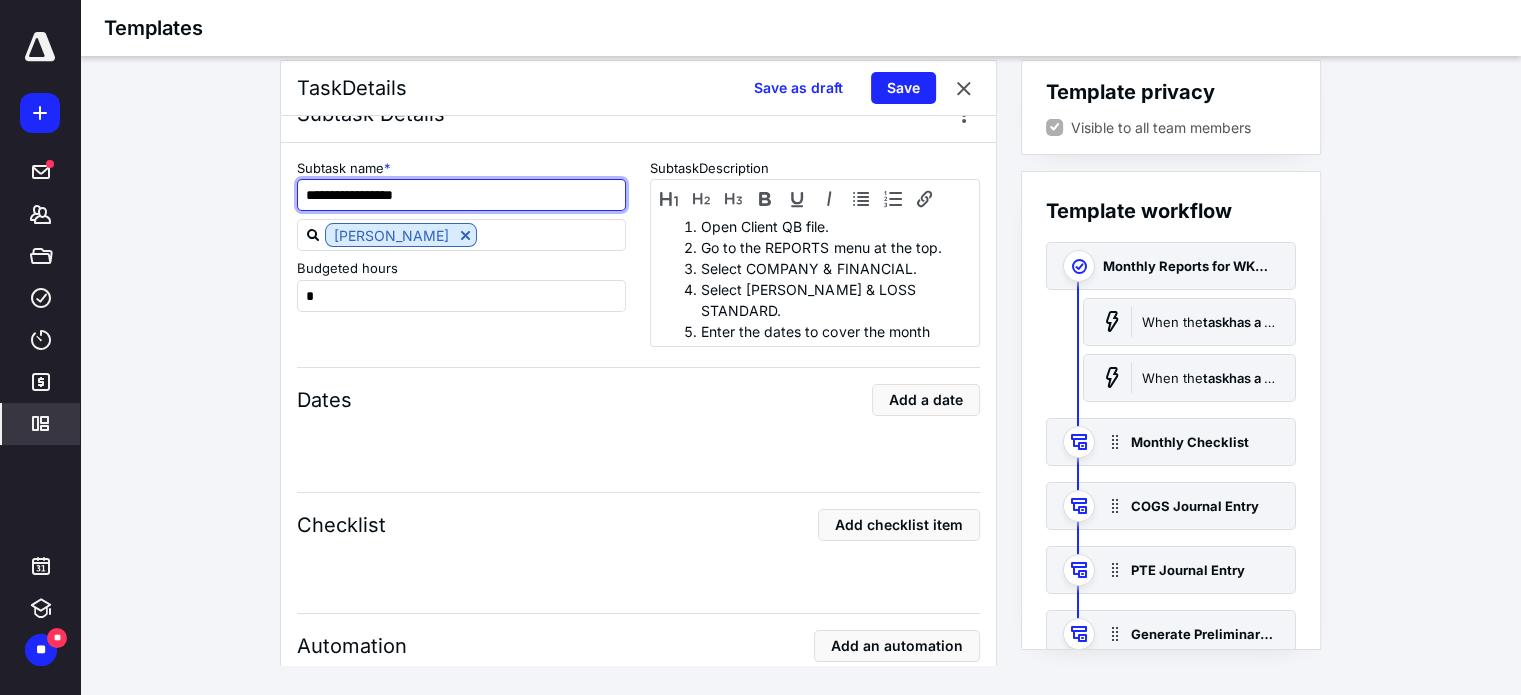 click on "**********" at bounding box center (462, 195) 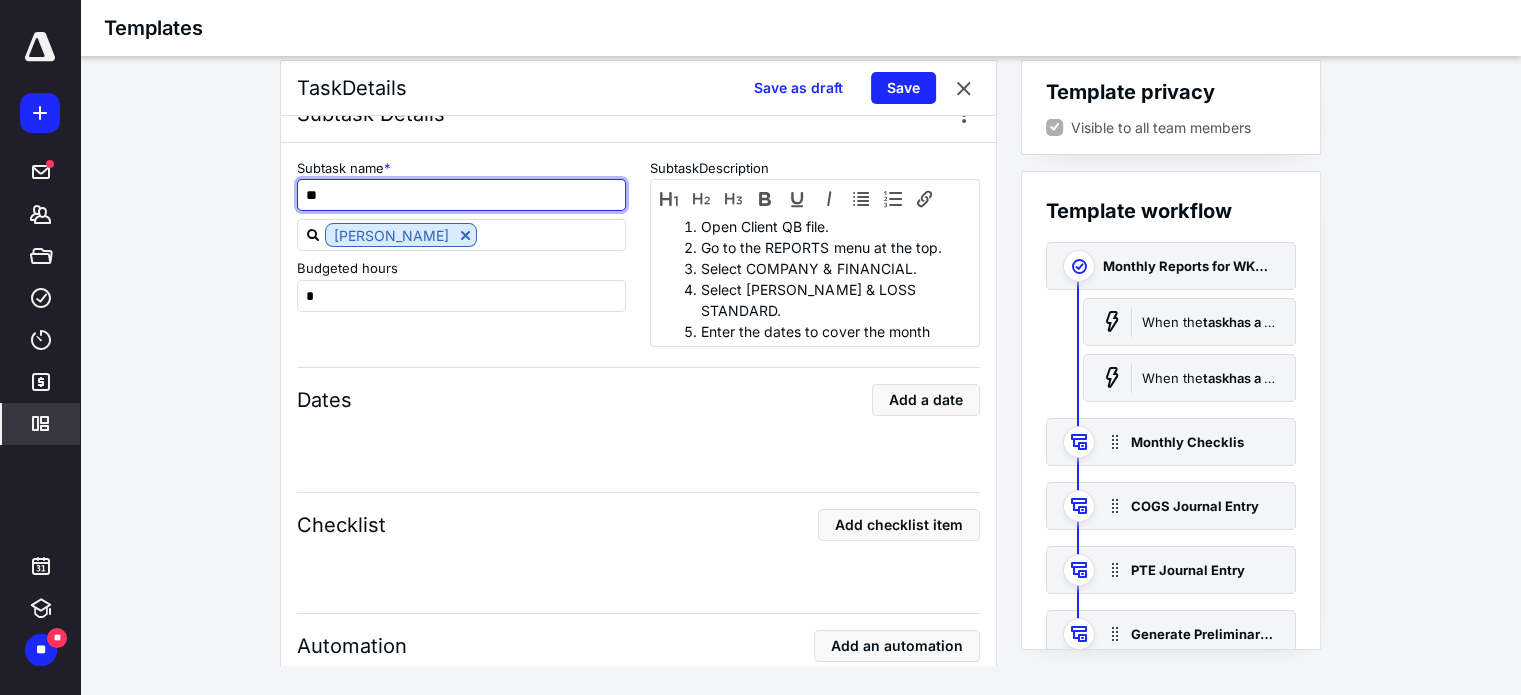 type on "*" 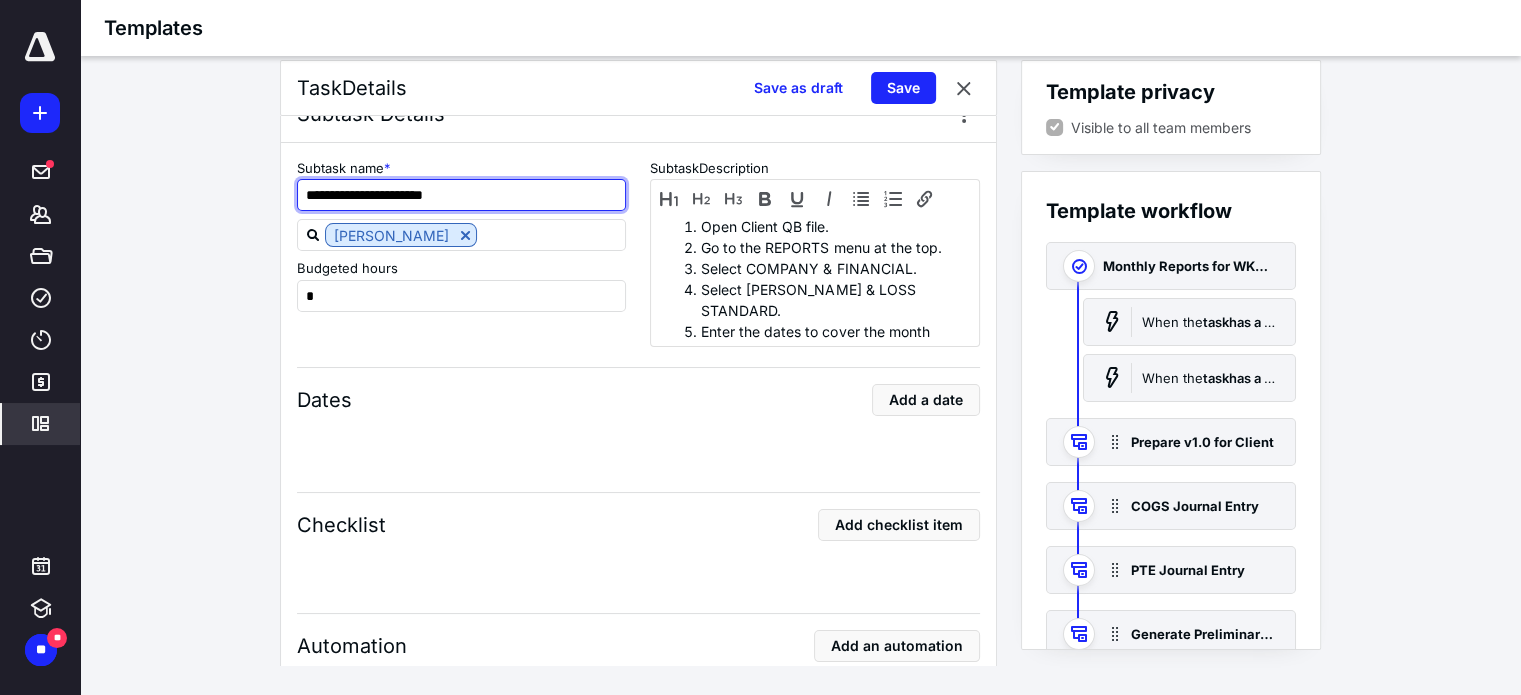 type on "**********" 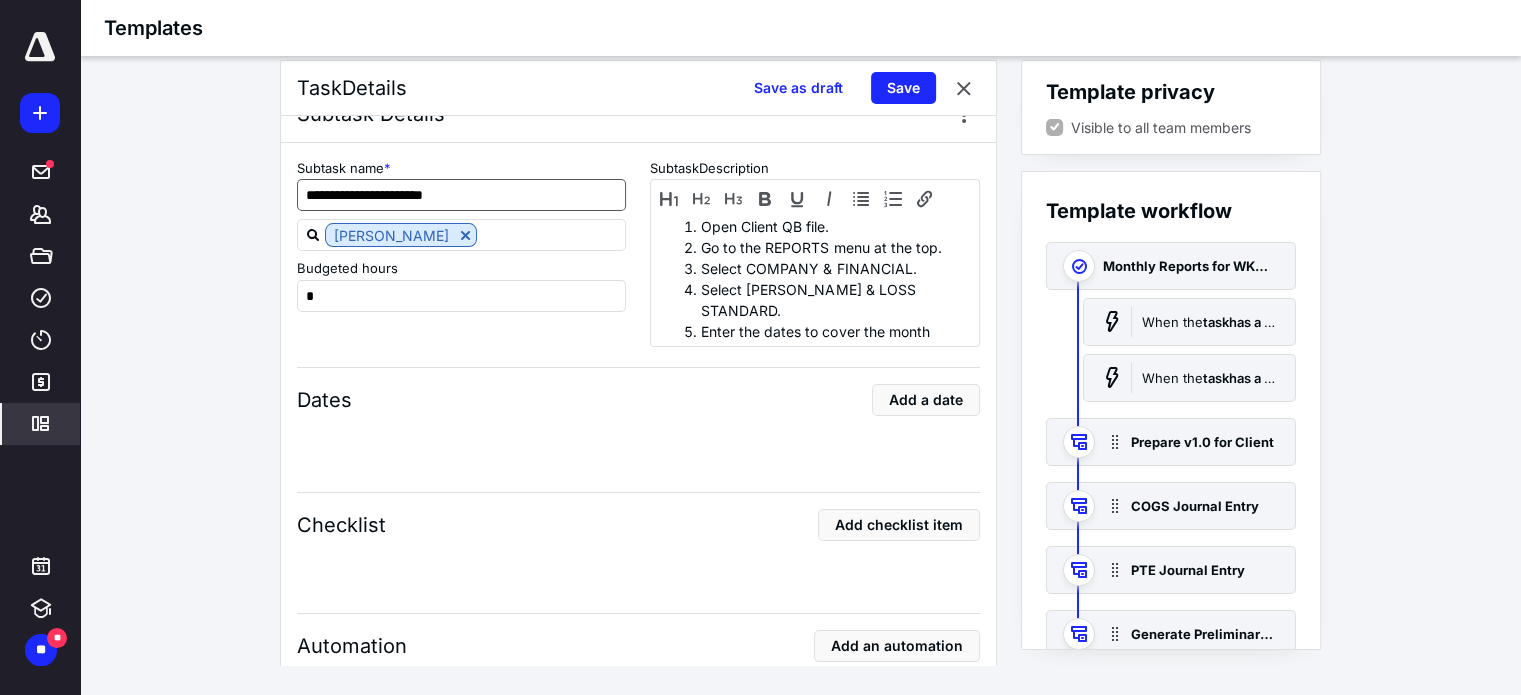 type 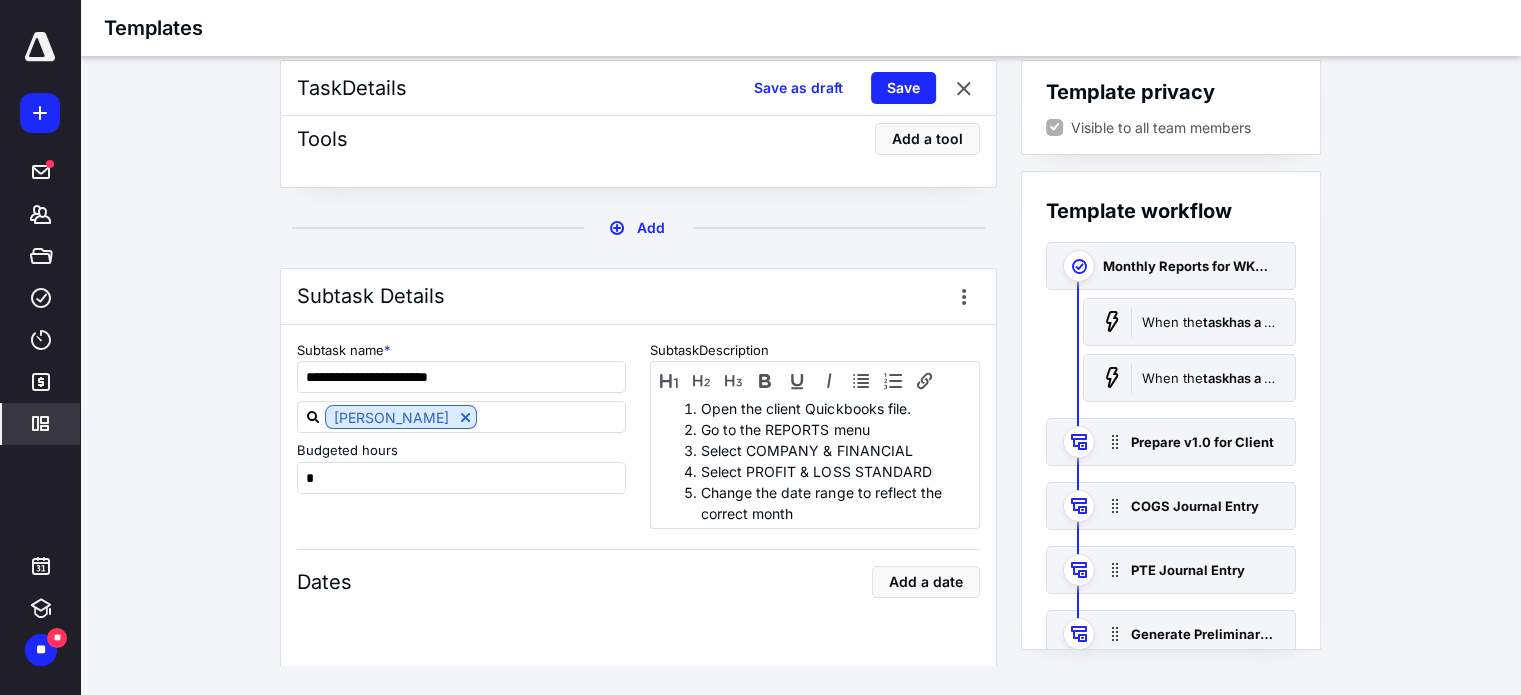 scroll, scrollTop: 2300, scrollLeft: 0, axis: vertical 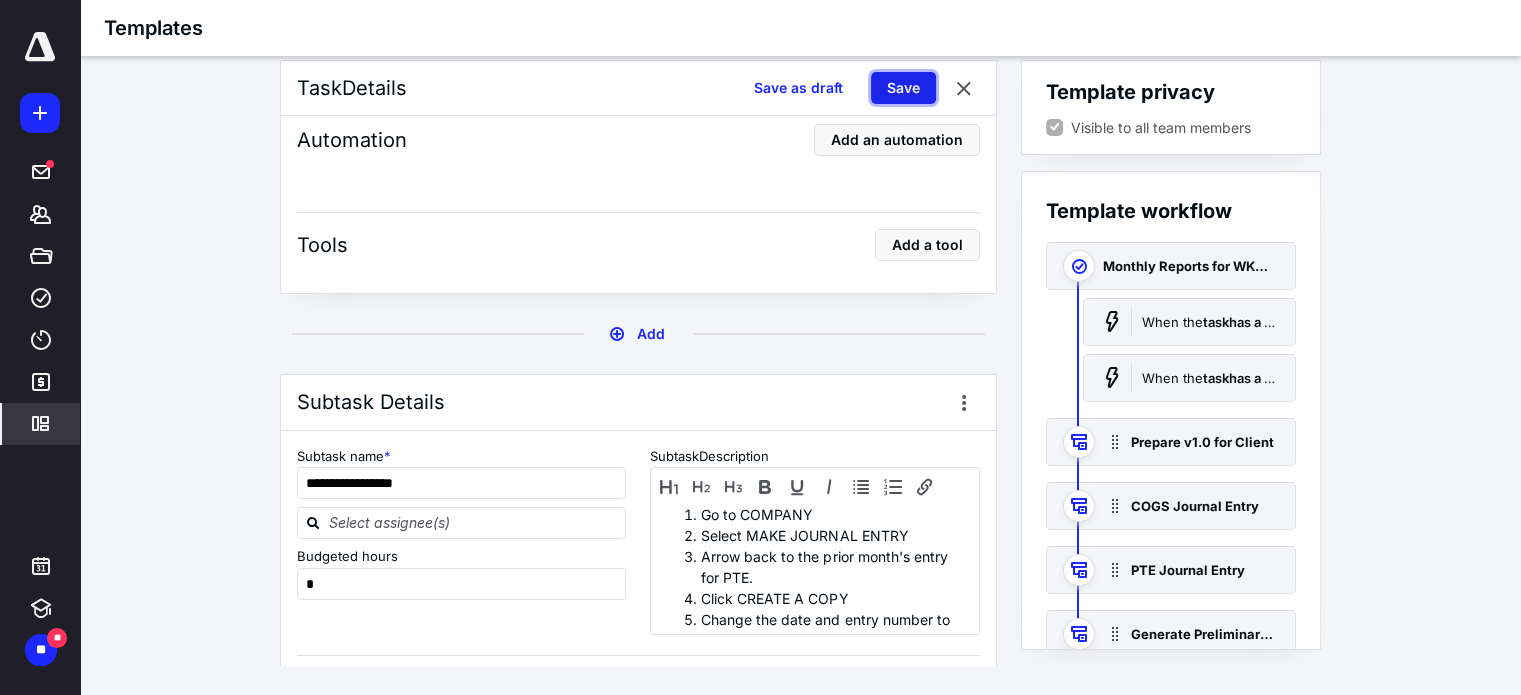 click on "Save" at bounding box center [903, 88] 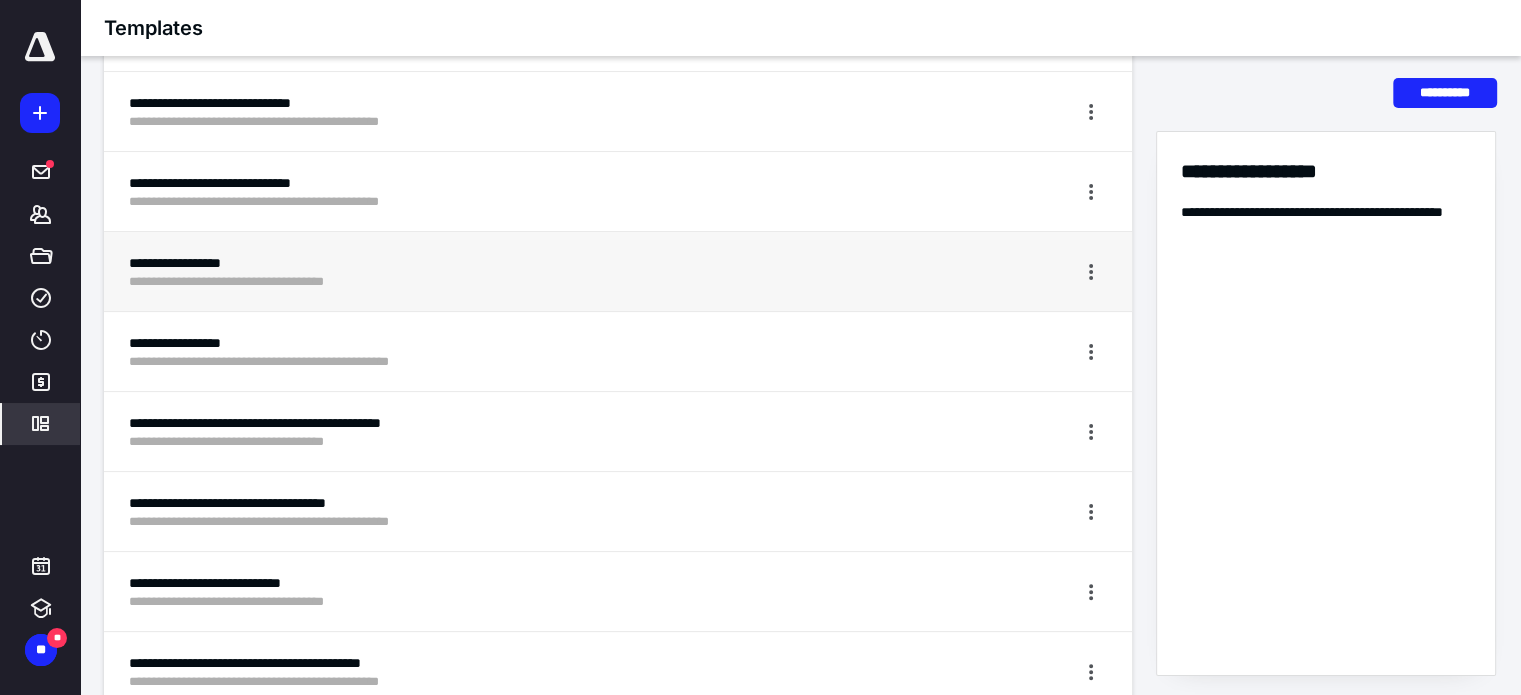 scroll, scrollTop: 400, scrollLeft: 0, axis: vertical 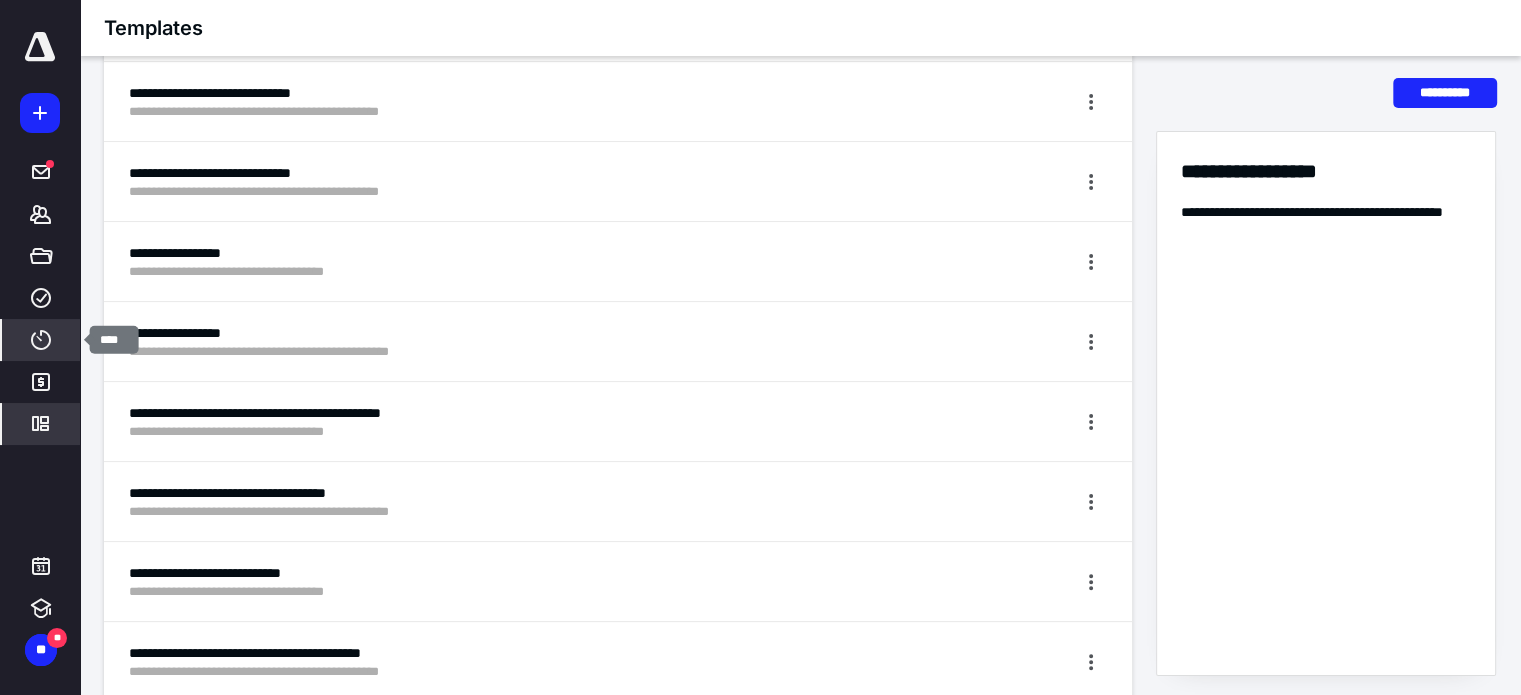 click 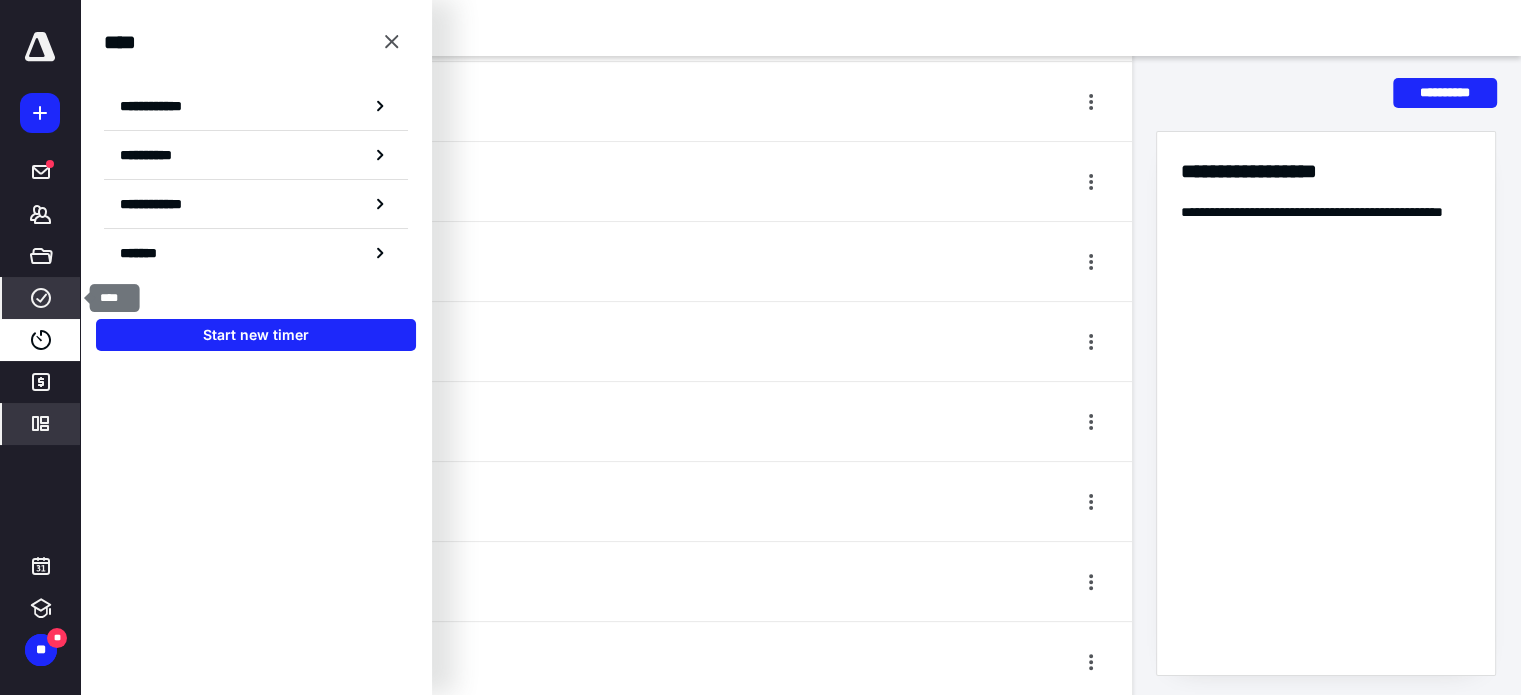 click 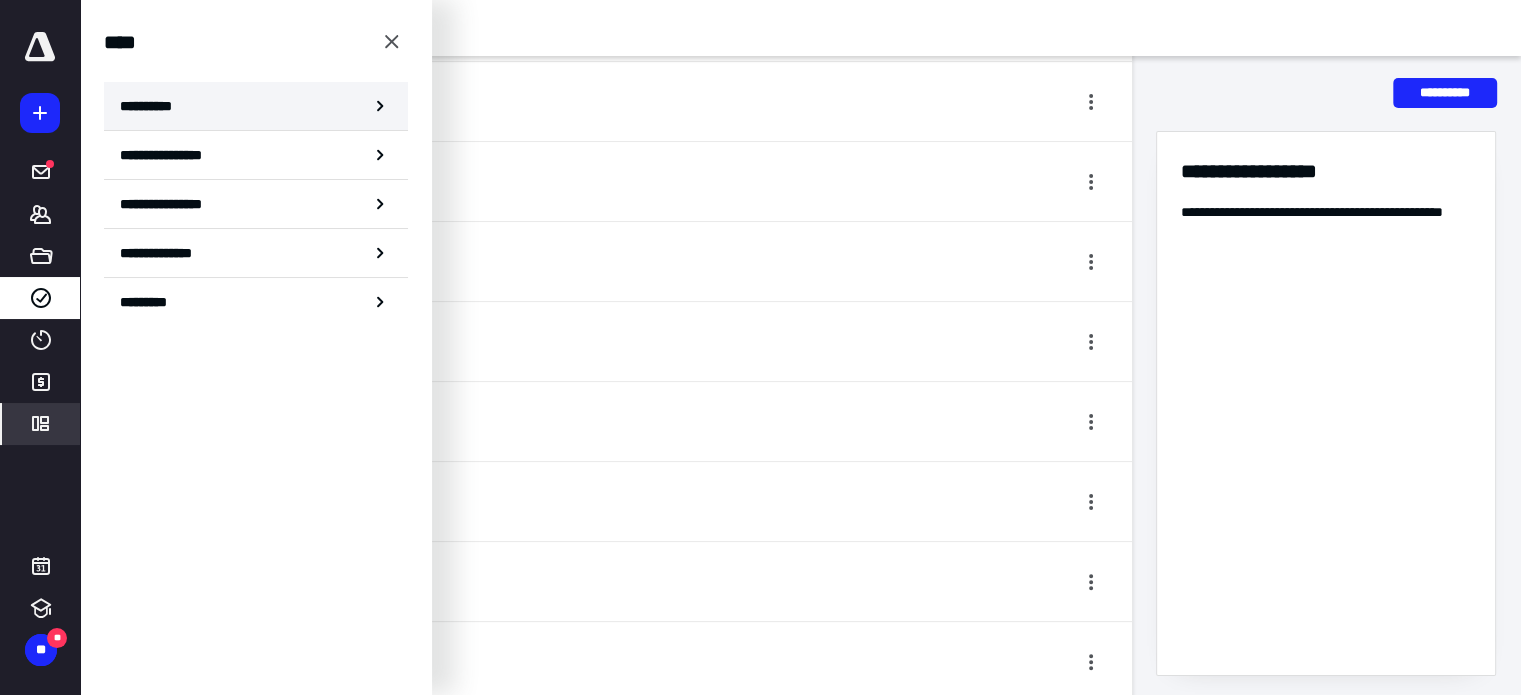 click on "**********" at bounding box center [256, 106] 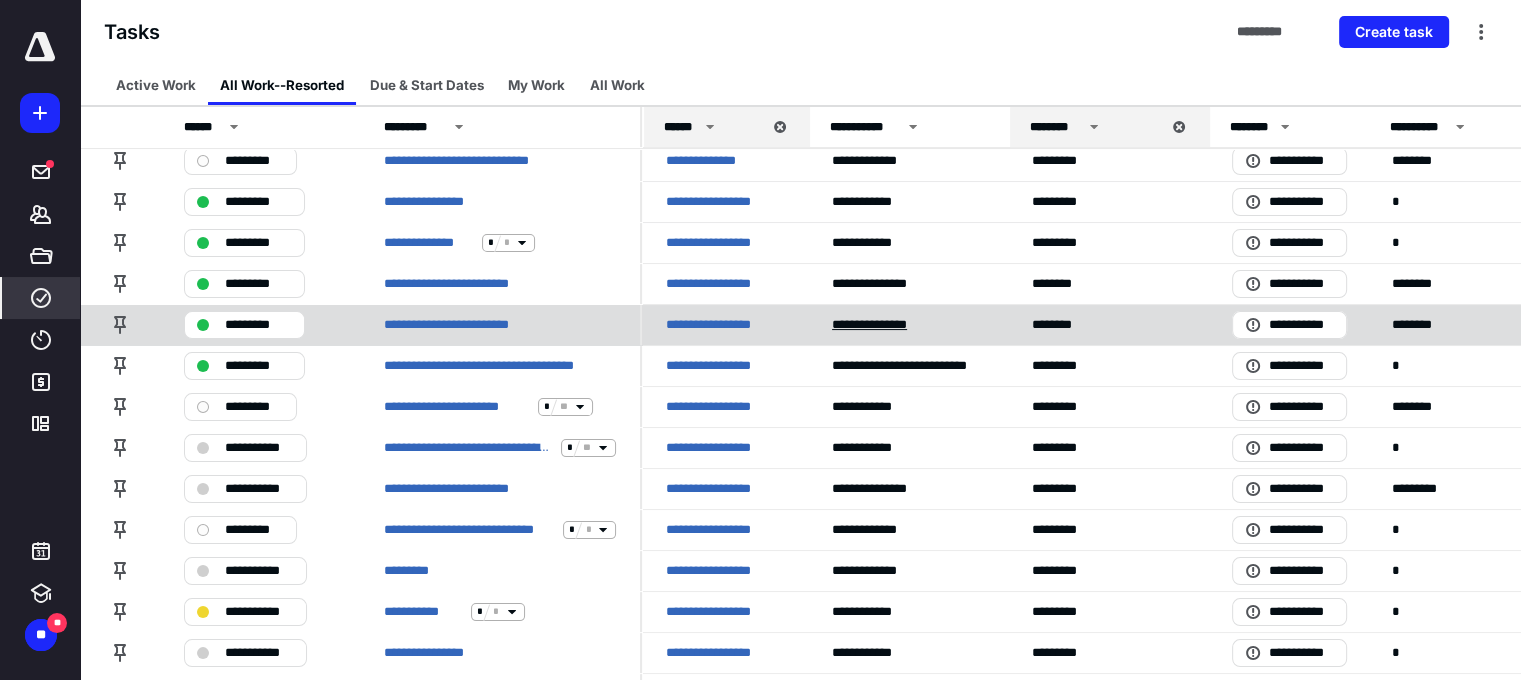 scroll, scrollTop: 300, scrollLeft: 0, axis: vertical 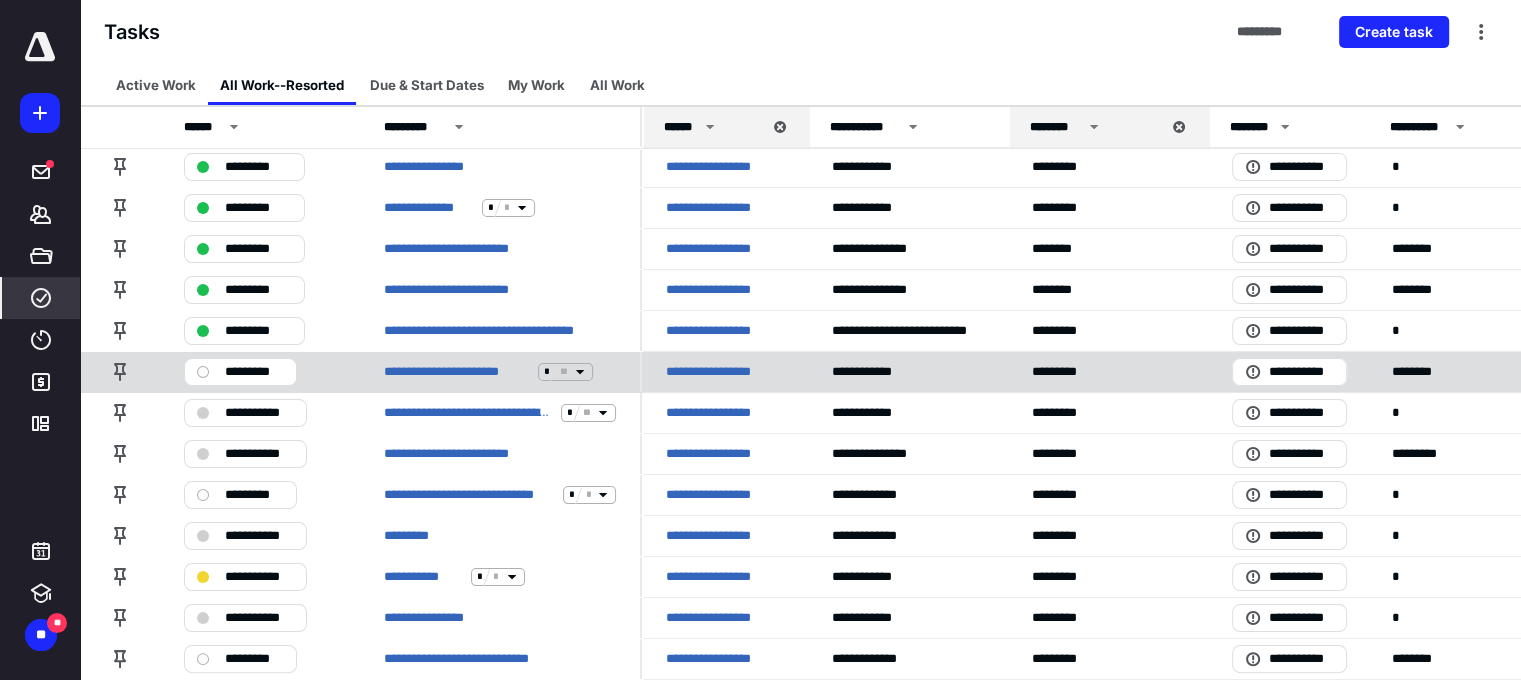 click 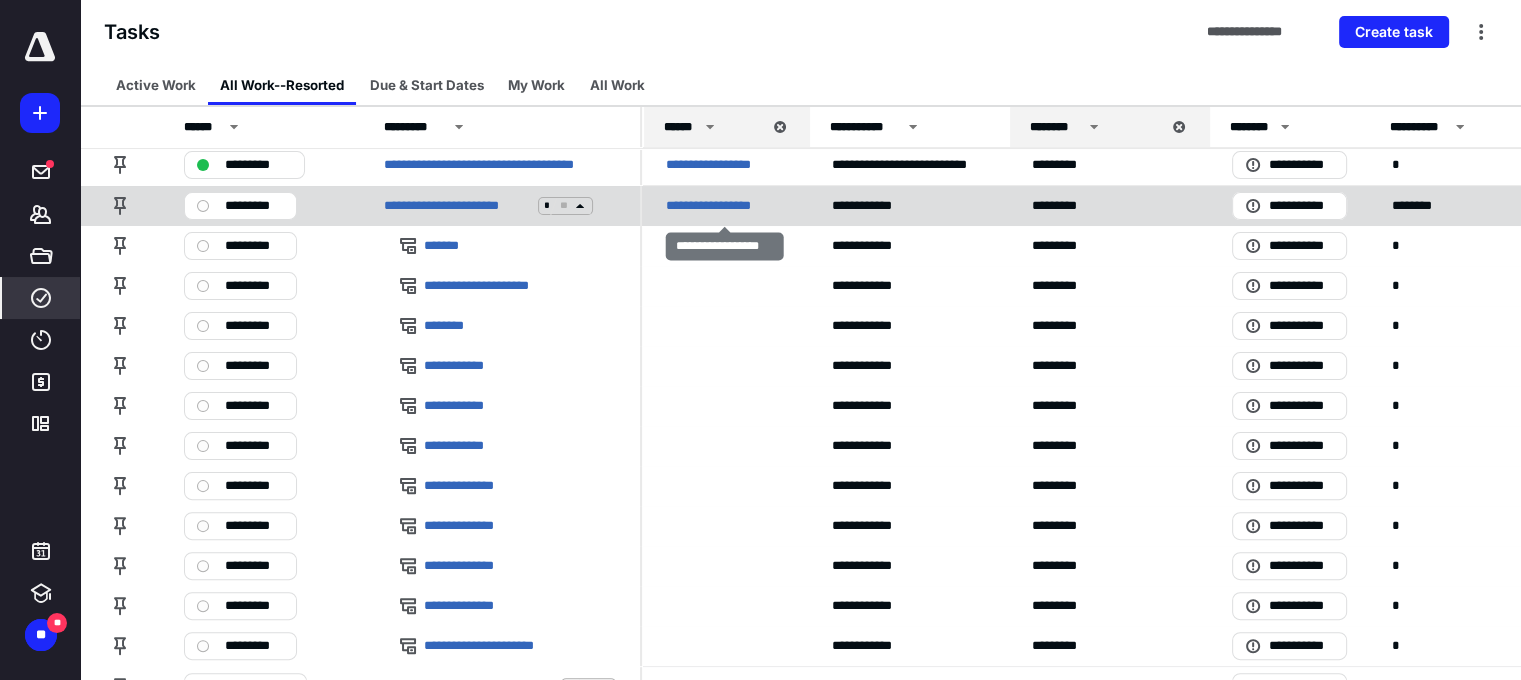 scroll, scrollTop: 500, scrollLeft: 0, axis: vertical 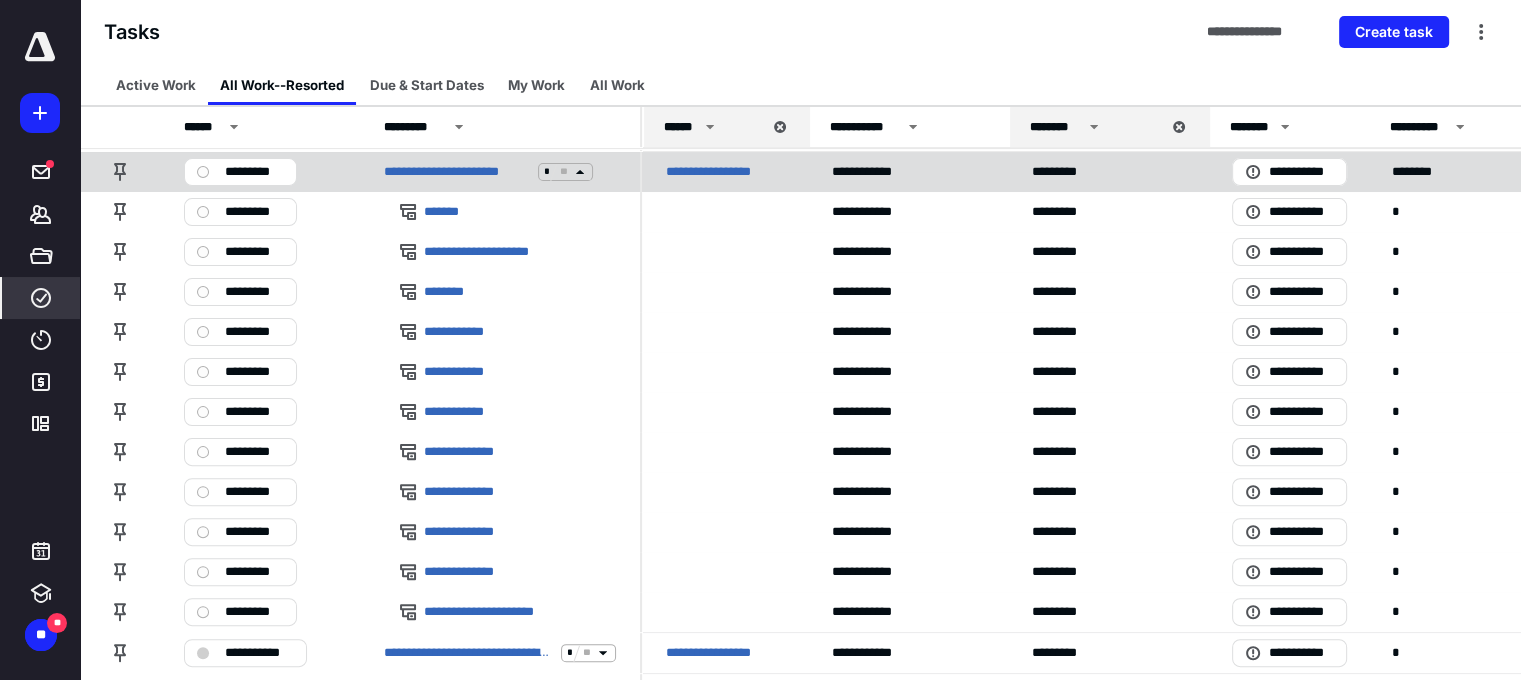 click 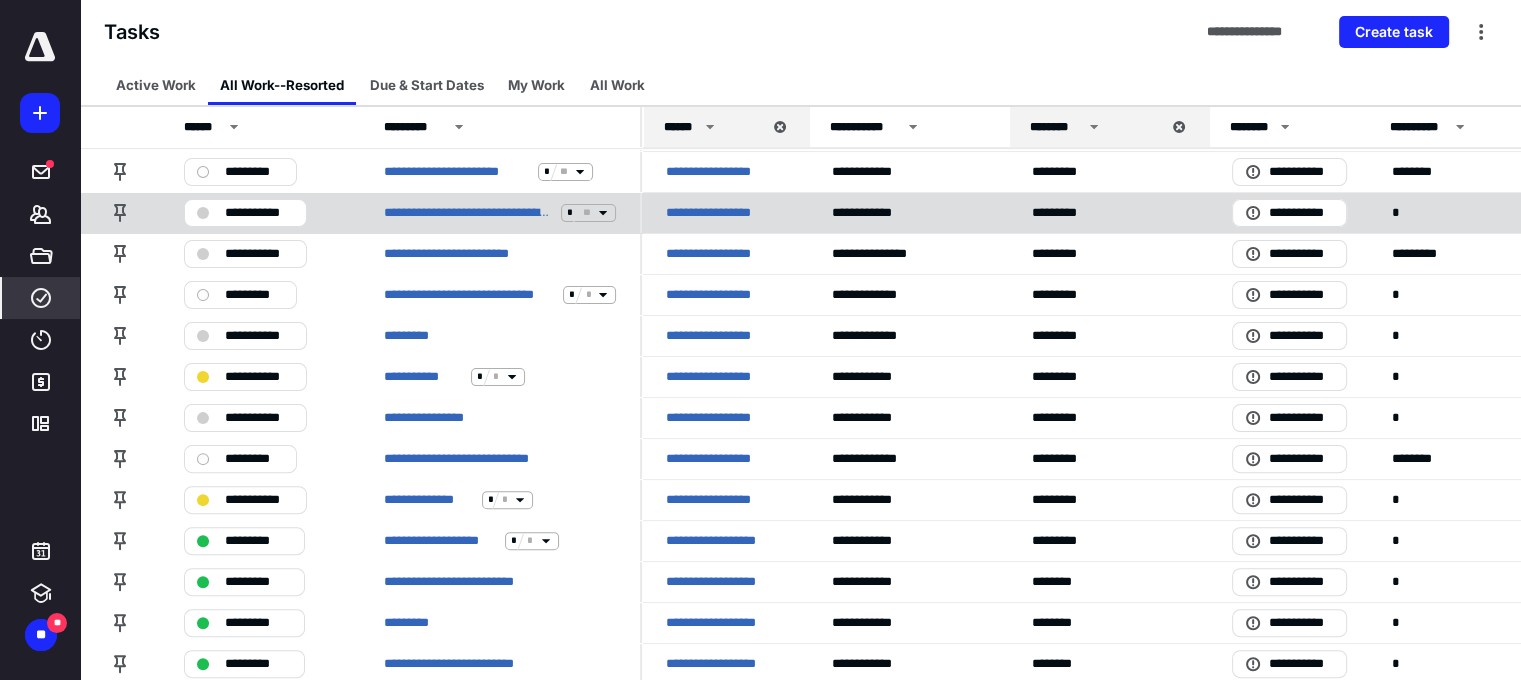 click 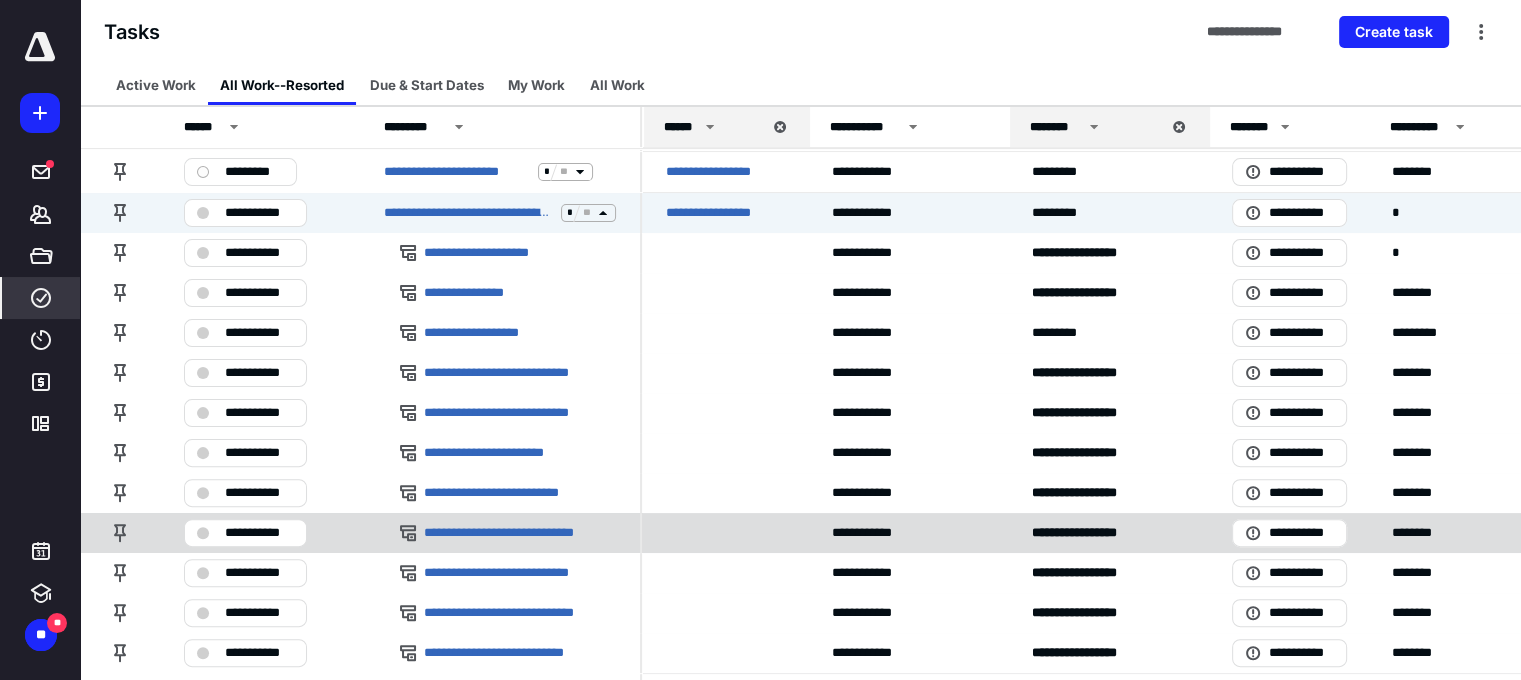scroll, scrollTop: 600, scrollLeft: 0, axis: vertical 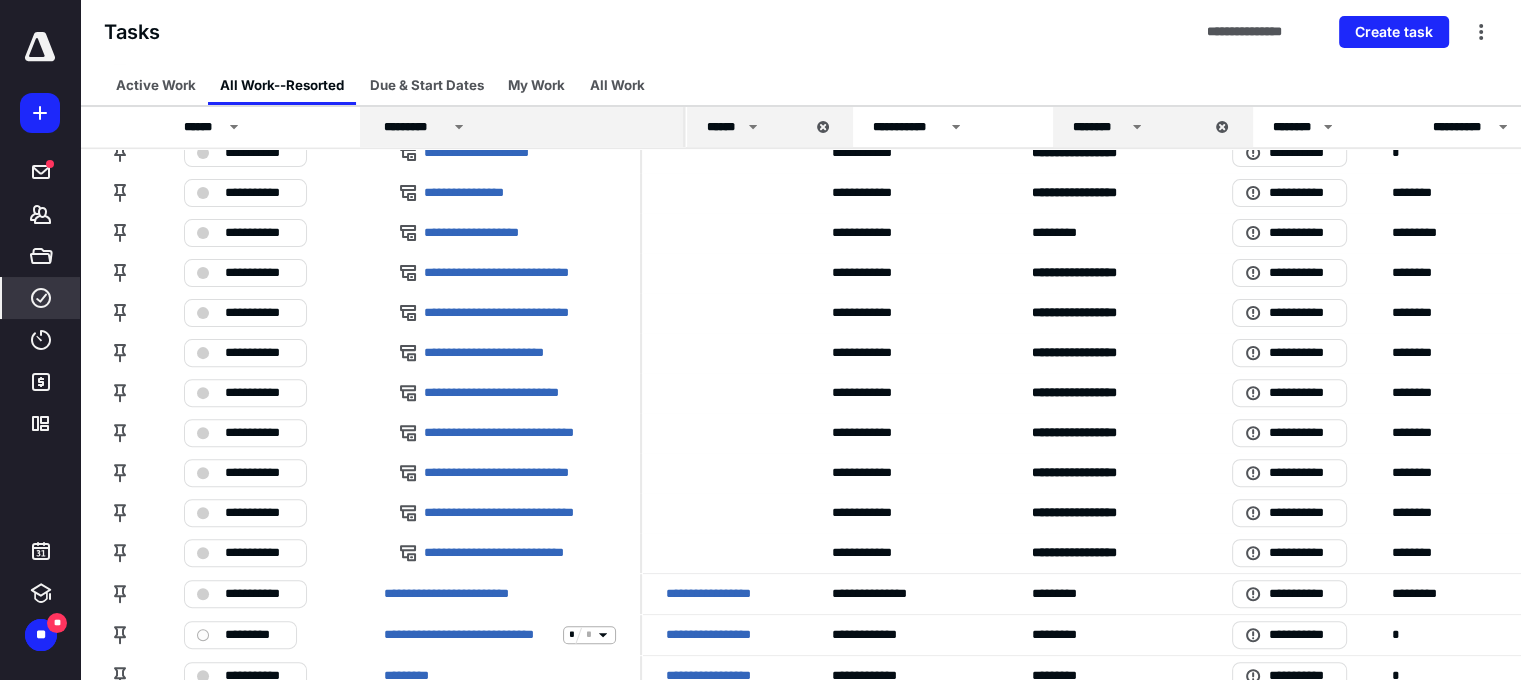 drag, startPoint x: 636, startPoint y: 123, endPoint x: 684, endPoint y: 132, distance: 48.83646 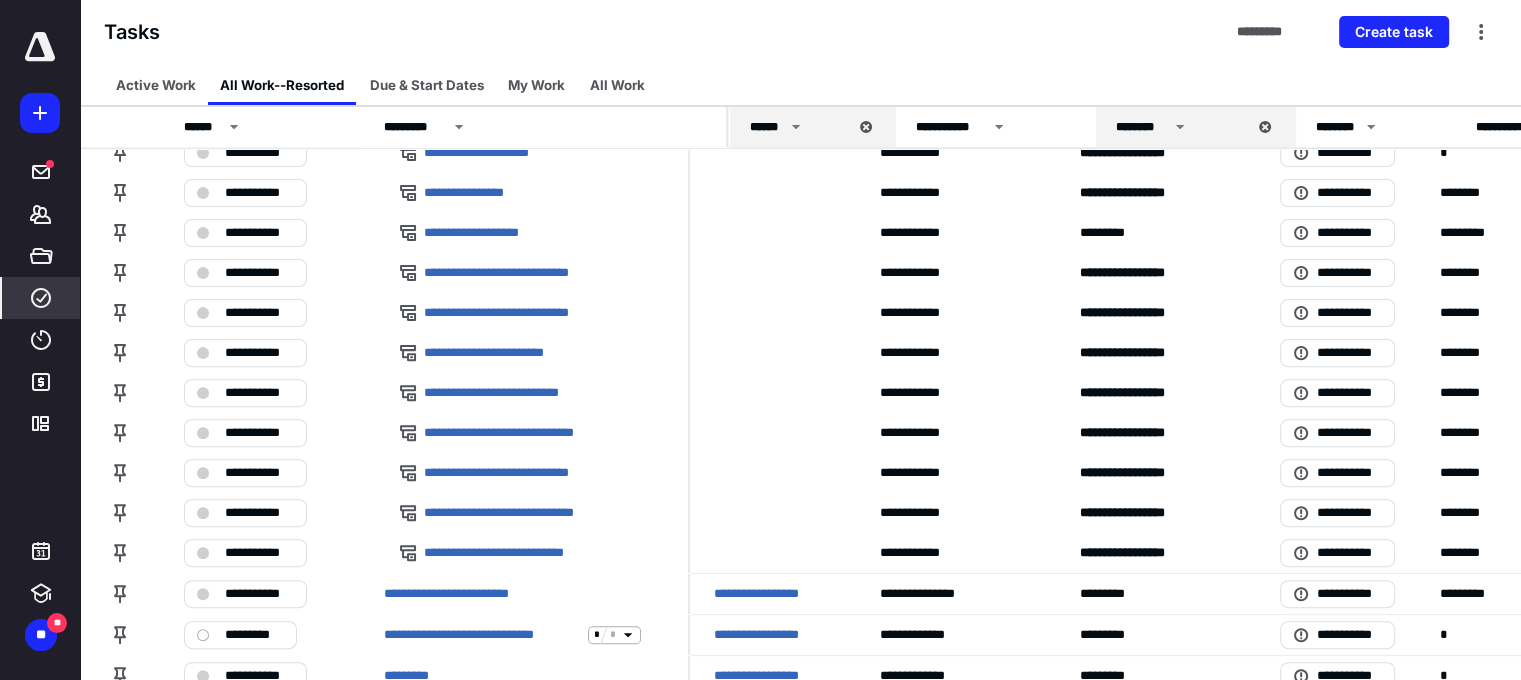 drag, startPoint x: 687, startPoint y: 123, endPoint x: 725, endPoint y: 121, distance: 38.052597 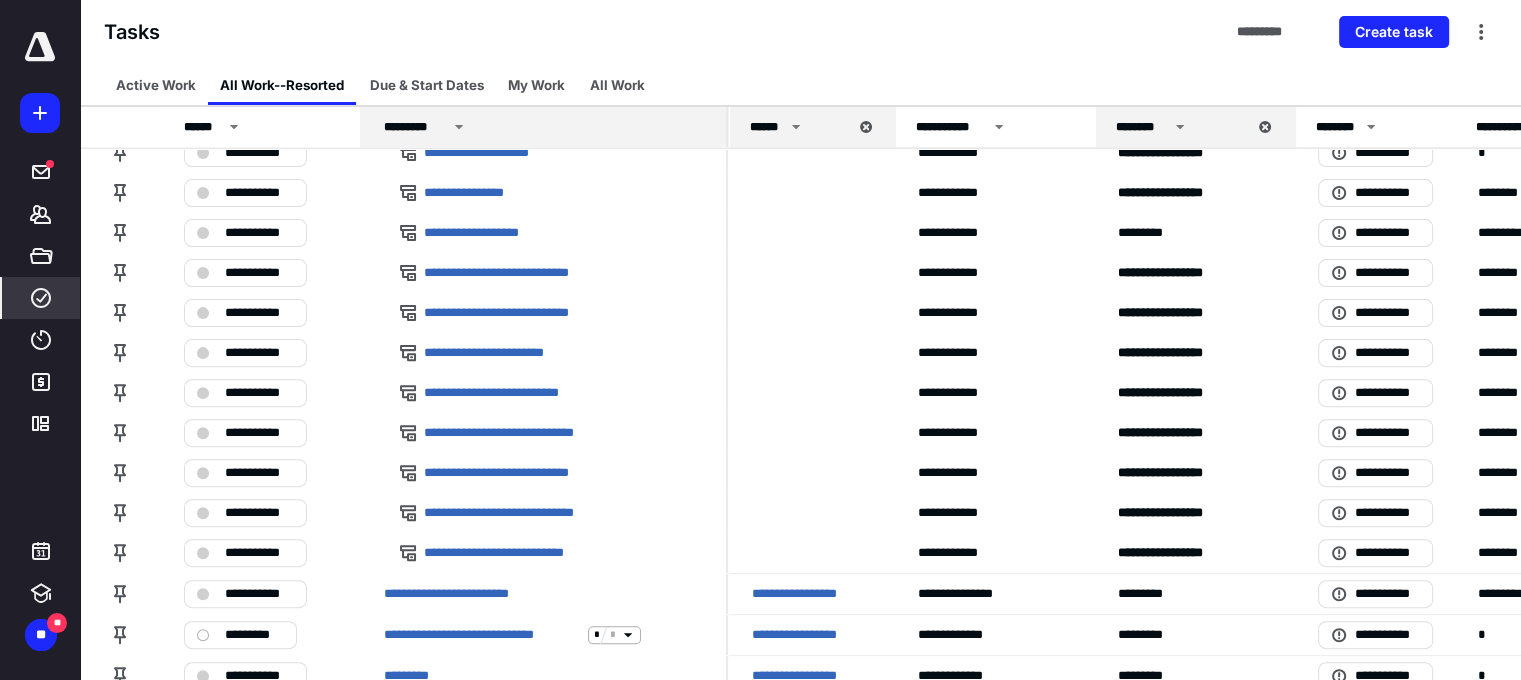 click at bounding box center (719, 127) 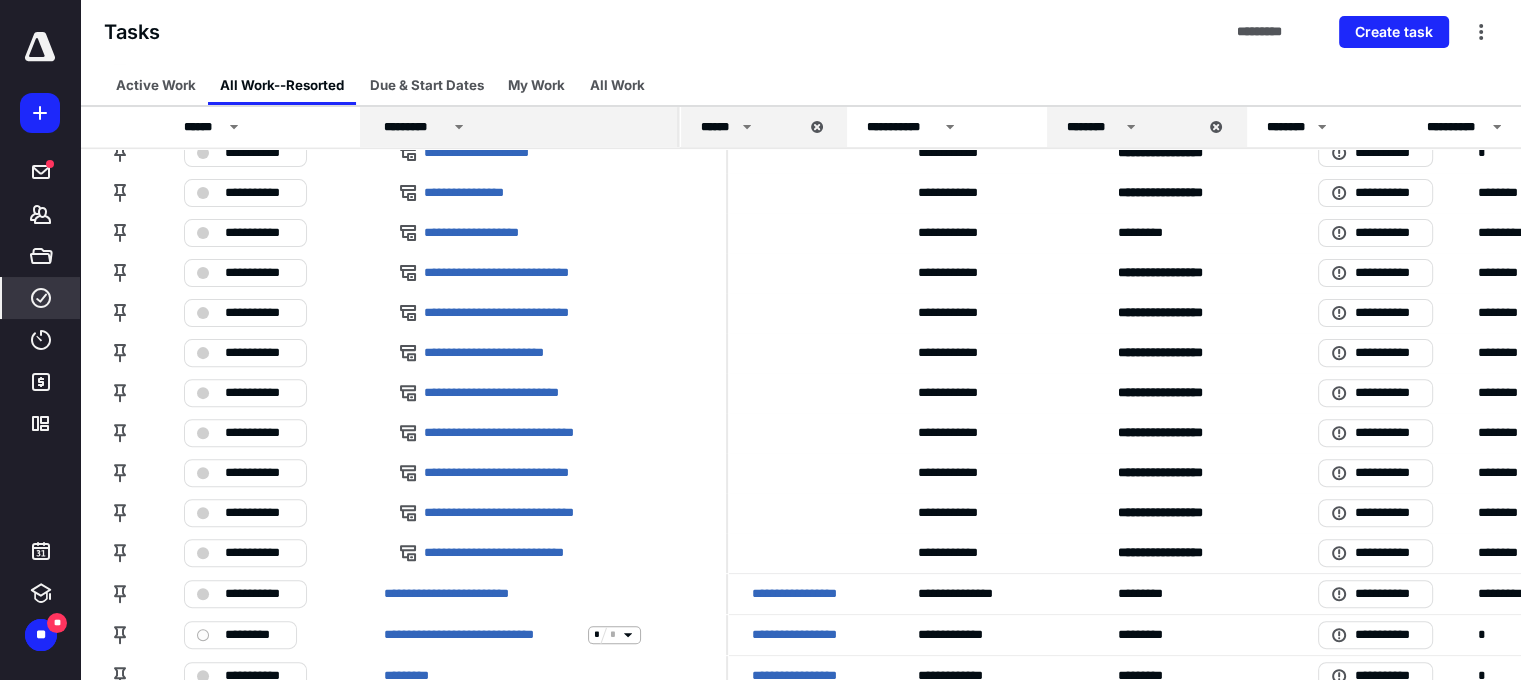 drag, startPoint x: 725, startPoint y: 122, endPoint x: 674, endPoint y: 131, distance: 51.78803 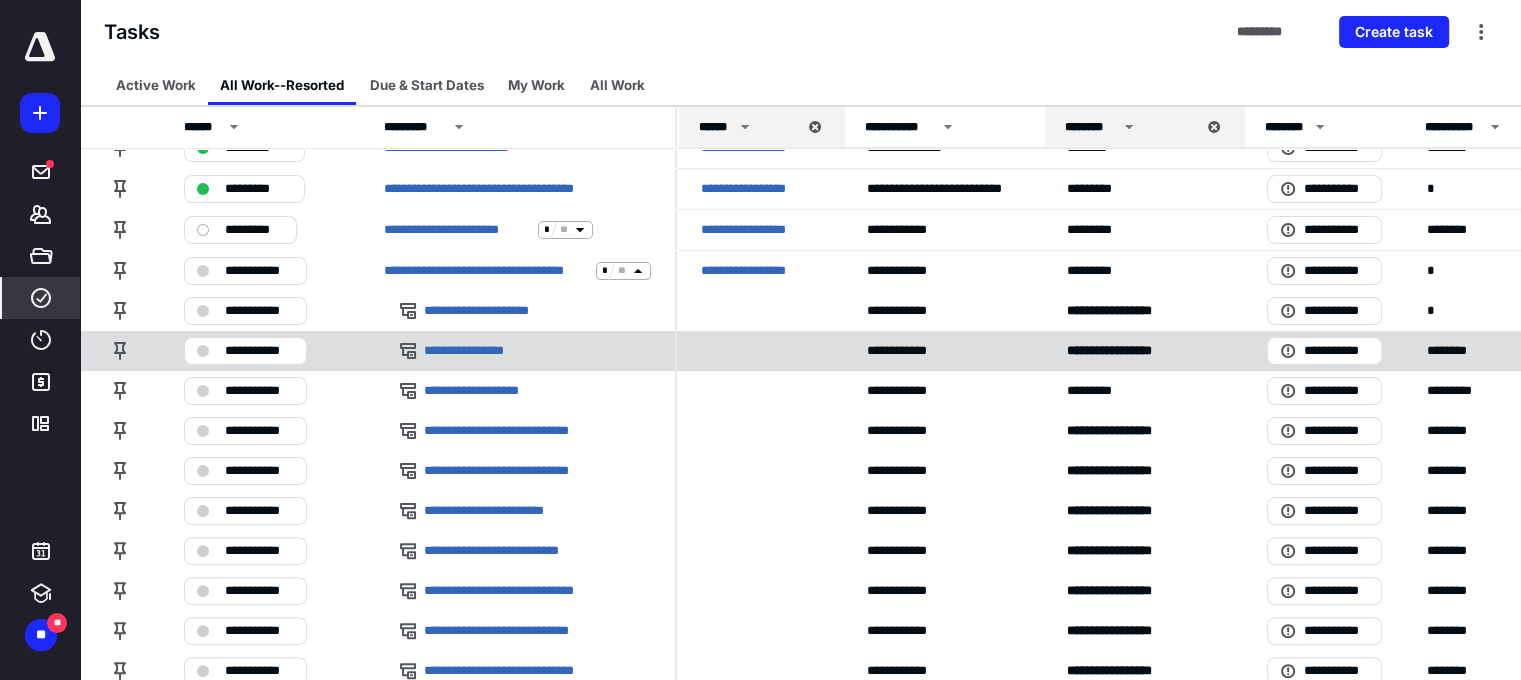 scroll, scrollTop: 400, scrollLeft: 0, axis: vertical 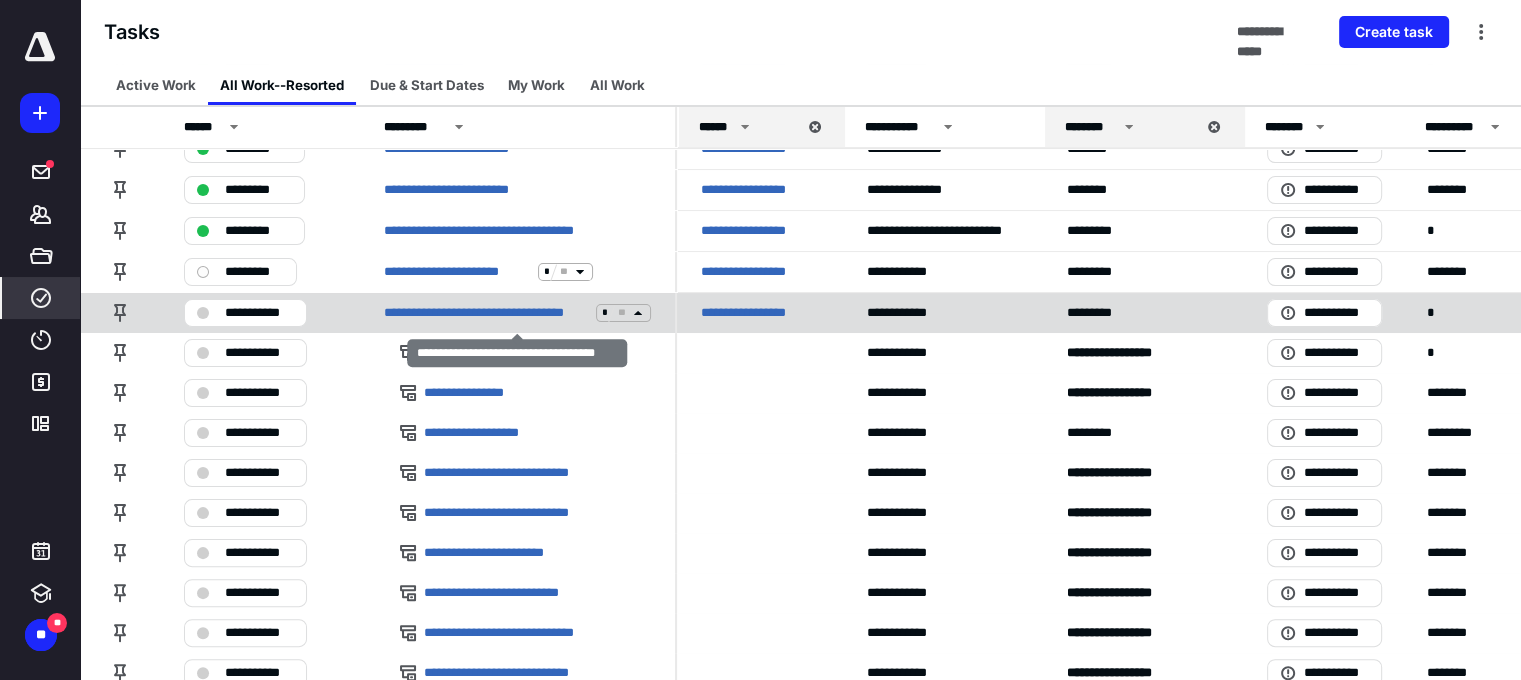click 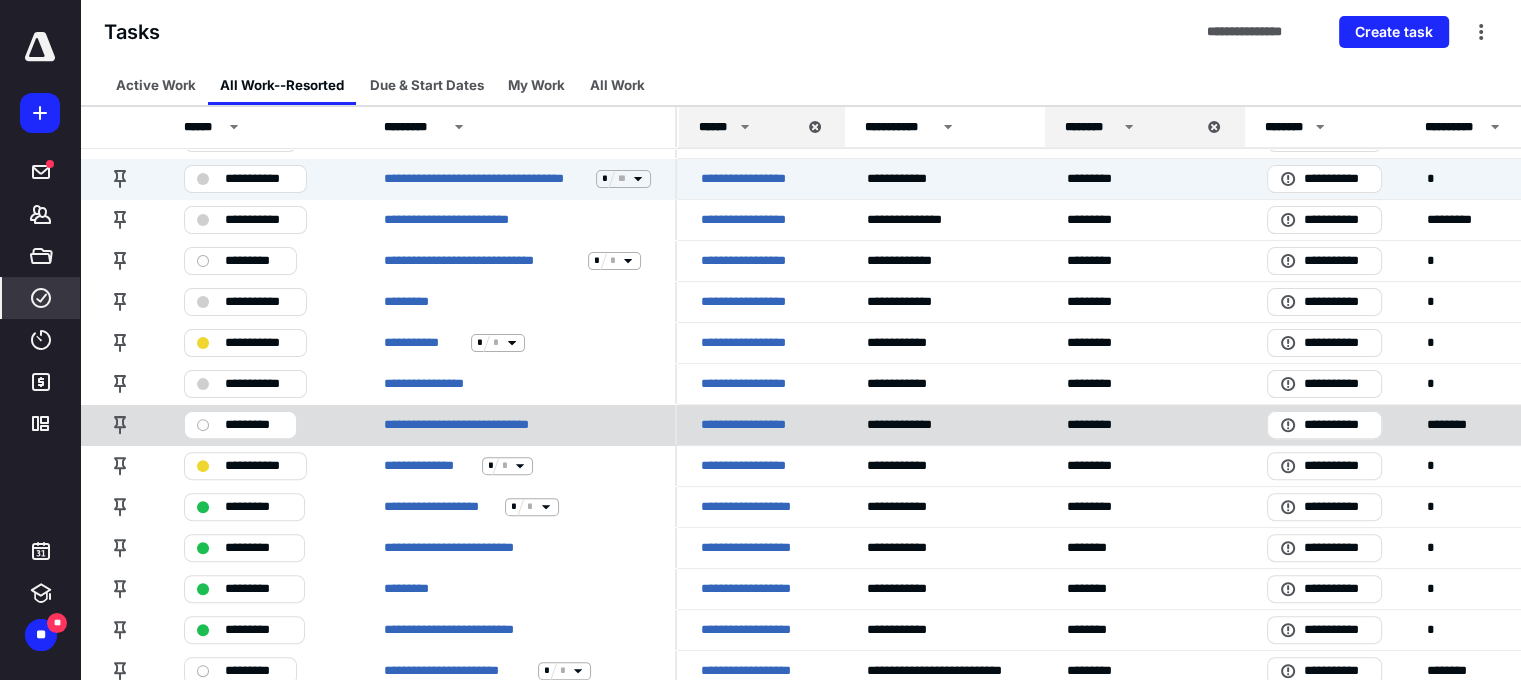 scroll, scrollTop: 400, scrollLeft: 0, axis: vertical 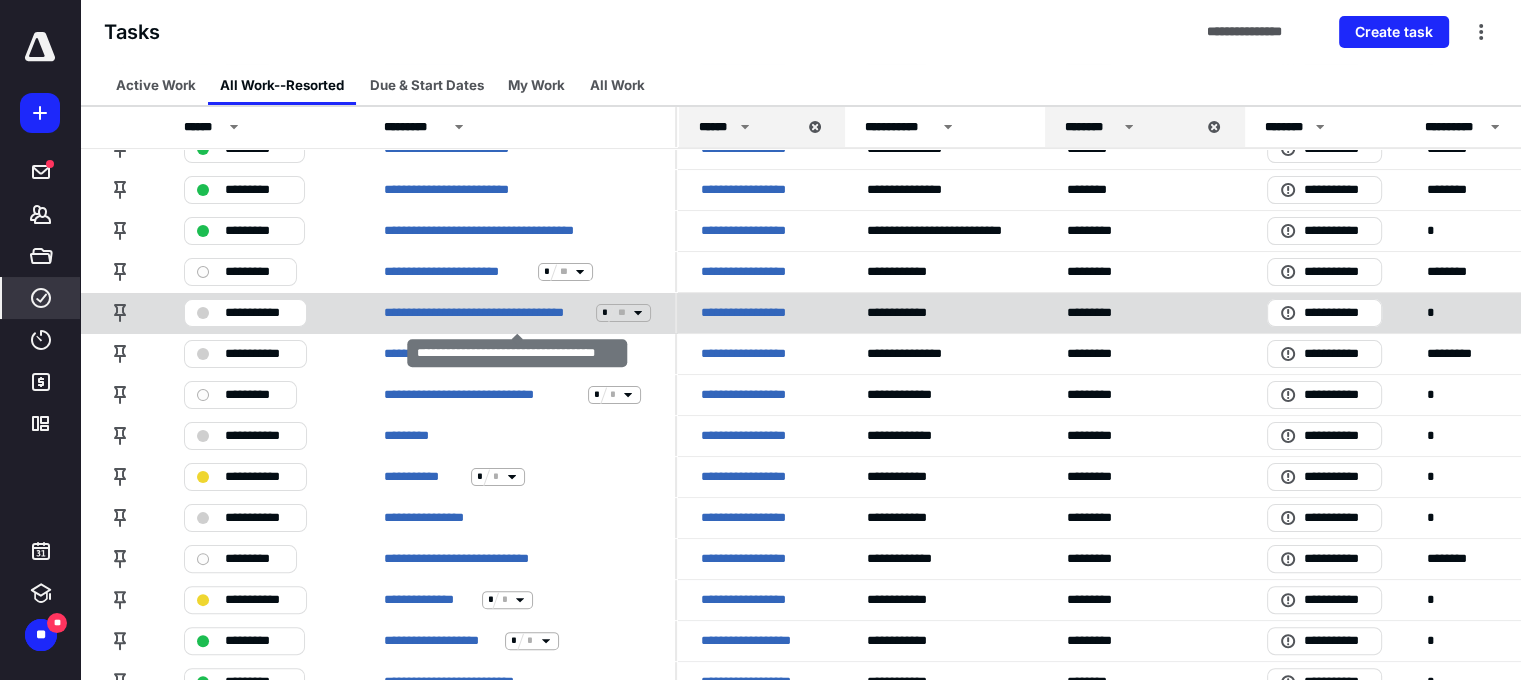 click 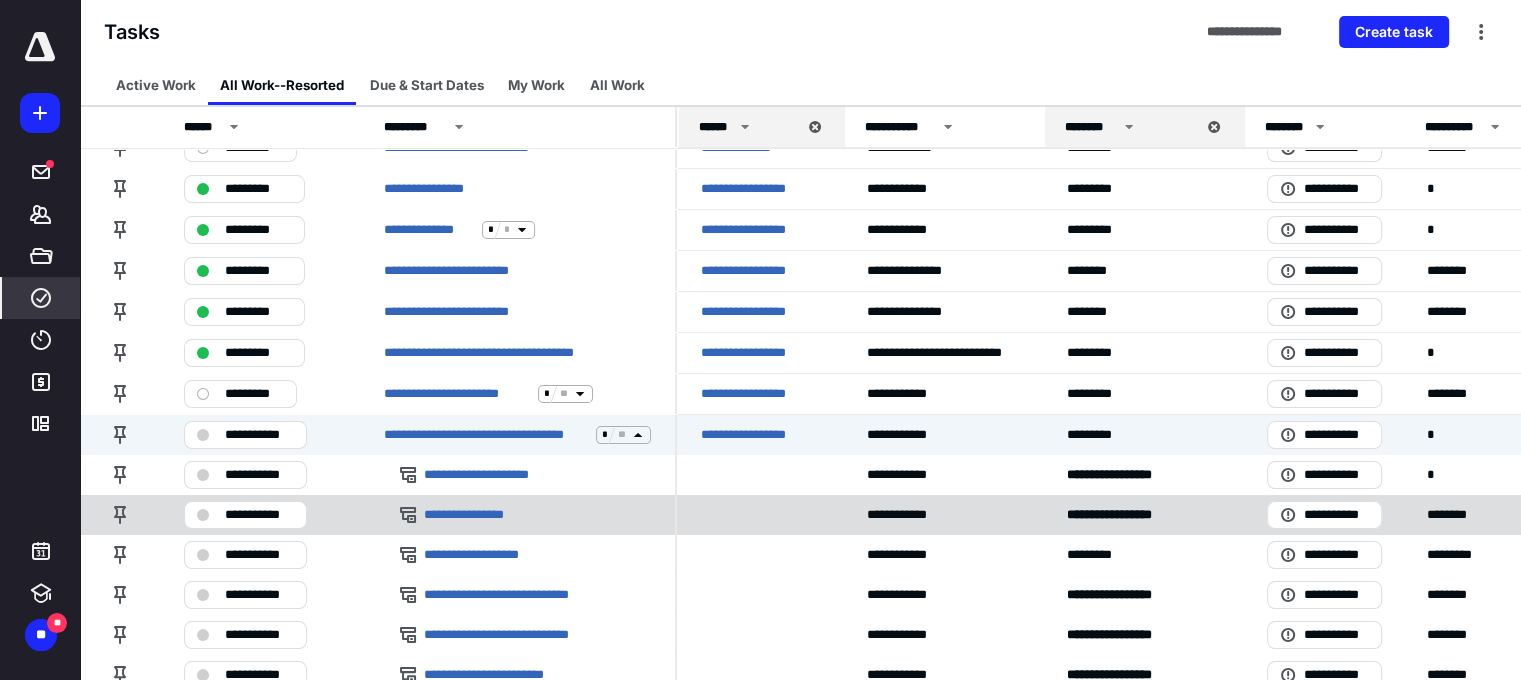 scroll, scrollTop: 300, scrollLeft: 0, axis: vertical 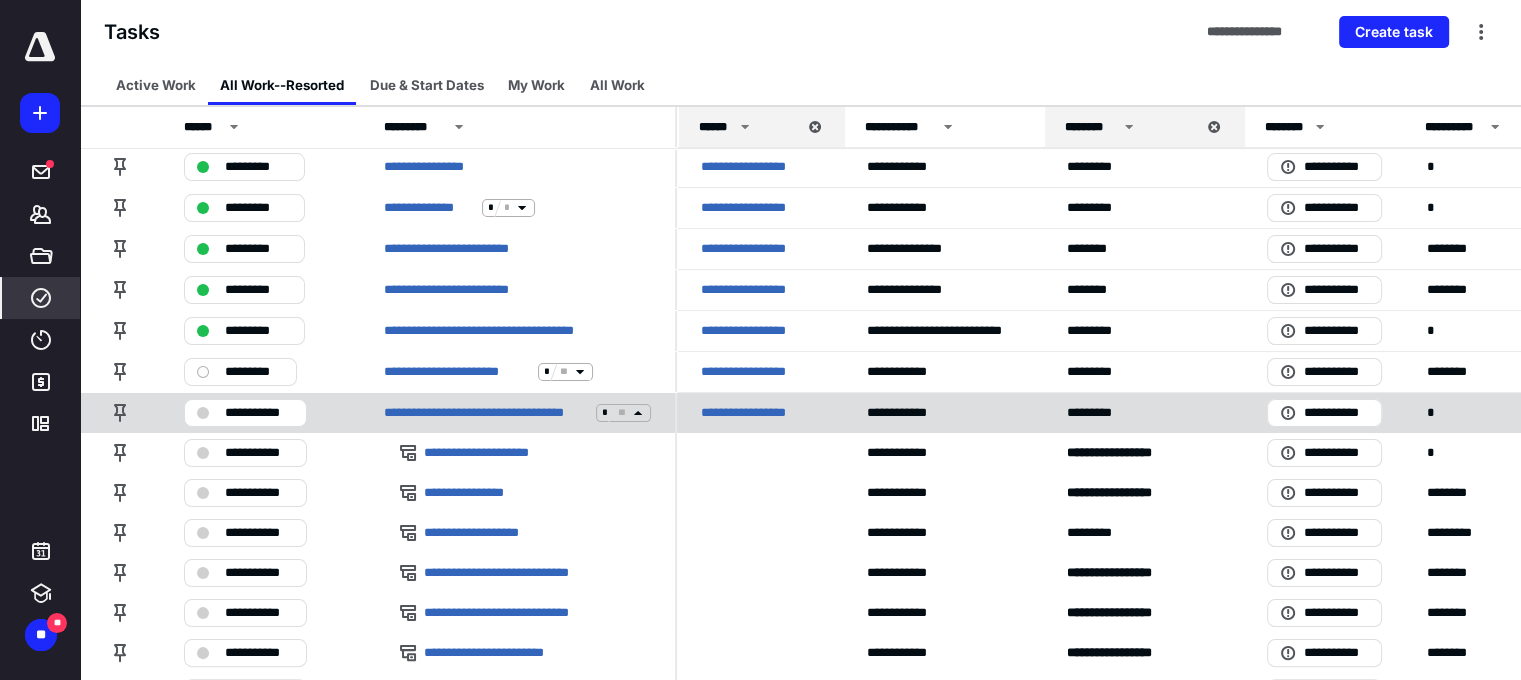 click 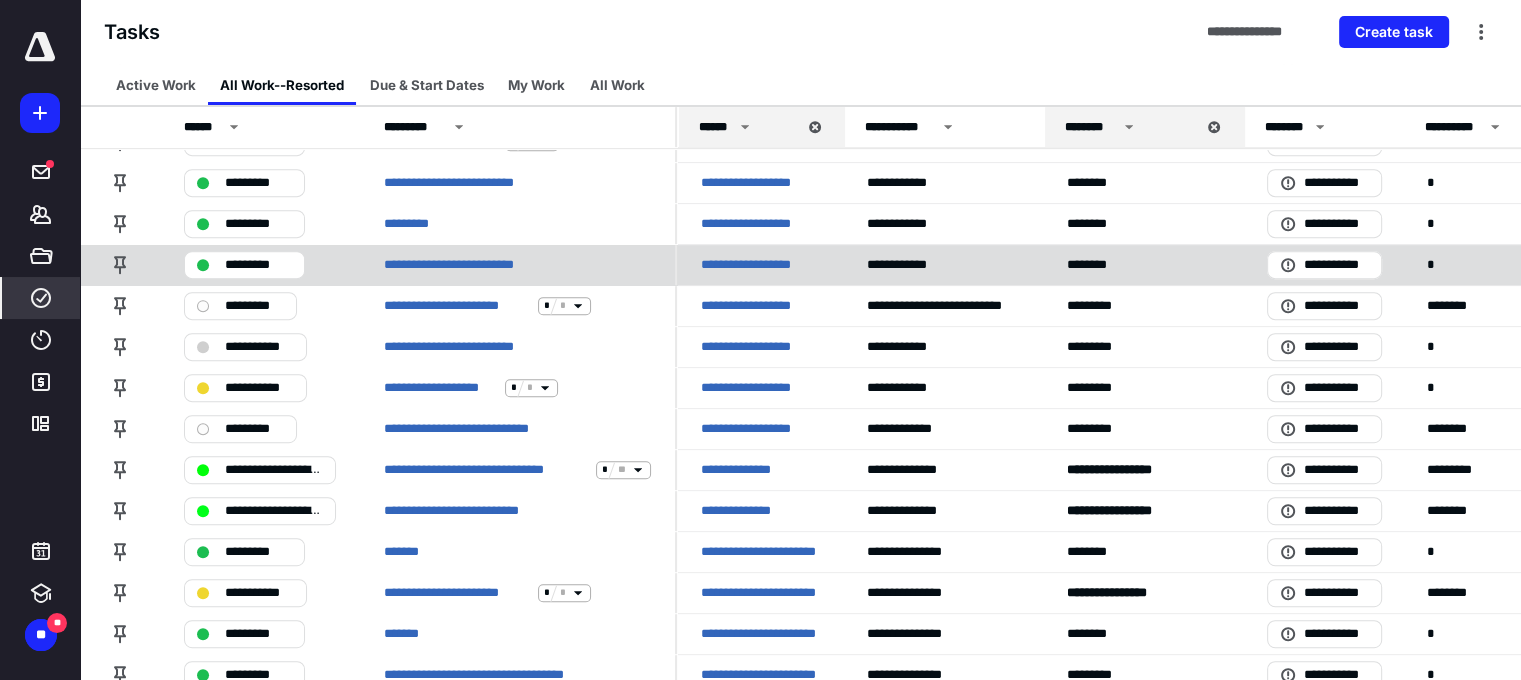 scroll, scrollTop: 900, scrollLeft: 0, axis: vertical 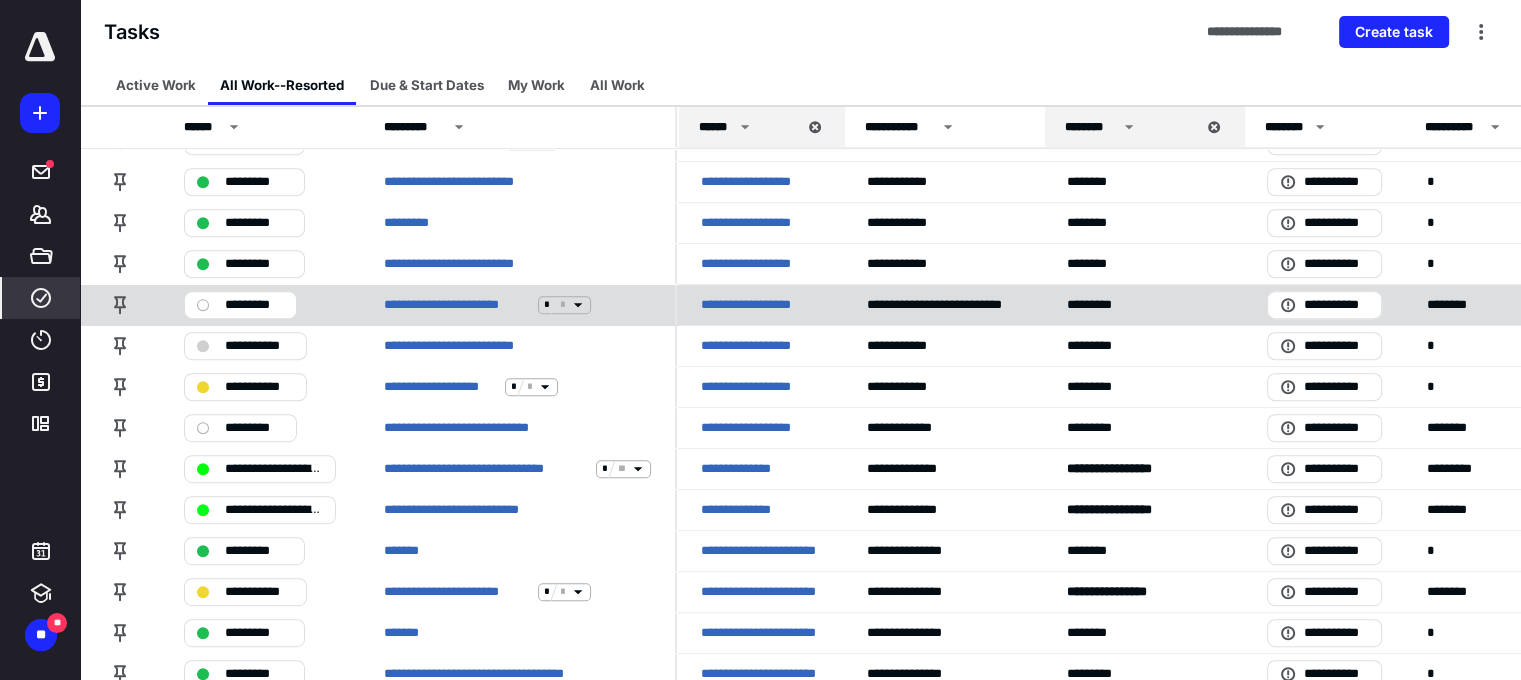 click 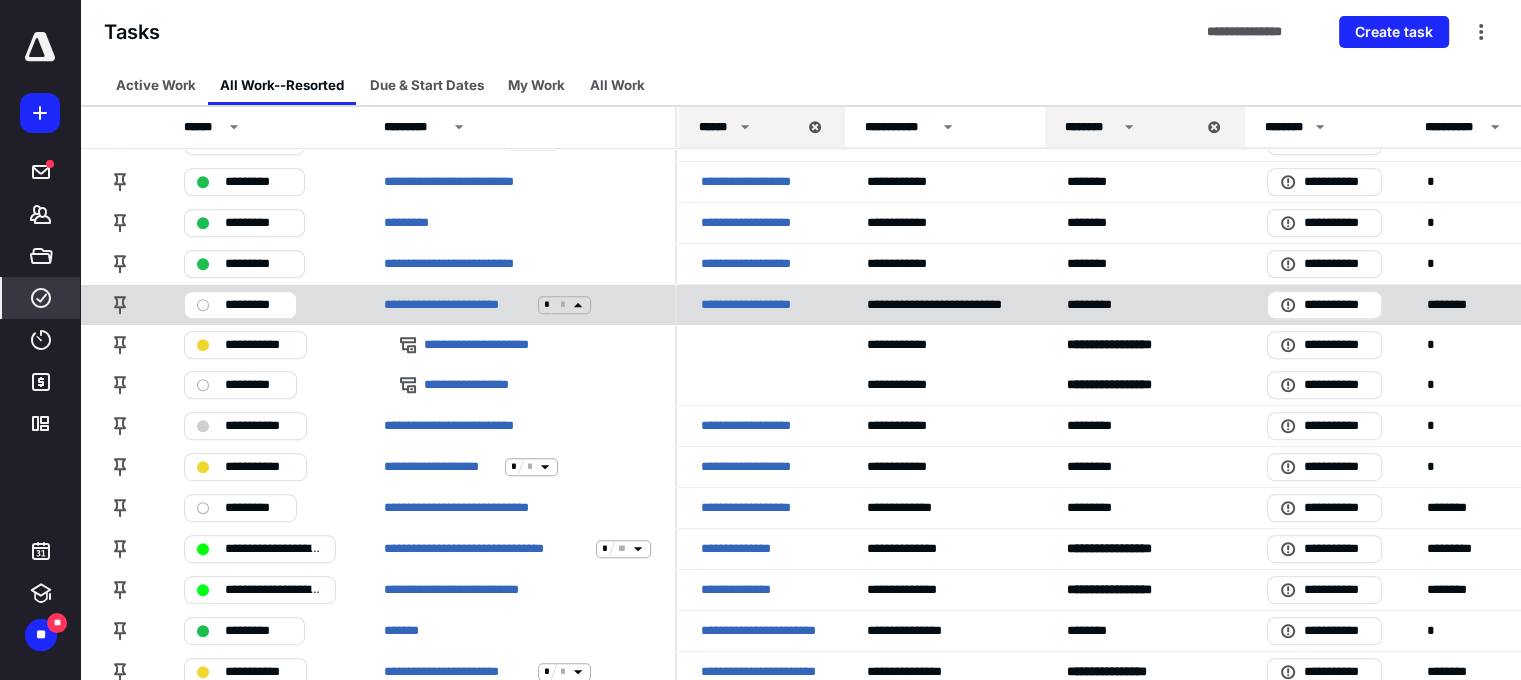 click 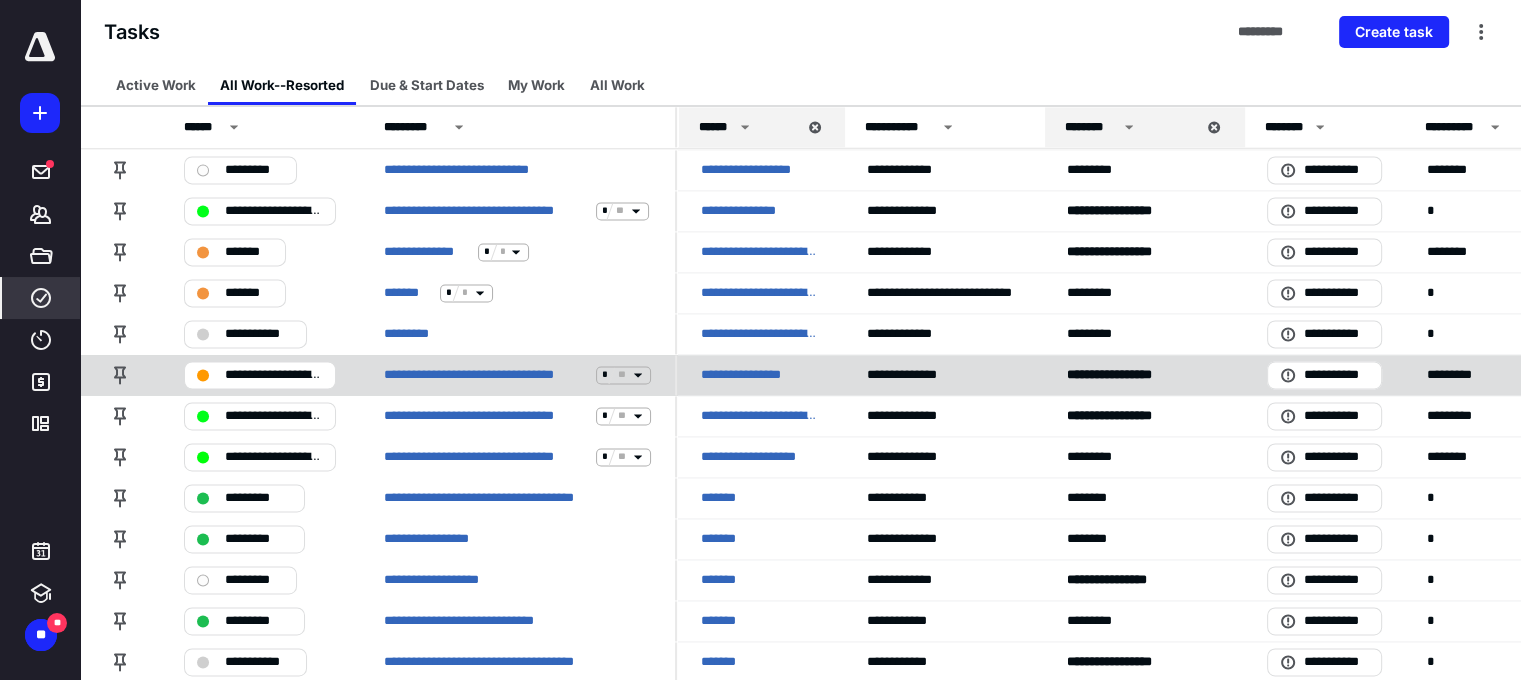 scroll, scrollTop: 3100, scrollLeft: 0, axis: vertical 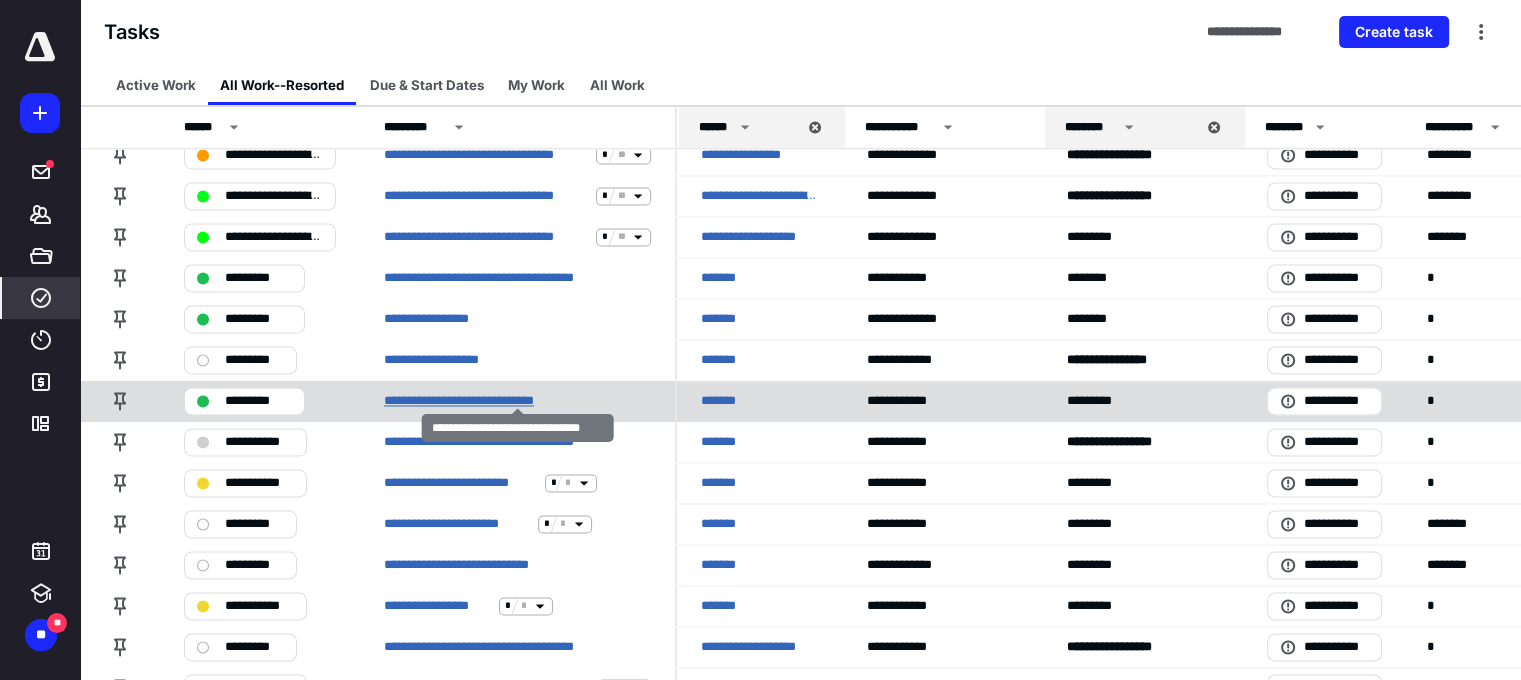 click on "**********" at bounding box center (476, 401) 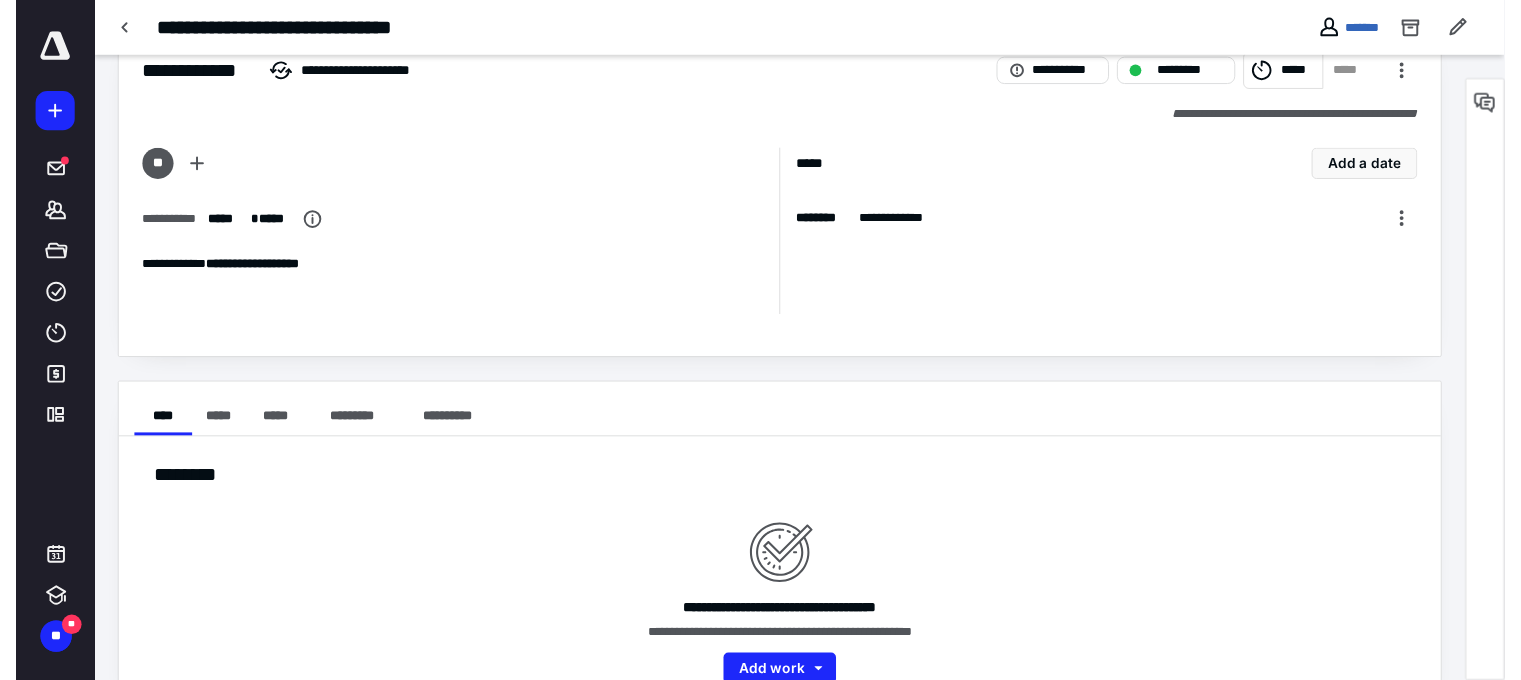 scroll, scrollTop: 0, scrollLeft: 0, axis: both 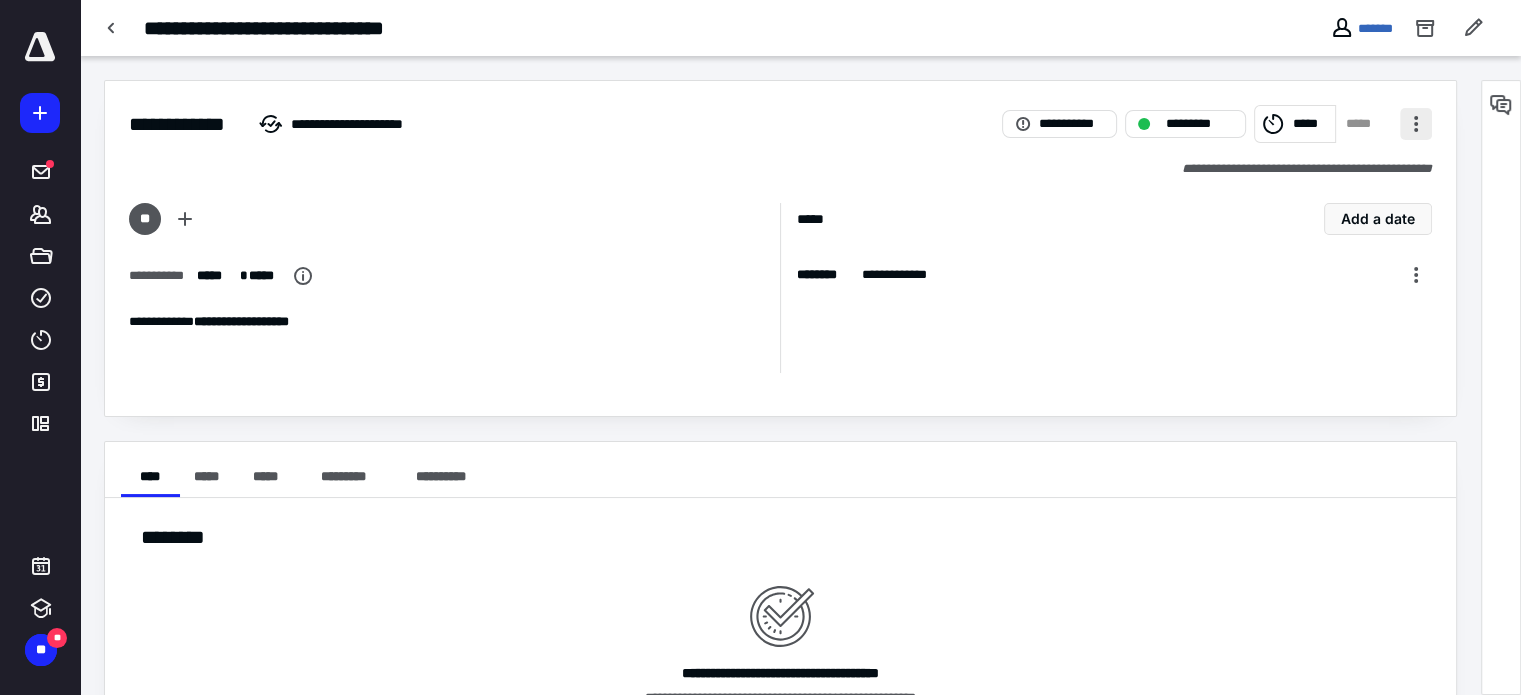 click at bounding box center (1416, 124) 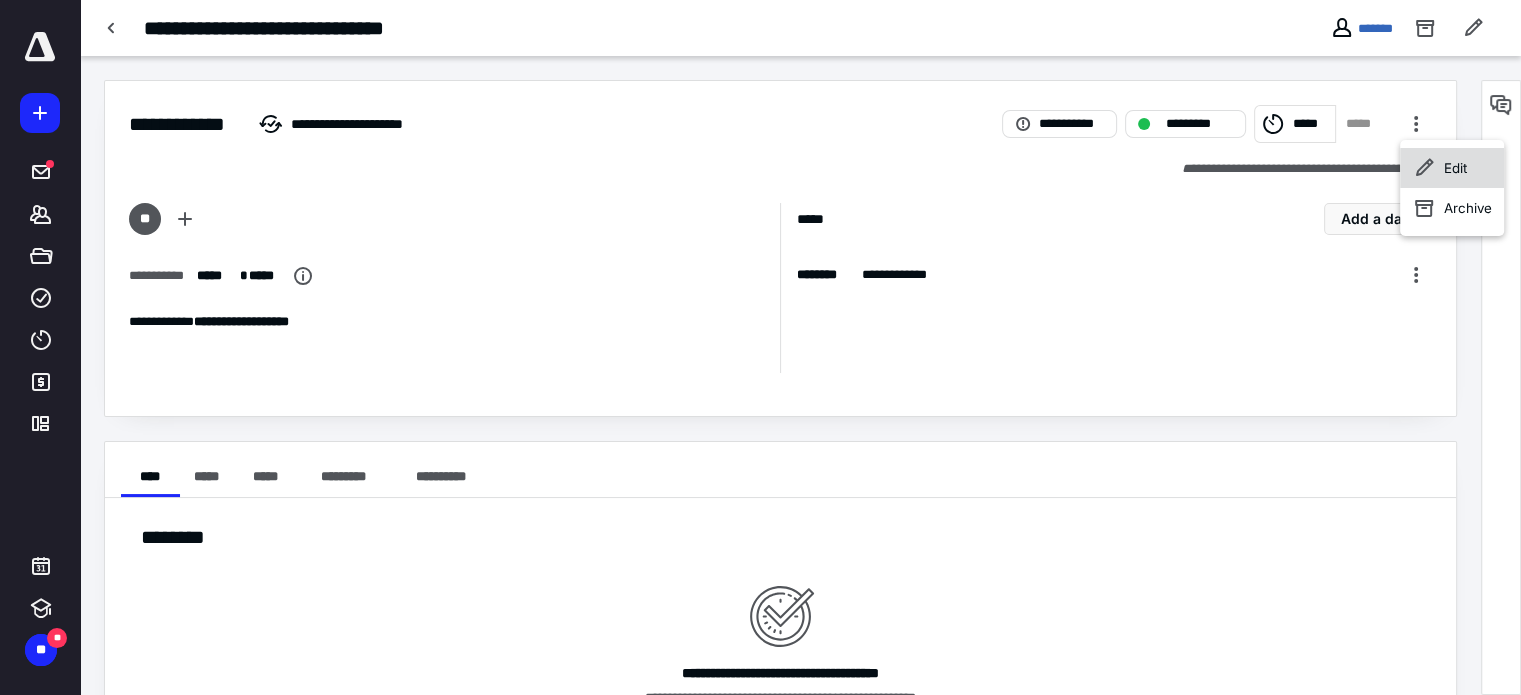 click on "Edit" at bounding box center [1455, 168] 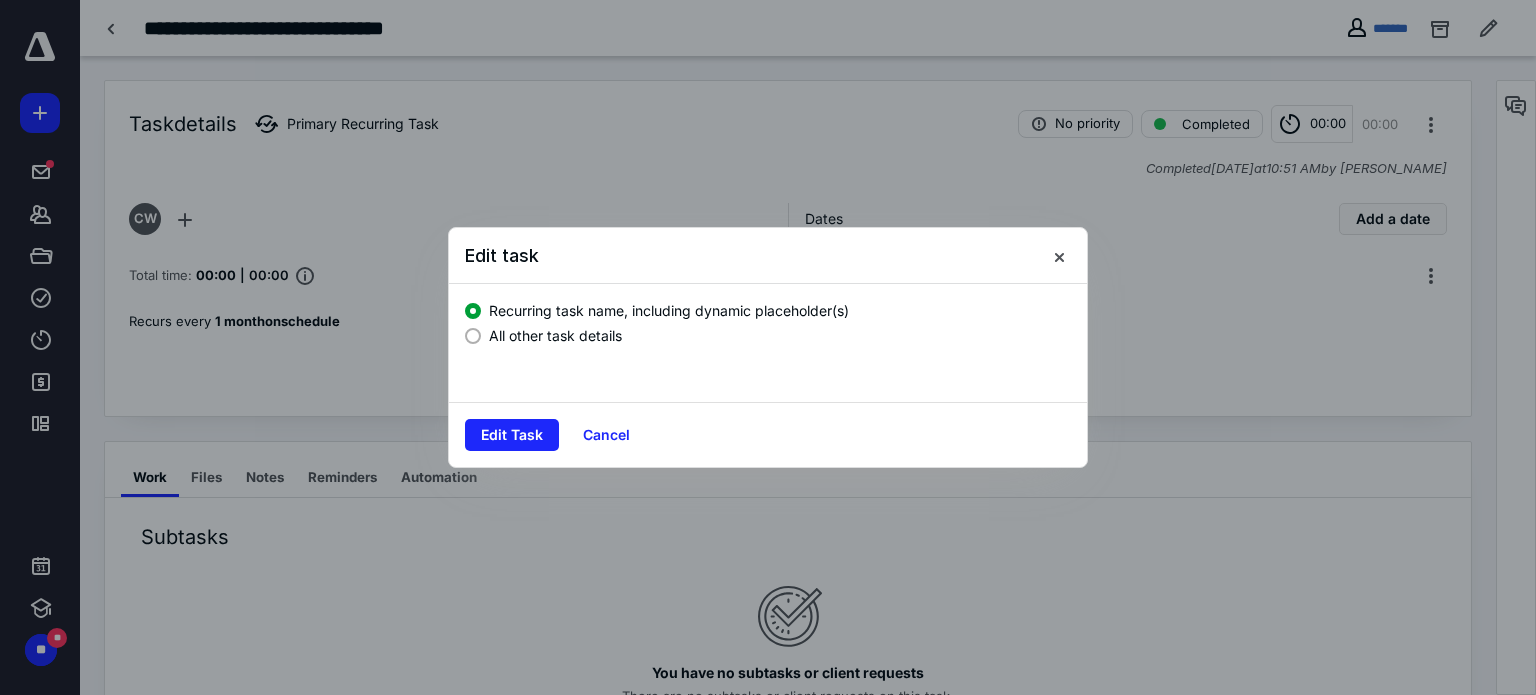 drag, startPoint x: 741, startPoint y: 247, endPoint x: 756, endPoint y: 329, distance: 83.360664 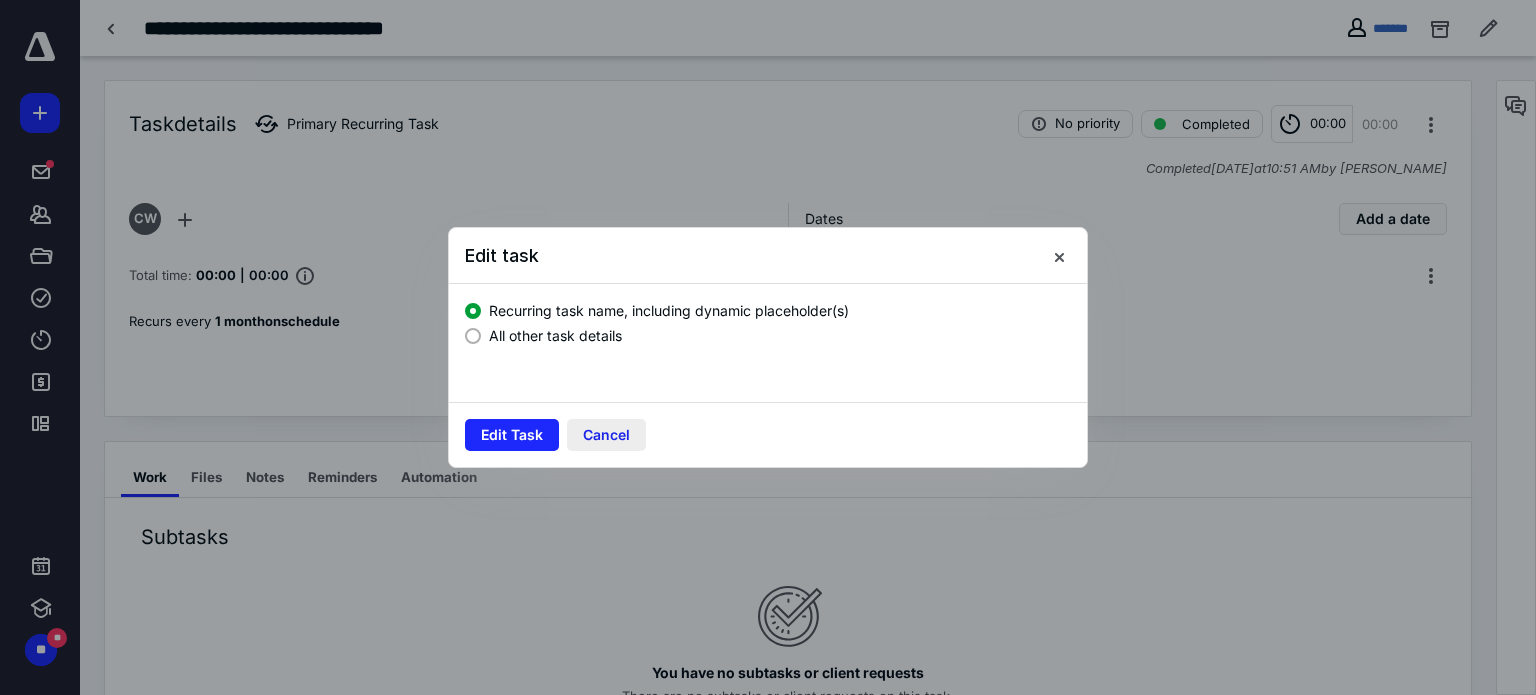 click on "Cancel" at bounding box center (606, 435) 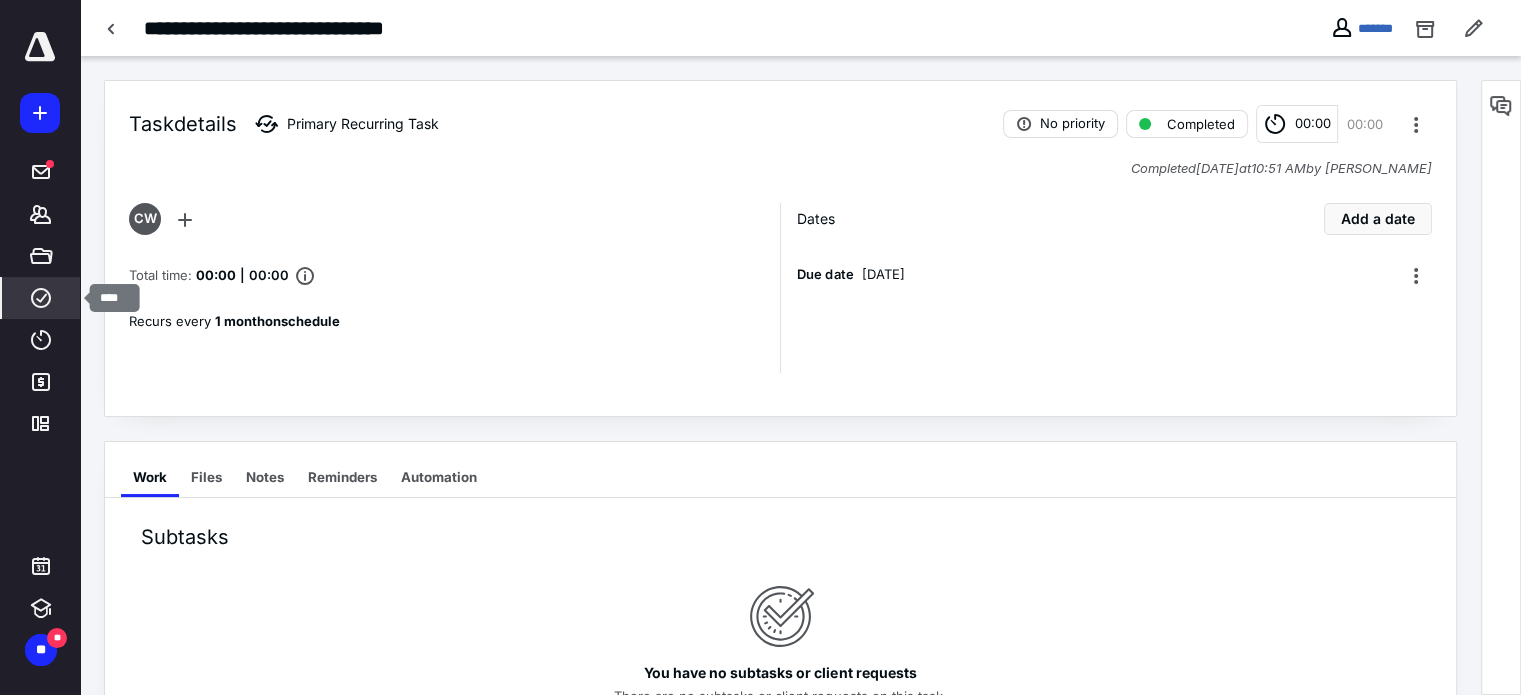 click 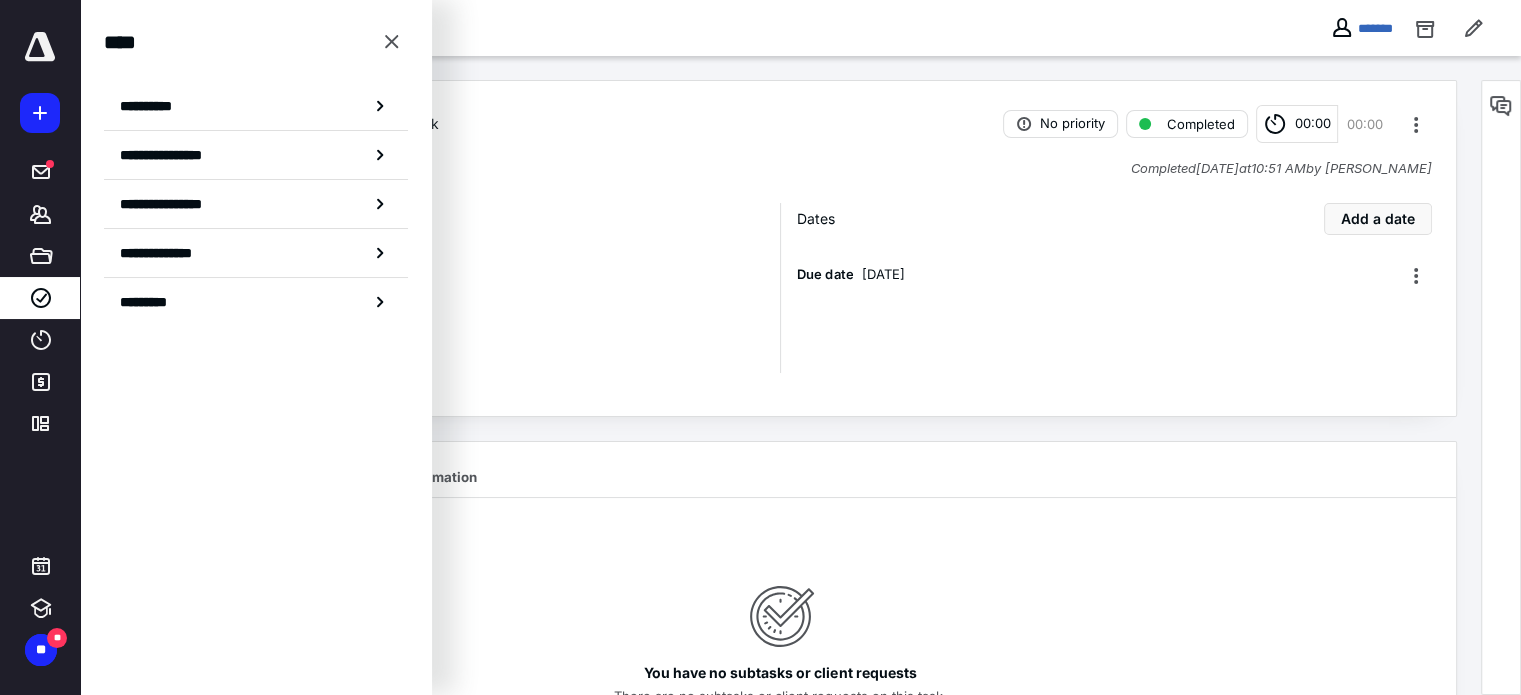 click on "**********" at bounding box center (595, 28) 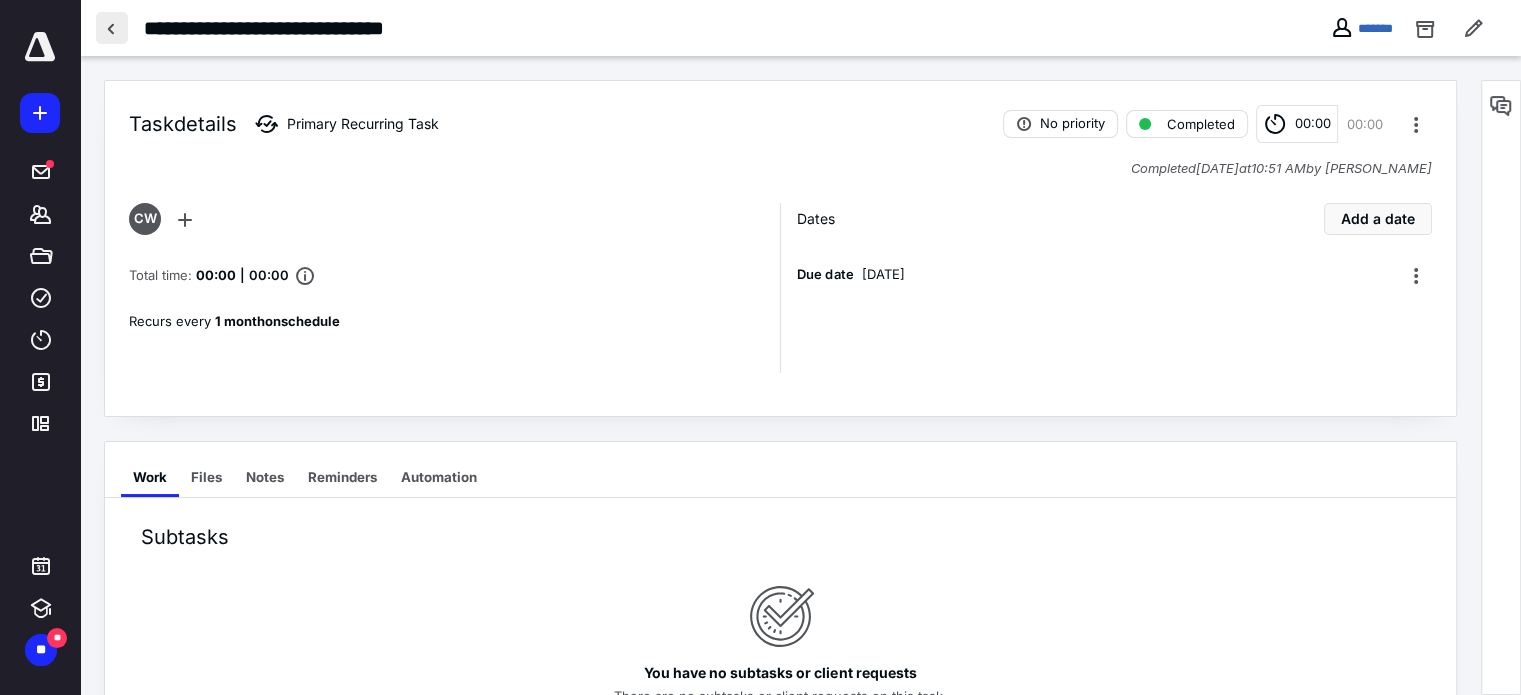 click at bounding box center [112, 28] 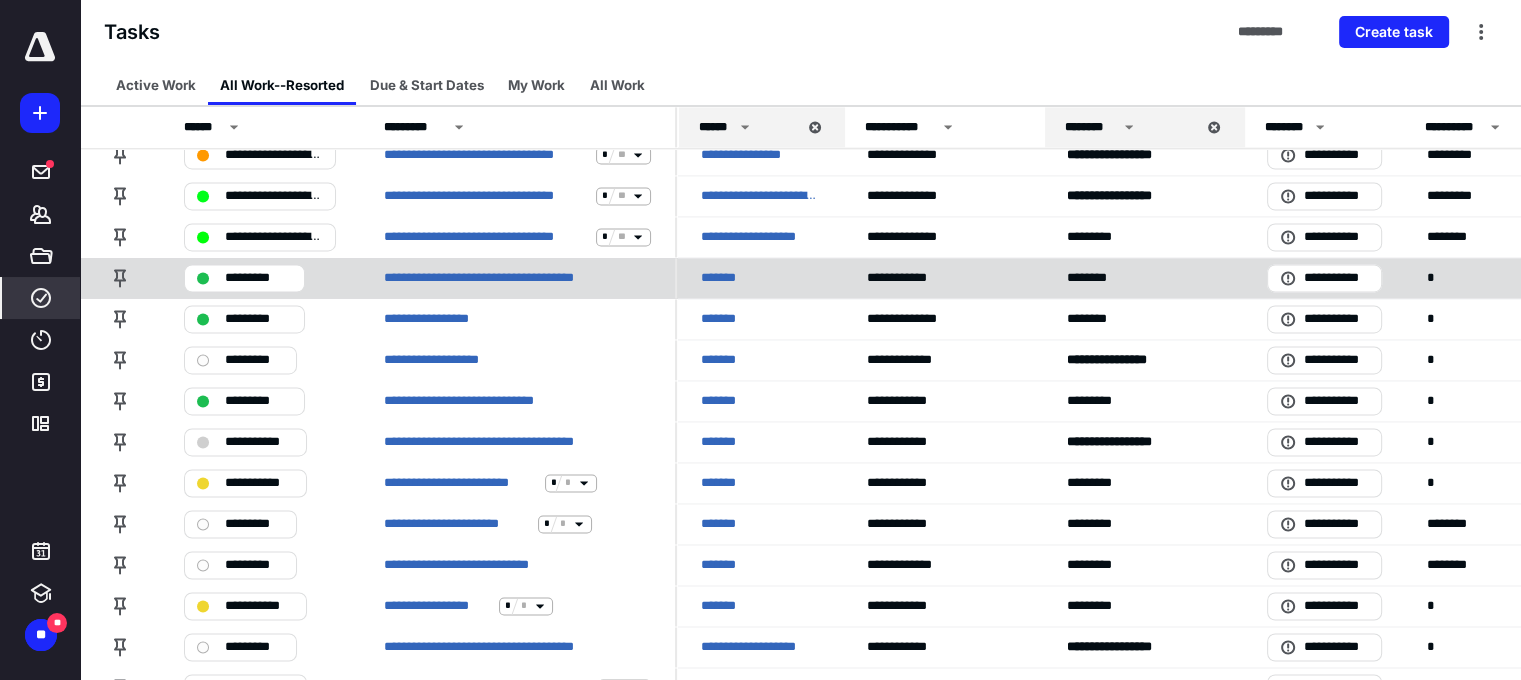 scroll, scrollTop: 3200, scrollLeft: 0, axis: vertical 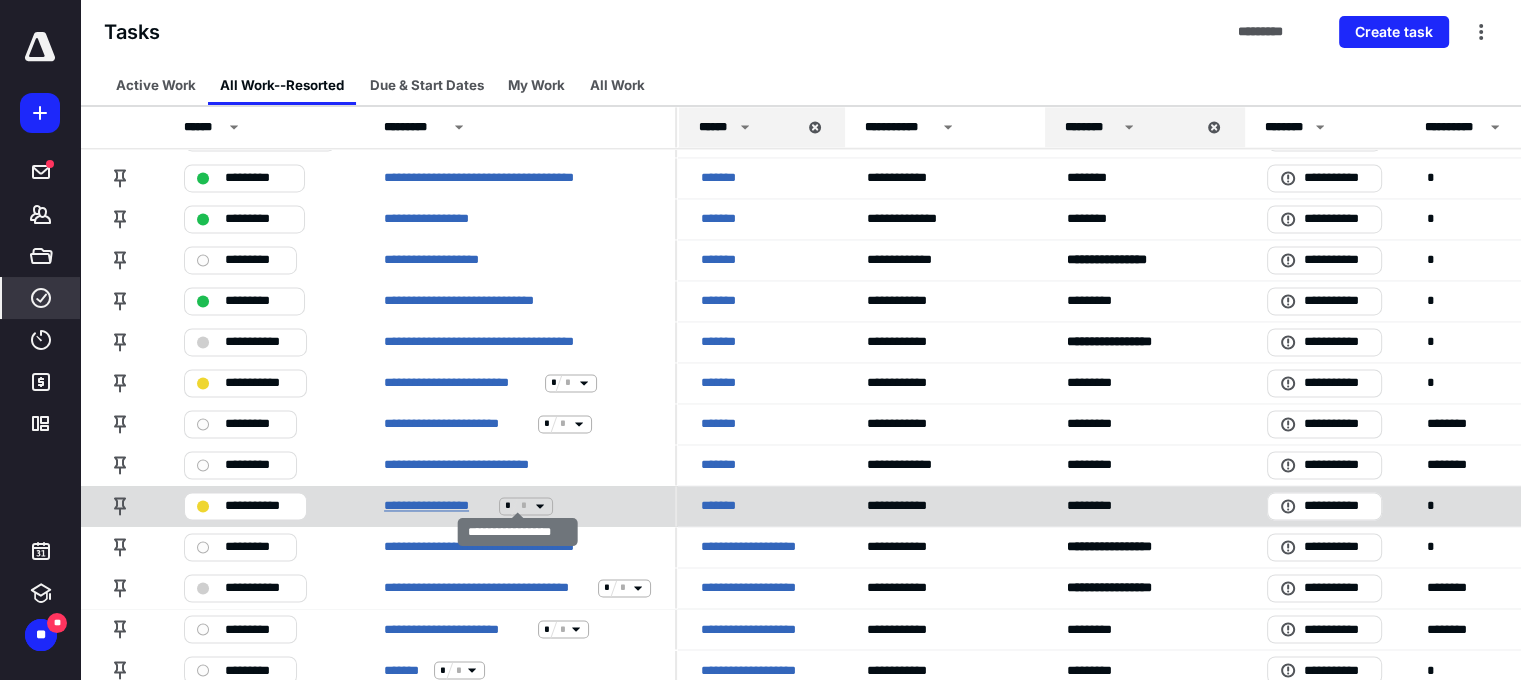 click on "**********" at bounding box center [437, 506] 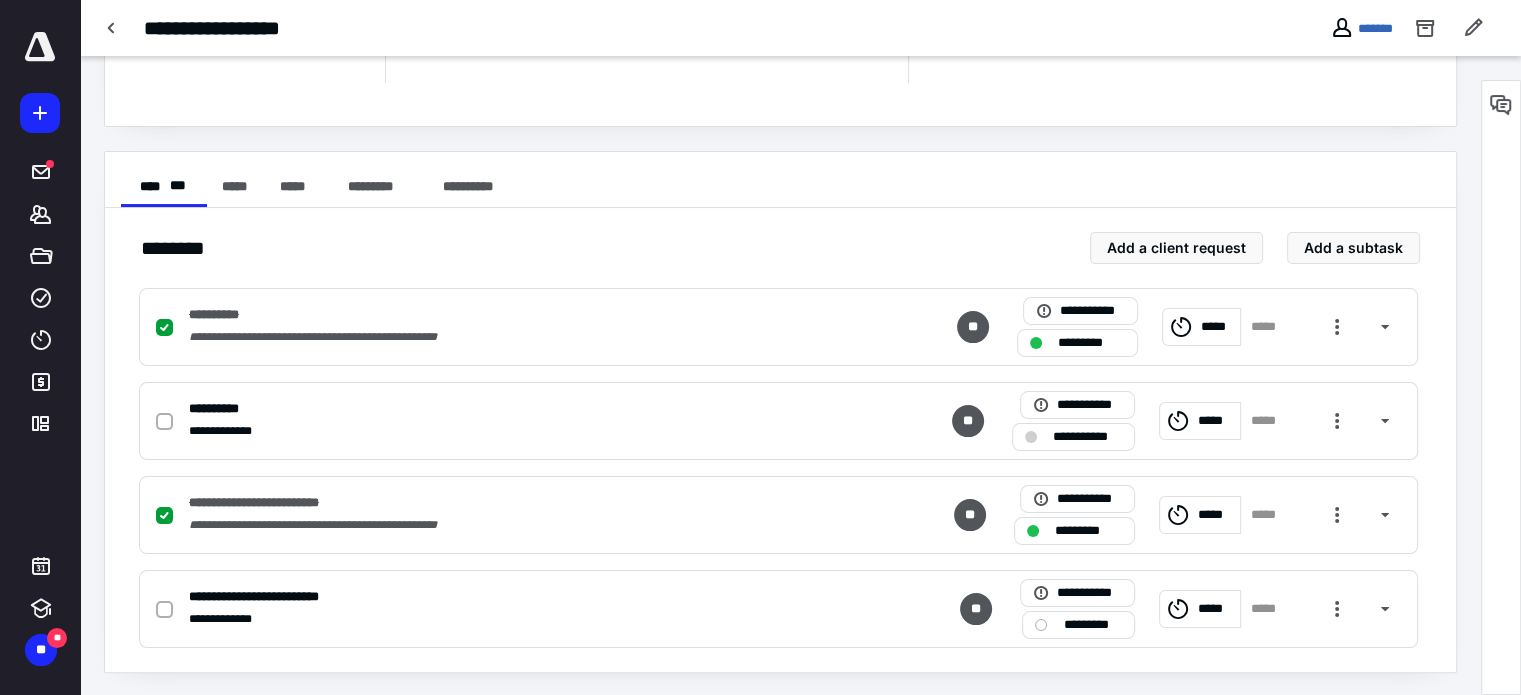 scroll, scrollTop: 296, scrollLeft: 0, axis: vertical 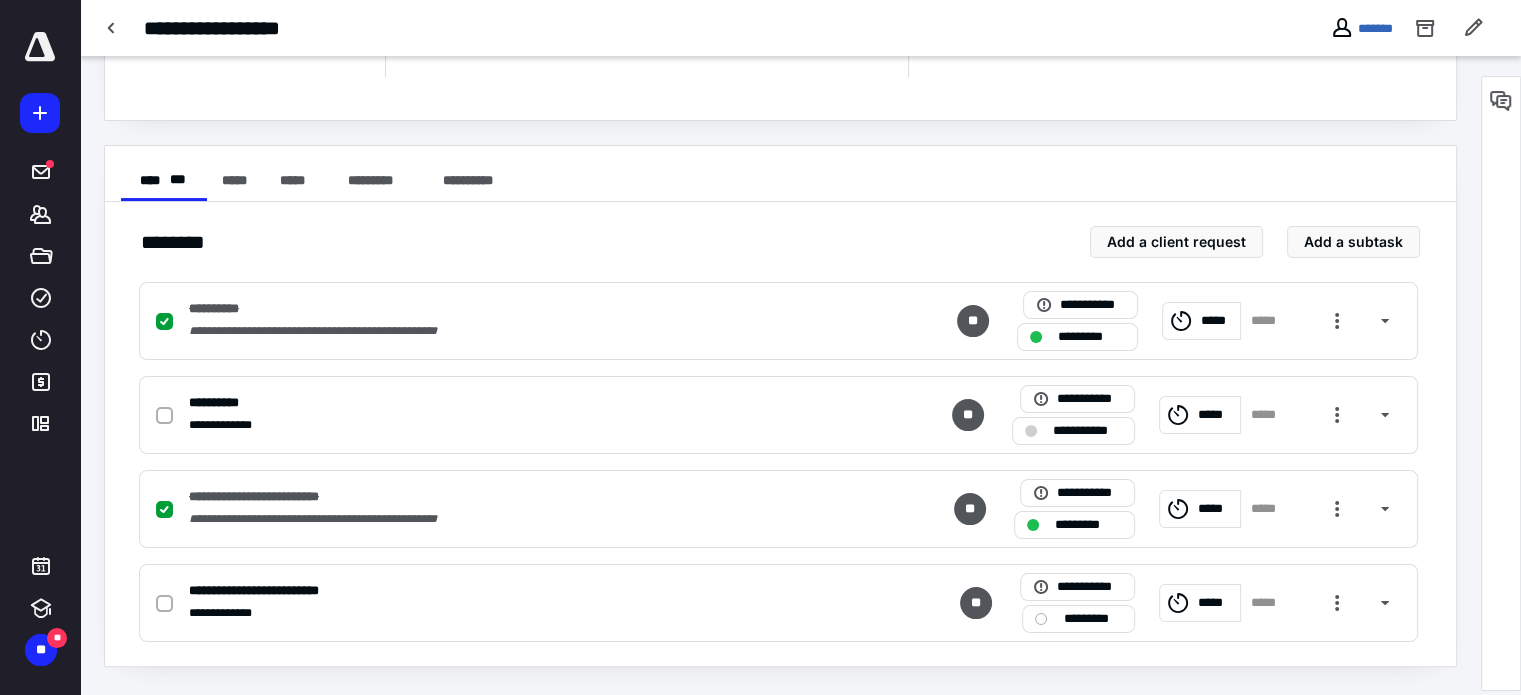 click on "**********" at bounding box center [780, 174] 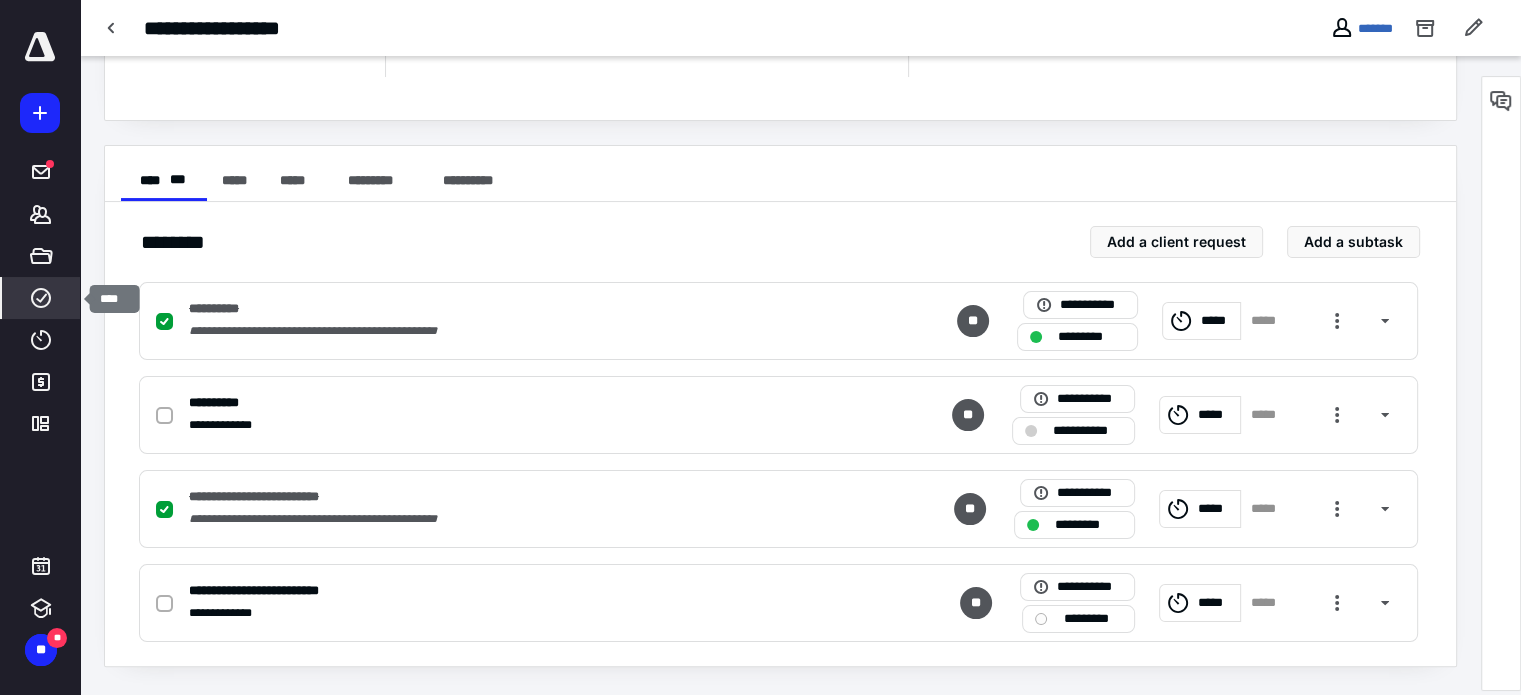click 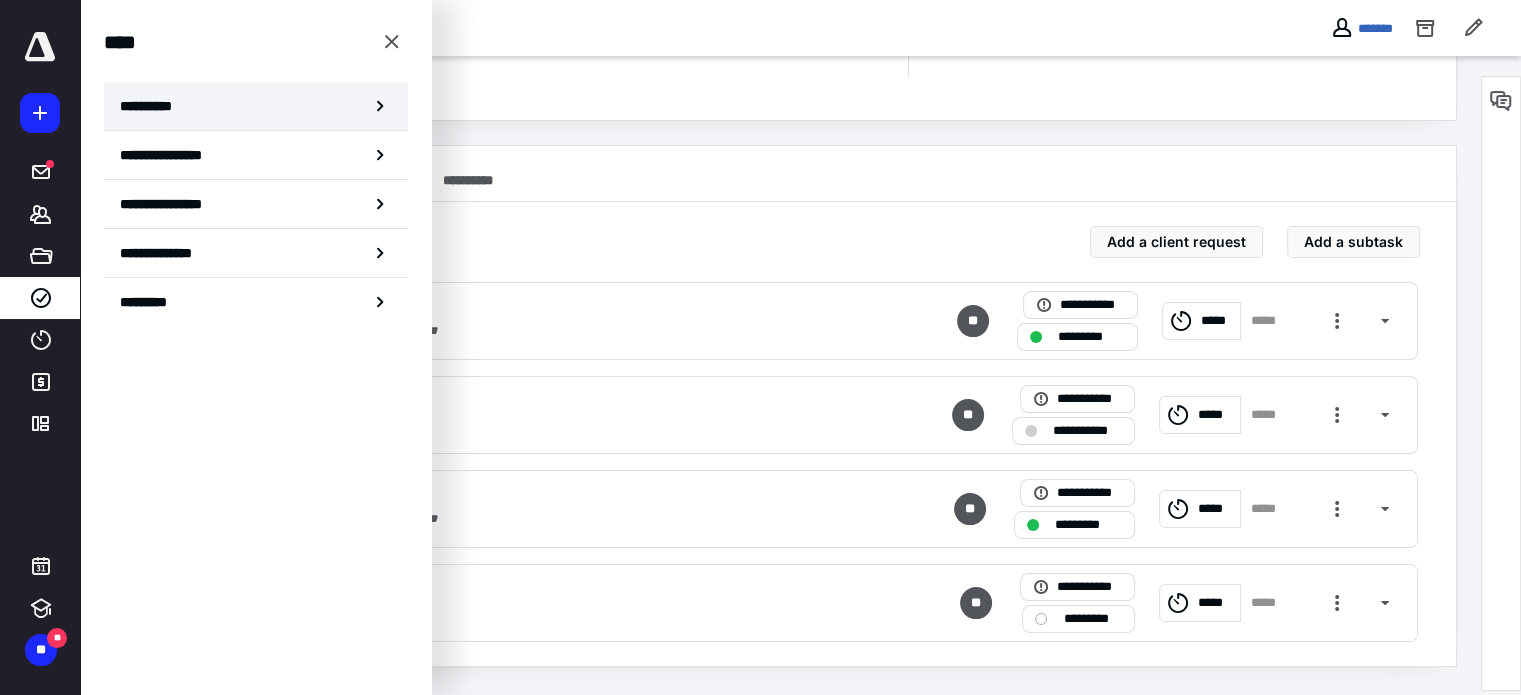 click on "**********" at bounding box center (153, 106) 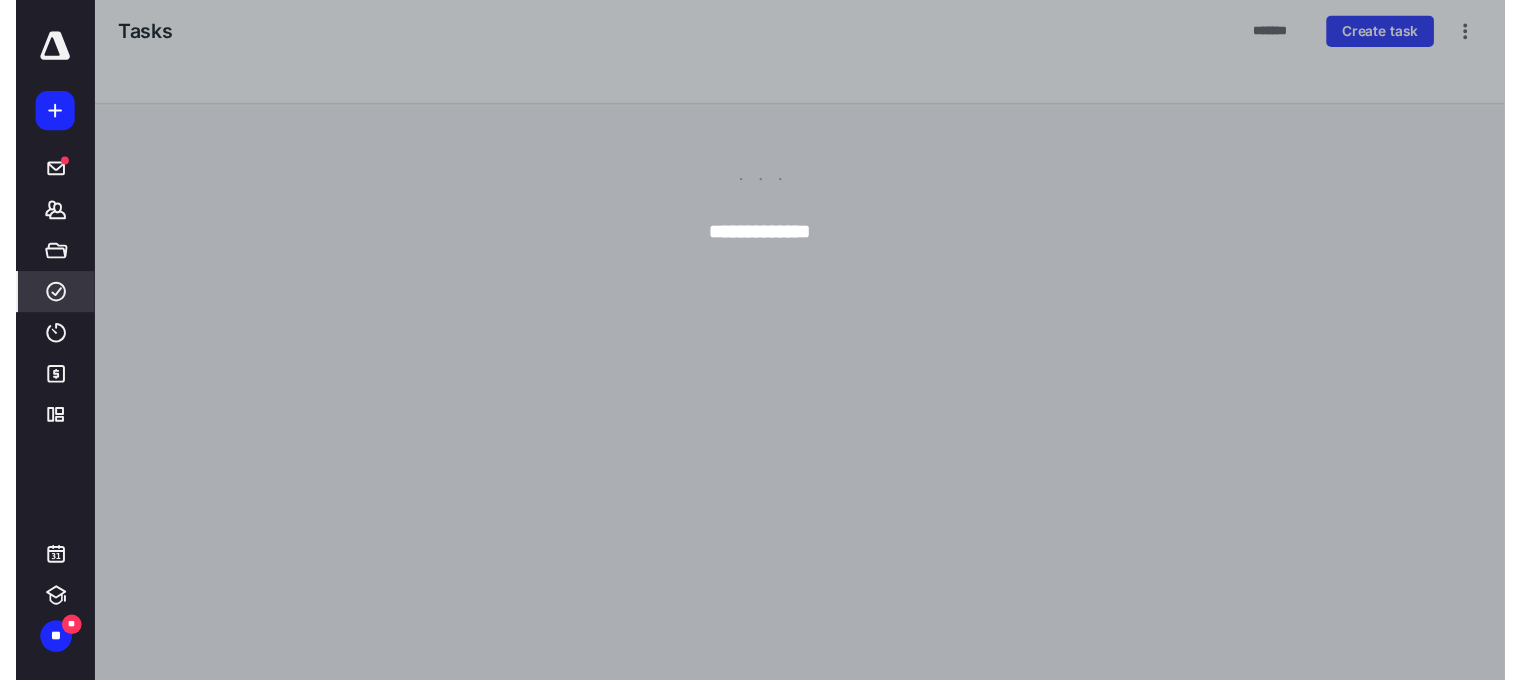 scroll, scrollTop: 0, scrollLeft: 0, axis: both 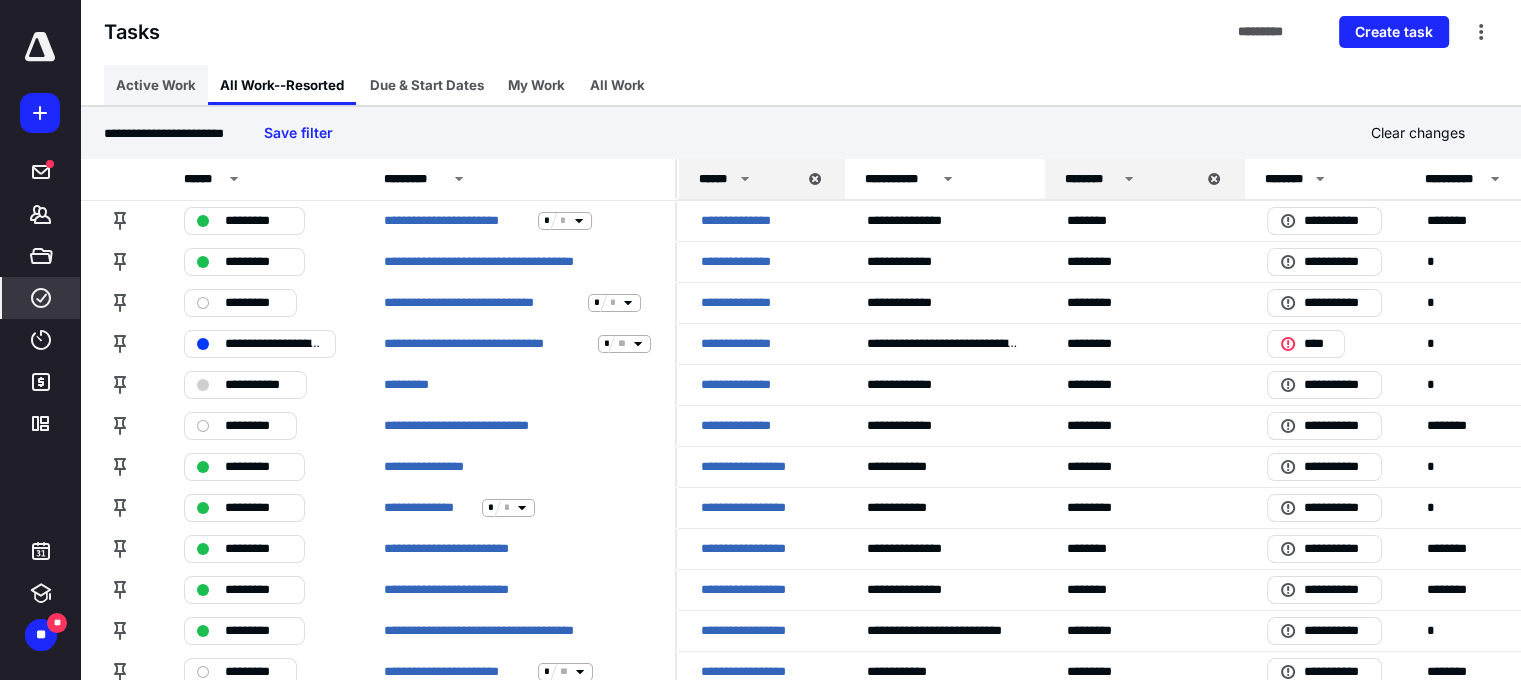 click on "Active Work" at bounding box center (156, 85) 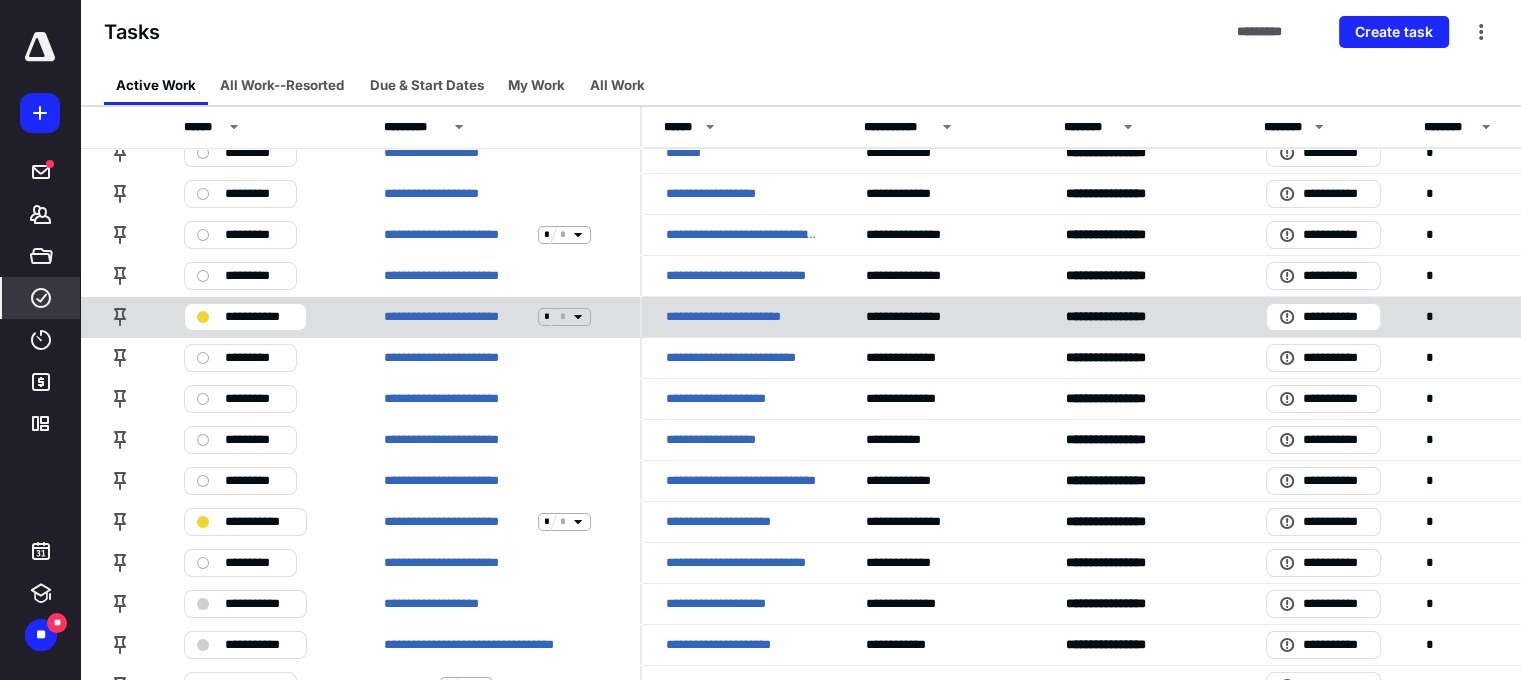 scroll, scrollTop: 0, scrollLeft: 0, axis: both 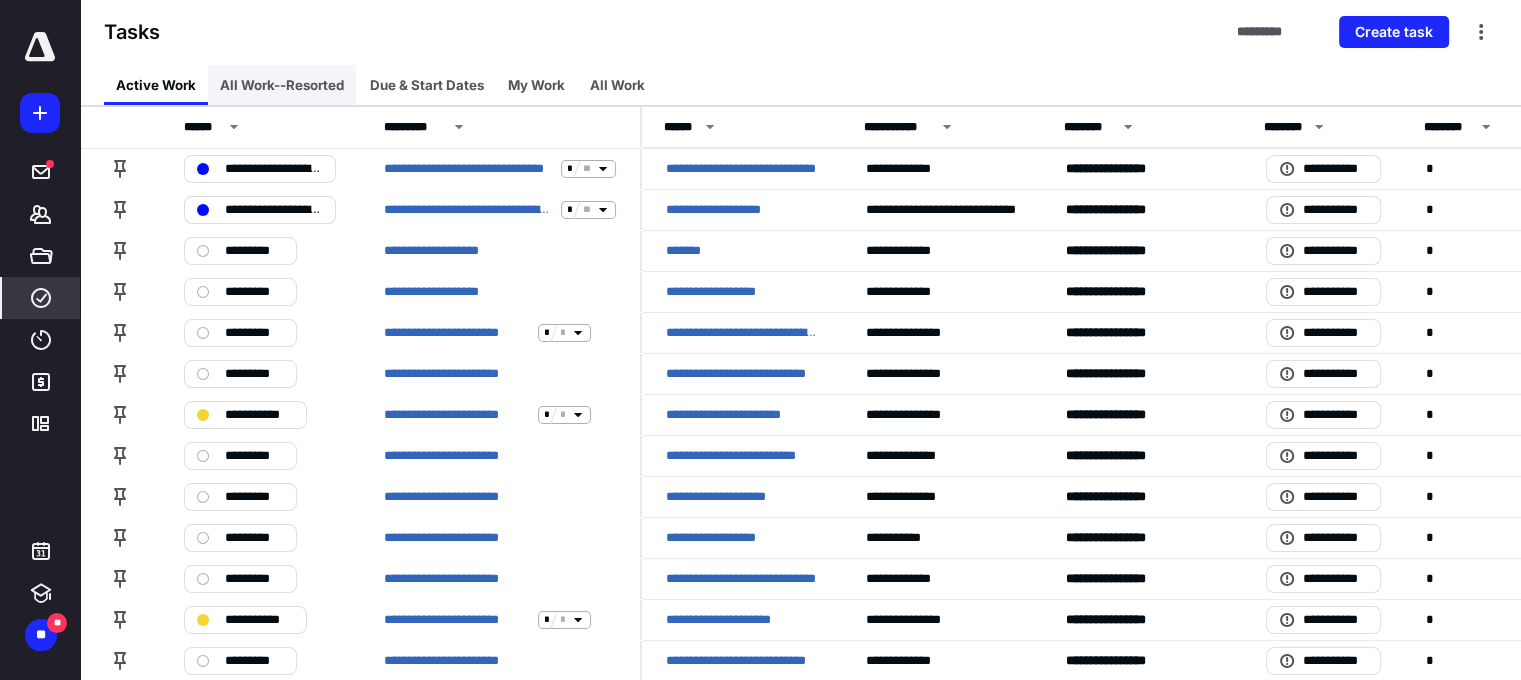 click on "All Work--Resorted" at bounding box center (282, 85) 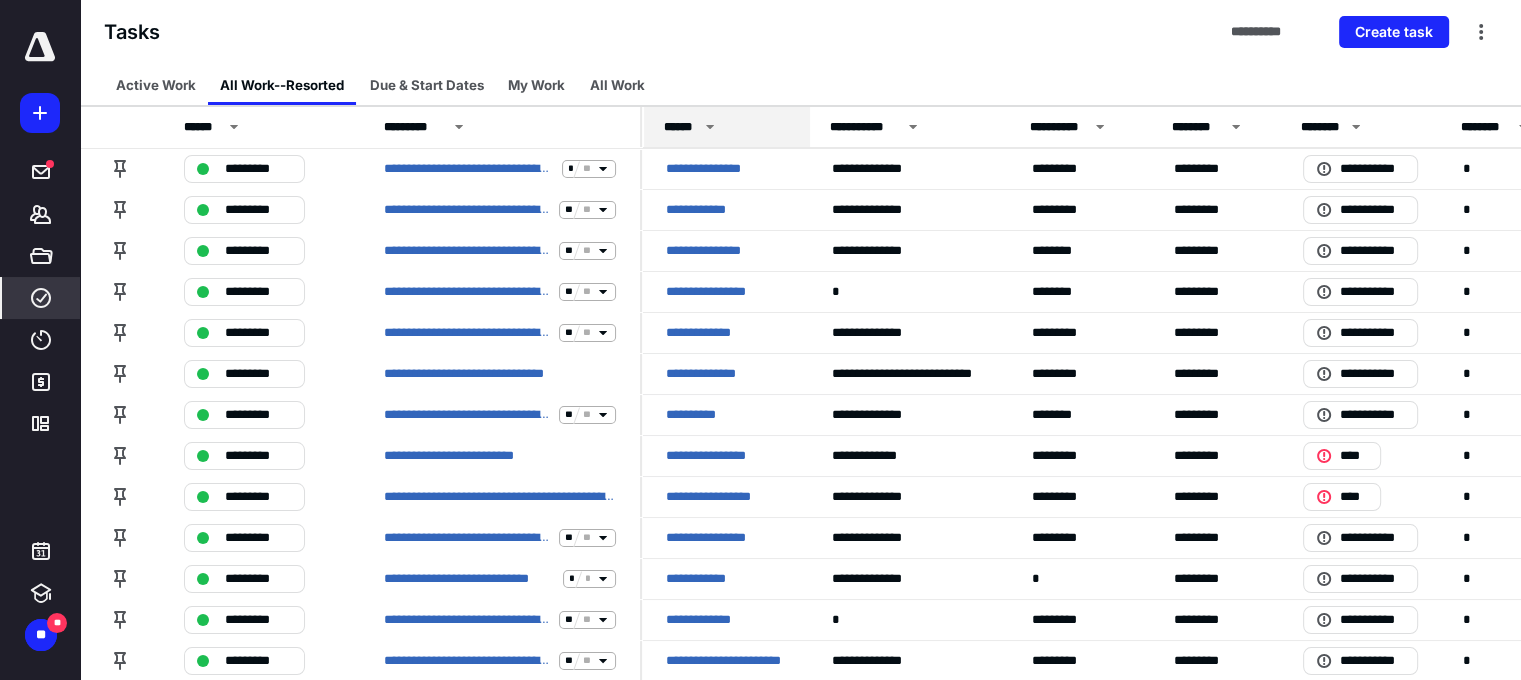click on "******" at bounding box center [727, 127] 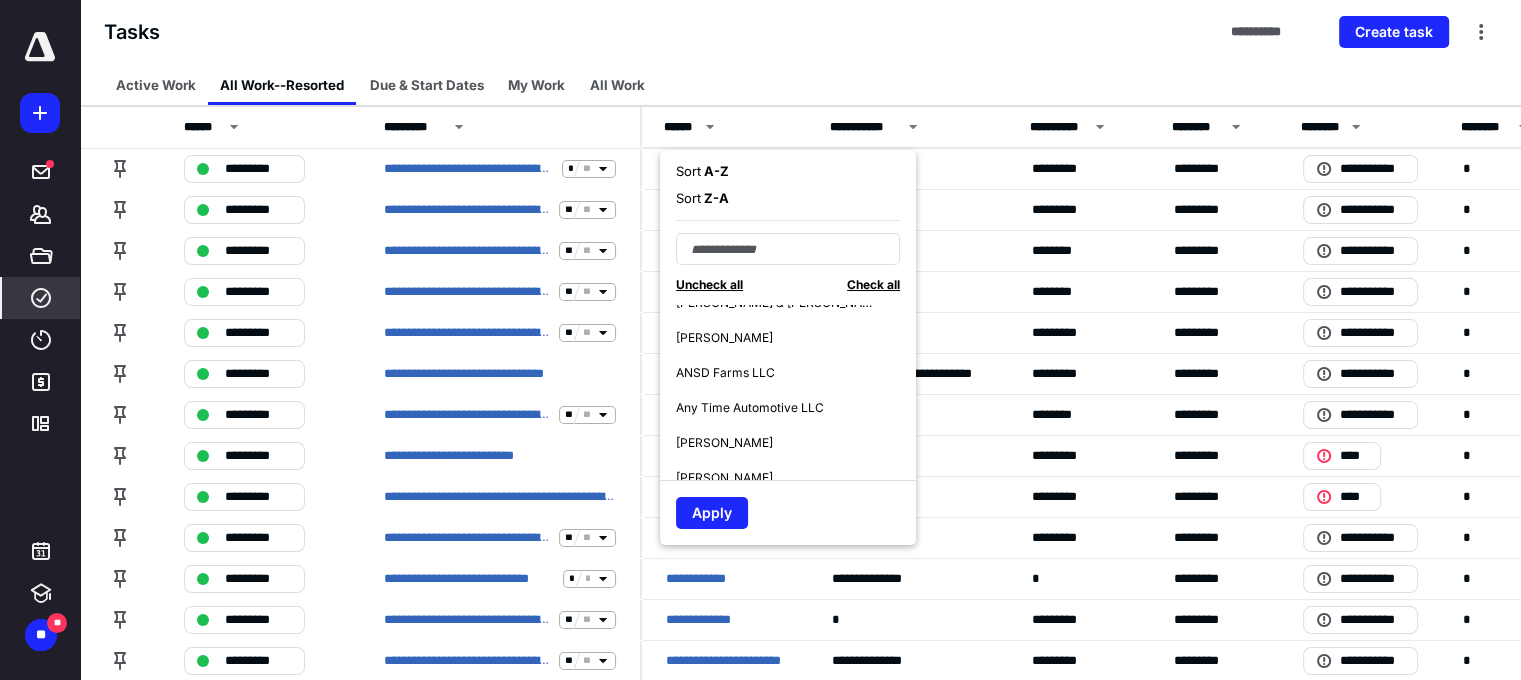scroll, scrollTop: 560, scrollLeft: 0, axis: vertical 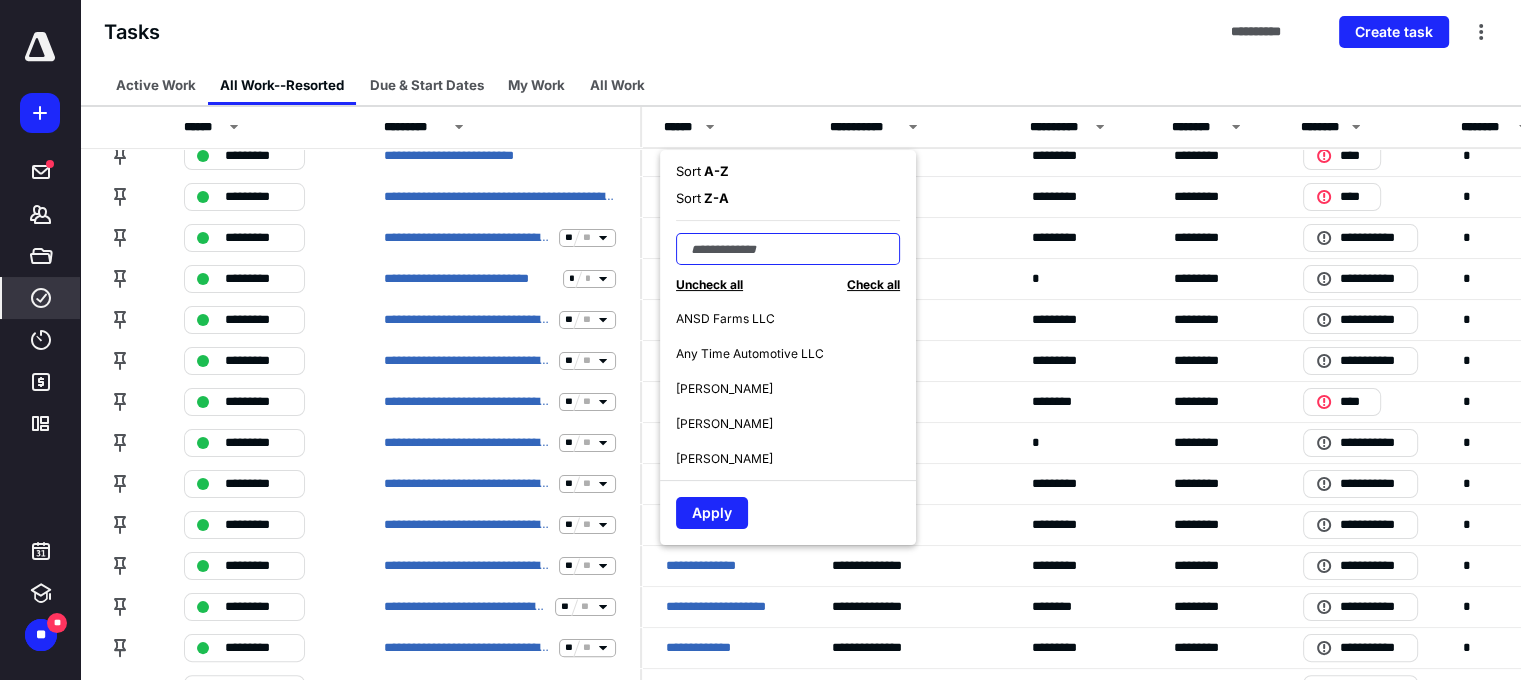 click at bounding box center (788, 249) 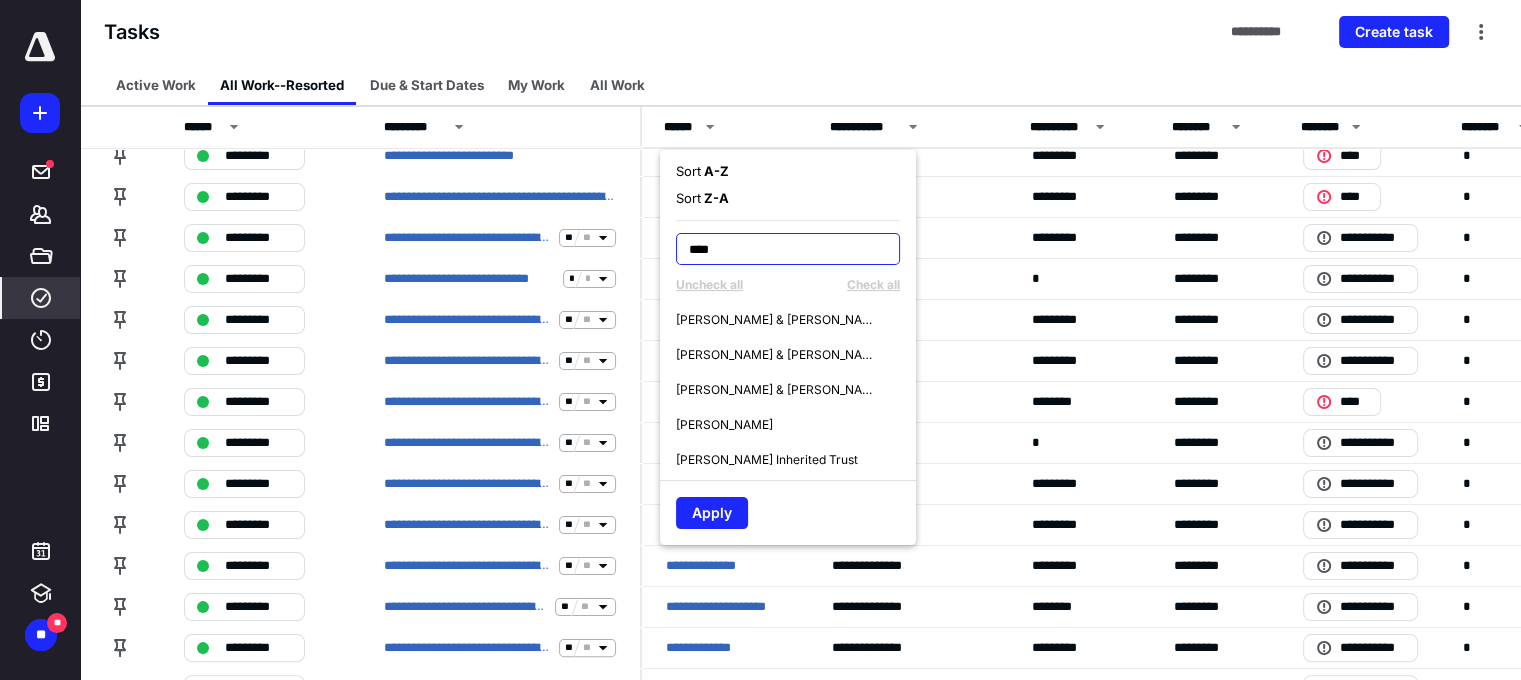 scroll, scrollTop: 0, scrollLeft: 0, axis: both 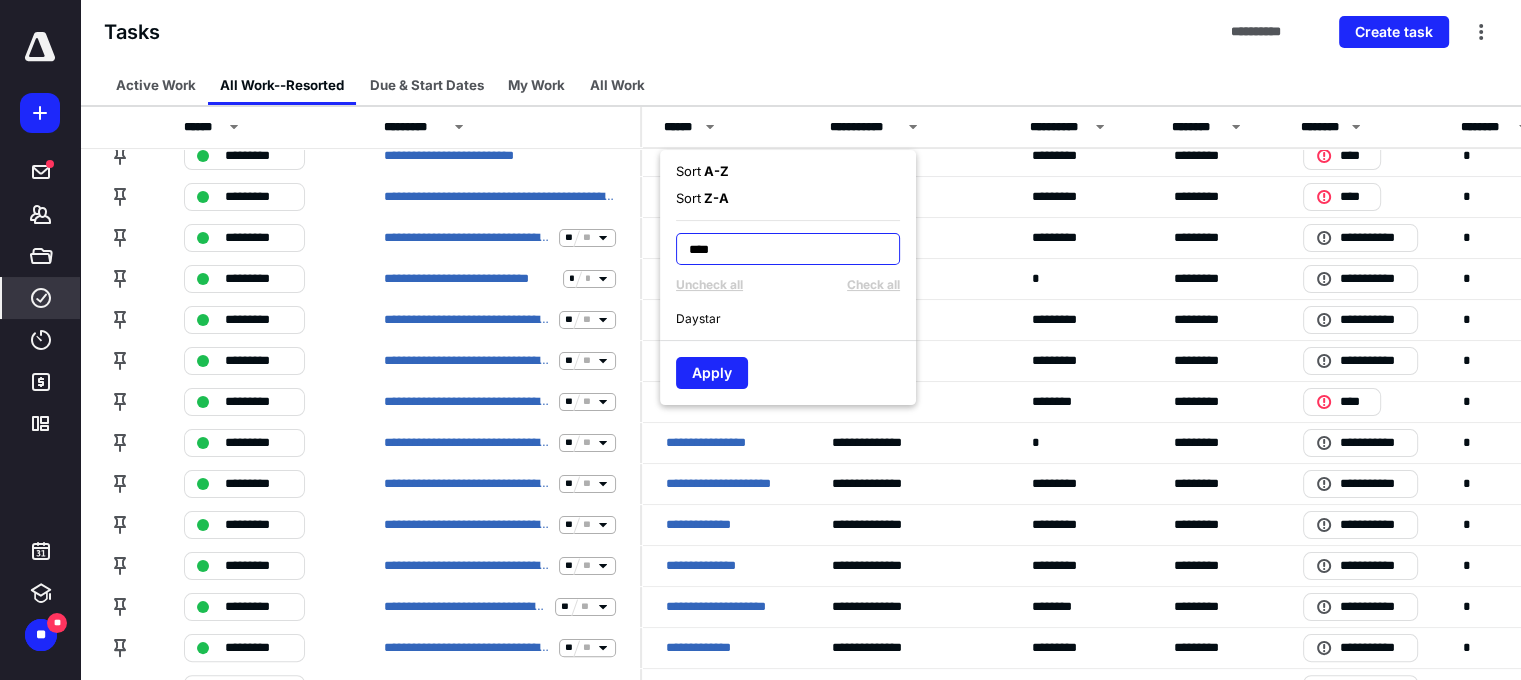 type on "****" 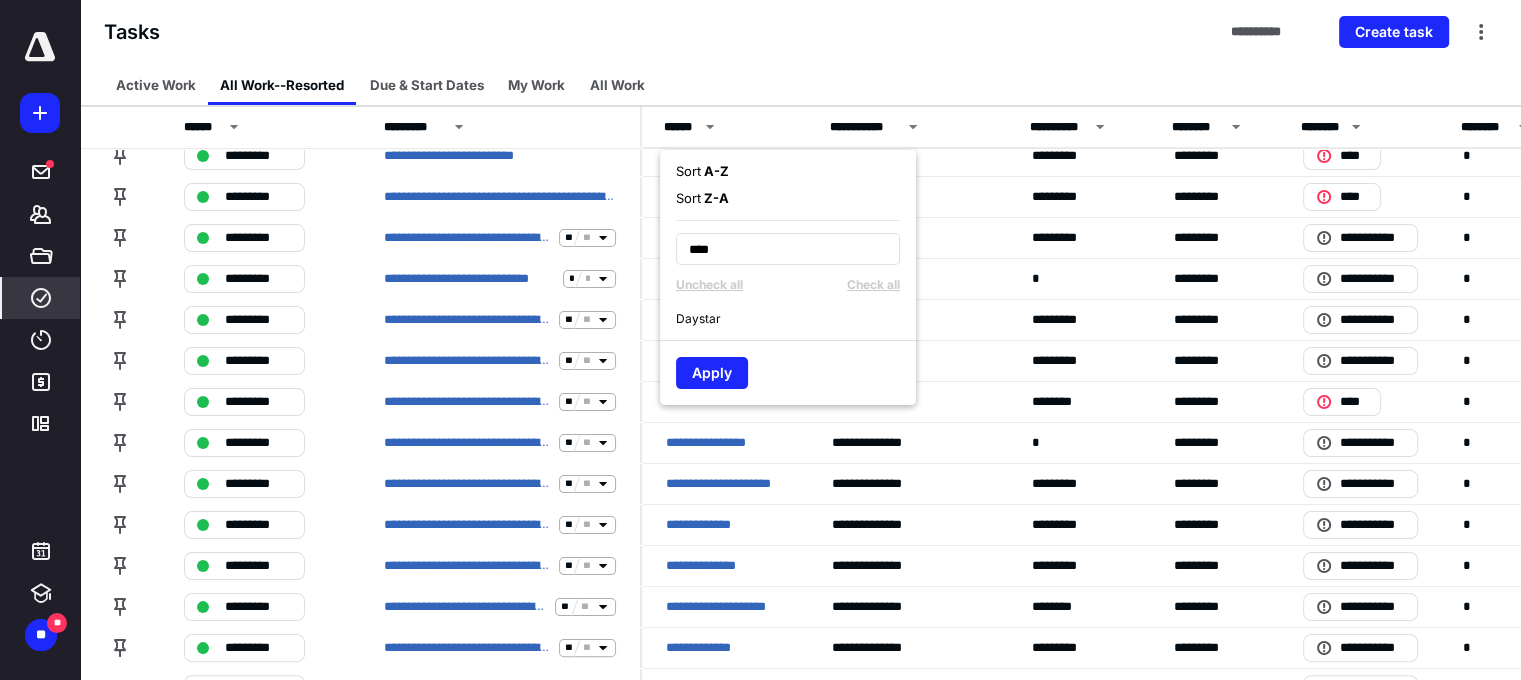 click on "Daystar" at bounding box center (698, 319) 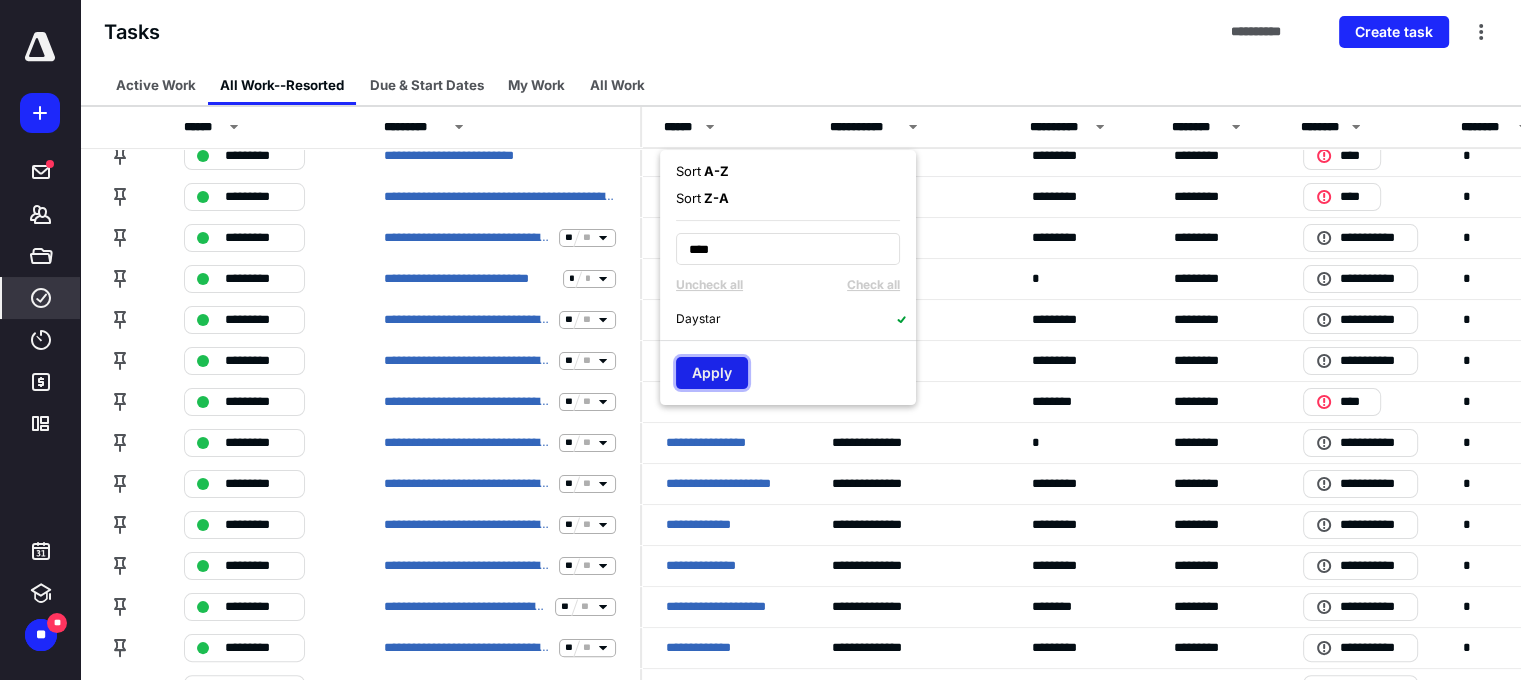 click on "Apply" at bounding box center [712, 373] 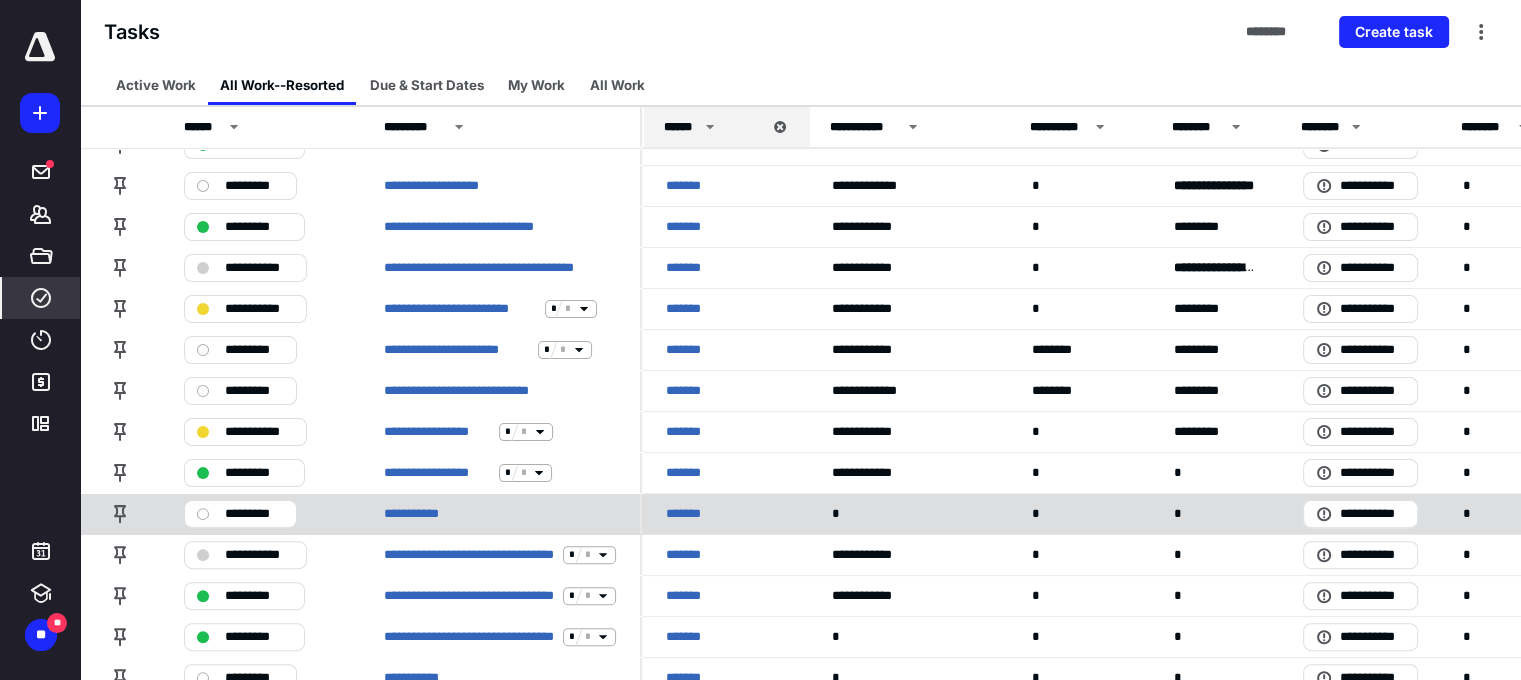 scroll, scrollTop: 488, scrollLeft: 0, axis: vertical 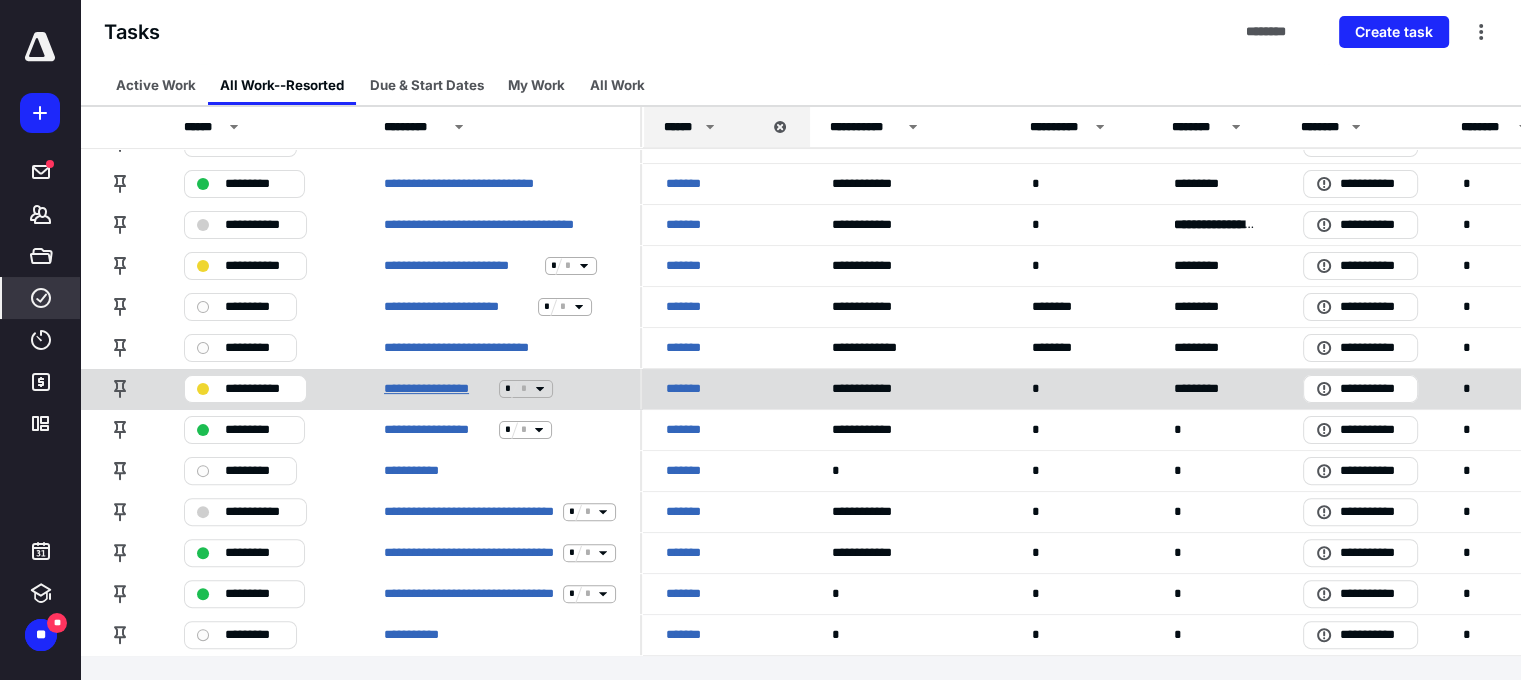 click on "**********" at bounding box center [437, 389] 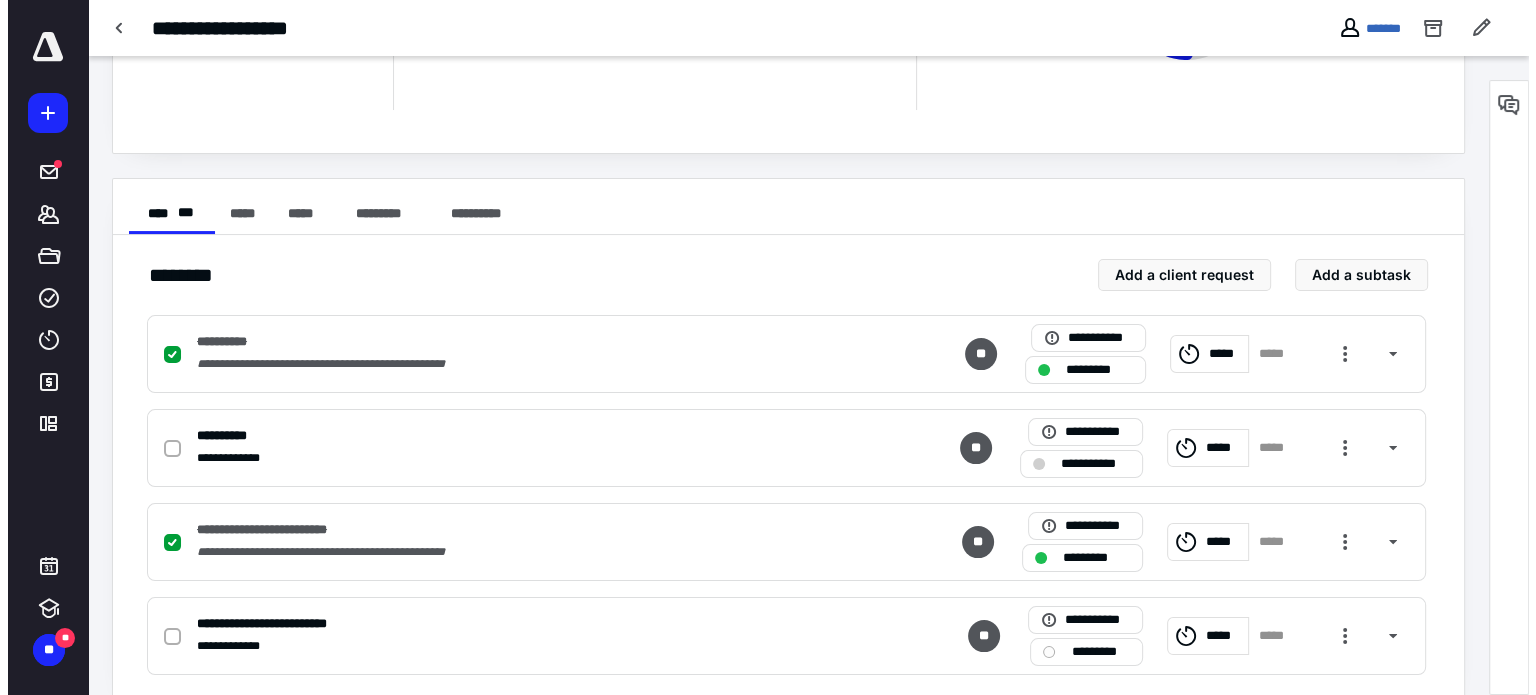 scroll, scrollTop: 296, scrollLeft: 0, axis: vertical 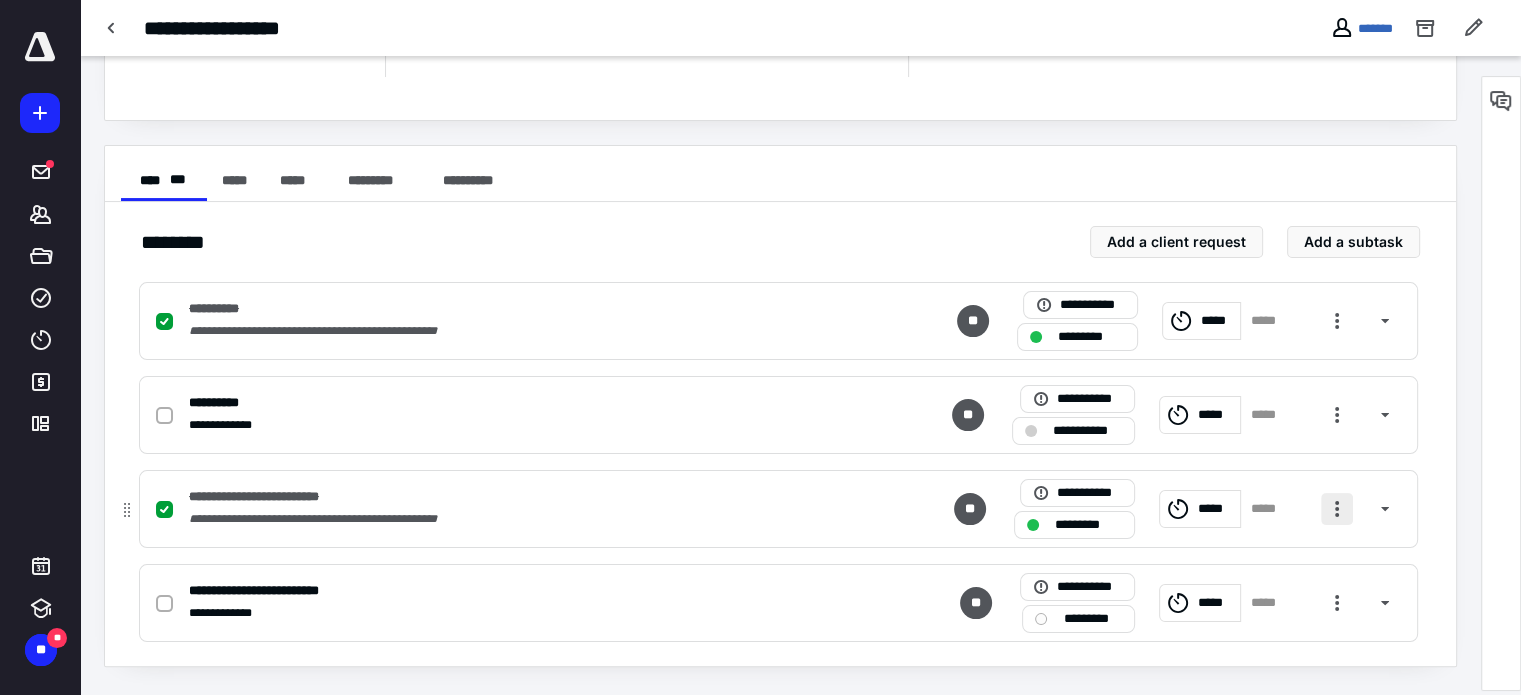 click at bounding box center (1337, 509) 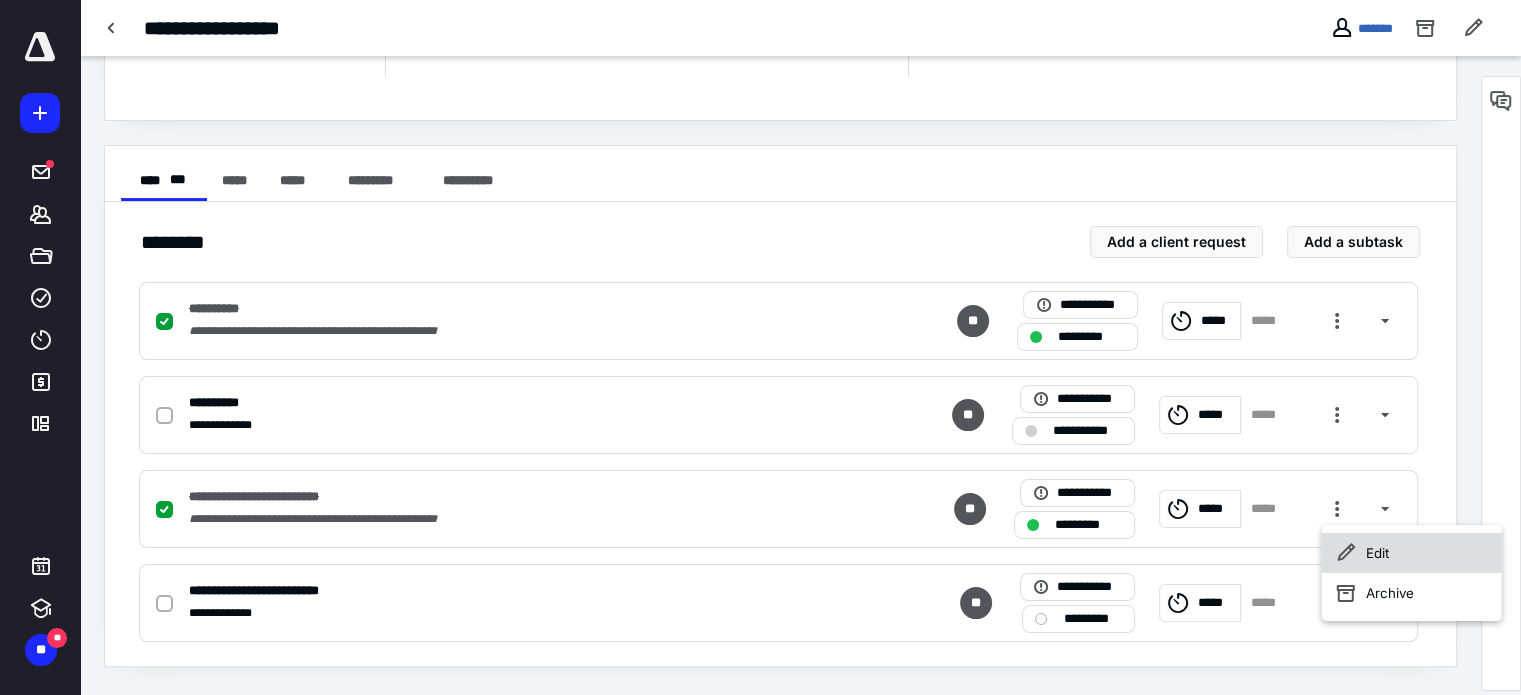 click on "Edit" at bounding box center [1412, 553] 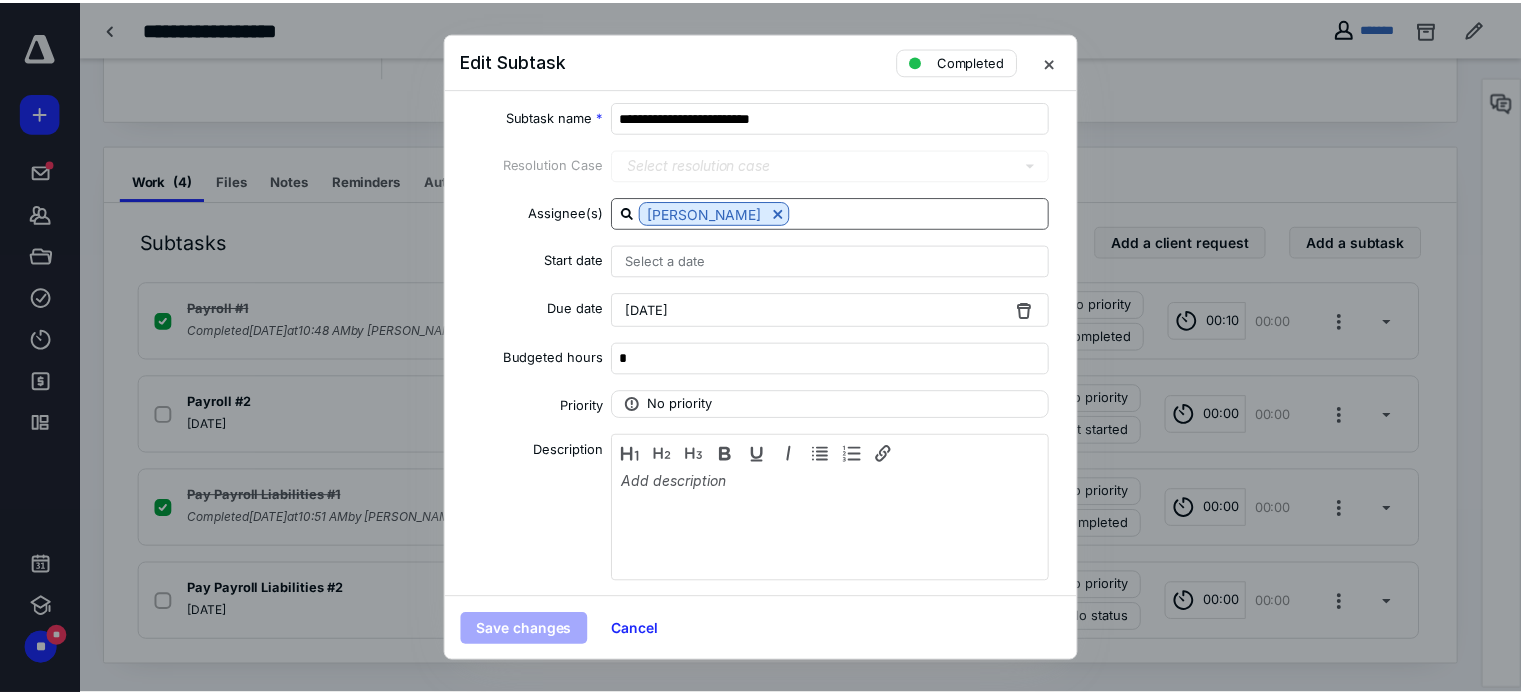 scroll, scrollTop: 0, scrollLeft: 0, axis: both 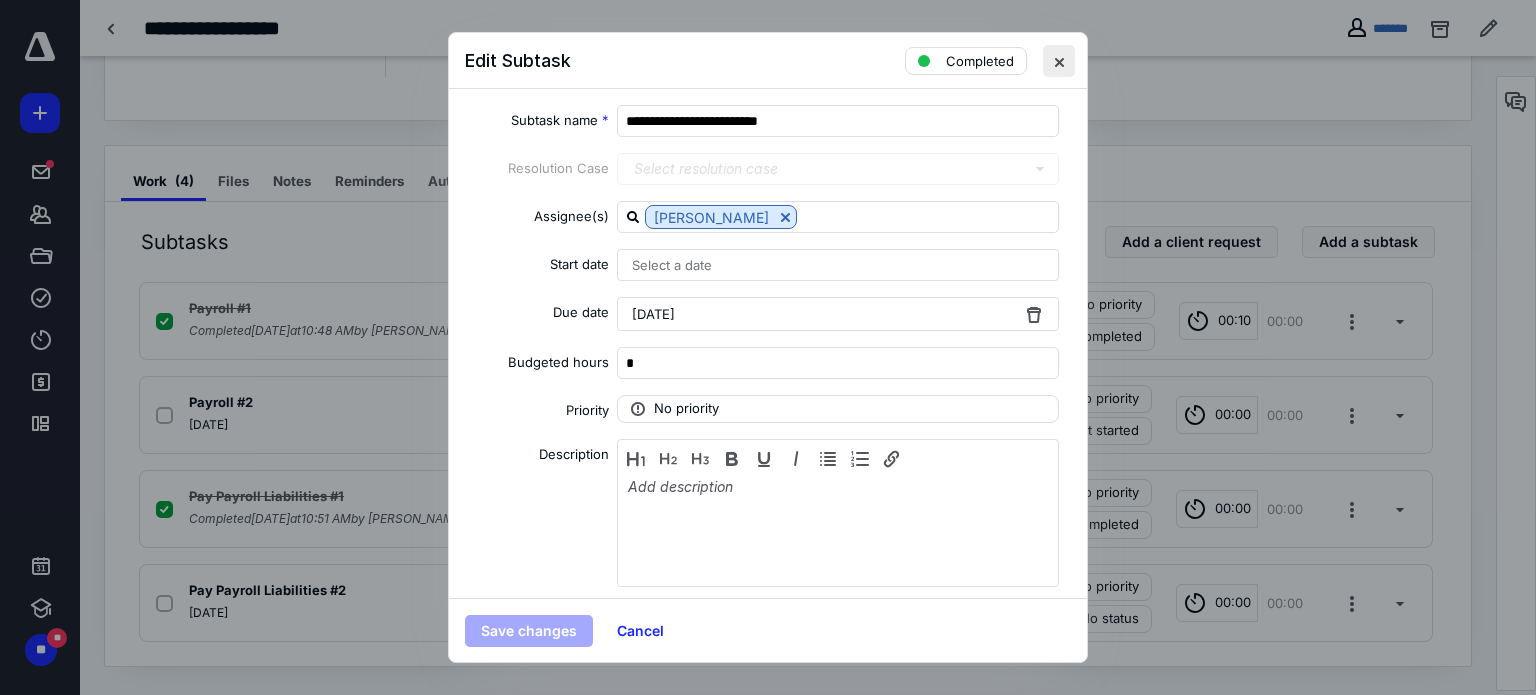 click at bounding box center (1059, 61) 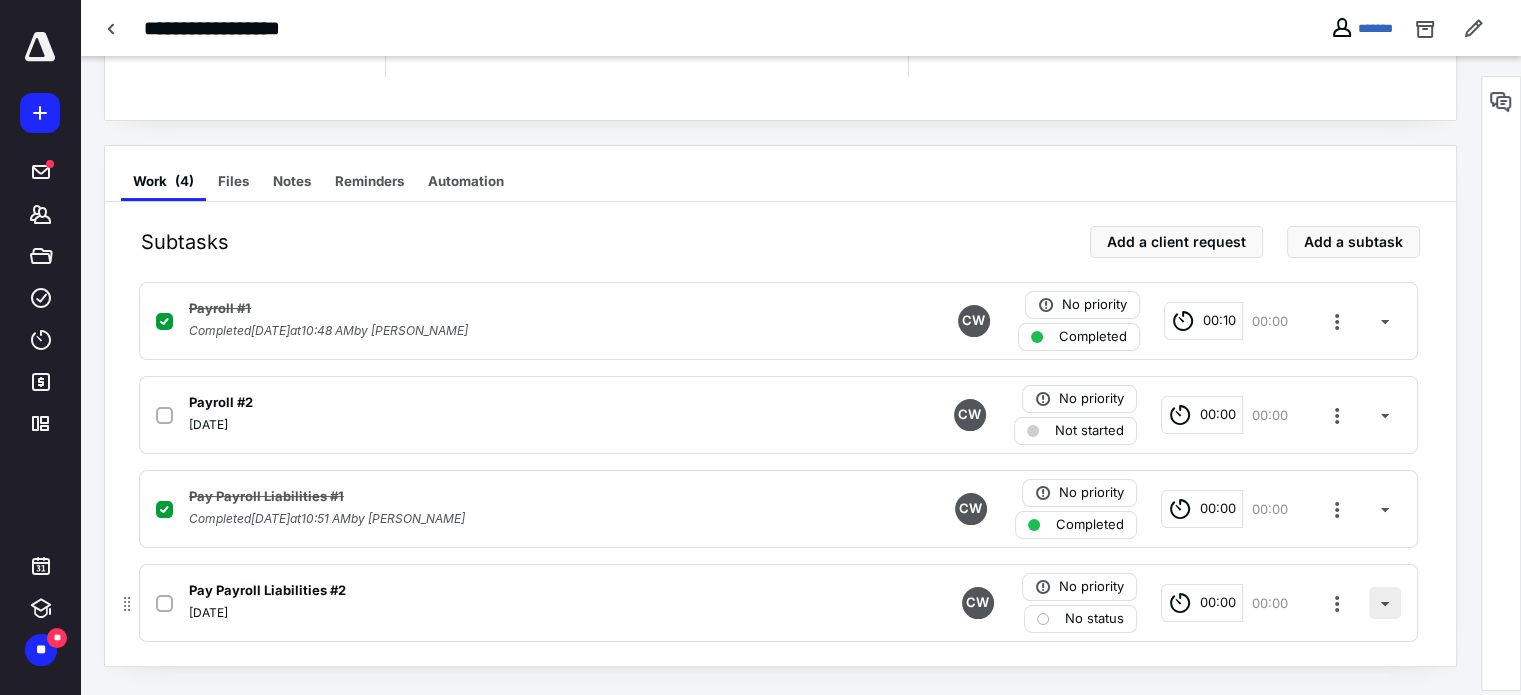click at bounding box center [1385, 603] 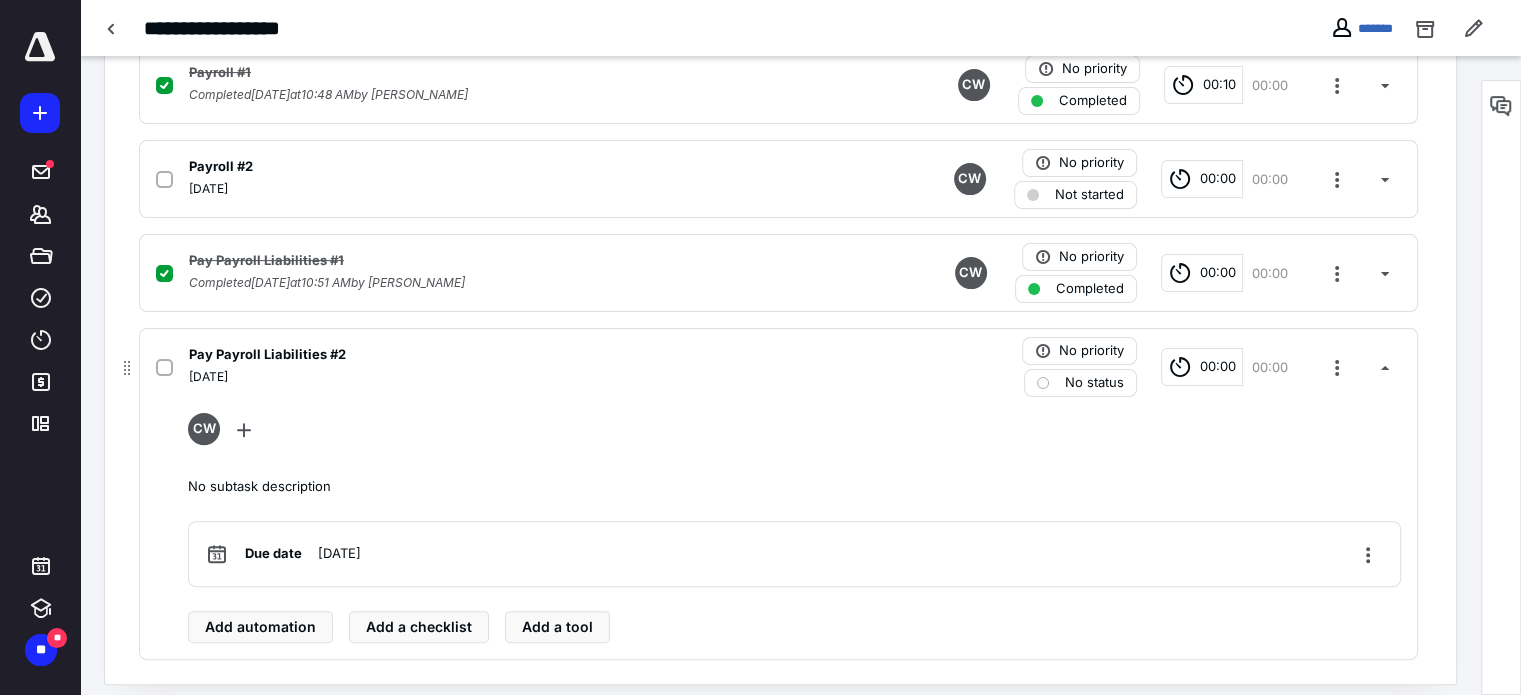 scroll, scrollTop: 548, scrollLeft: 0, axis: vertical 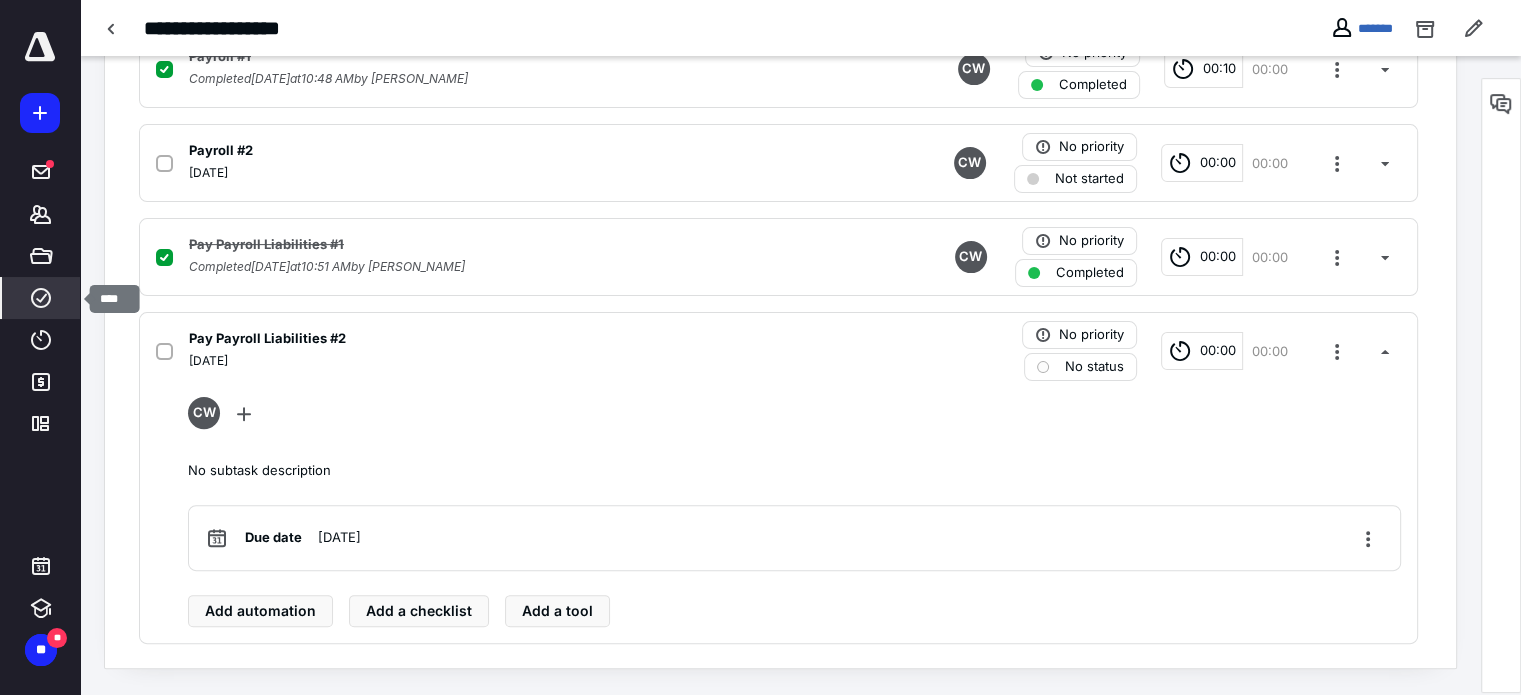 click 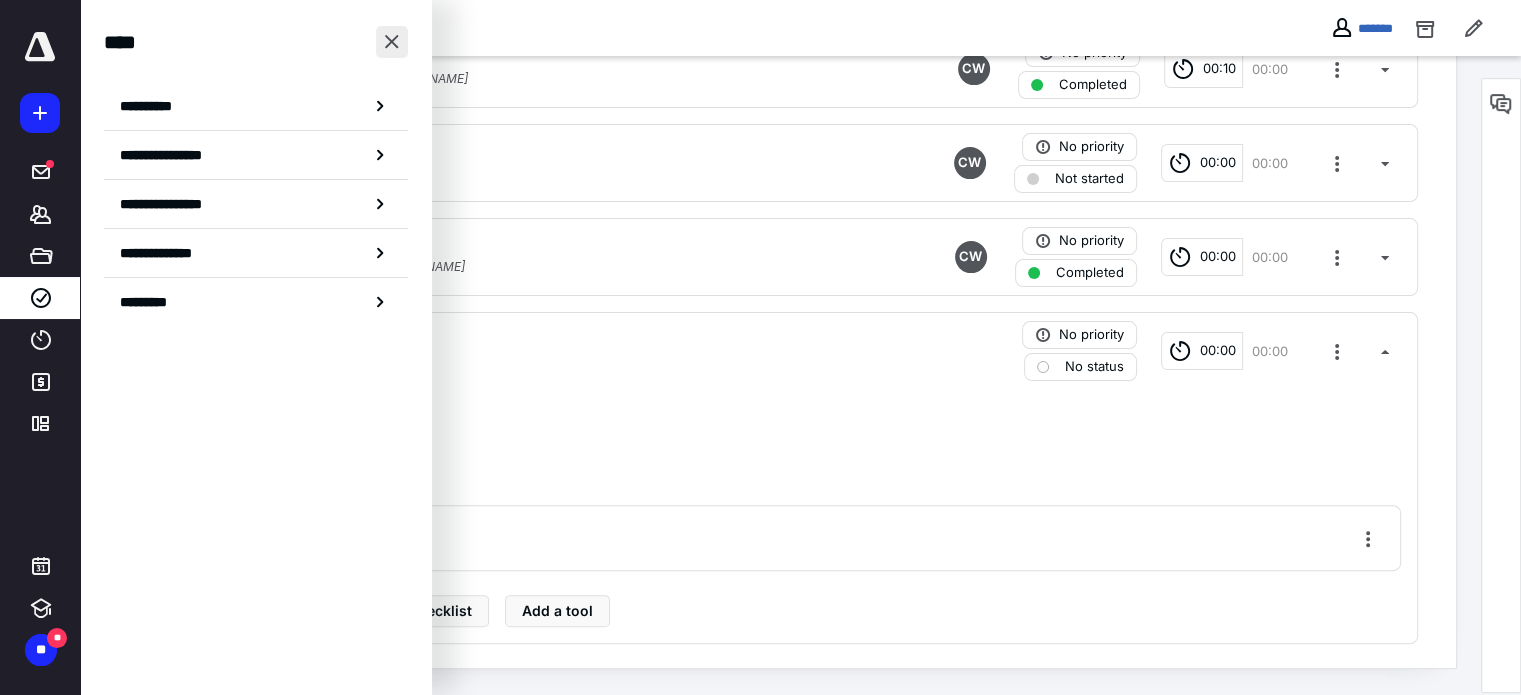click at bounding box center [392, 42] 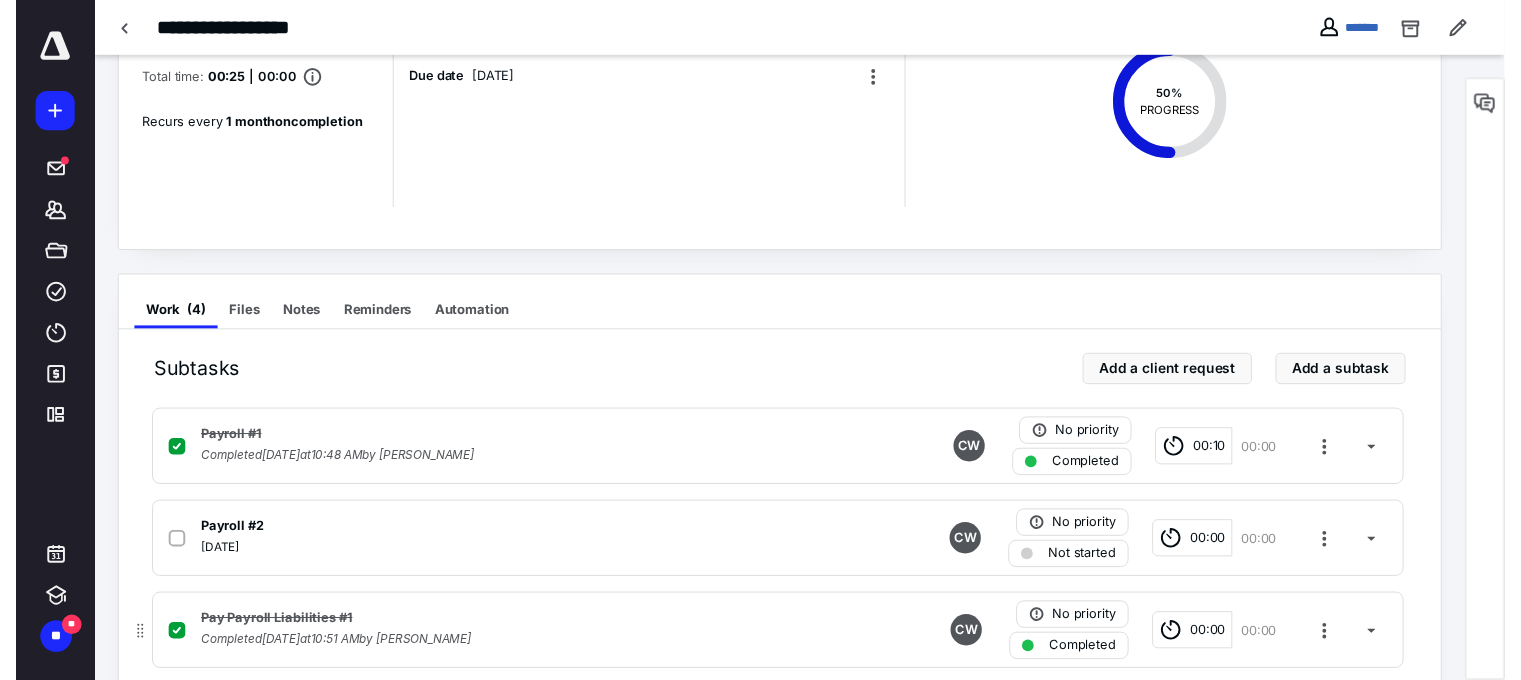 scroll, scrollTop: 0, scrollLeft: 0, axis: both 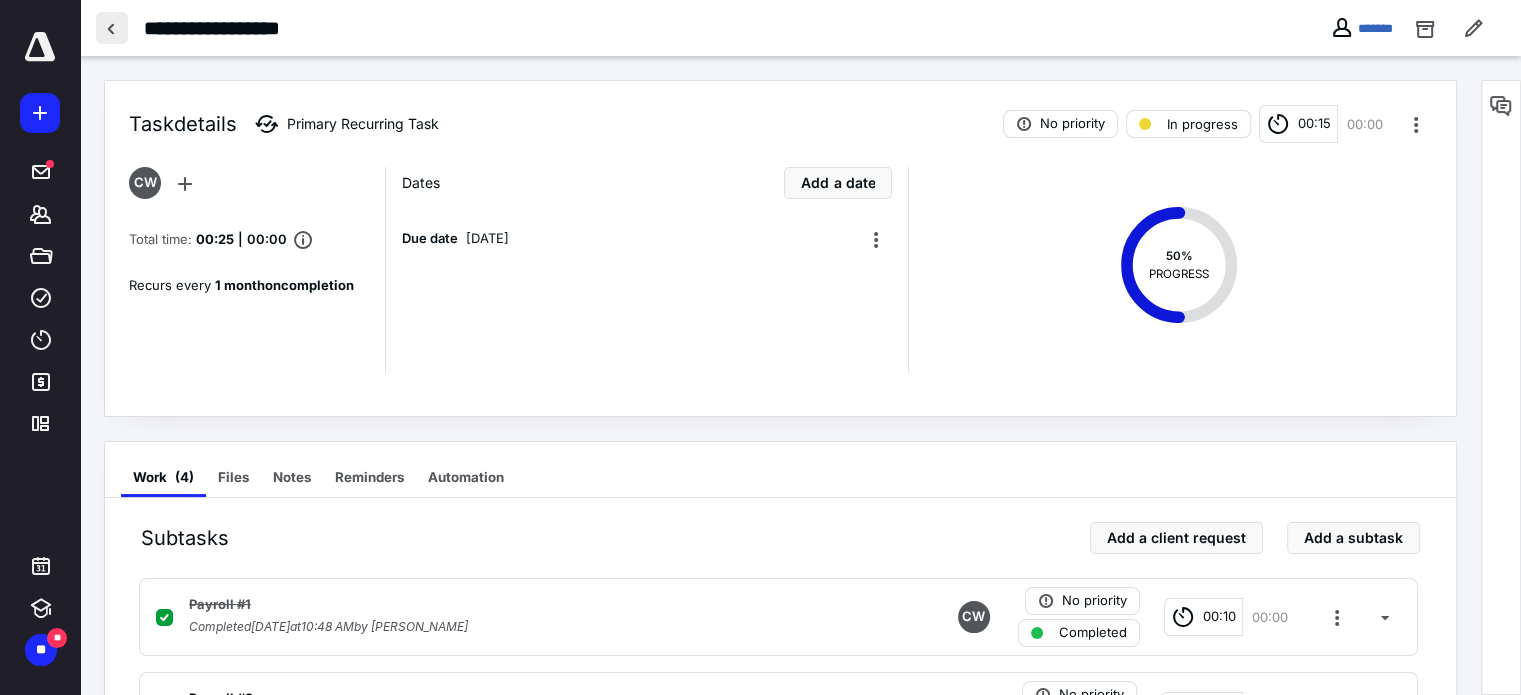 click at bounding box center [112, 28] 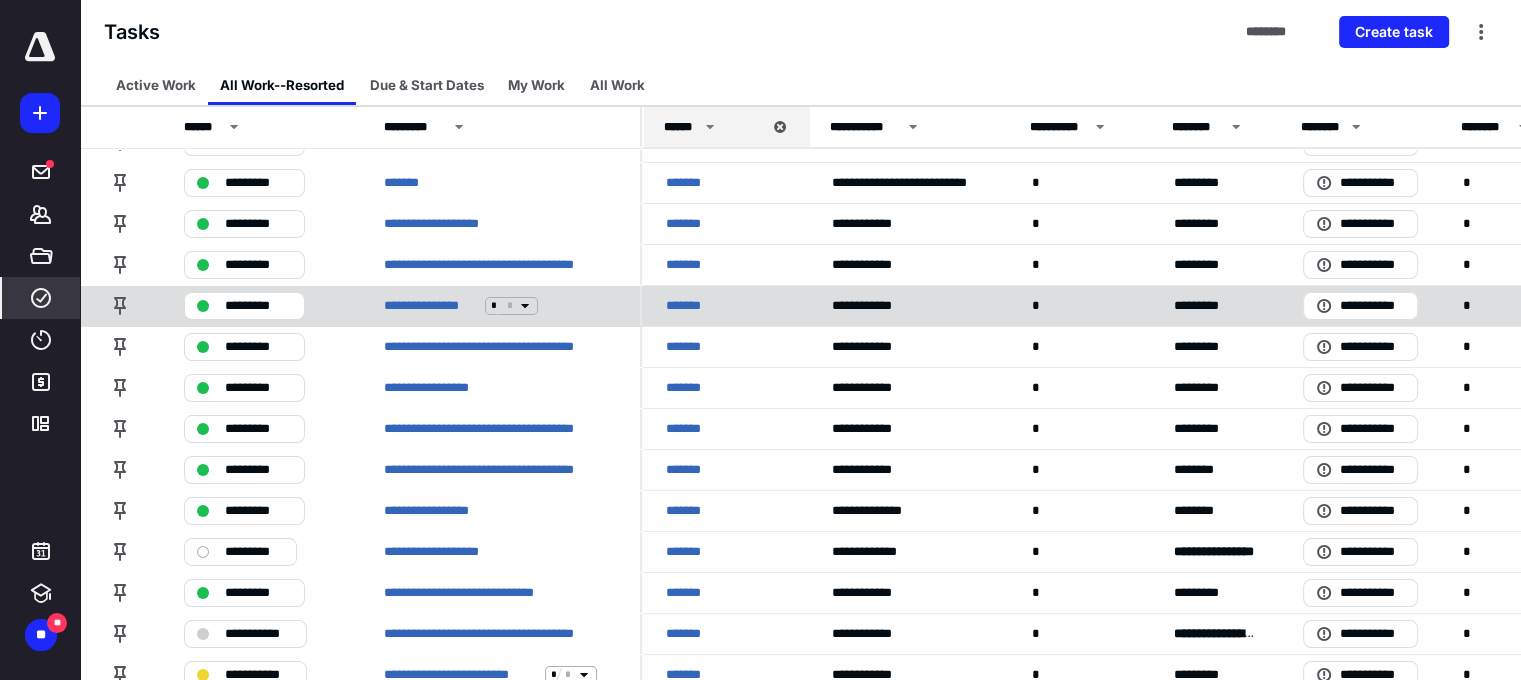 scroll, scrollTop: 100, scrollLeft: 0, axis: vertical 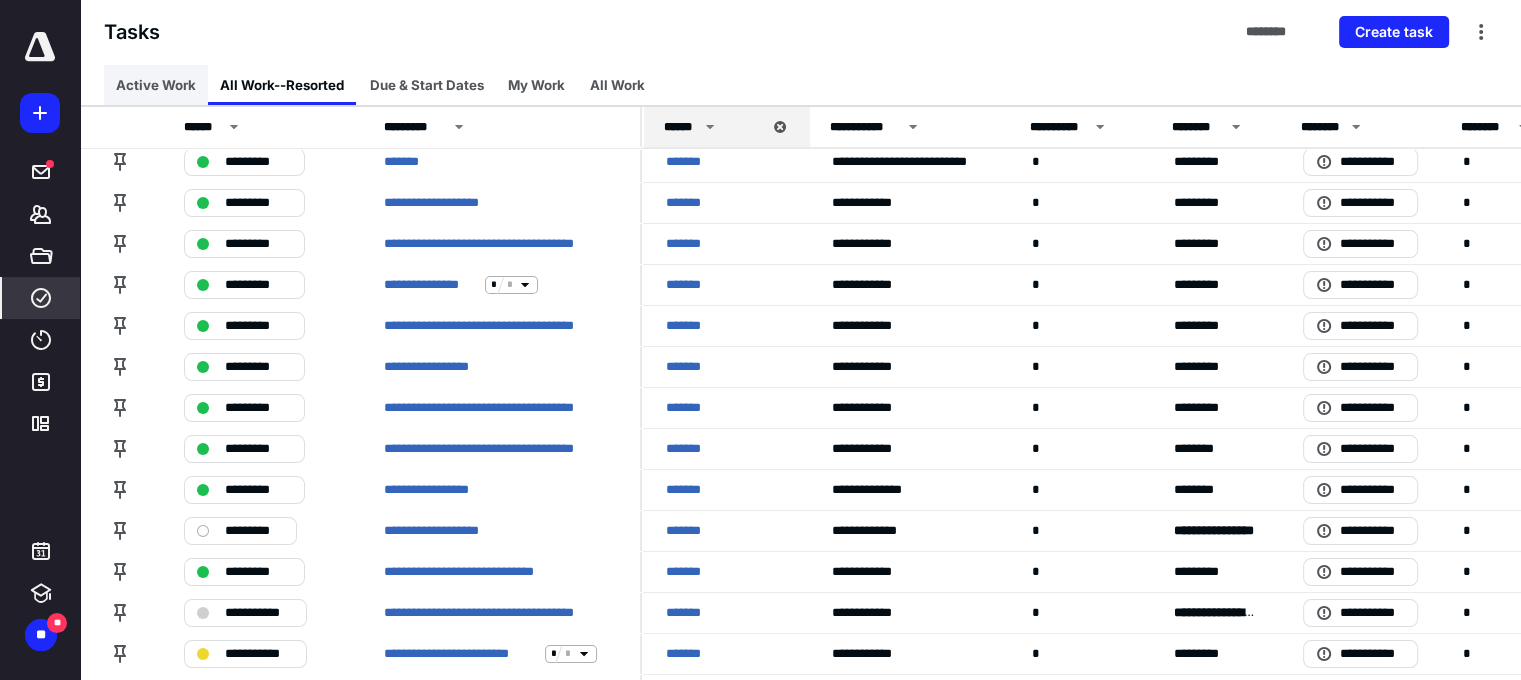 click on "Active Work" at bounding box center [156, 85] 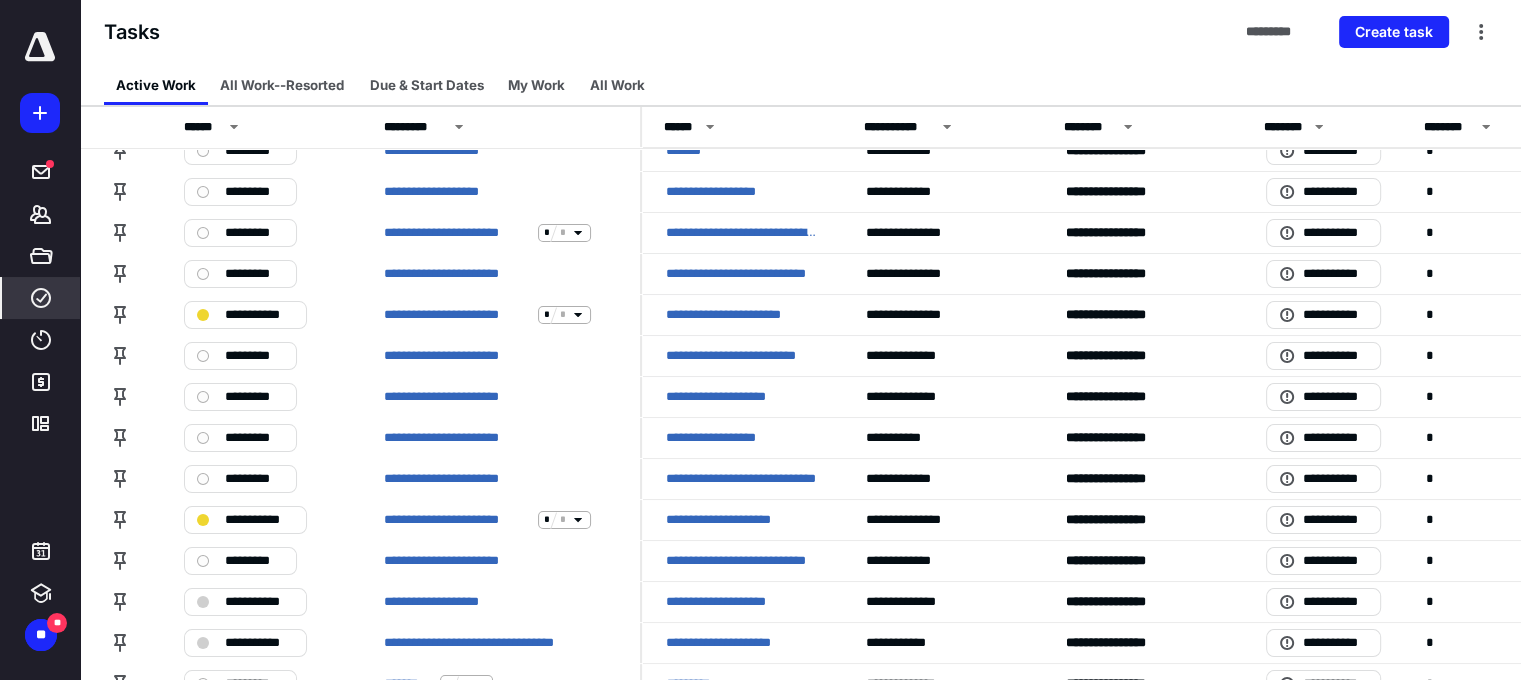 scroll, scrollTop: 0, scrollLeft: 0, axis: both 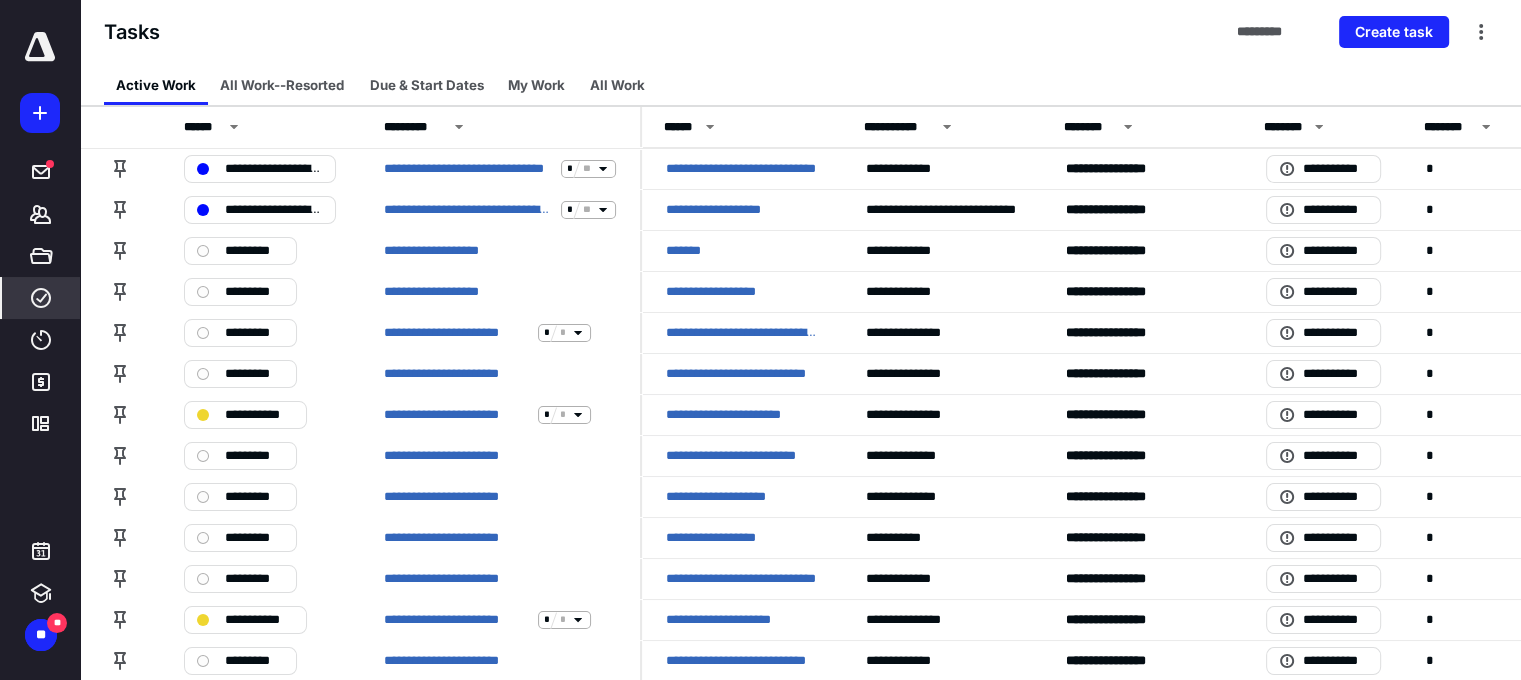 click on "Tasks ********* Create task" at bounding box center (800, 32) 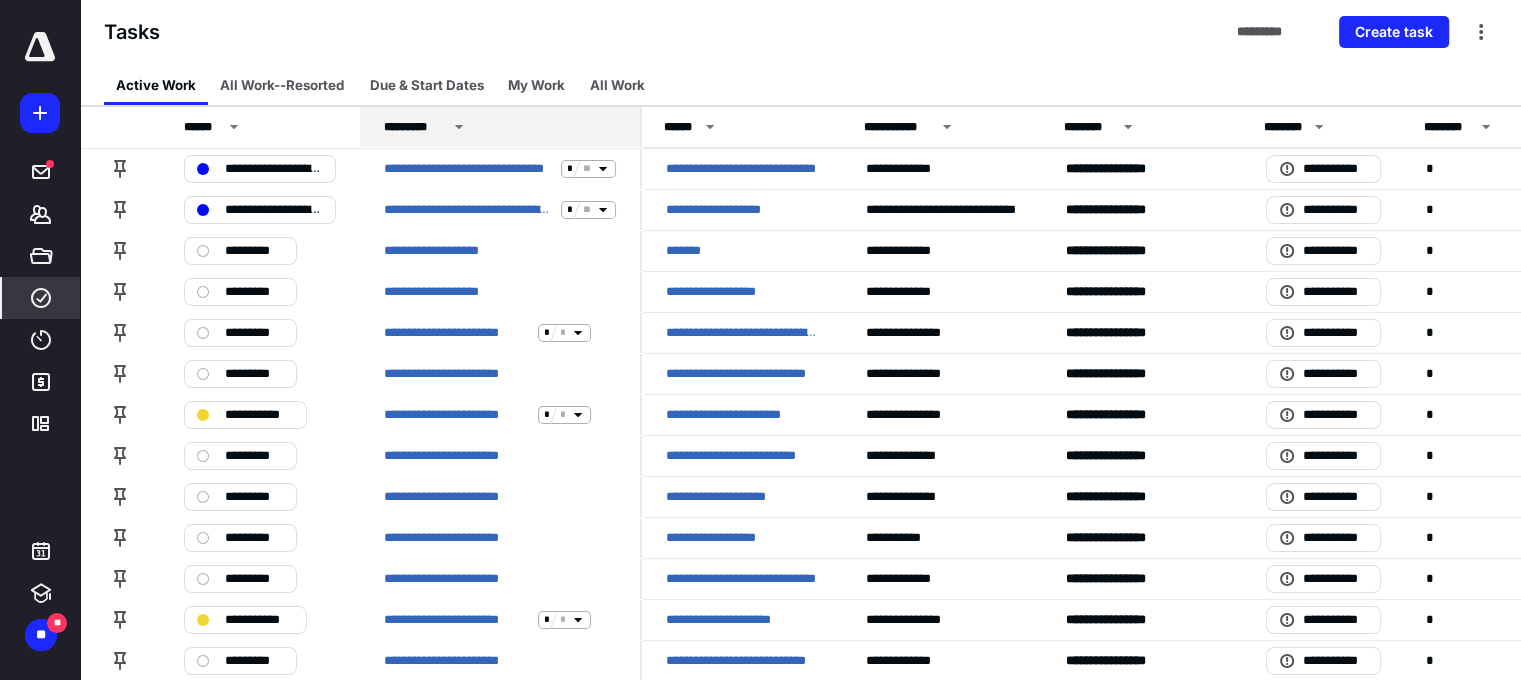 click 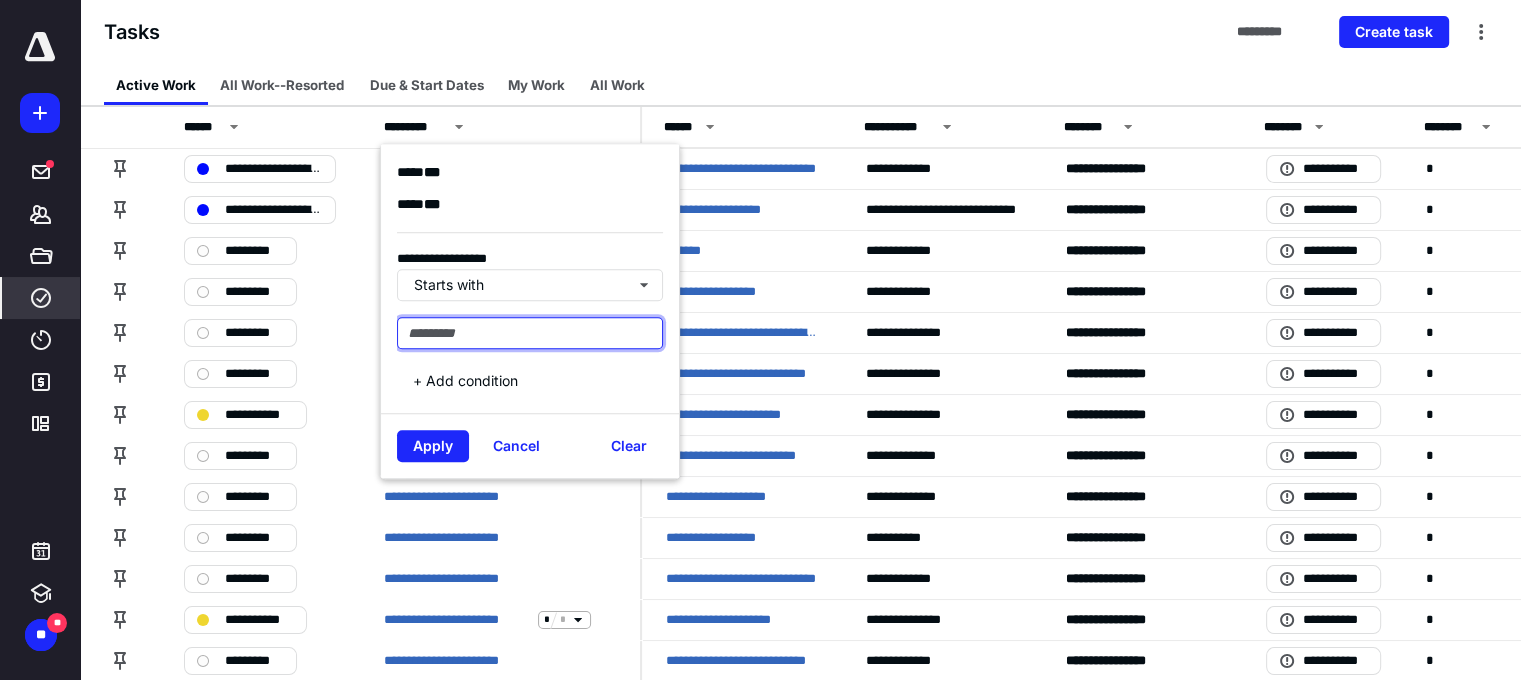 click at bounding box center [530, 333] 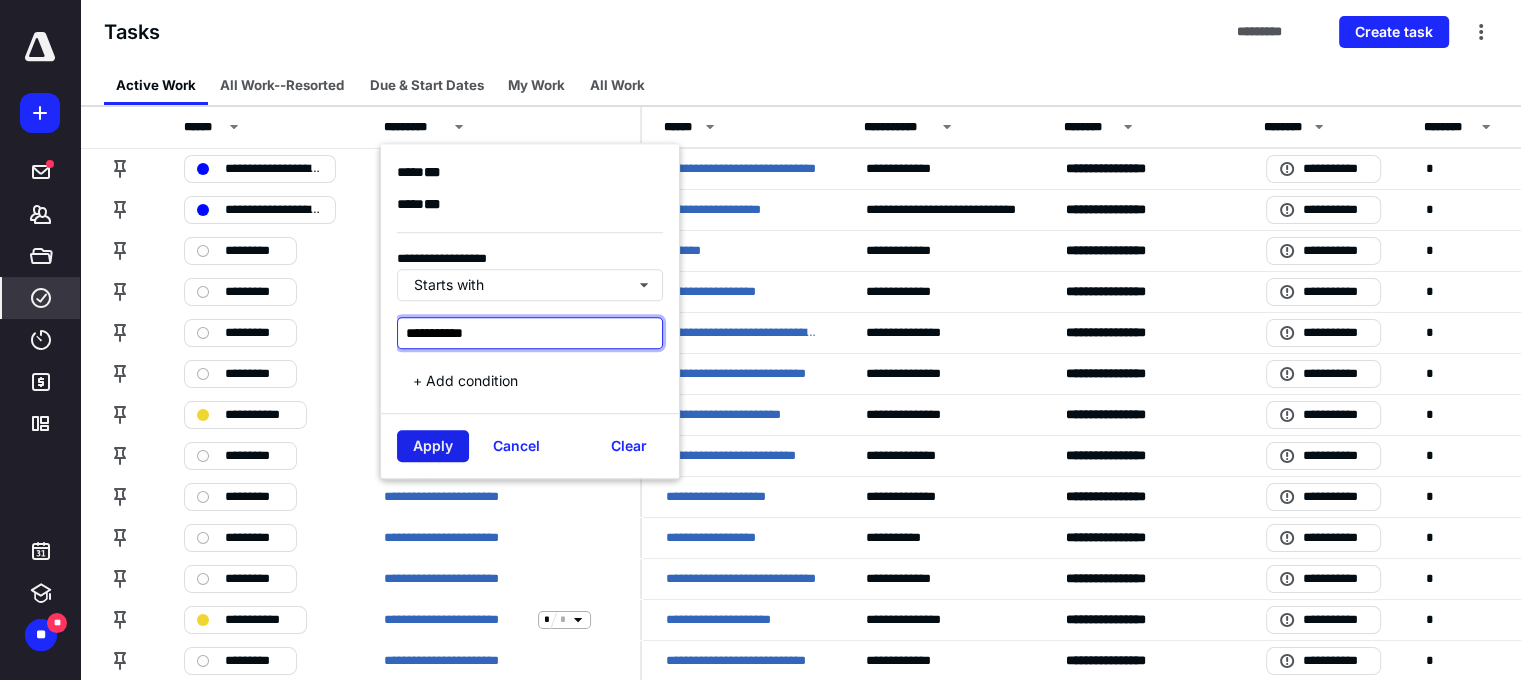 type on "**********" 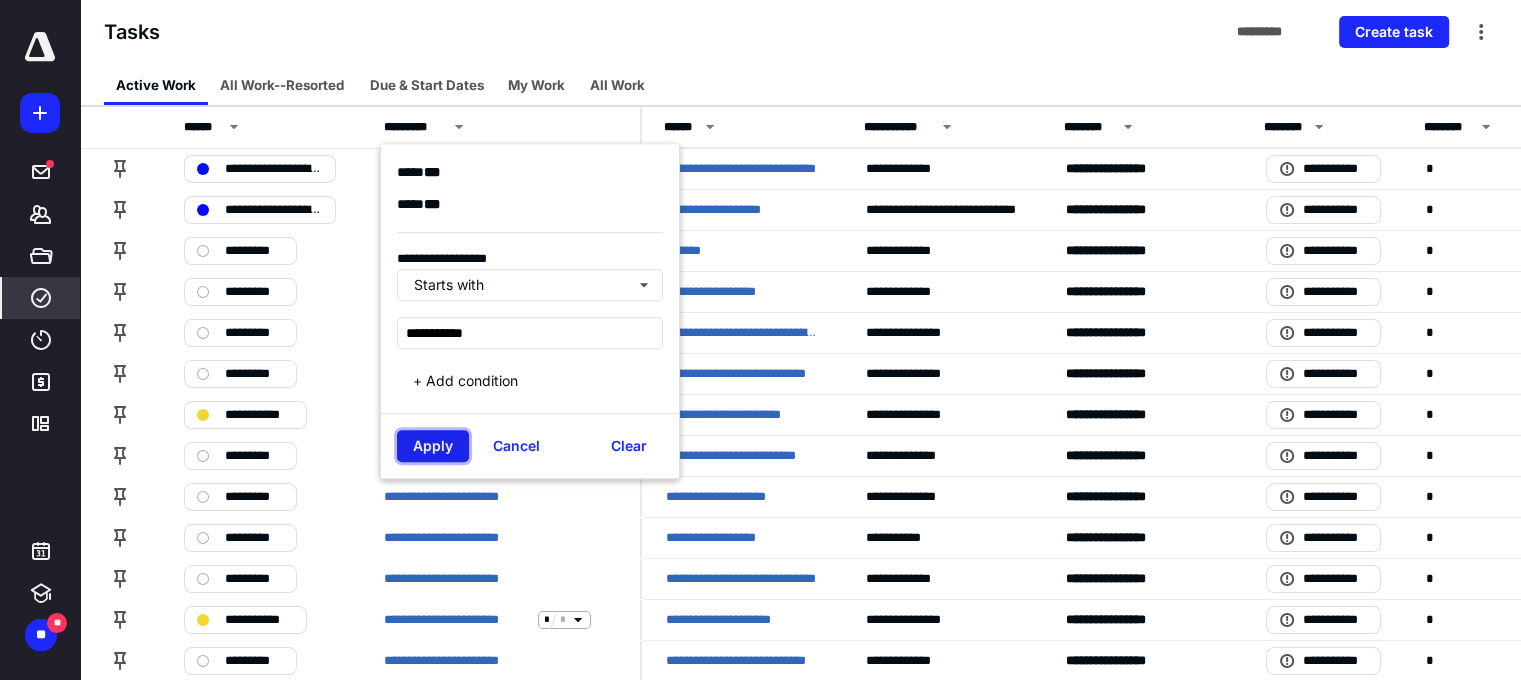 click on "Apply" at bounding box center [433, 446] 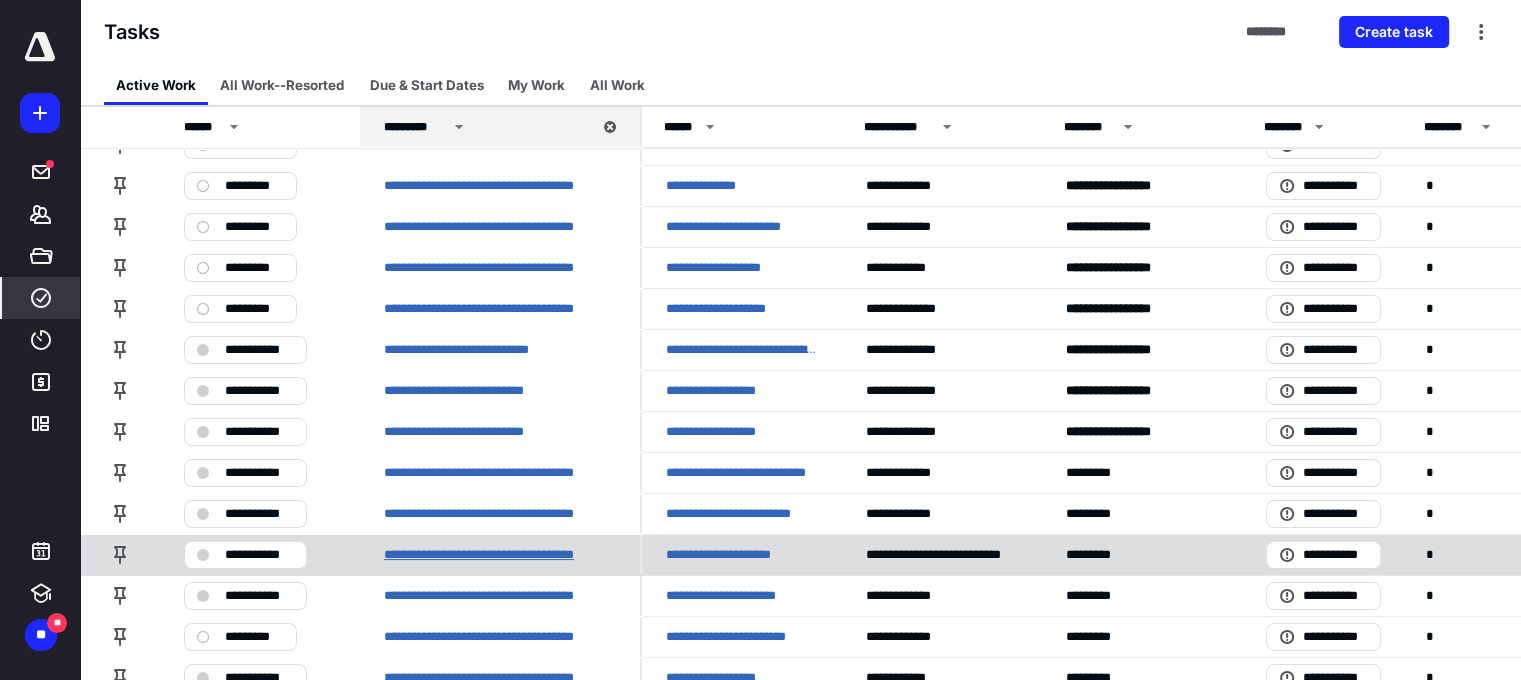 scroll, scrollTop: 0, scrollLeft: 0, axis: both 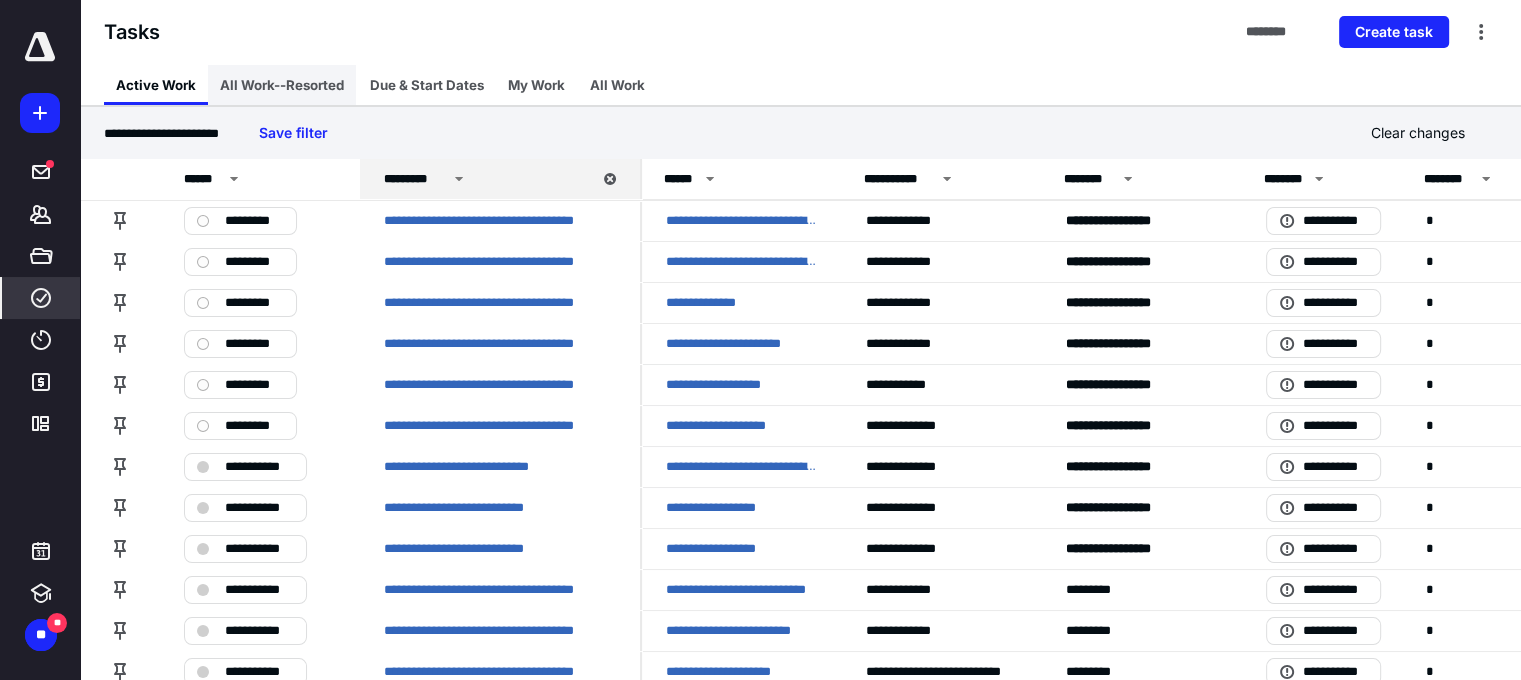 click on "All Work--Resorted" at bounding box center [282, 85] 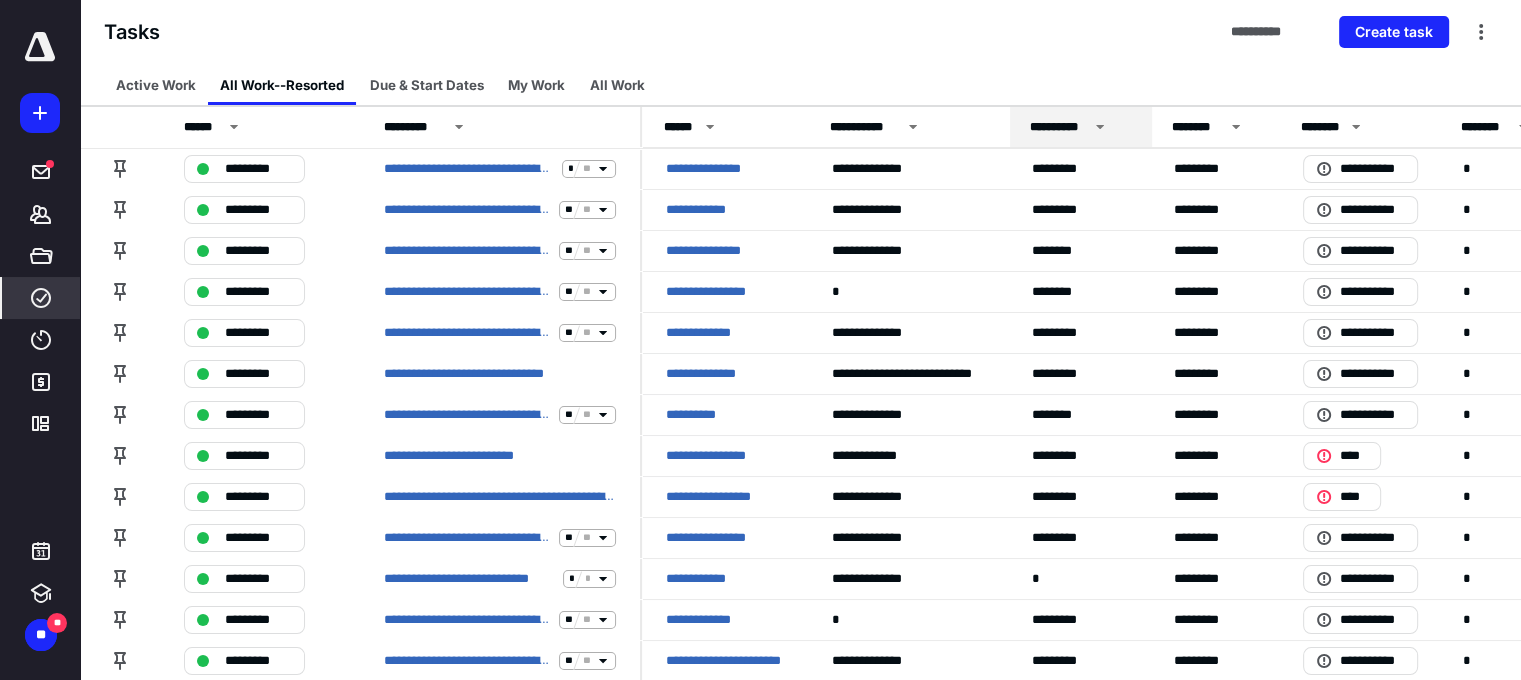 click 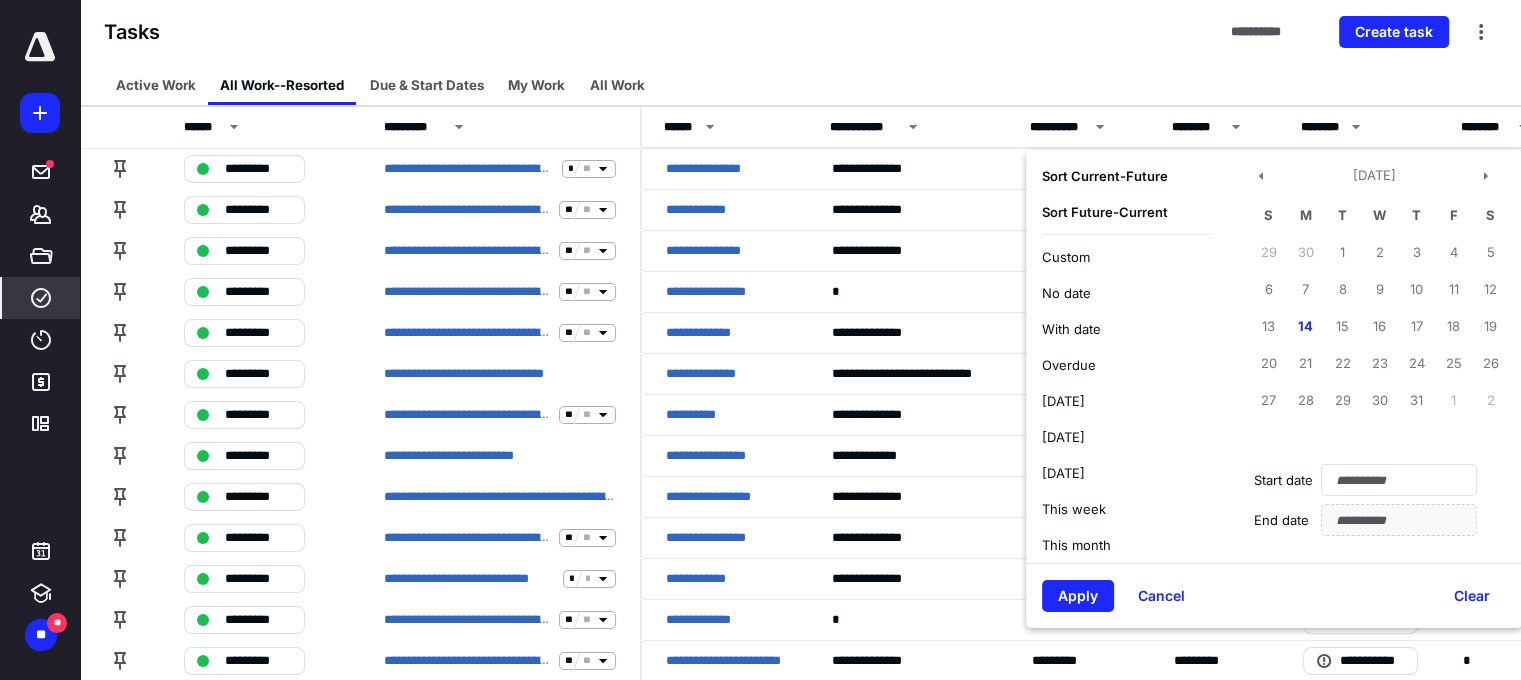 click on "**********" at bounding box center [800, 32] 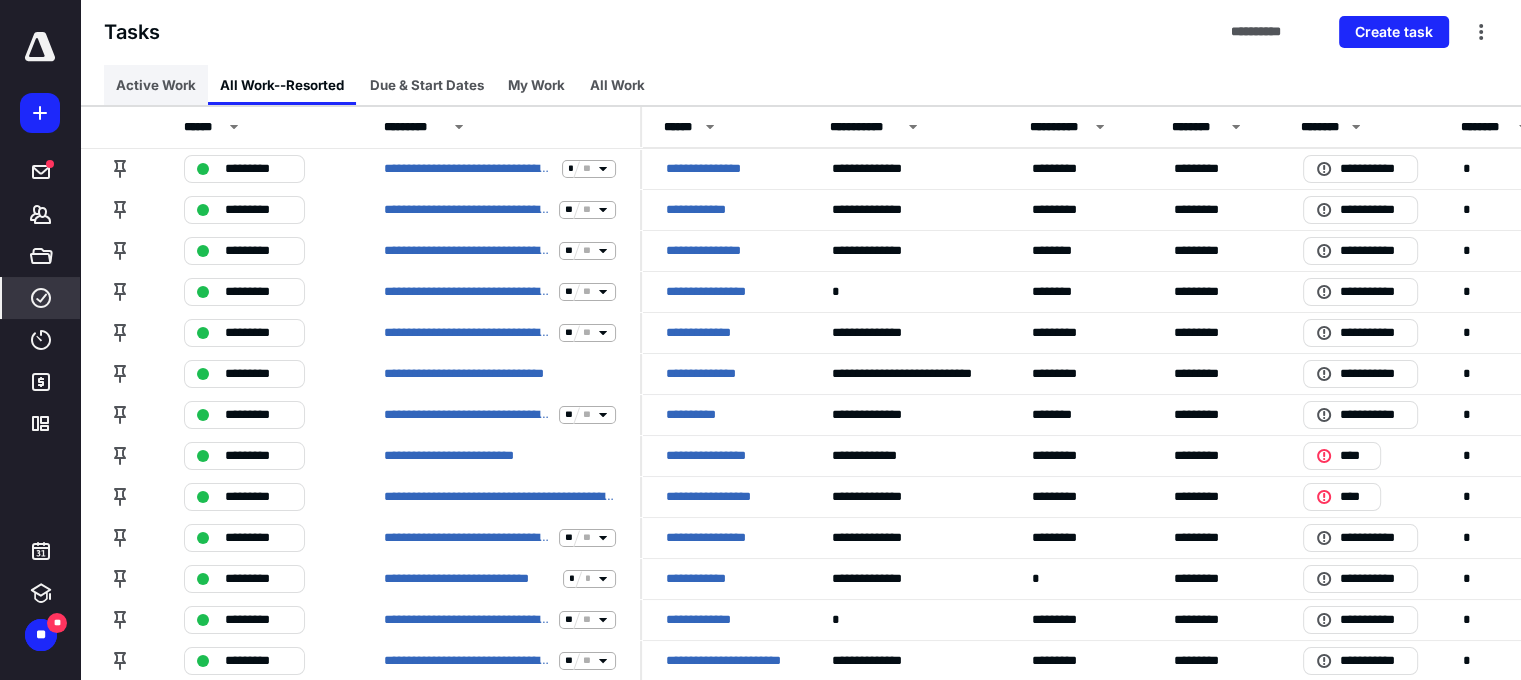 click on "Active Work" at bounding box center (156, 85) 